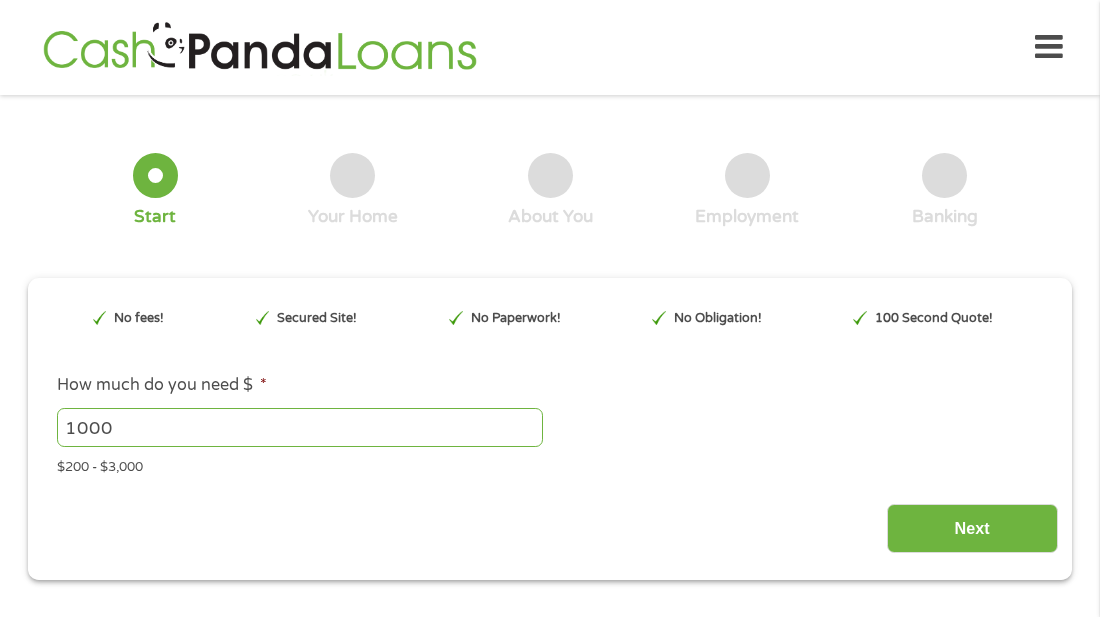 scroll, scrollTop: 0, scrollLeft: 0, axis: both 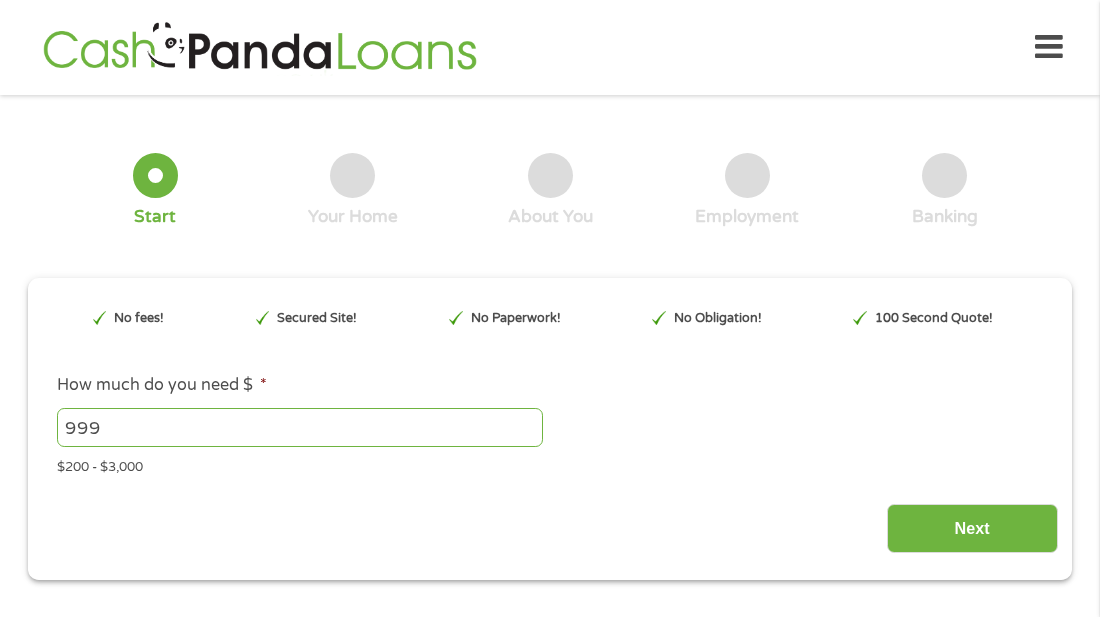 click on "999" at bounding box center [300, 427] 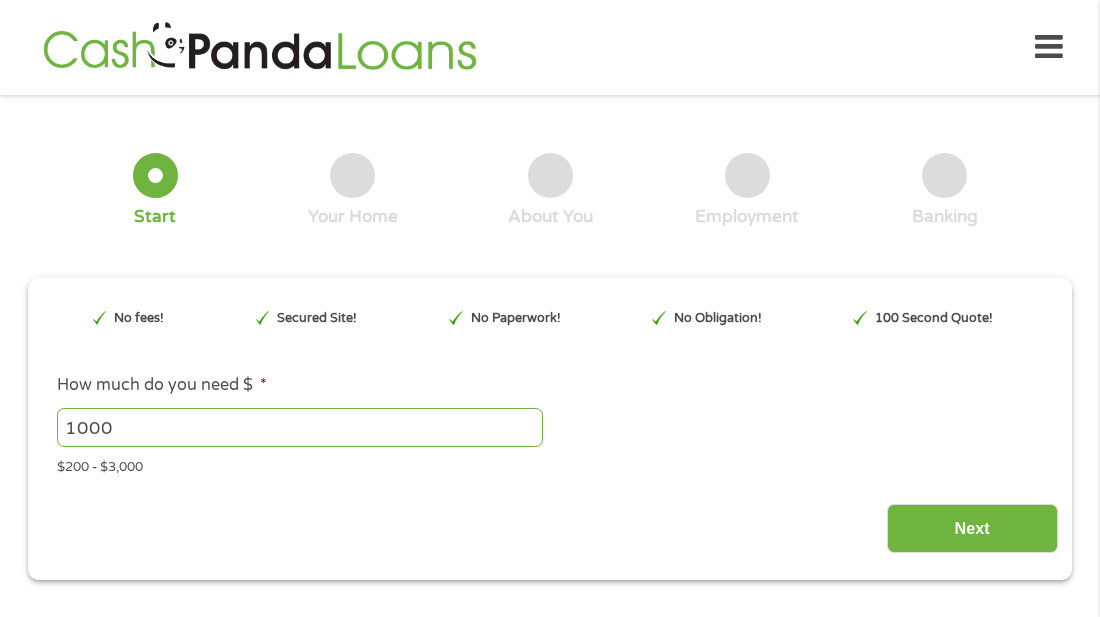 click on "1000" at bounding box center [300, 427] 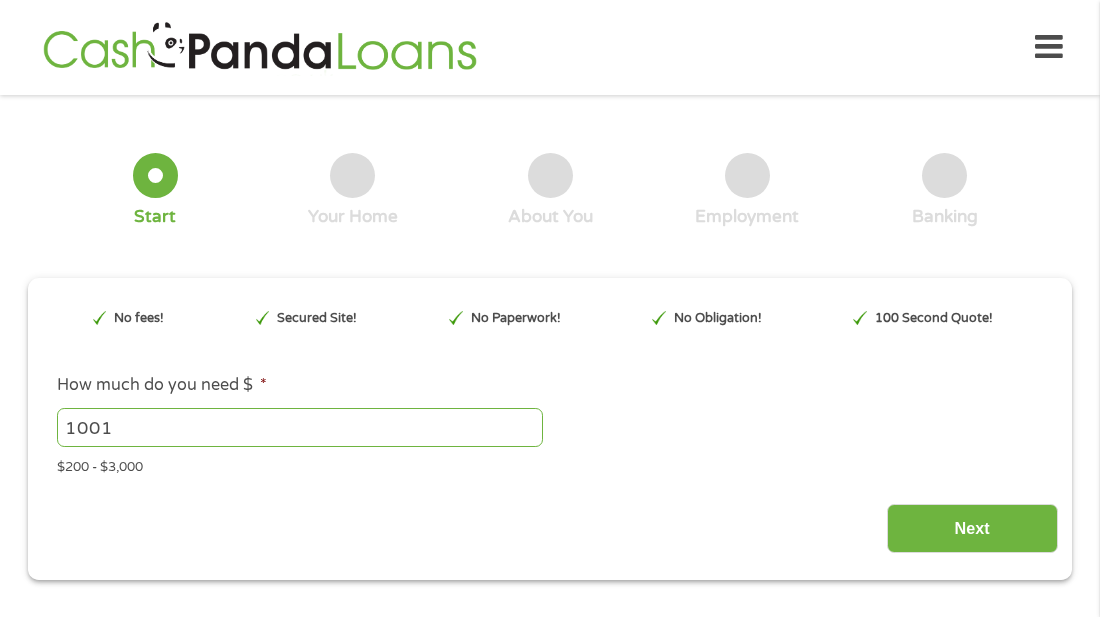 click on "1001" at bounding box center (300, 427) 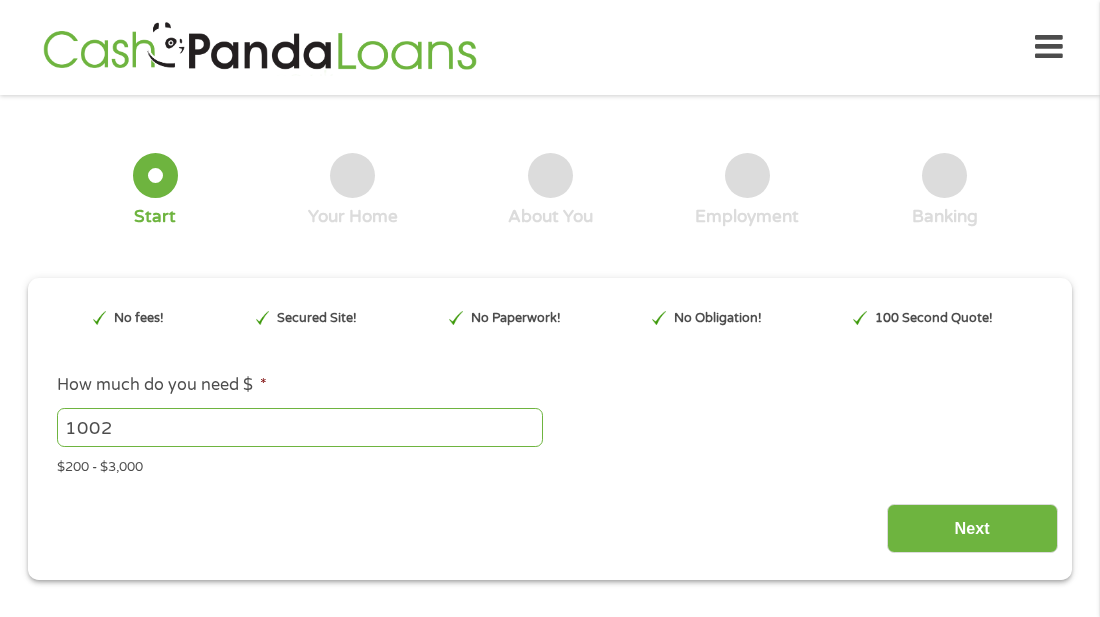 click on "1002" at bounding box center (300, 427) 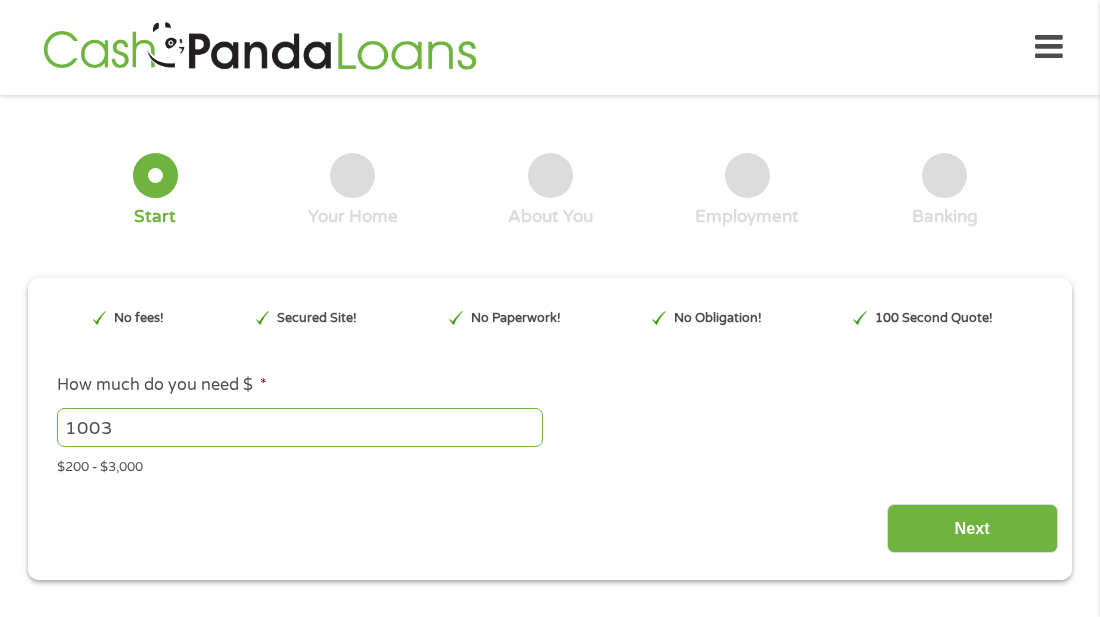 click on "1003" at bounding box center [300, 427] 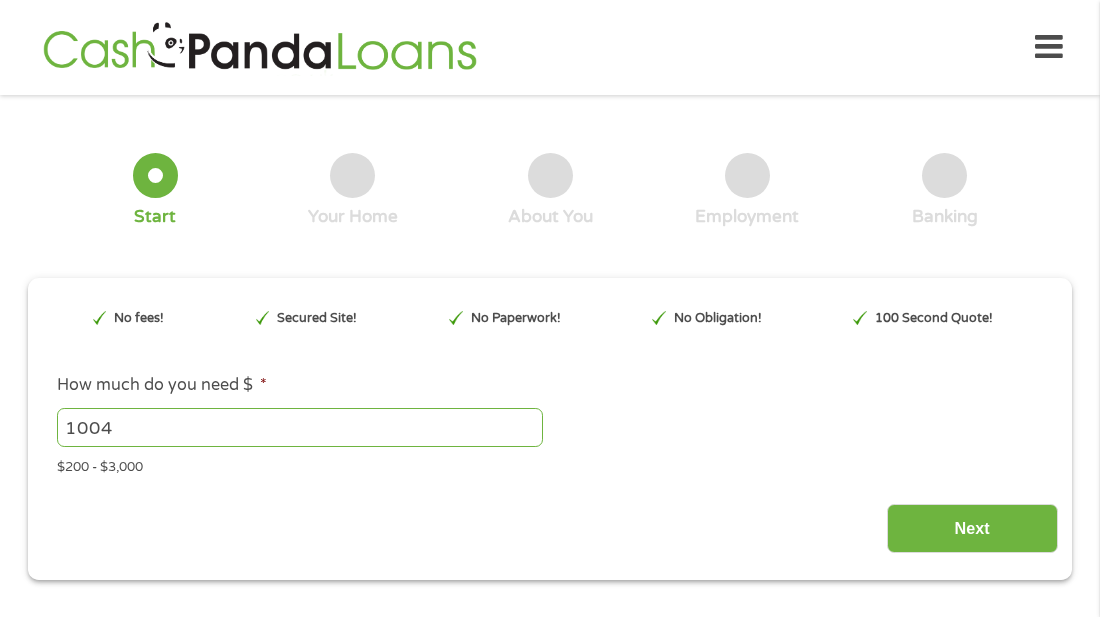 click on "1004" at bounding box center [300, 427] 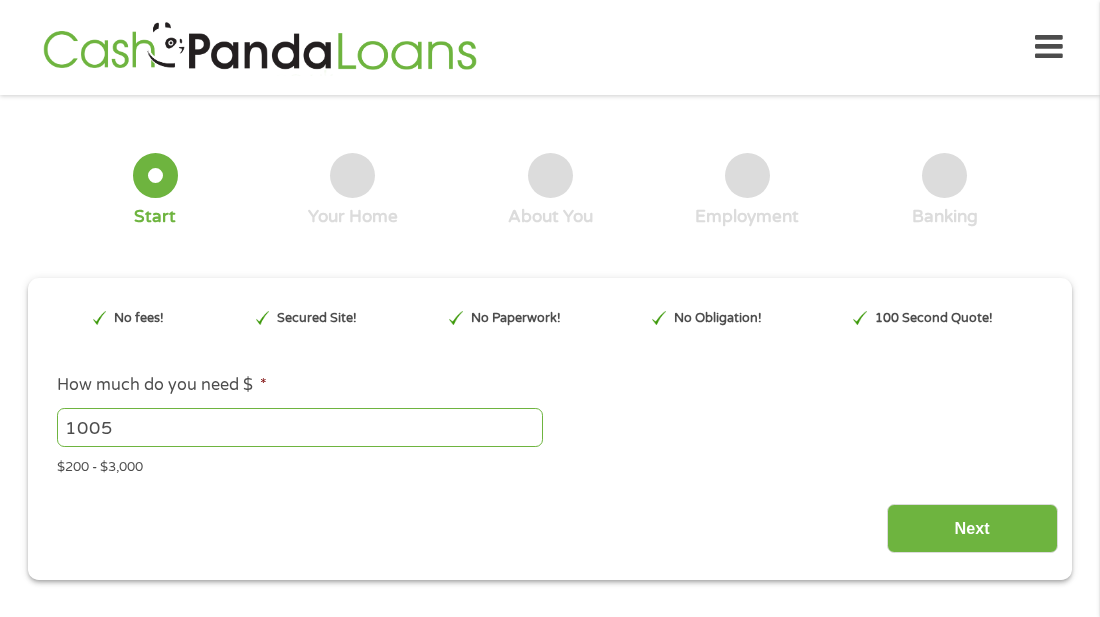 click on "1005" at bounding box center [300, 427] 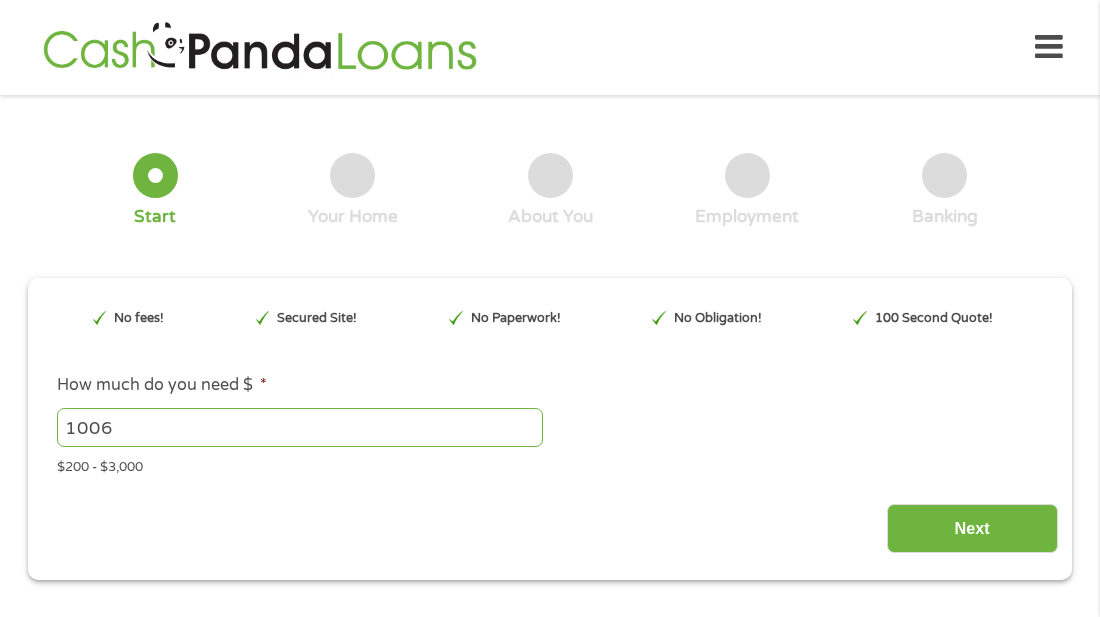 click on "1006" at bounding box center (300, 427) 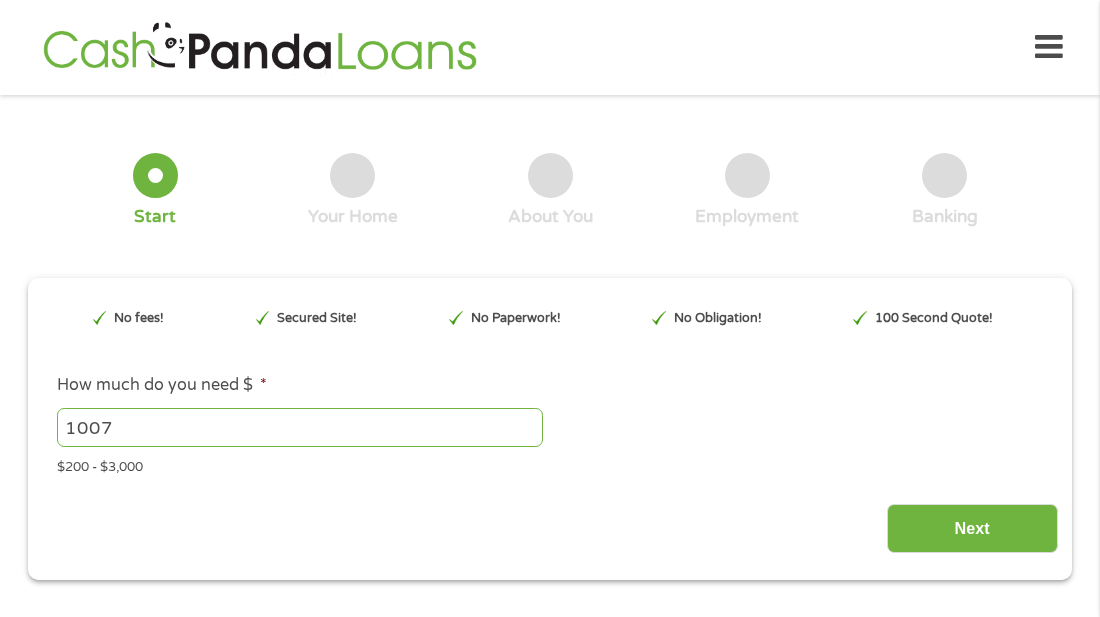 click on "1007" at bounding box center (300, 427) 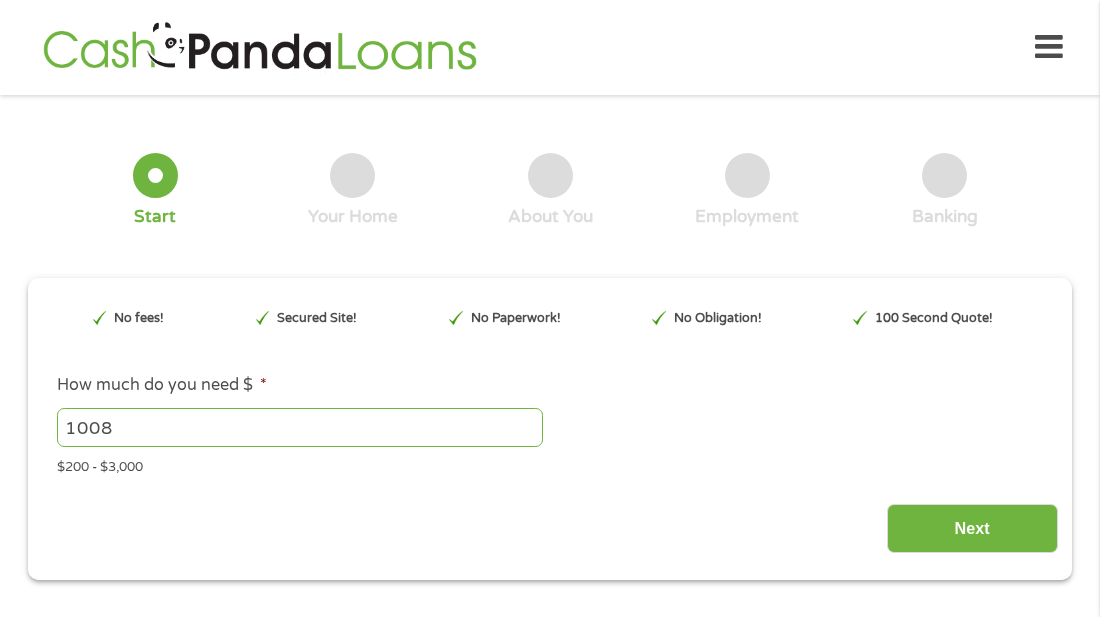 click on "1008" at bounding box center (300, 427) 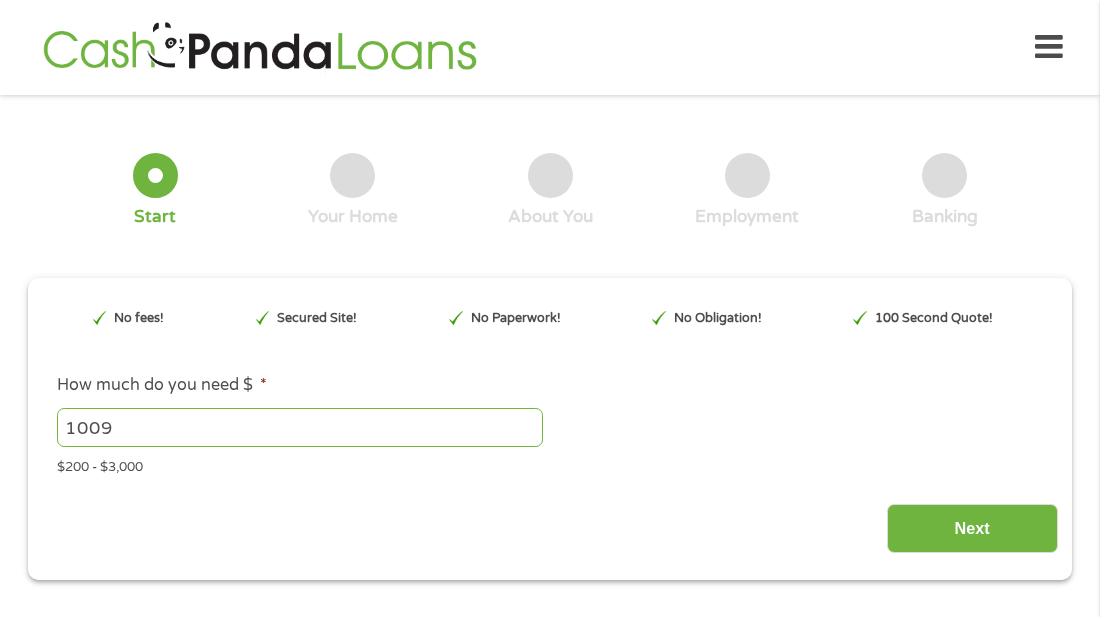 click on "1009" at bounding box center (300, 427) 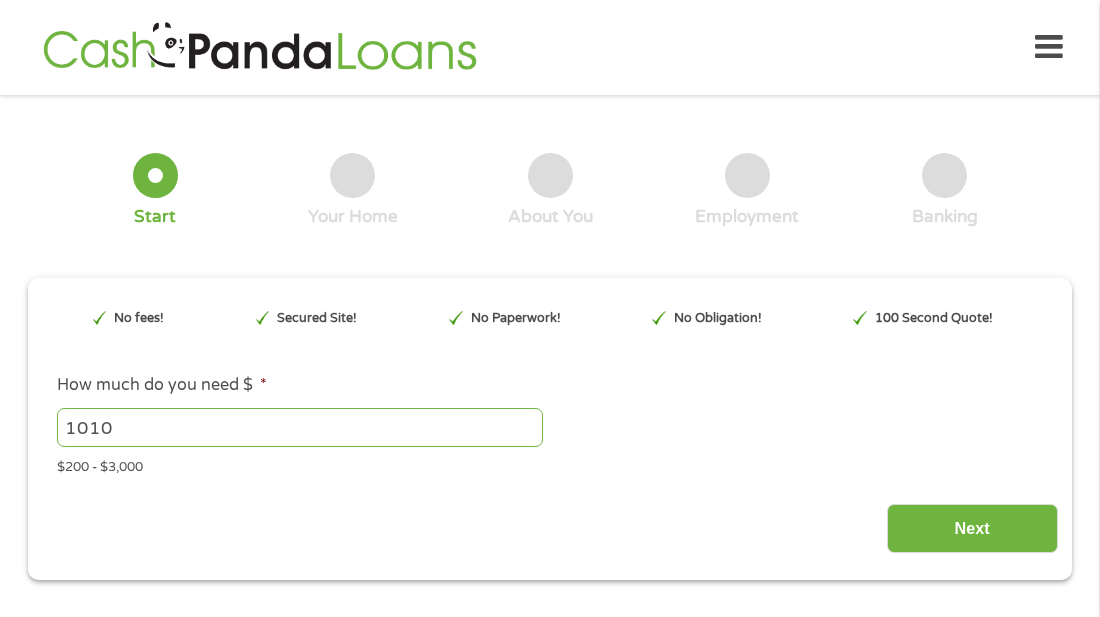 click on "1010" at bounding box center [300, 427] 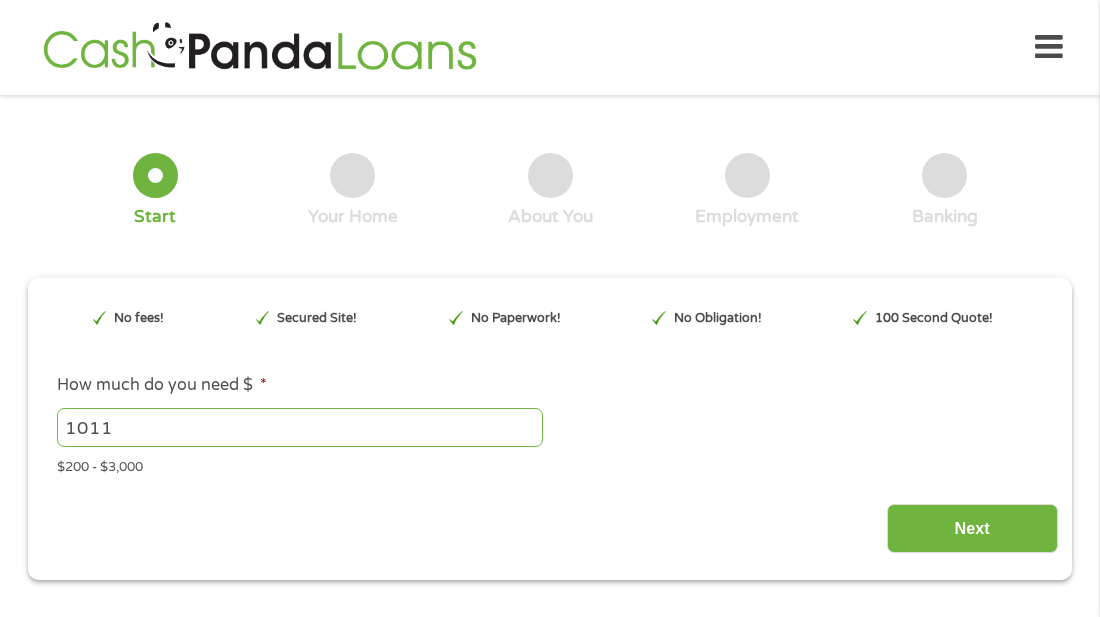 click on "1011" at bounding box center (300, 427) 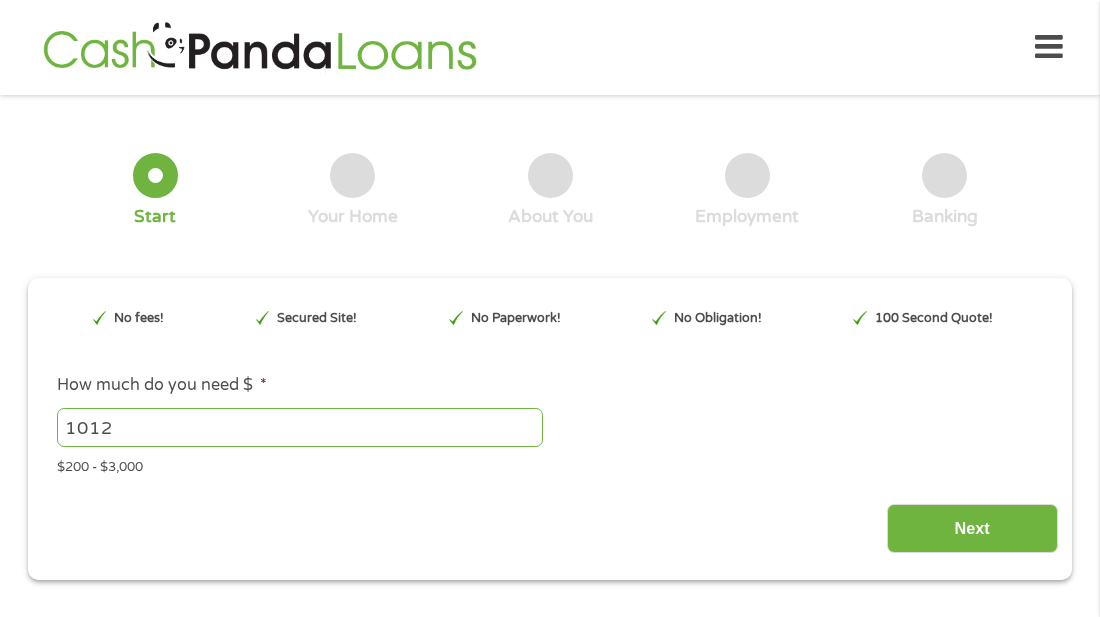 click on "1012" at bounding box center (300, 427) 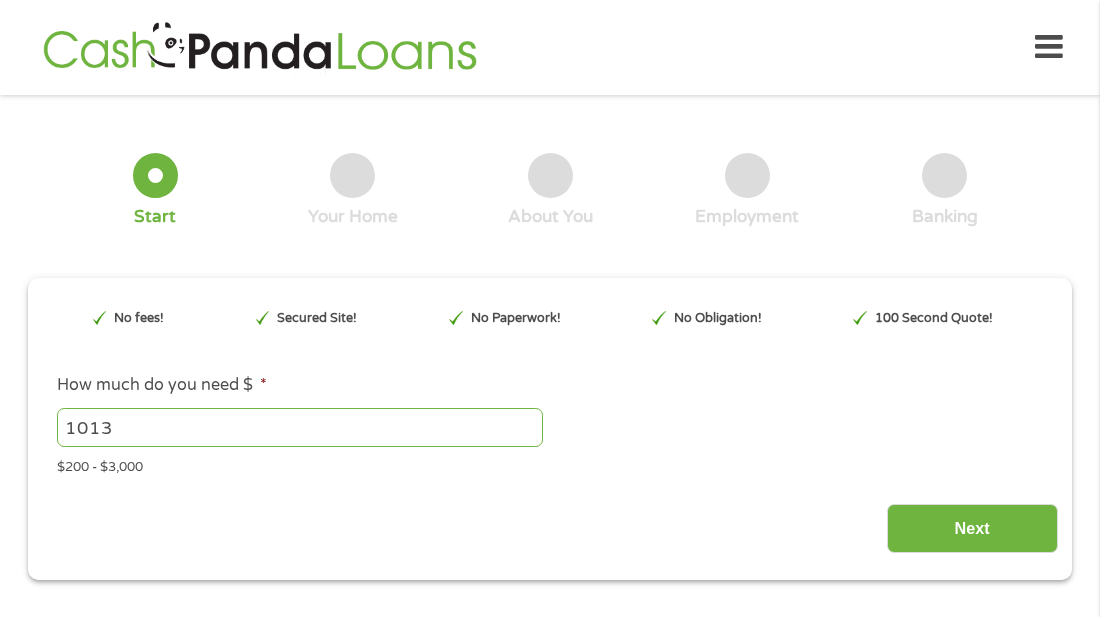 click on "1013" at bounding box center (300, 427) 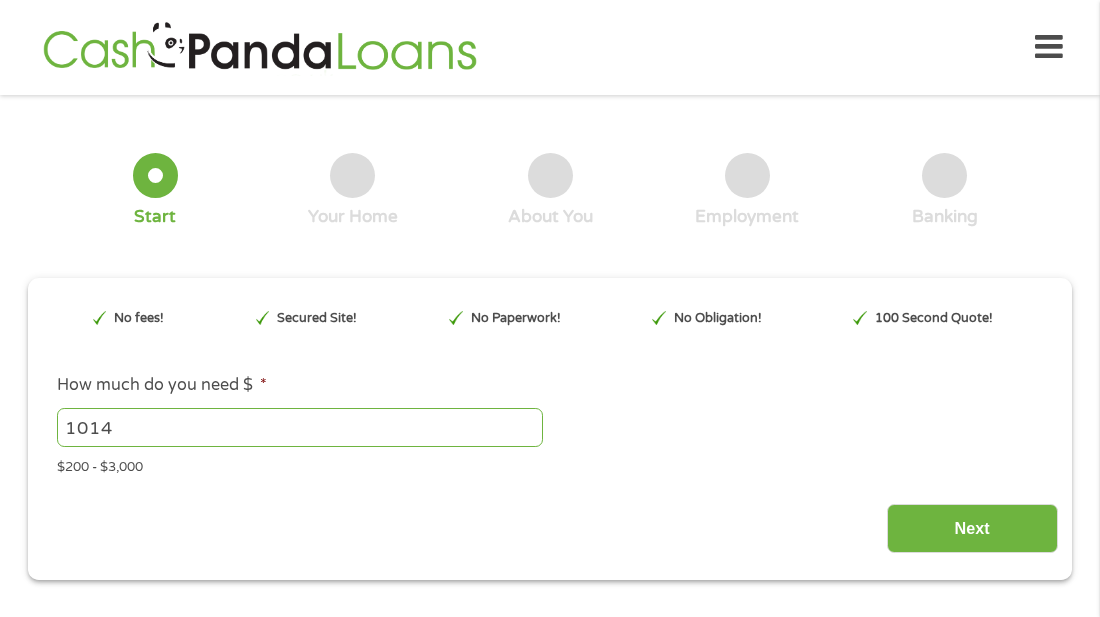 click on "1014" at bounding box center (300, 427) 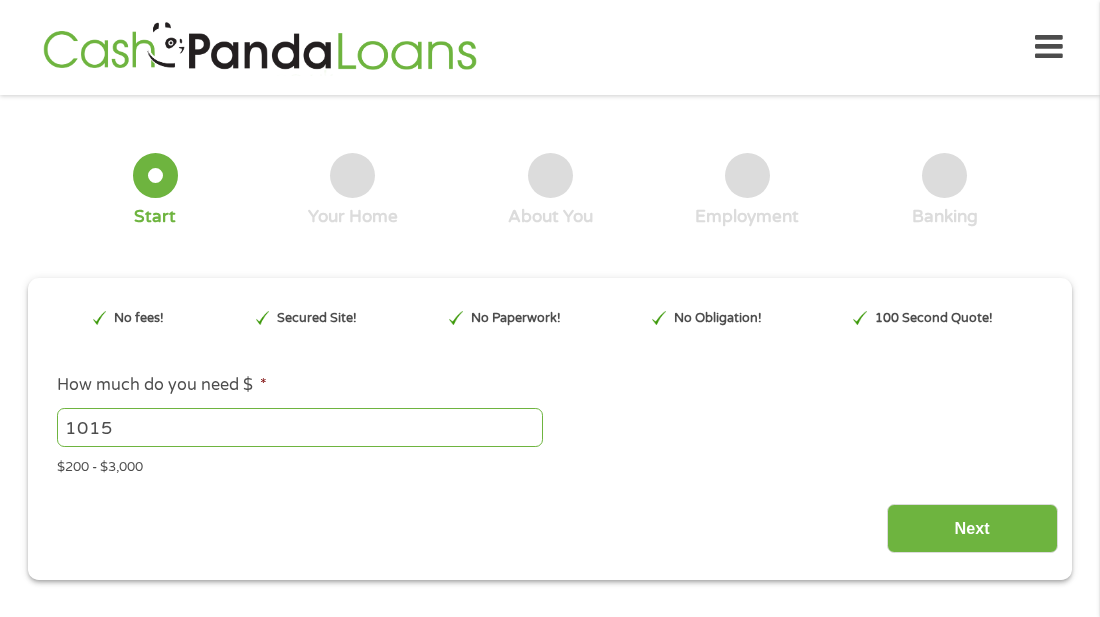 click on "1015" at bounding box center (300, 427) 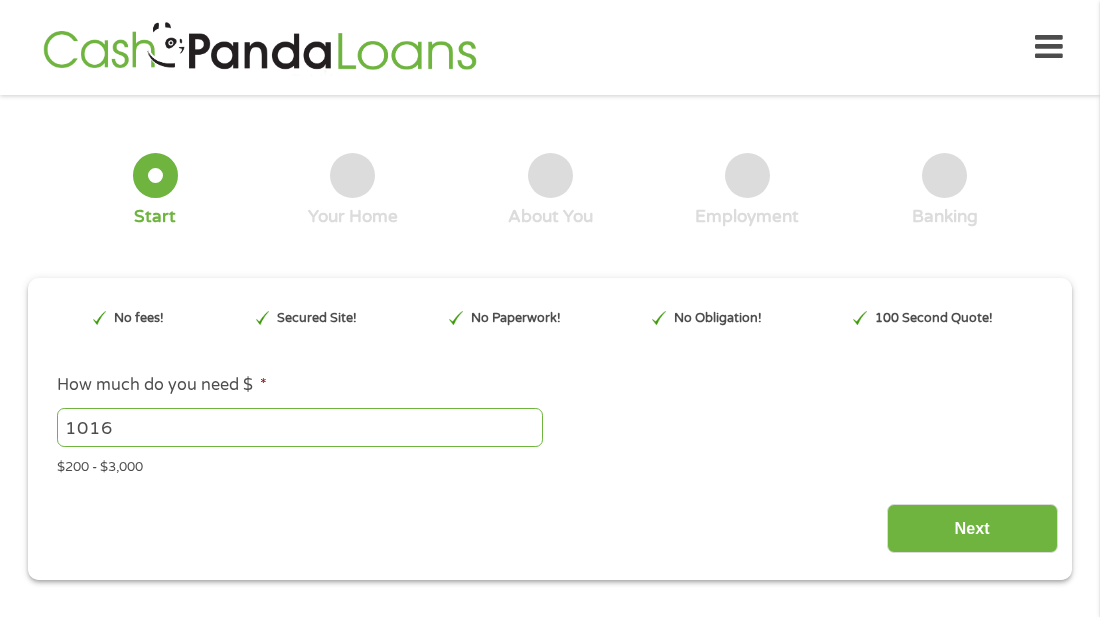 click on "1016" at bounding box center (300, 427) 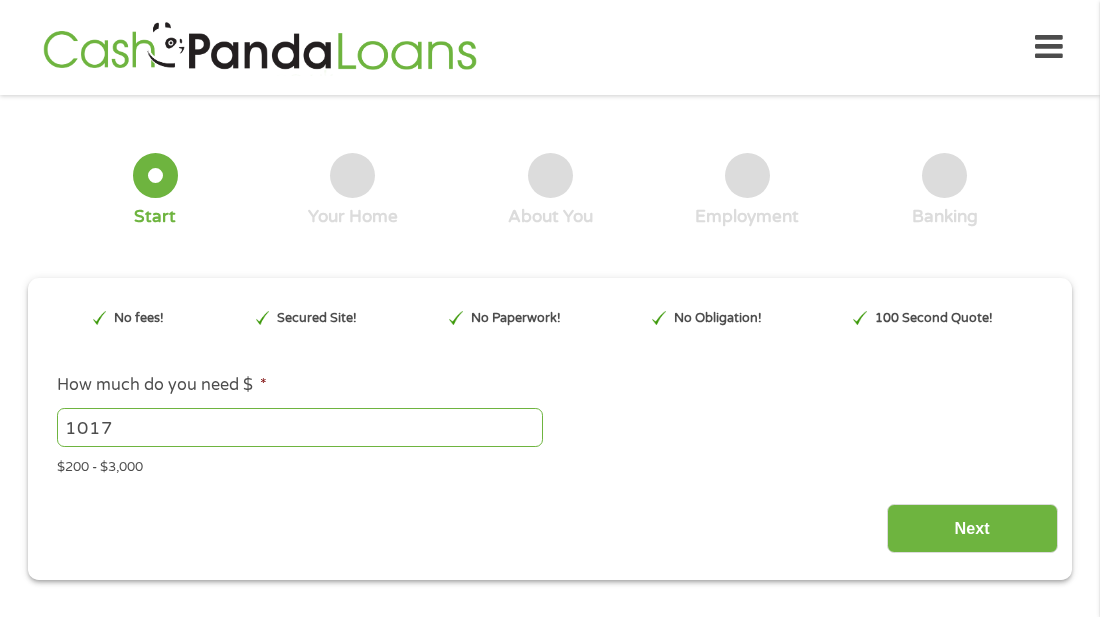 click on "1017" at bounding box center (300, 427) 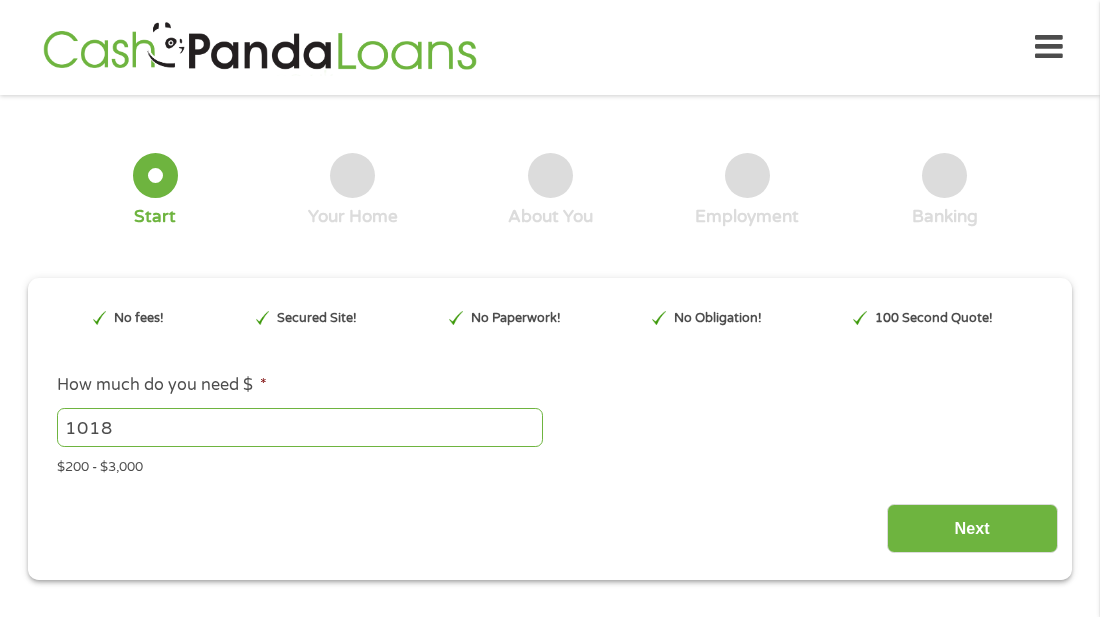 click on "1018" at bounding box center [300, 427] 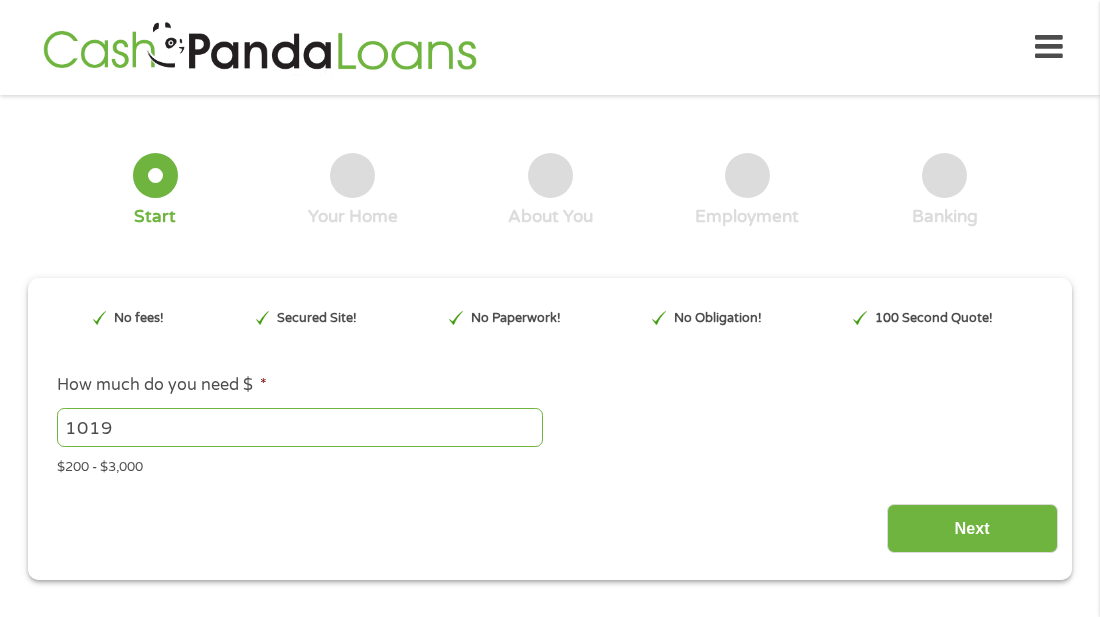 click on "1019" at bounding box center (300, 427) 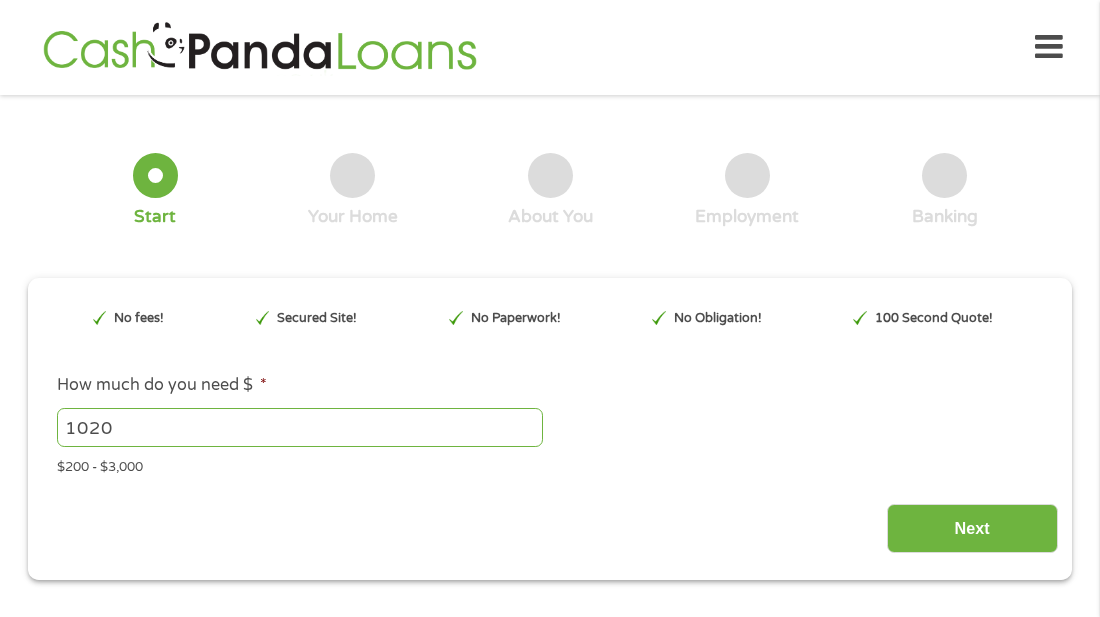 click on "1020" at bounding box center (300, 427) 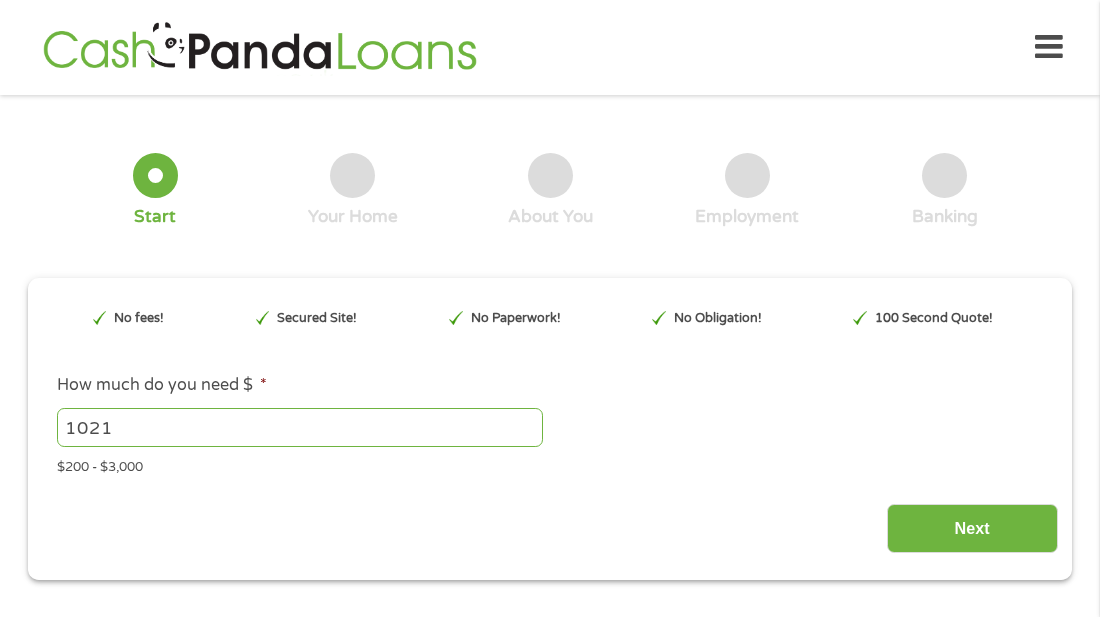 click on "1021" at bounding box center [300, 427] 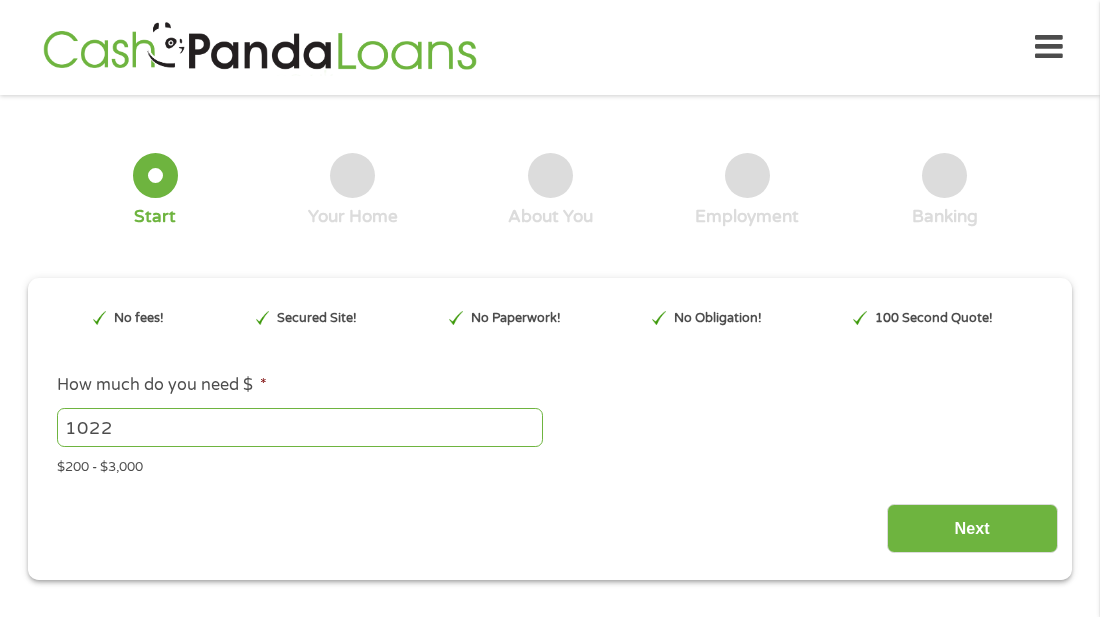 click on "1022" at bounding box center (300, 427) 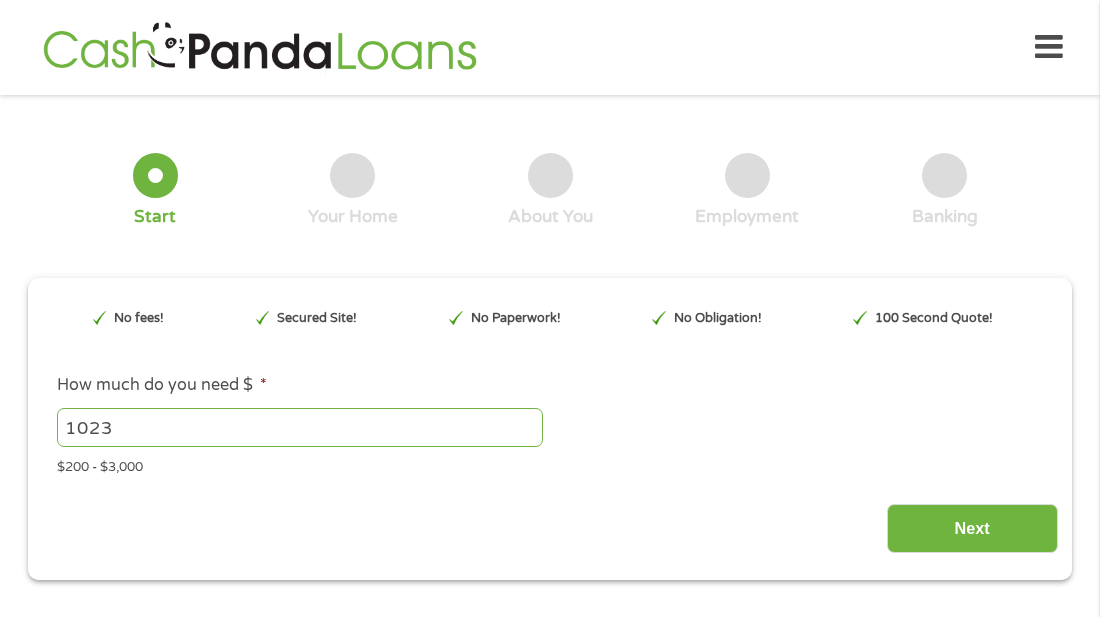 click on "1023" at bounding box center (300, 427) 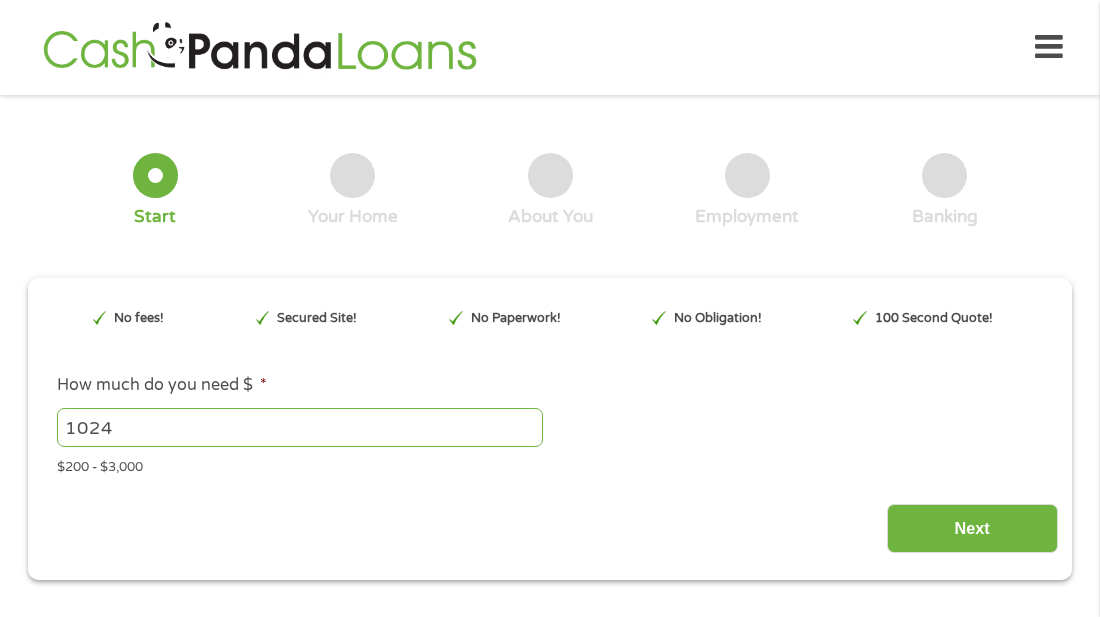 click on "1024" at bounding box center (300, 427) 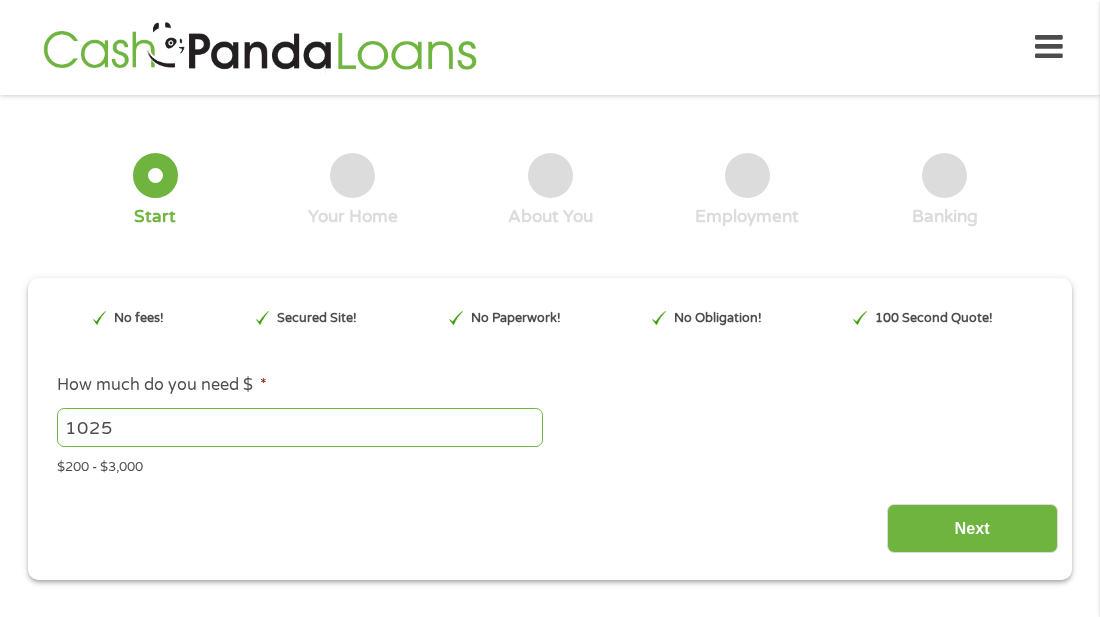 click on "1025" at bounding box center [300, 427] 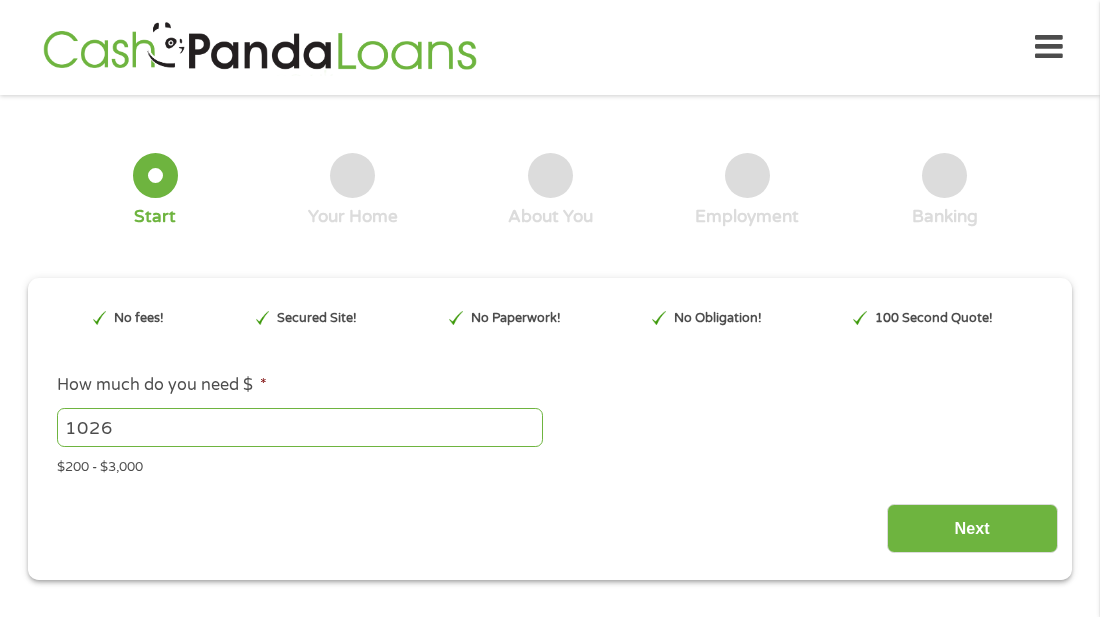 click on "1026" at bounding box center (300, 427) 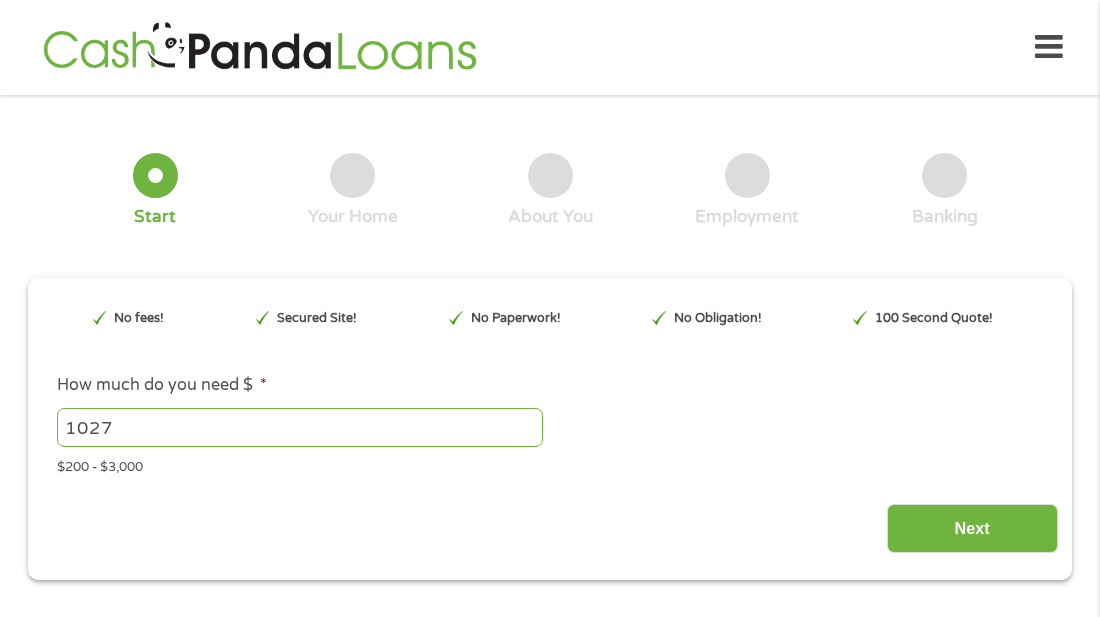 click on "1027" at bounding box center (300, 427) 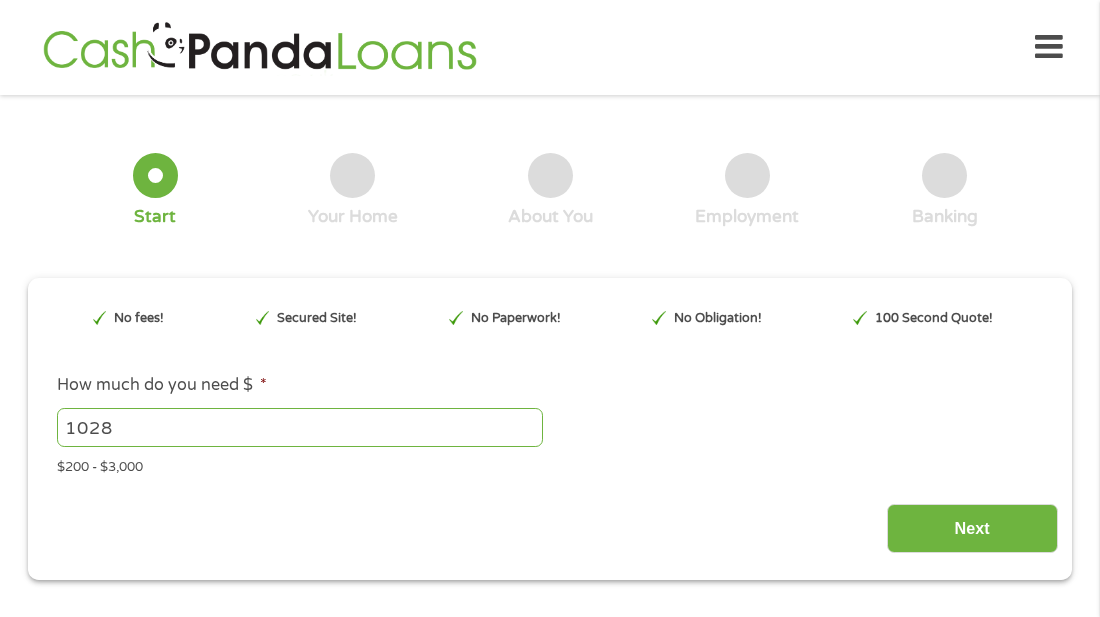 click on "1028" at bounding box center [300, 427] 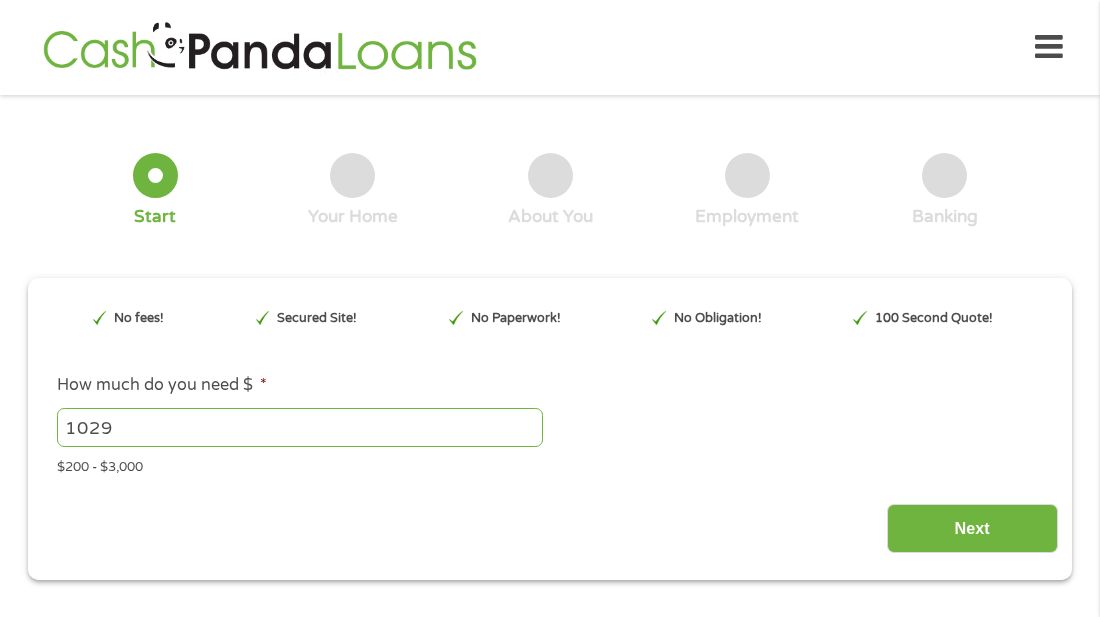 click on "1029" at bounding box center (300, 427) 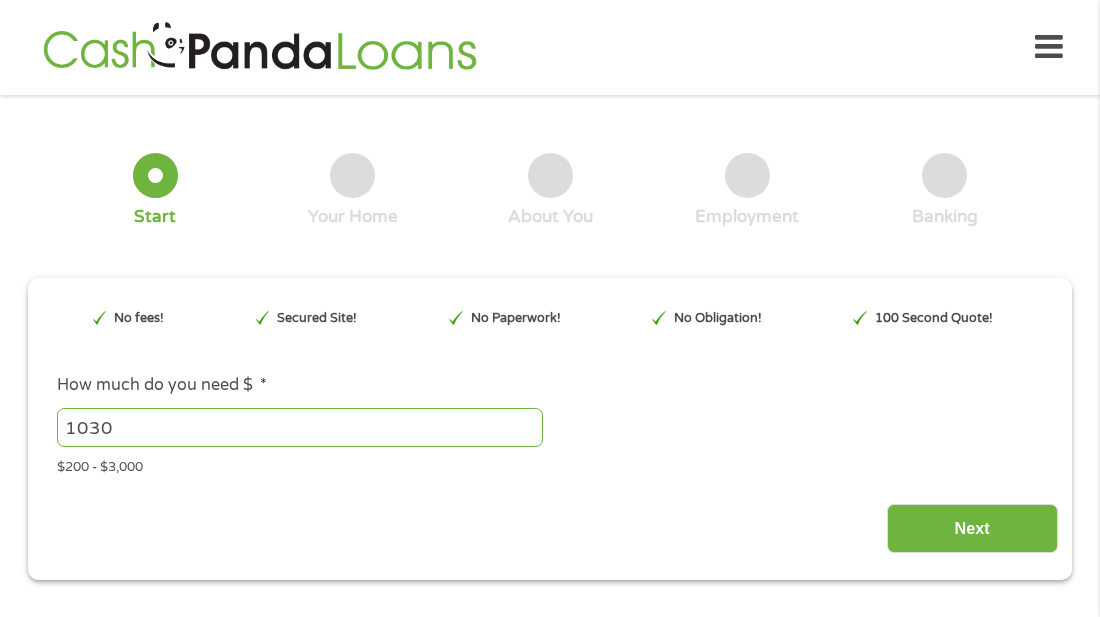 click on "1030" at bounding box center [300, 427] 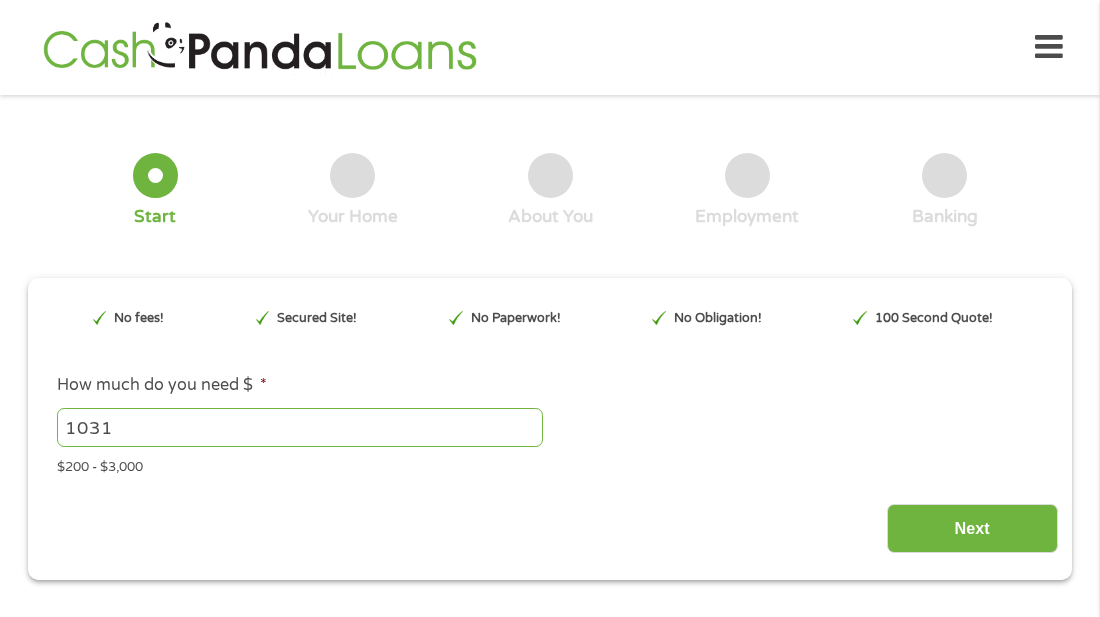 click on "1031" at bounding box center (300, 427) 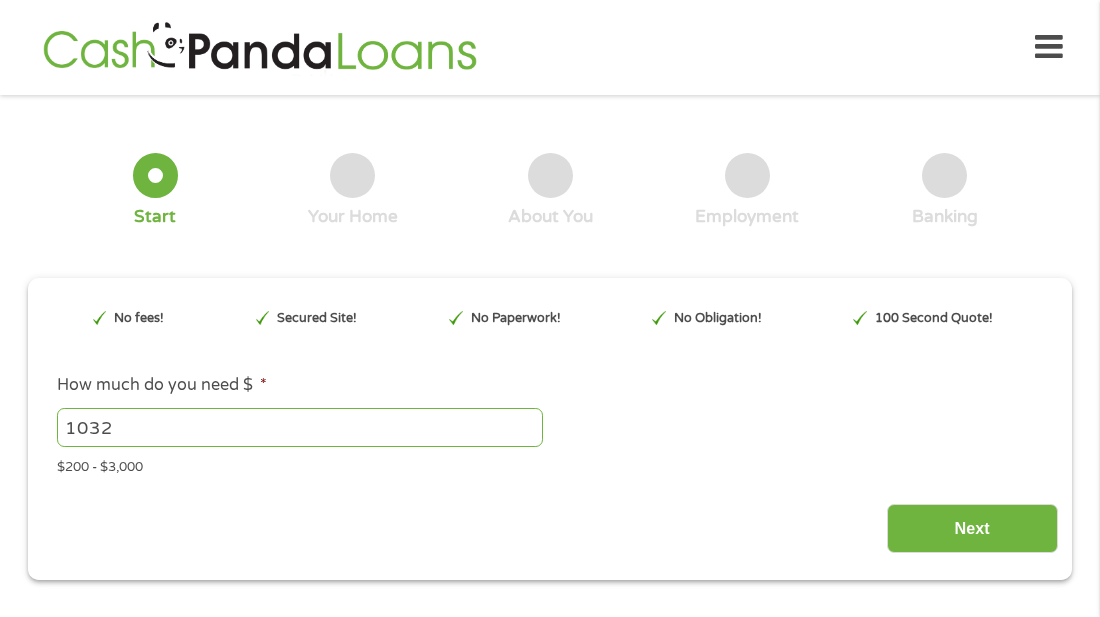click on "1032" at bounding box center (300, 427) 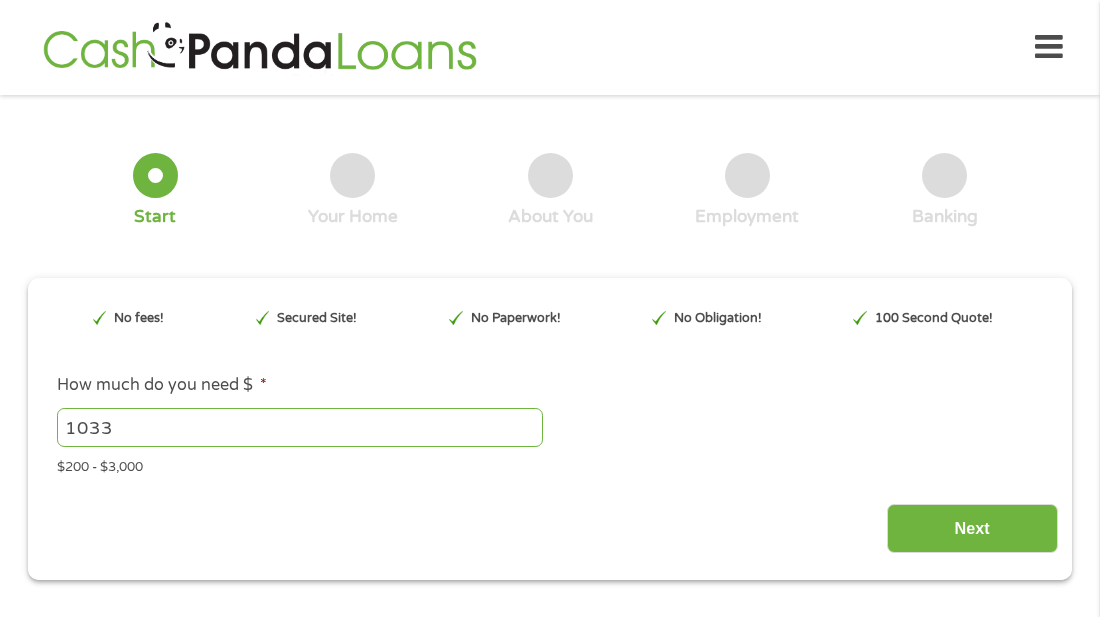 click on "1033" at bounding box center [300, 427] 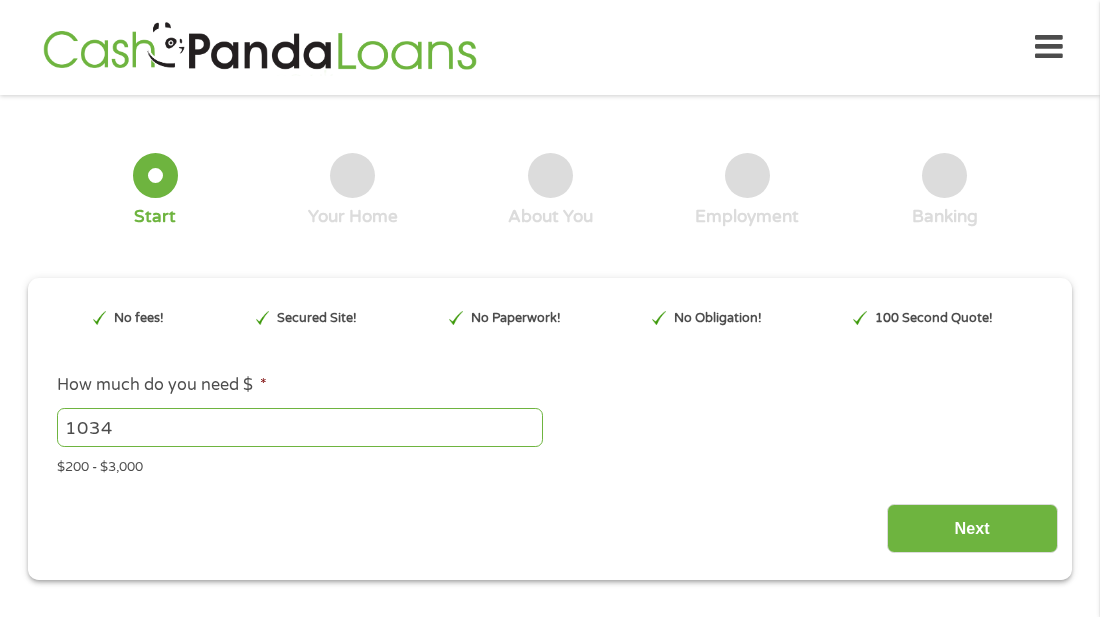 click on "1034" at bounding box center (300, 427) 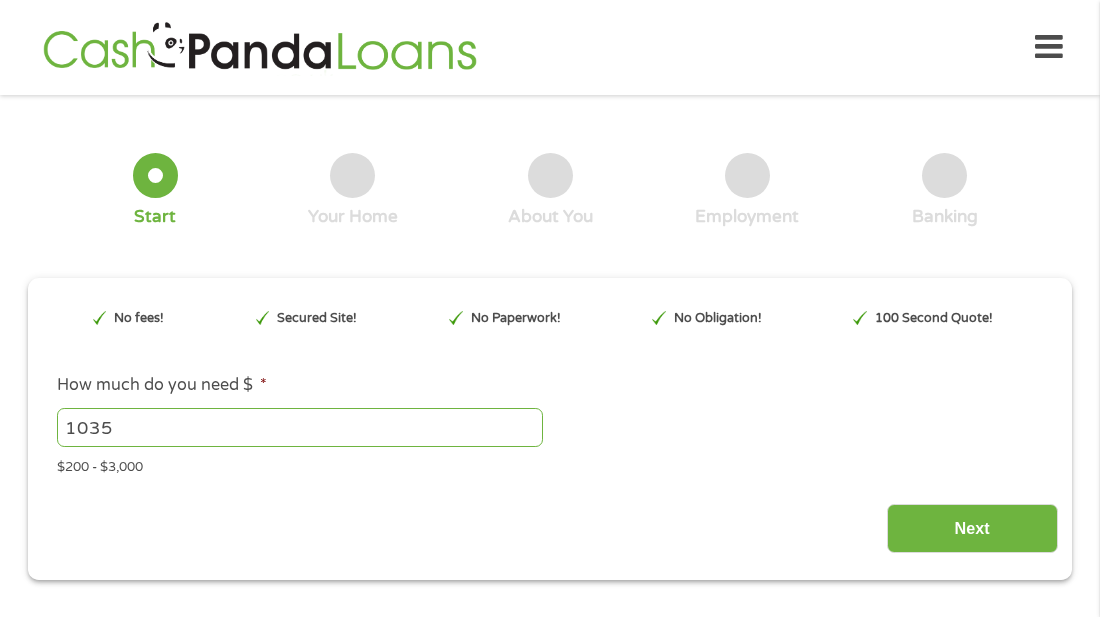 click on "1035" at bounding box center [300, 427] 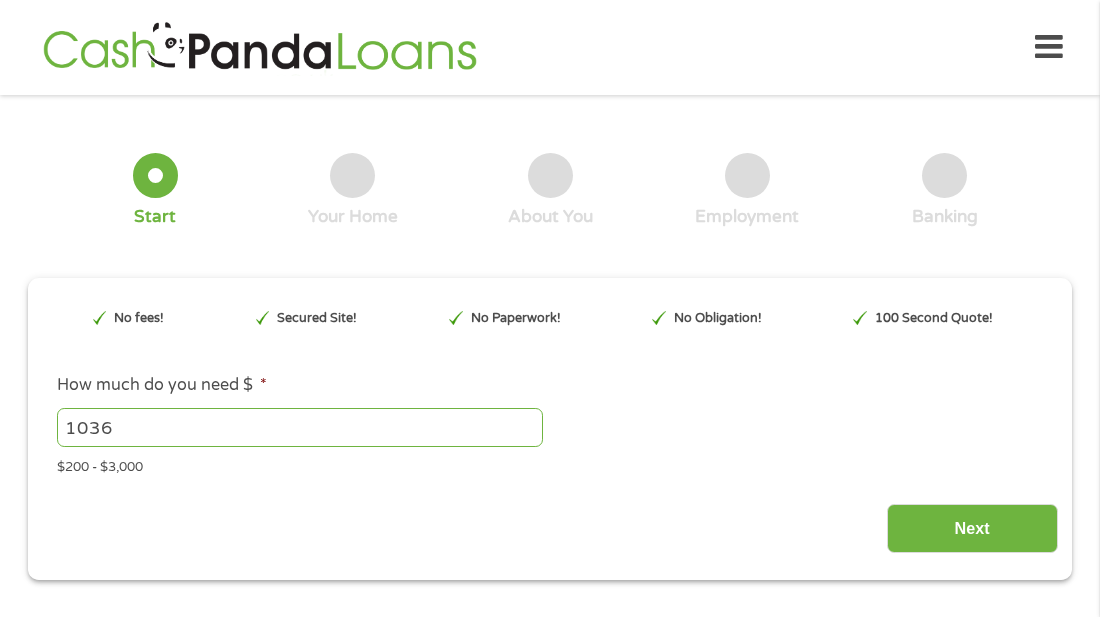 click on "1036" at bounding box center (300, 427) 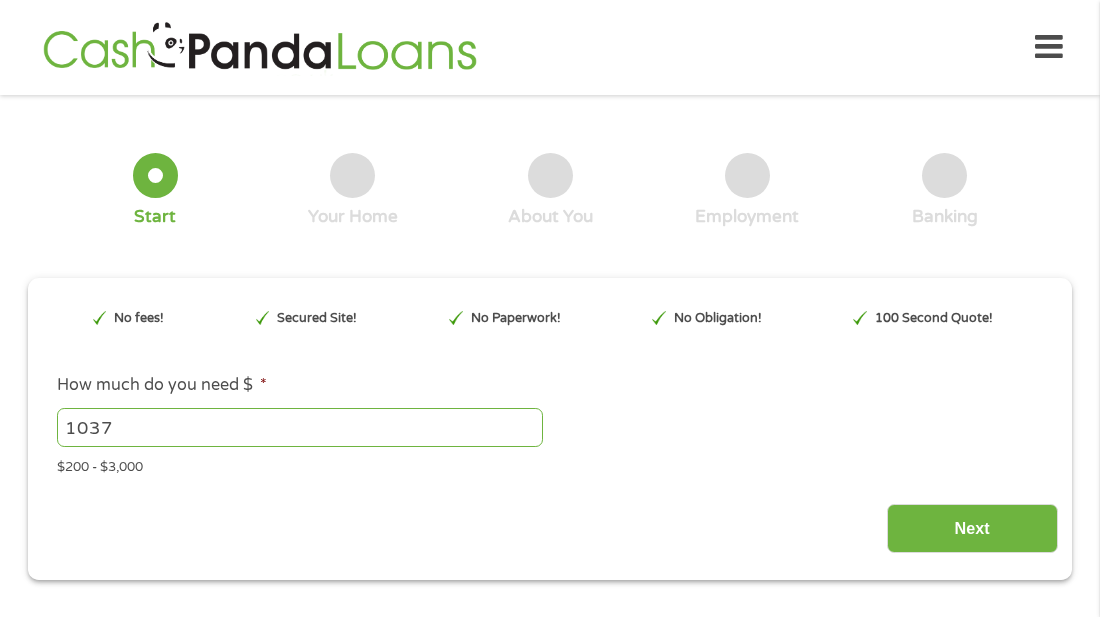 click on "1037" at bounding box center [300, 427] 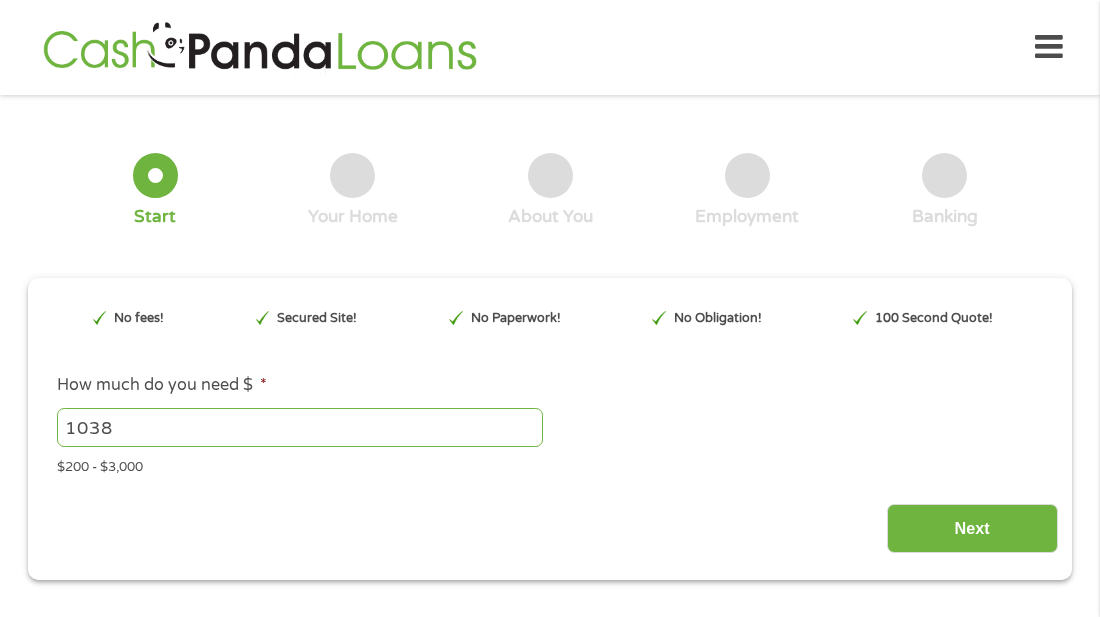 click on "1038" at bounding box center (300, 427) 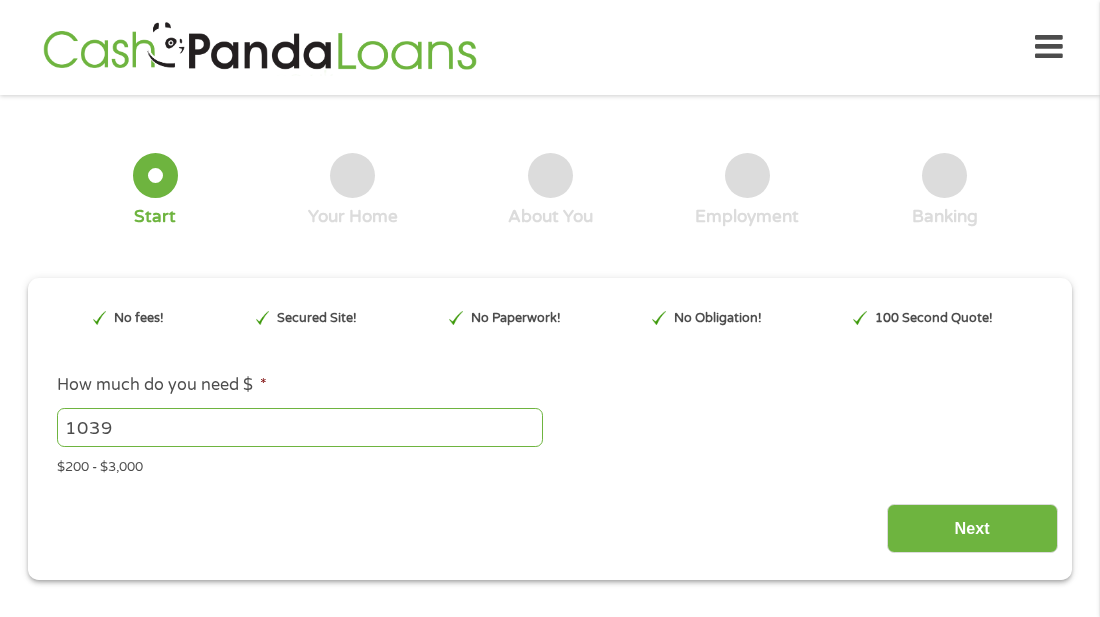 click on "1039" at bounding box center [300, 427] 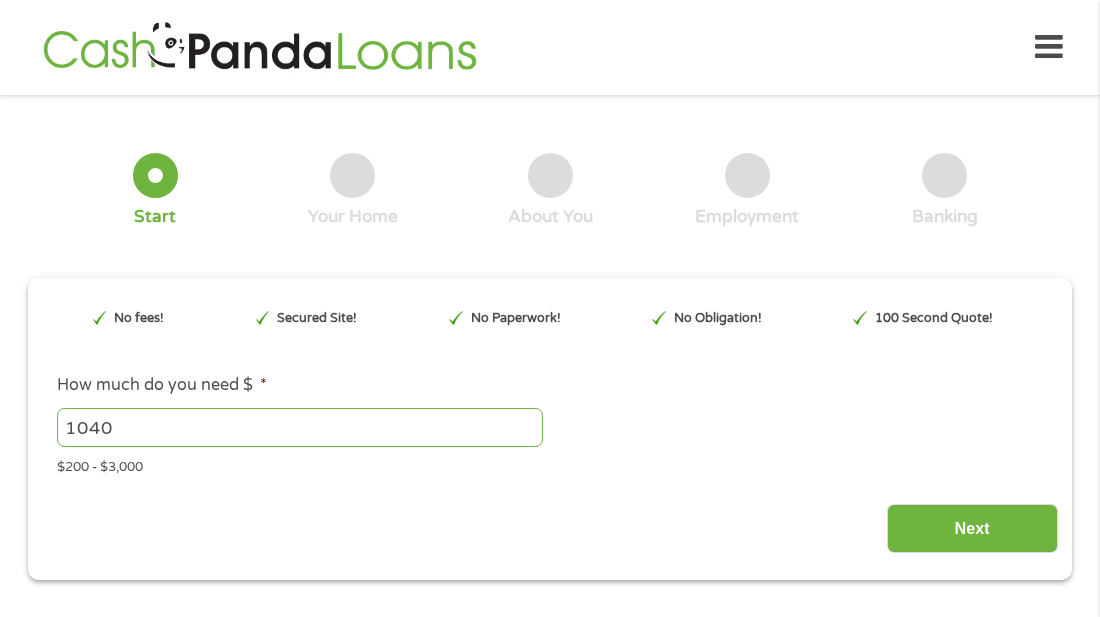 click on "1040" at bounding box center [300, 427] 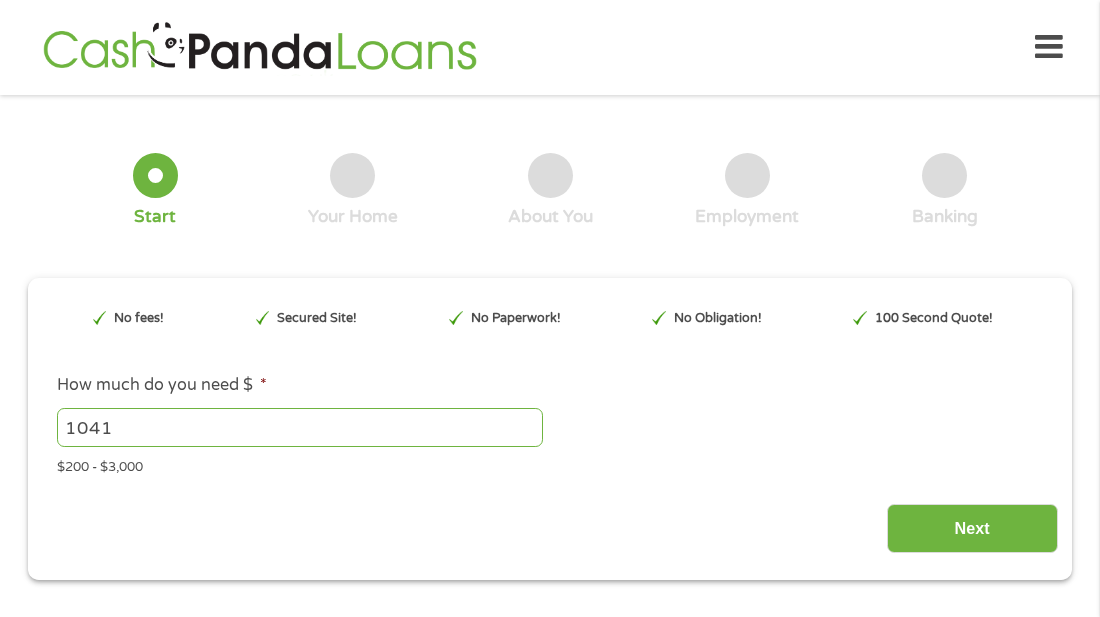 click on "1041" at bounding box center (300, 427) 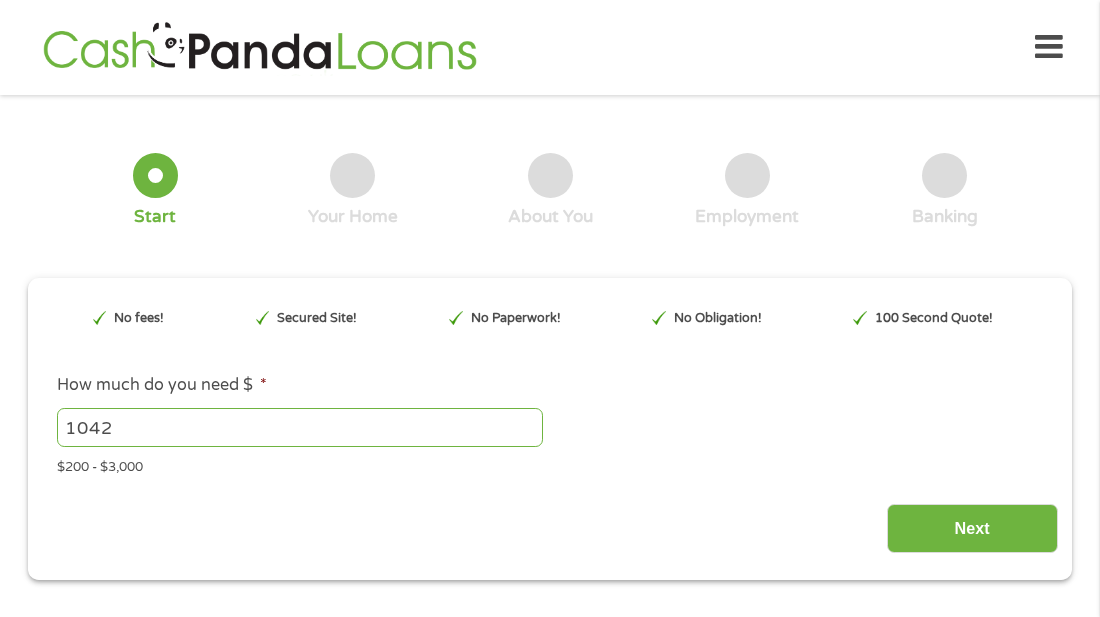 click on "1042" at bounding box center [300, 427] 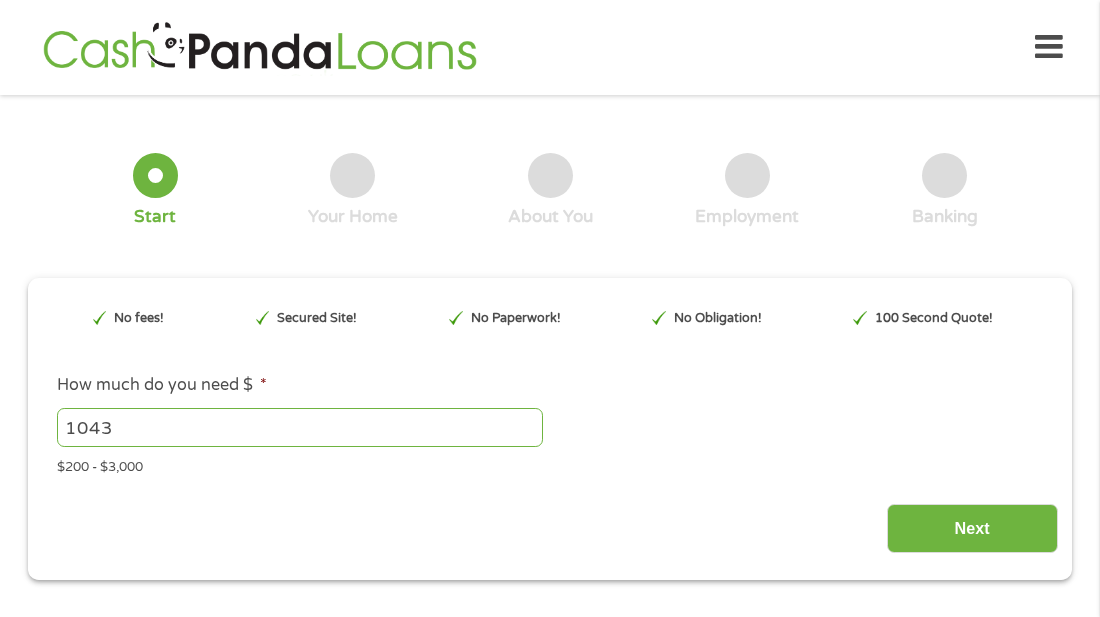 click on "1043" at bounding box center [300, 427] 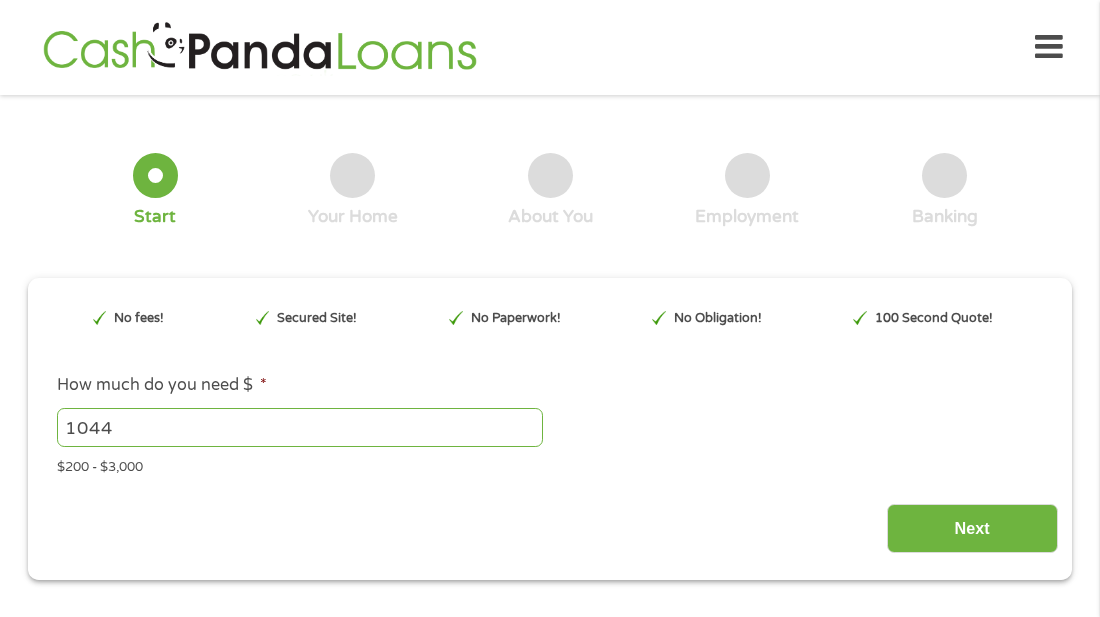 click on "1044" at bounding box center (300, 427) 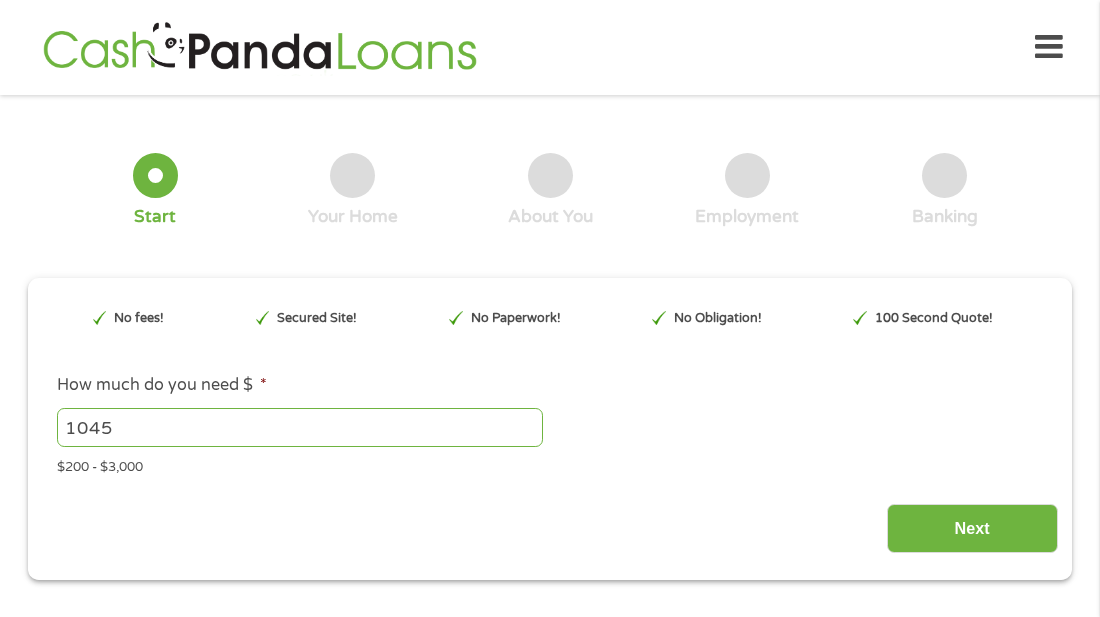 click on "1045" at bounding box center [300, 427] 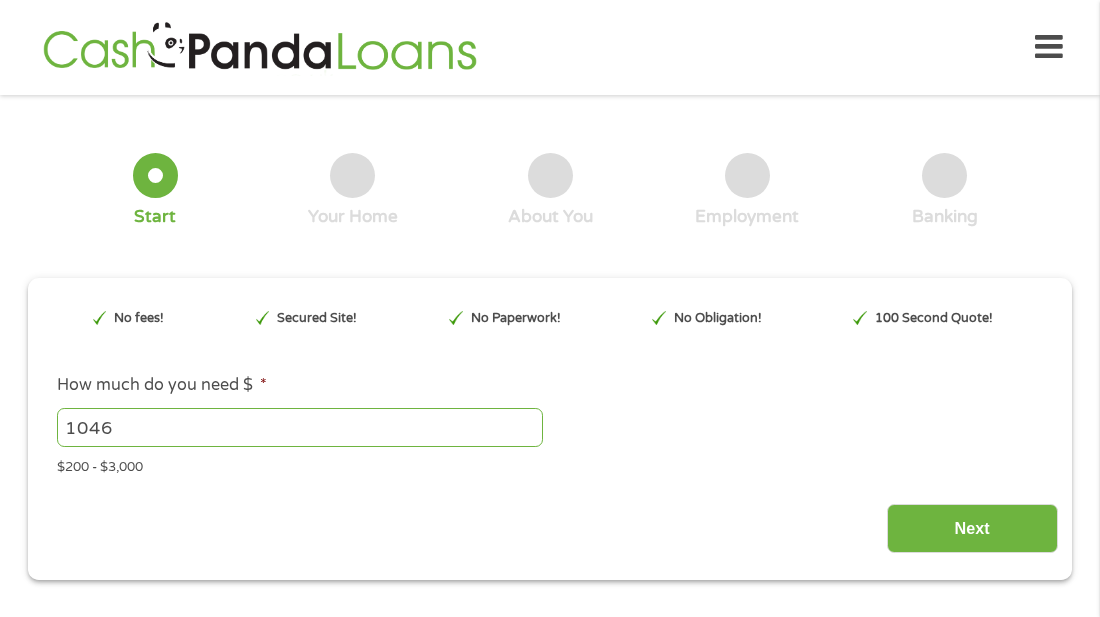 click on "1046" at bounding box center (300, 427) 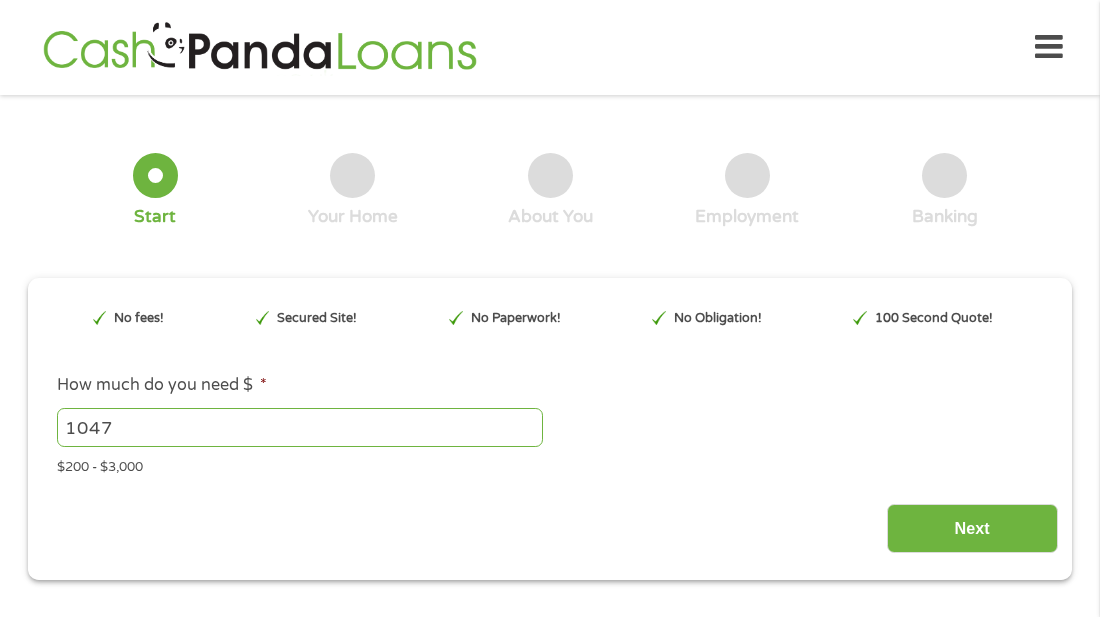 click on "1047" at bounding box center [300, 427] 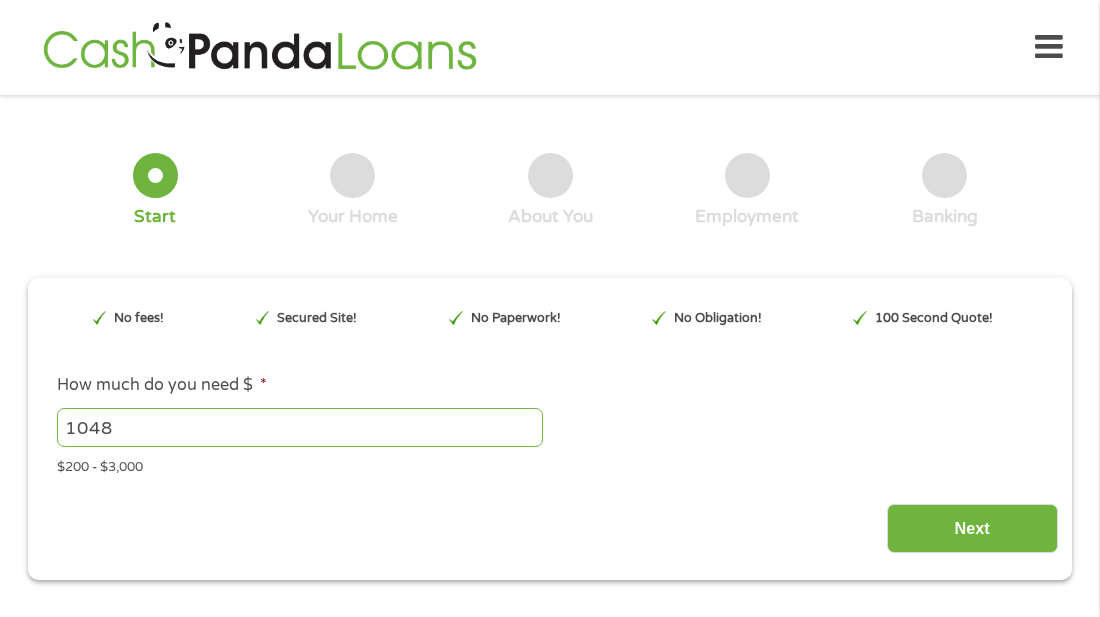 click on "1048" at bounding box center [300, 427] 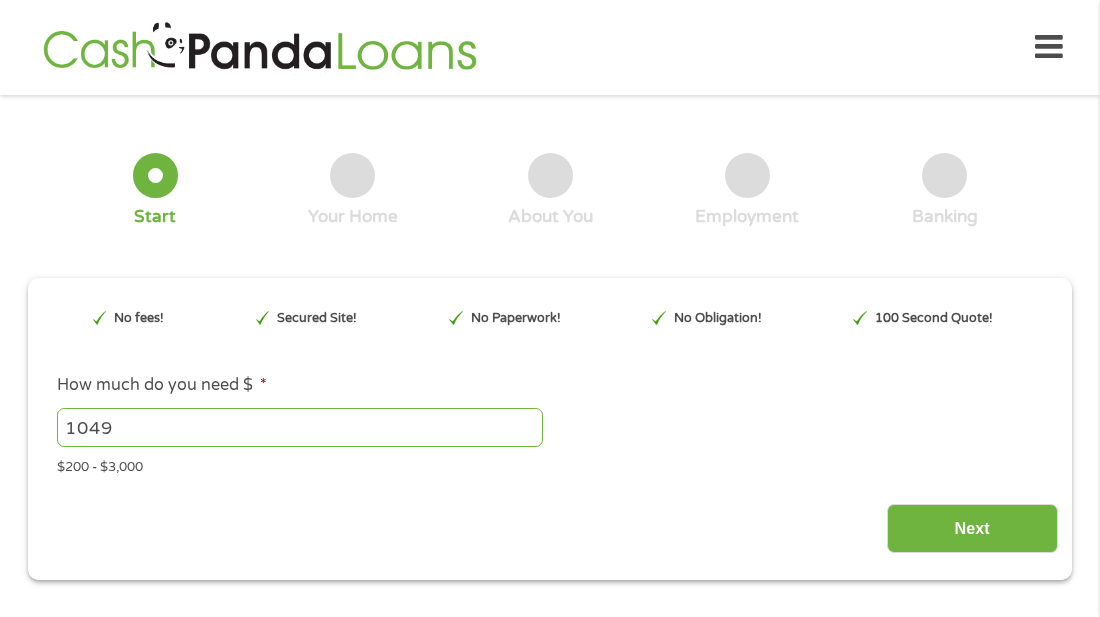 click on "1049" at bounding box center [300, 427] 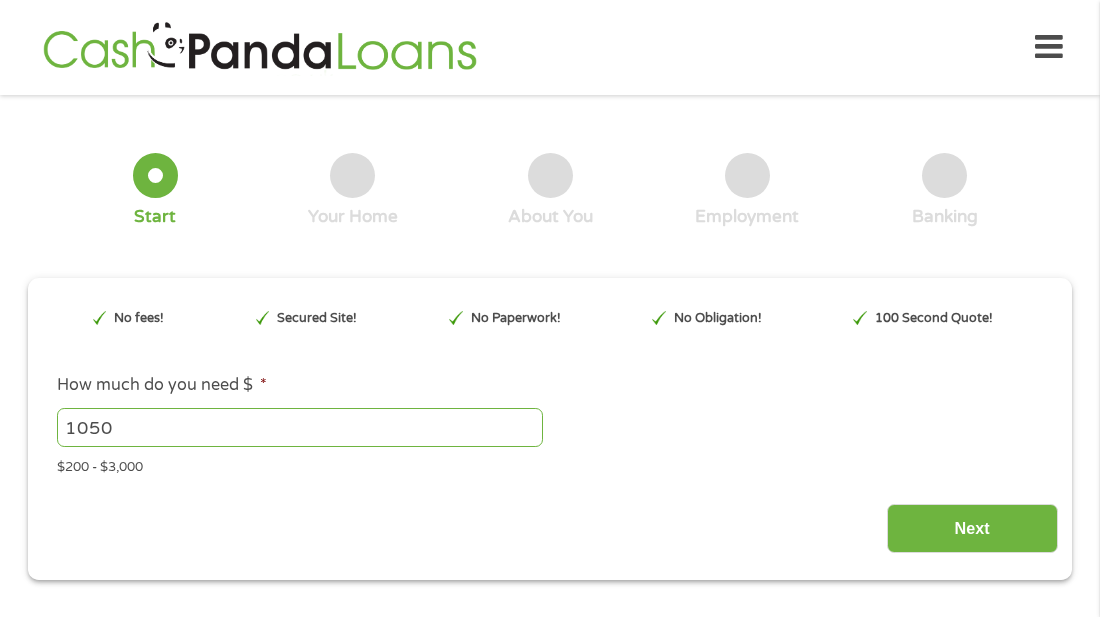 click on "1050" at bounding box center (300, 427) 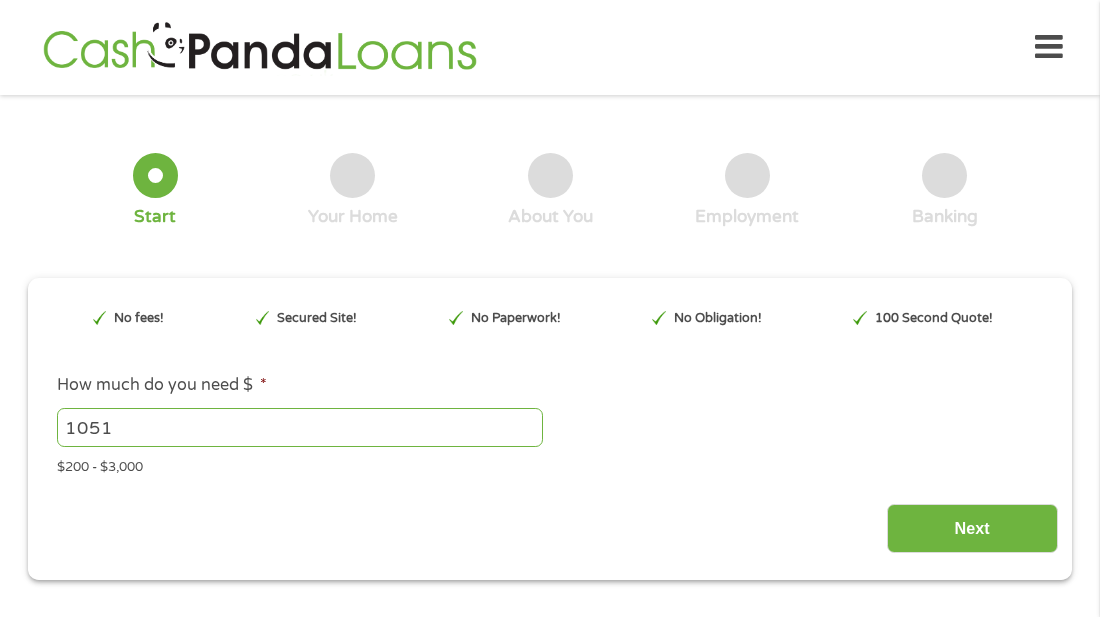 click on "1051" at bounding box center (300, 427) 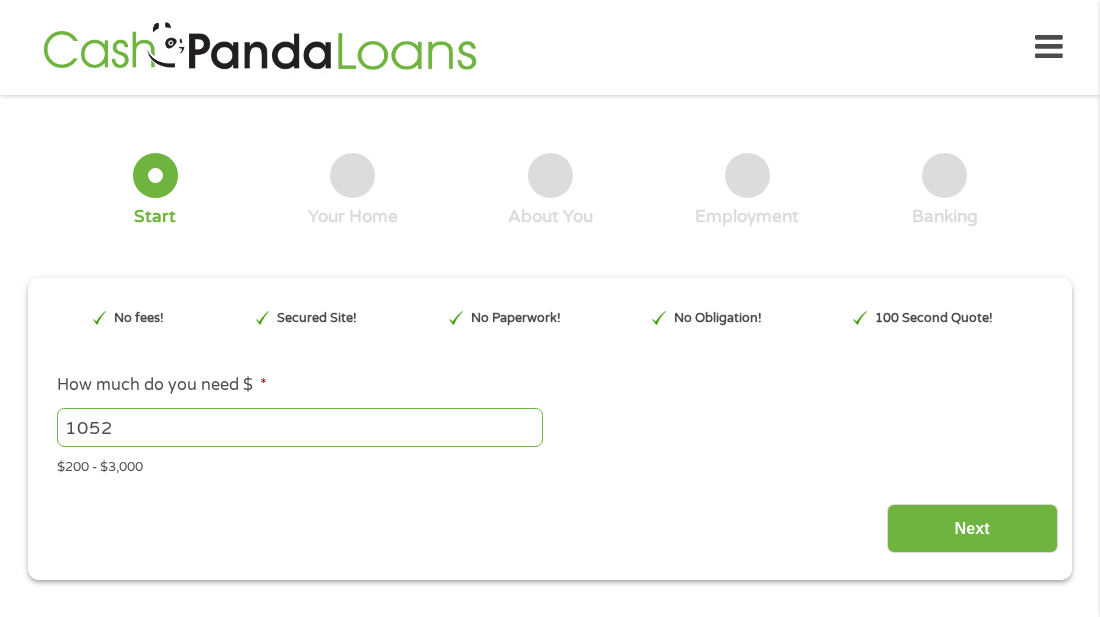 click on "1052" at bounding box center [300, 427] 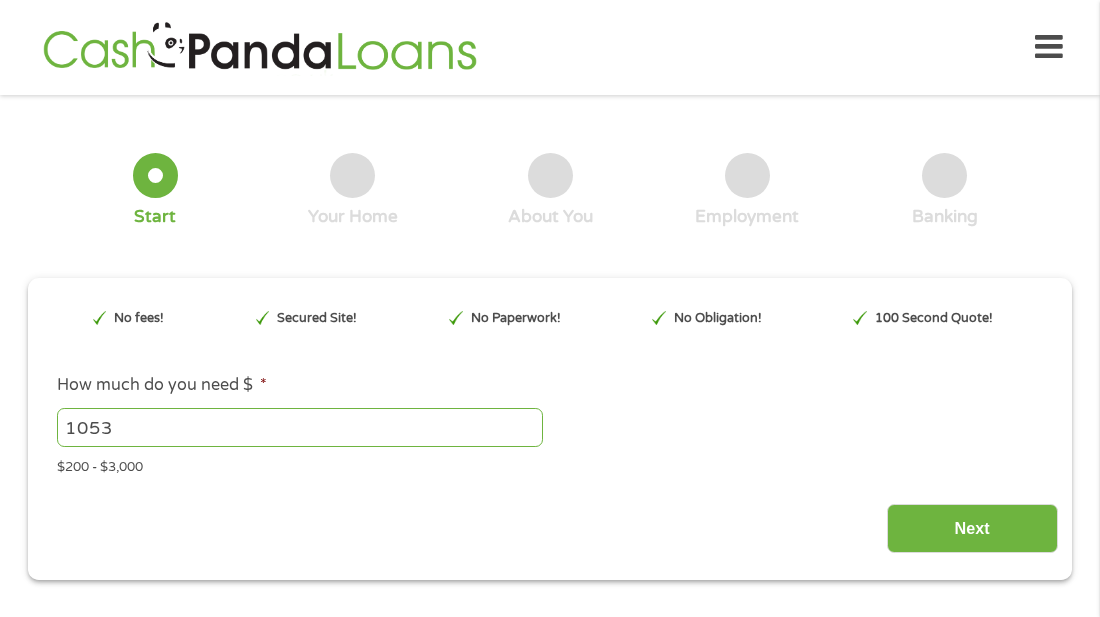 click on "1053" at bounding box center [300, 427] 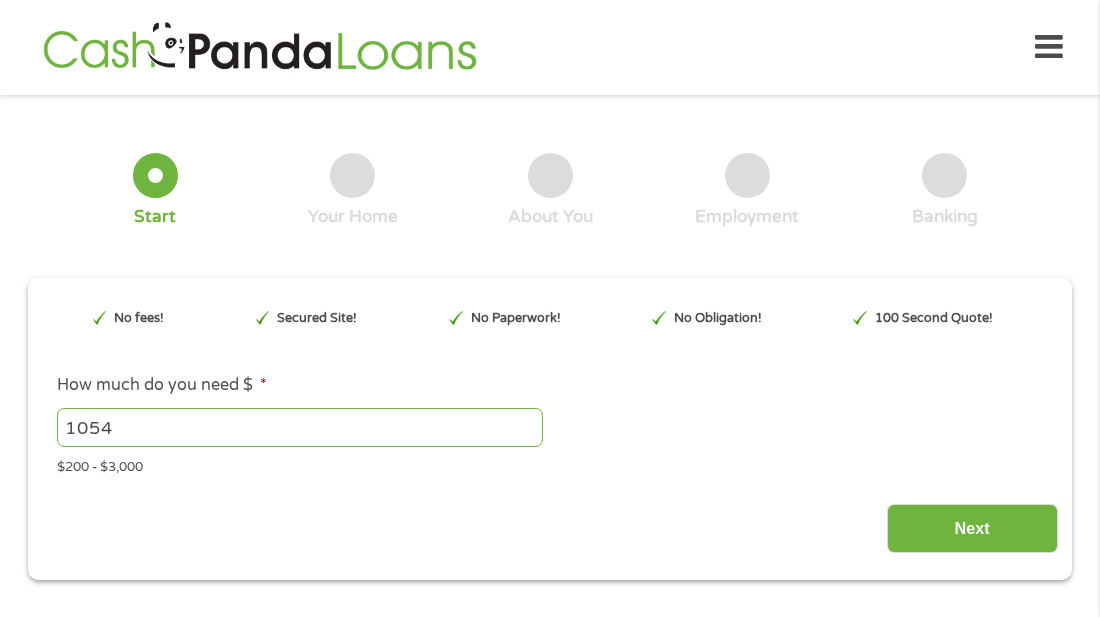 click on "1054" at bounding box center (300, 427) 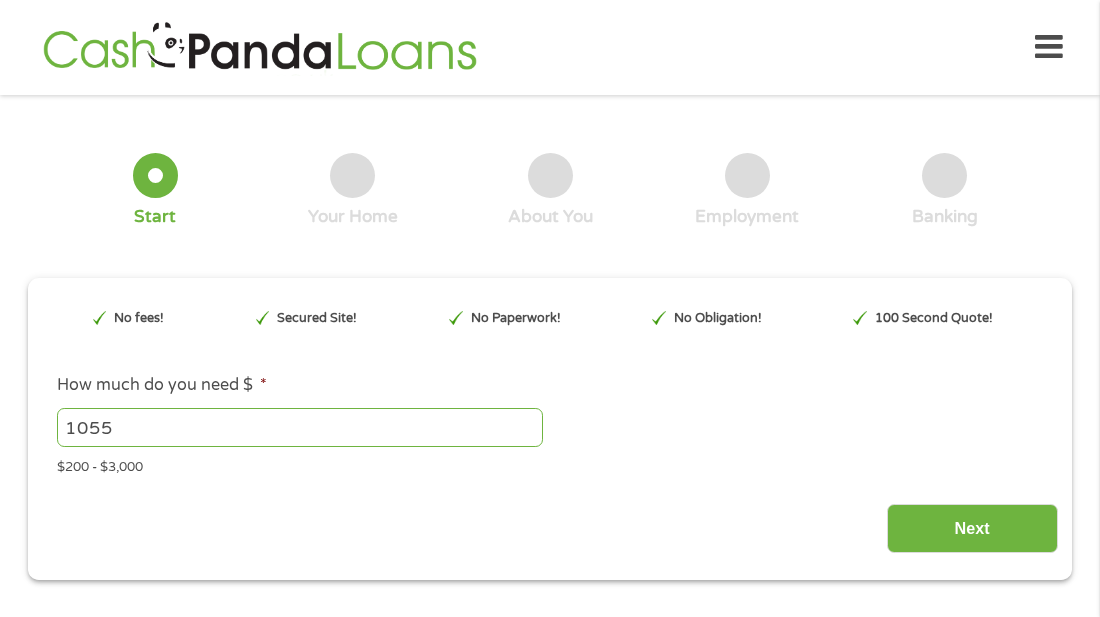 click on "1055" at bounding box center [300, 427] 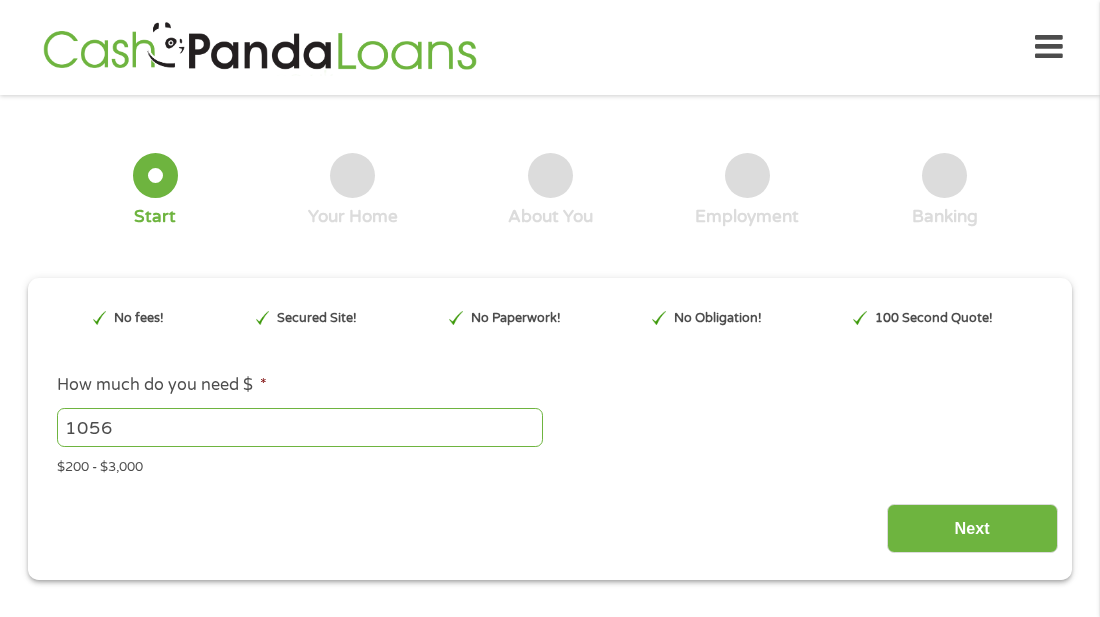 click on "1056" at bounding box center [300, 427] 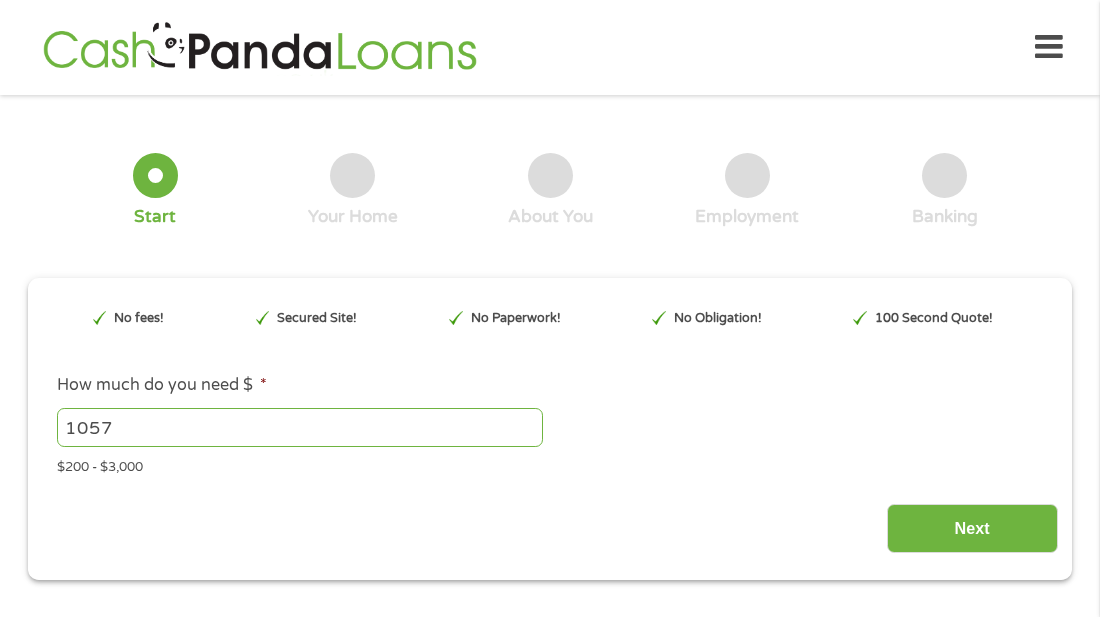 click on "1057" at bounding box center [300, 427] 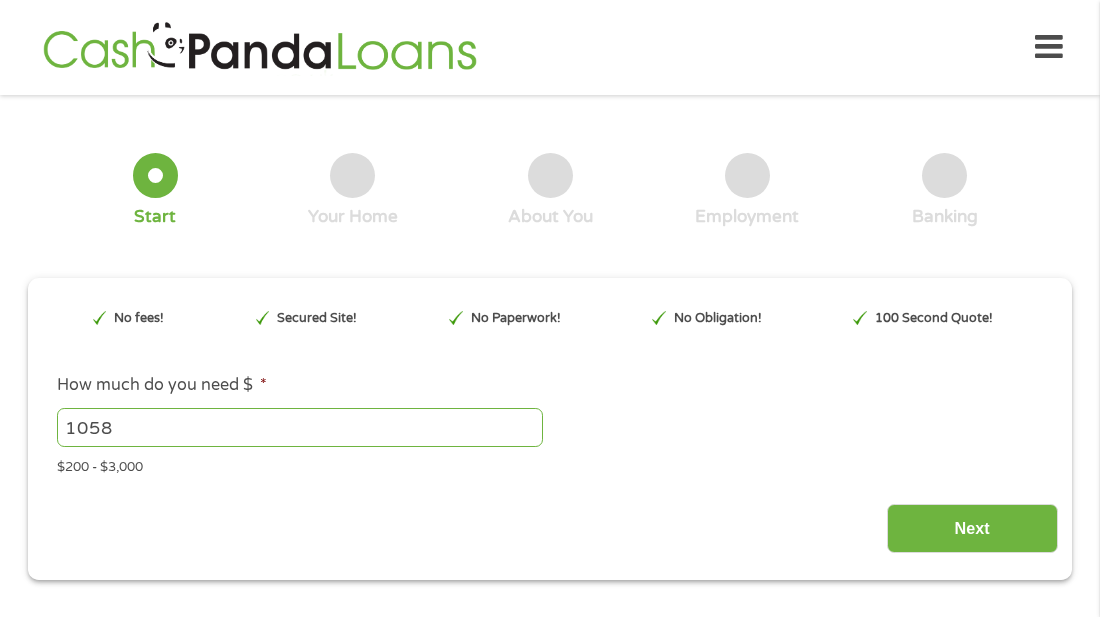 click on "1058" at bounding box center [300, 427] 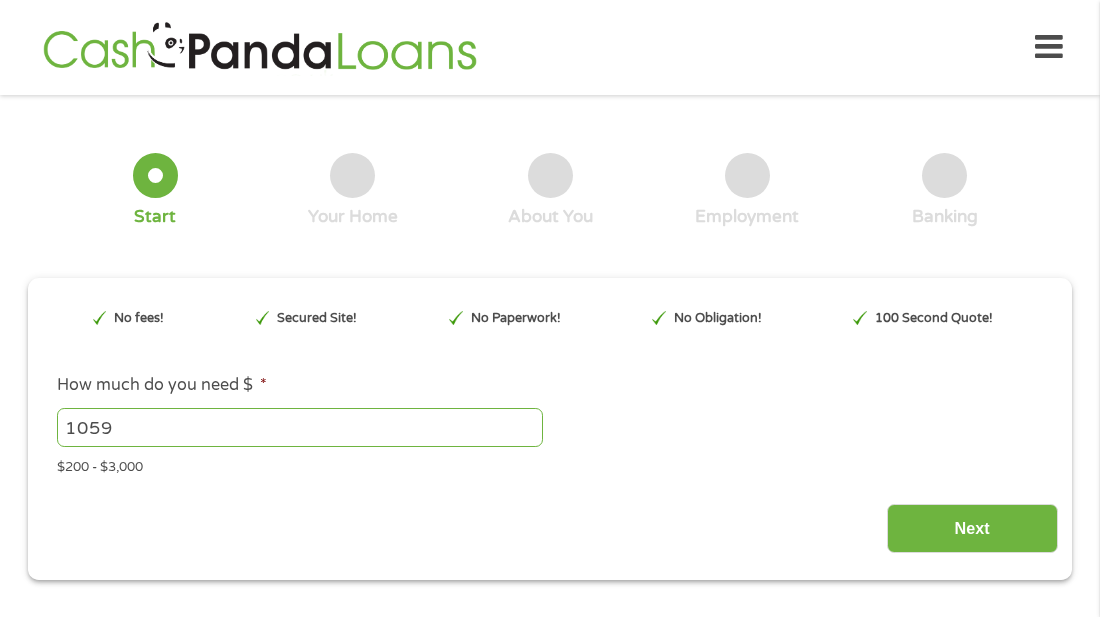 click on "1059" at bounding box center [300, 427] 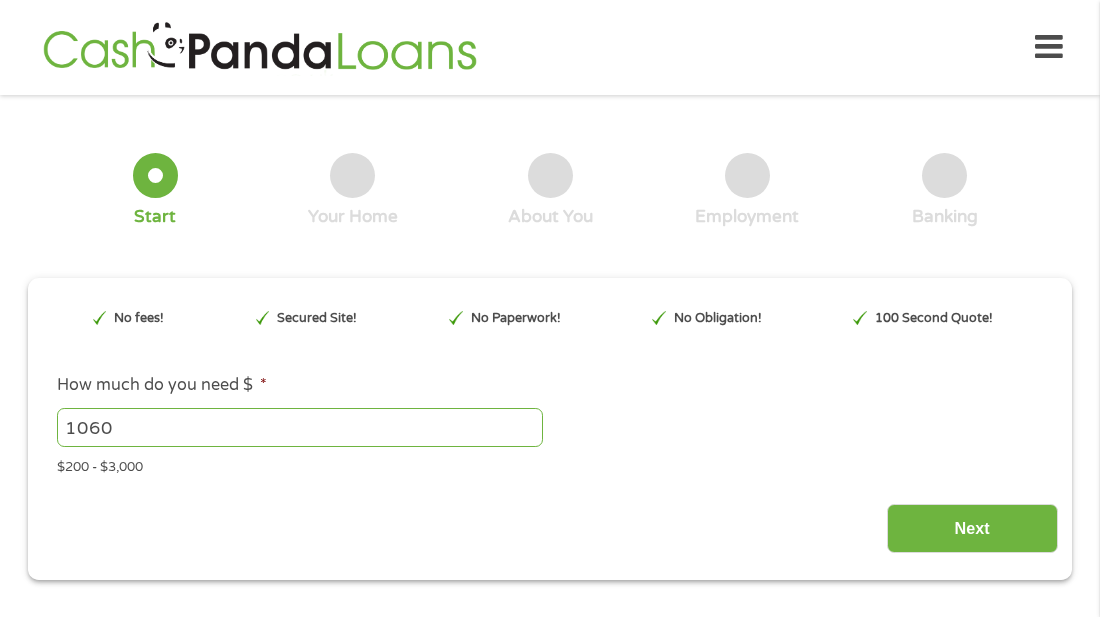 click on "1060" at bounding box center [300, 427] 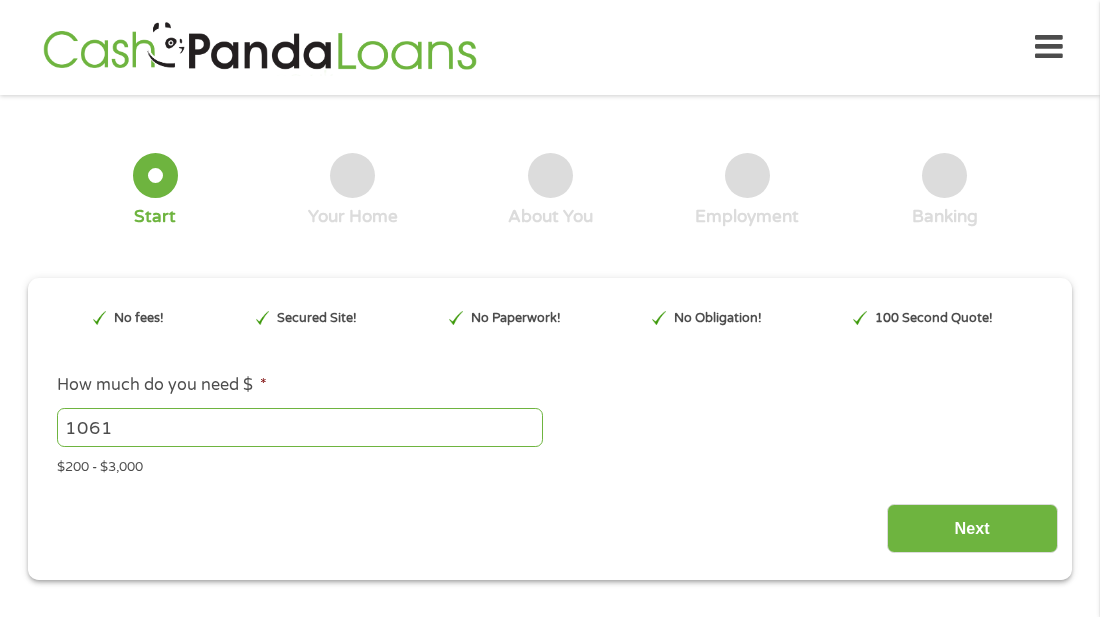 click on "1061" at bounding box center [300, 427] 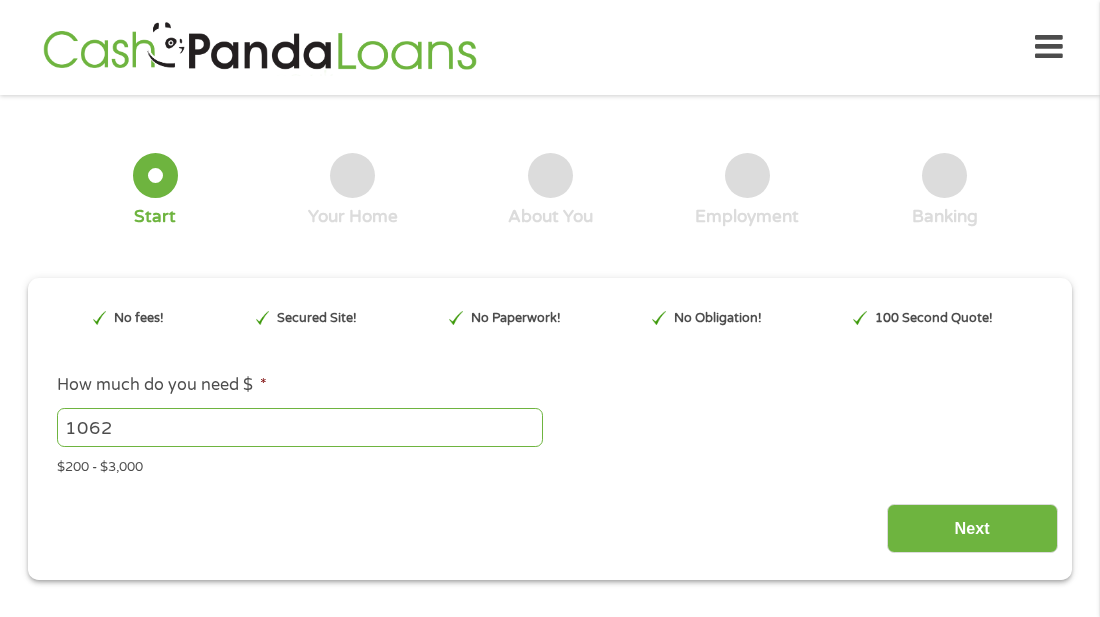 click on "1062" at bounding box center (300, 427) 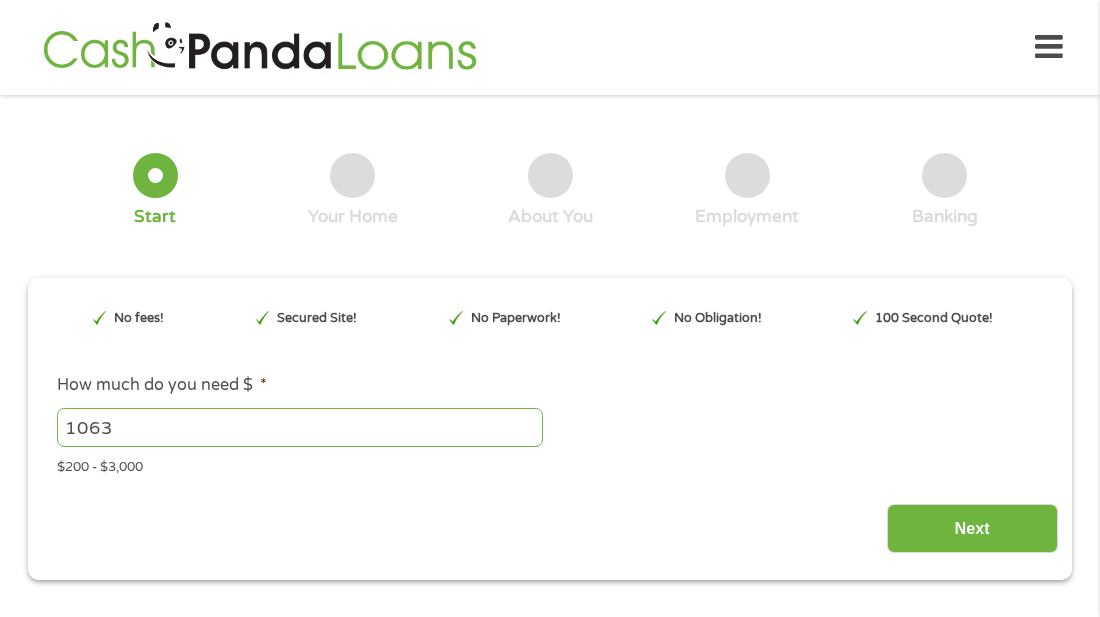 click on "1063" at bounding box center [300, 427] 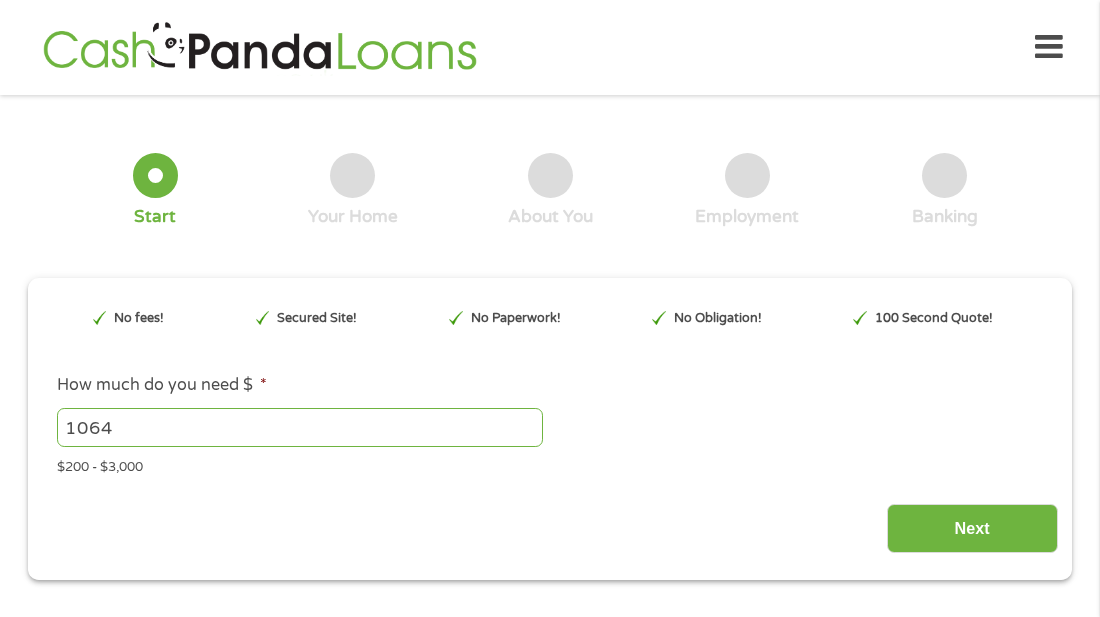click on "1064" at bounding box center [300, 427] 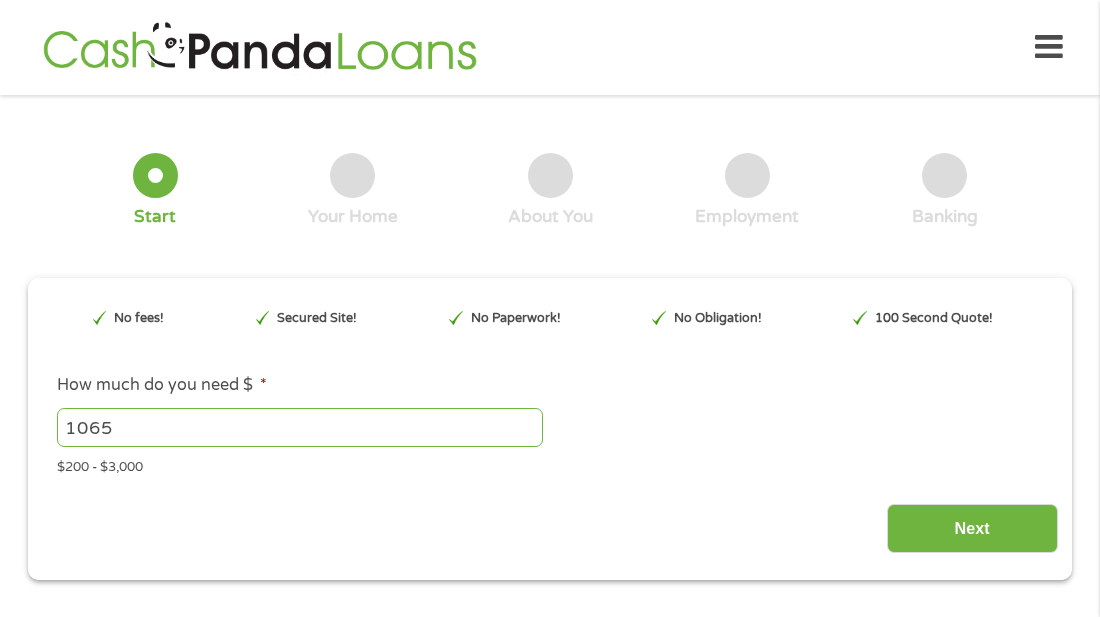 click on "1065" at bounding box center [300, 427] 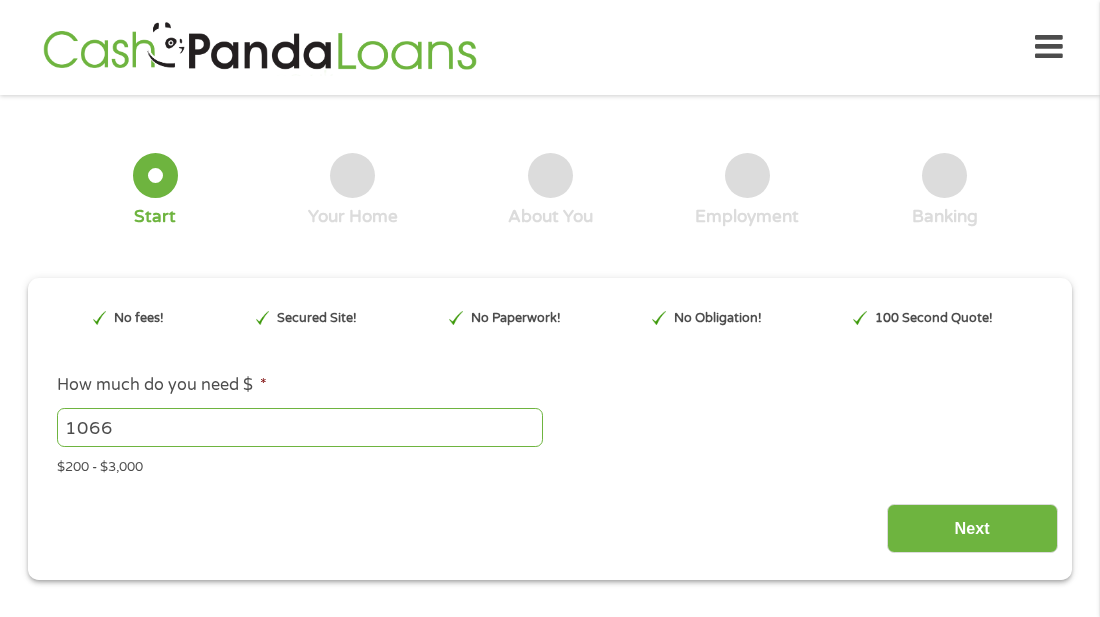 click on "1066" at bounding box center (300, 427) 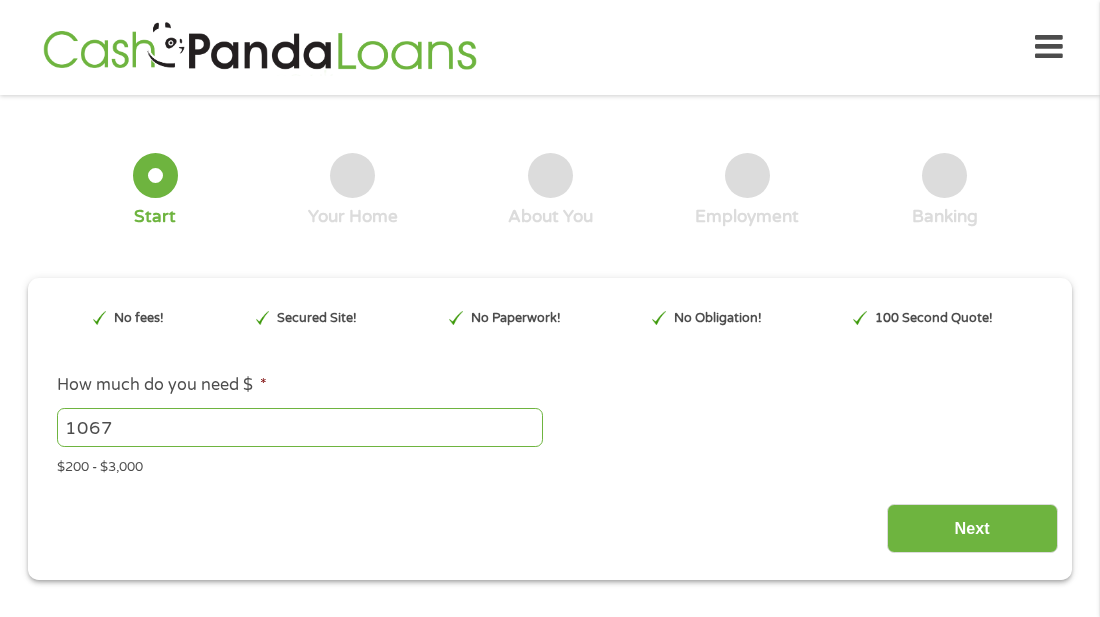 click on "1067" at bounding box center (300, 427) 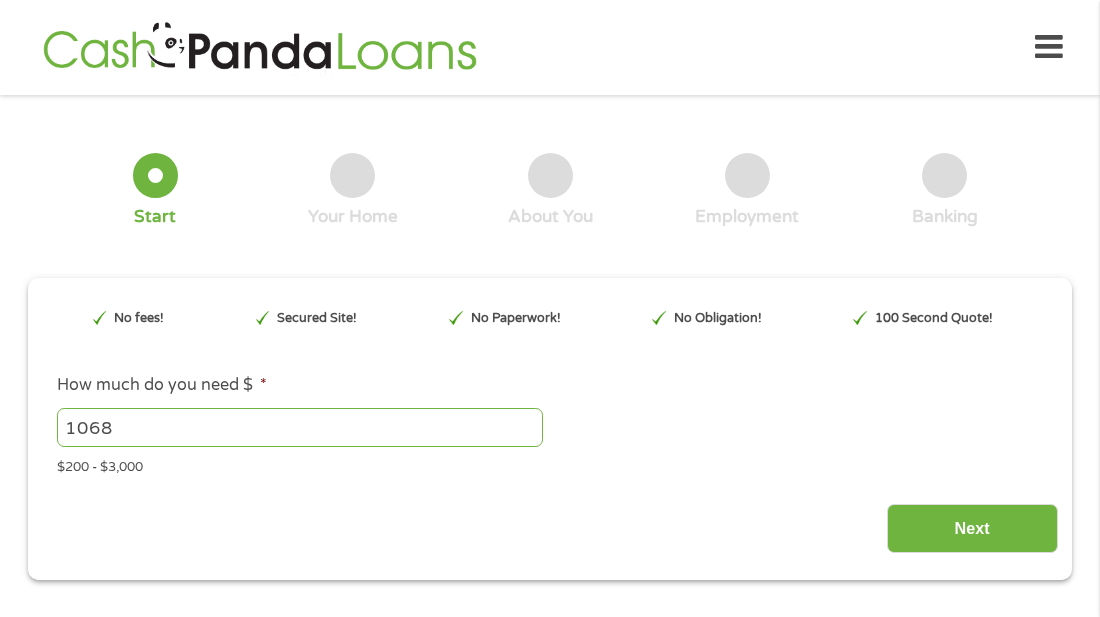 click on "1068" at bounding box center (300, 427) 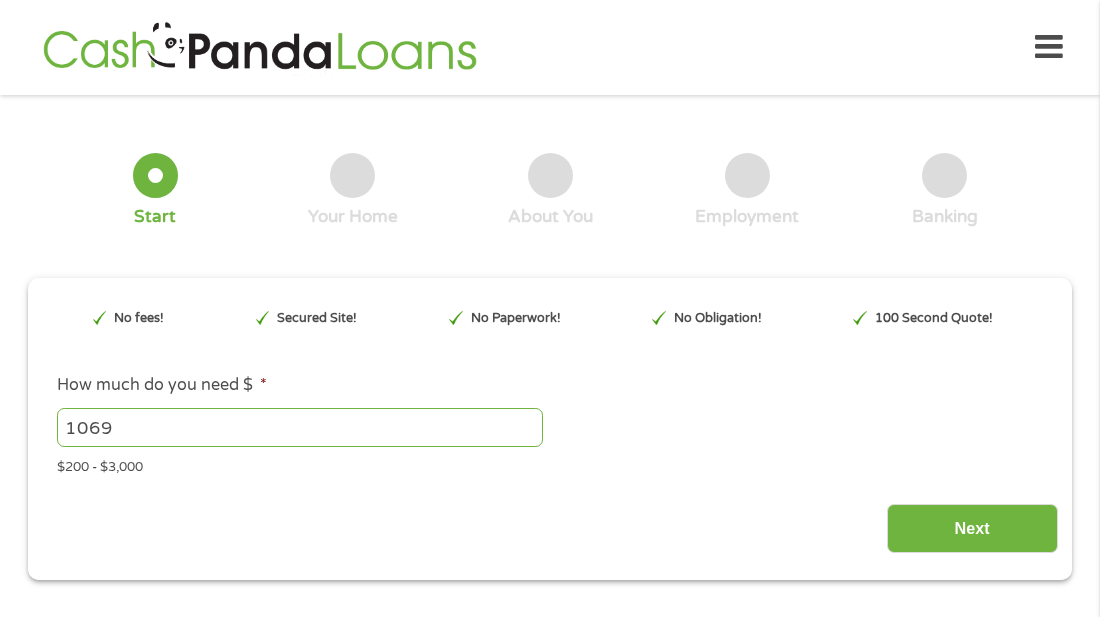 click on "1069" at bounding box center [300, 427] 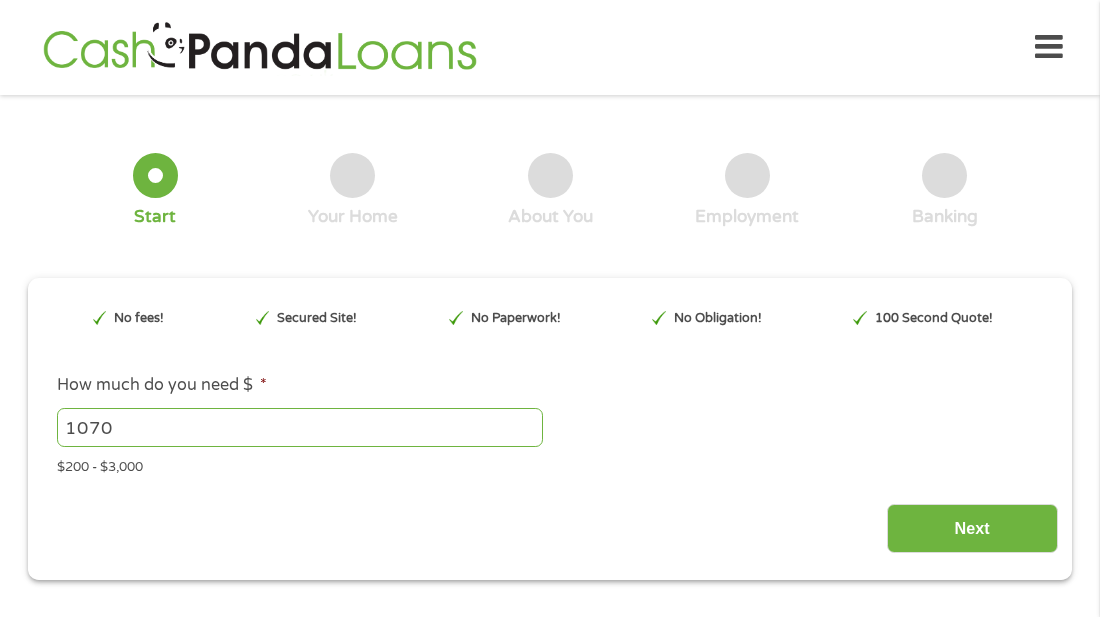 click on "1070" at bounding box center (300, 427) 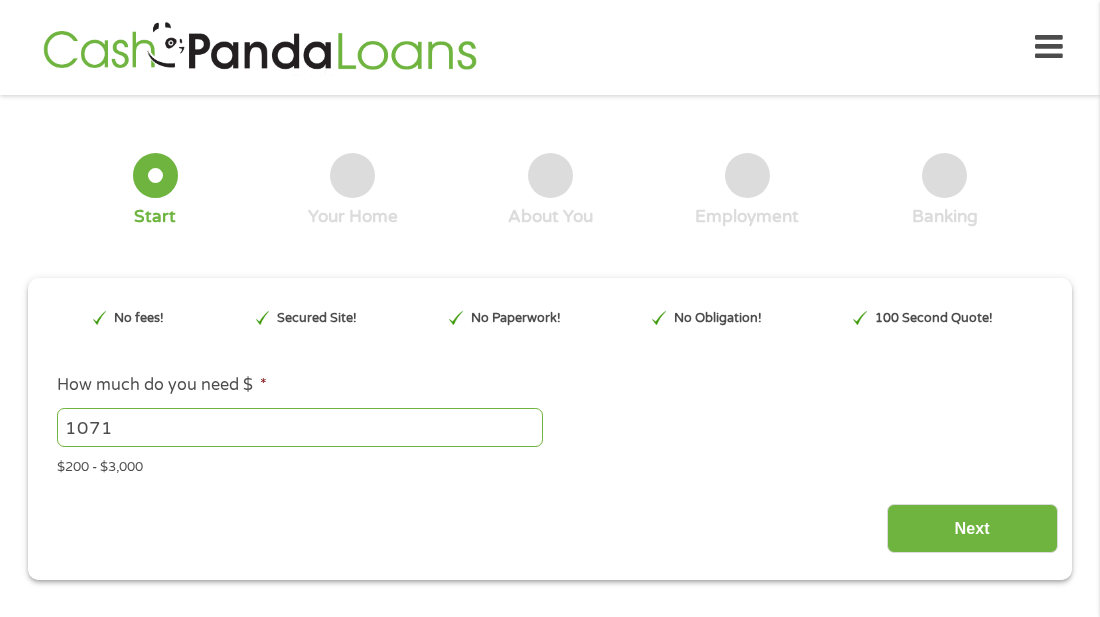 click on "1071" at bounding box center [300, 427] 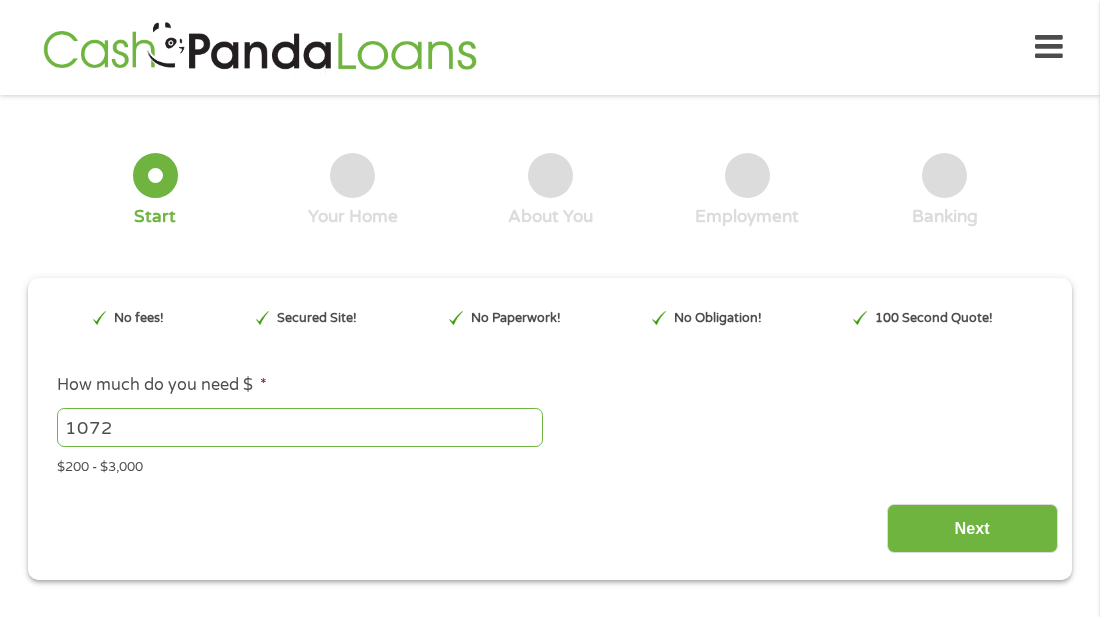click on "1072" at bounding box center (300, 427) 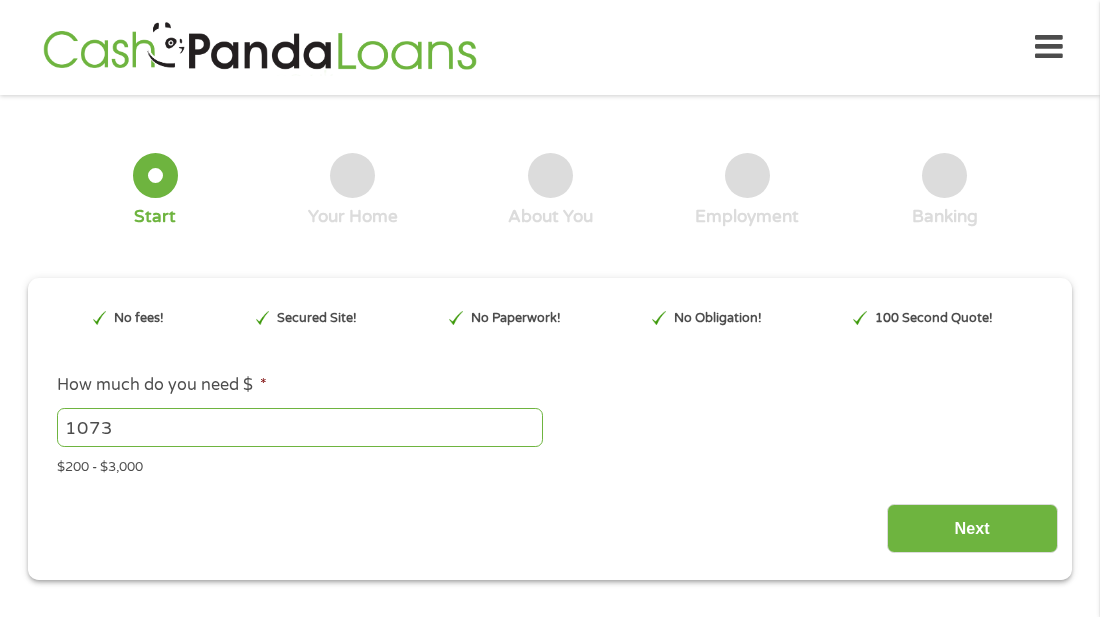 click on "1073" at bounding box center [300, 427] 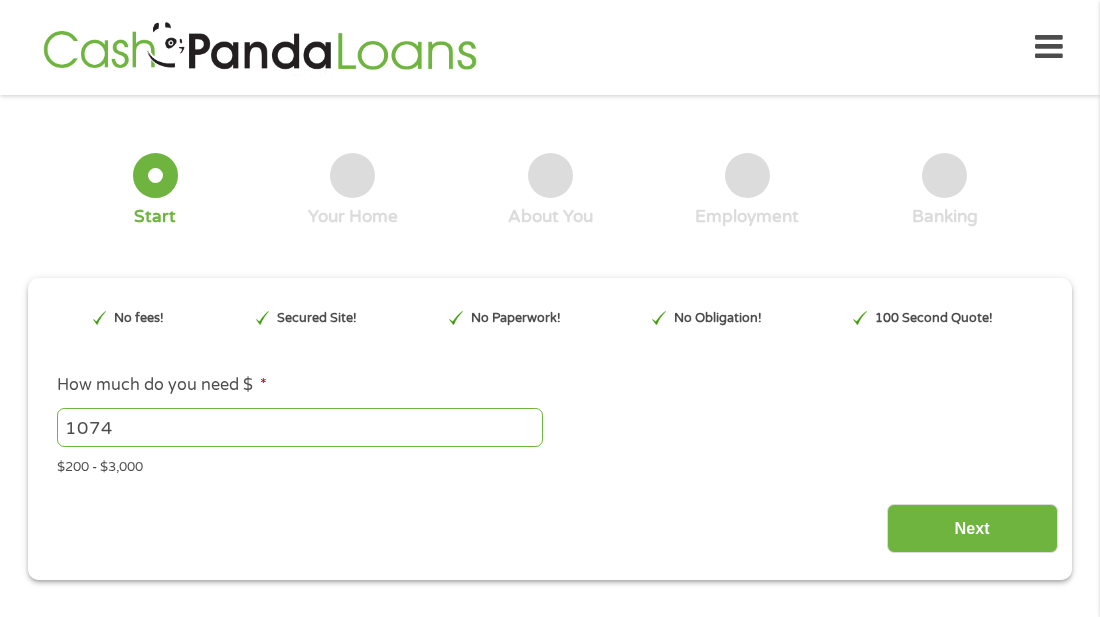 click on "1074" at bounding box center [300, 427] 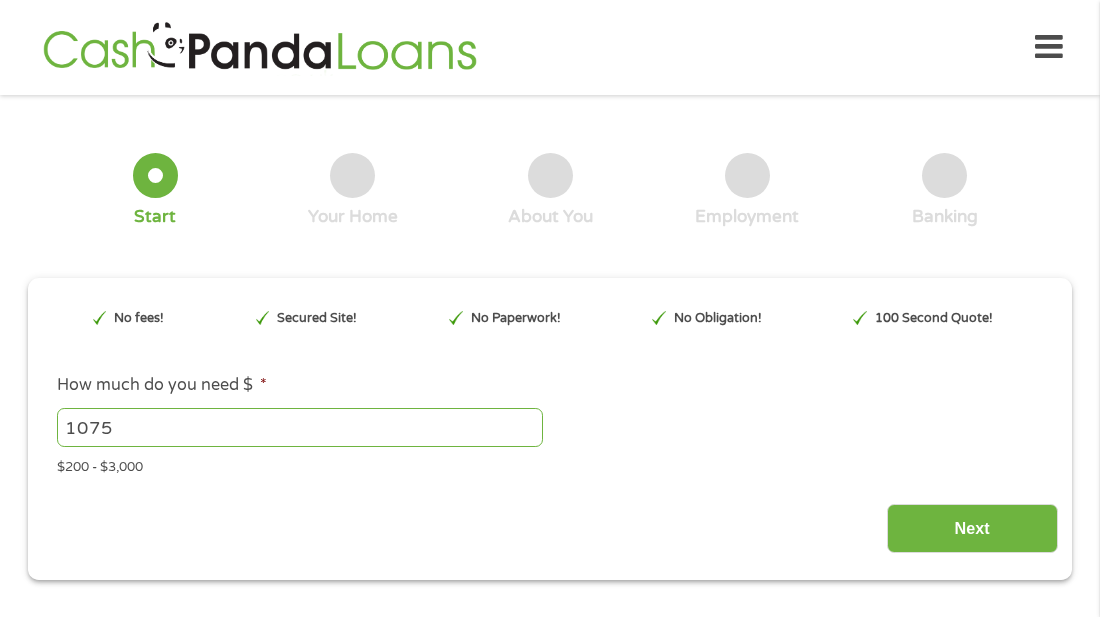 click on "1075" at bounding box center (300, 427) 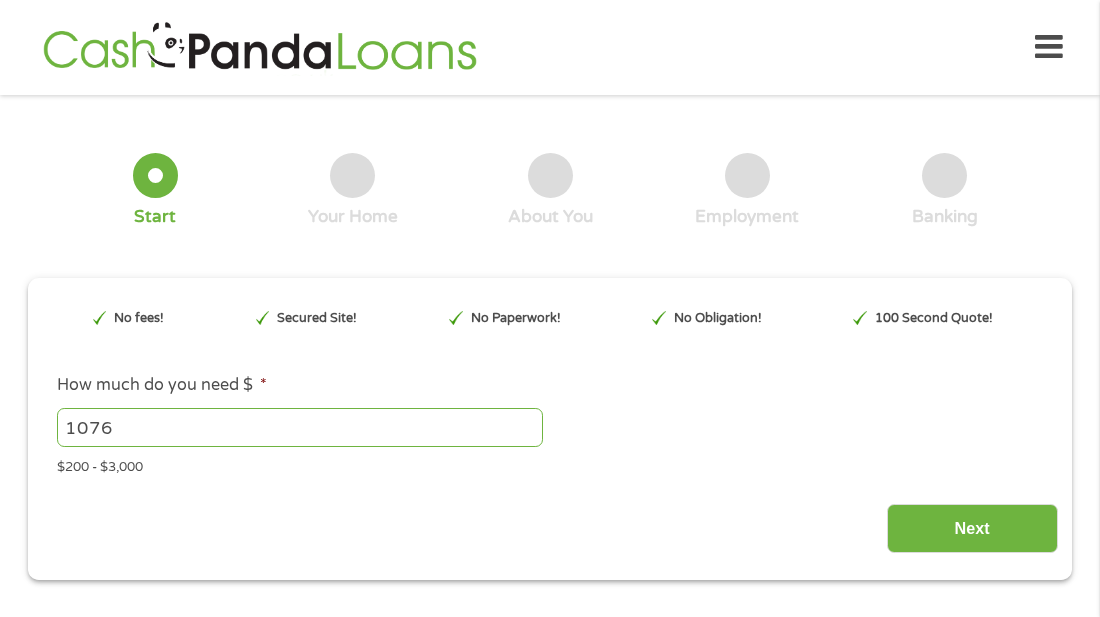 click on "1076" at bounding box center [300, 427] 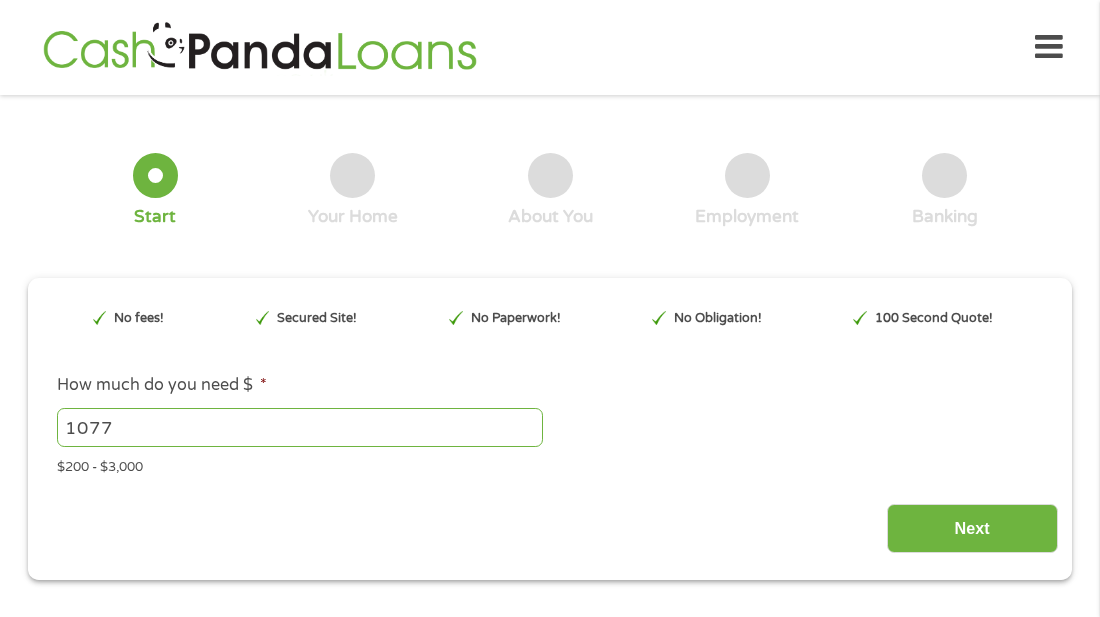 click on "1077" at bounding box center (300, 427) 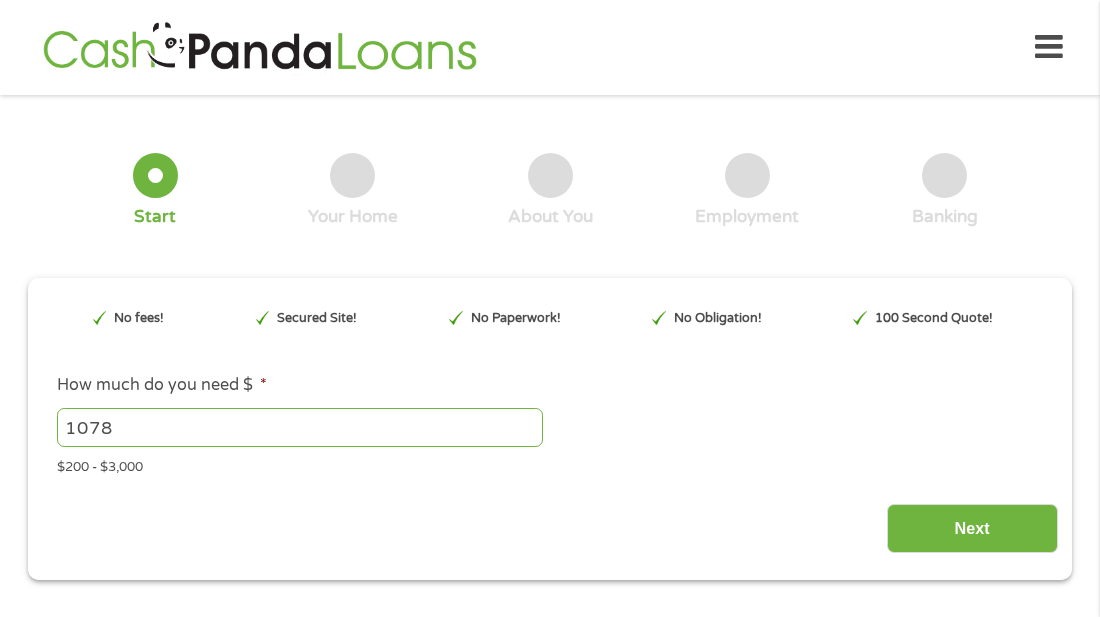 click on "1078" at bounding box center (300, 427) 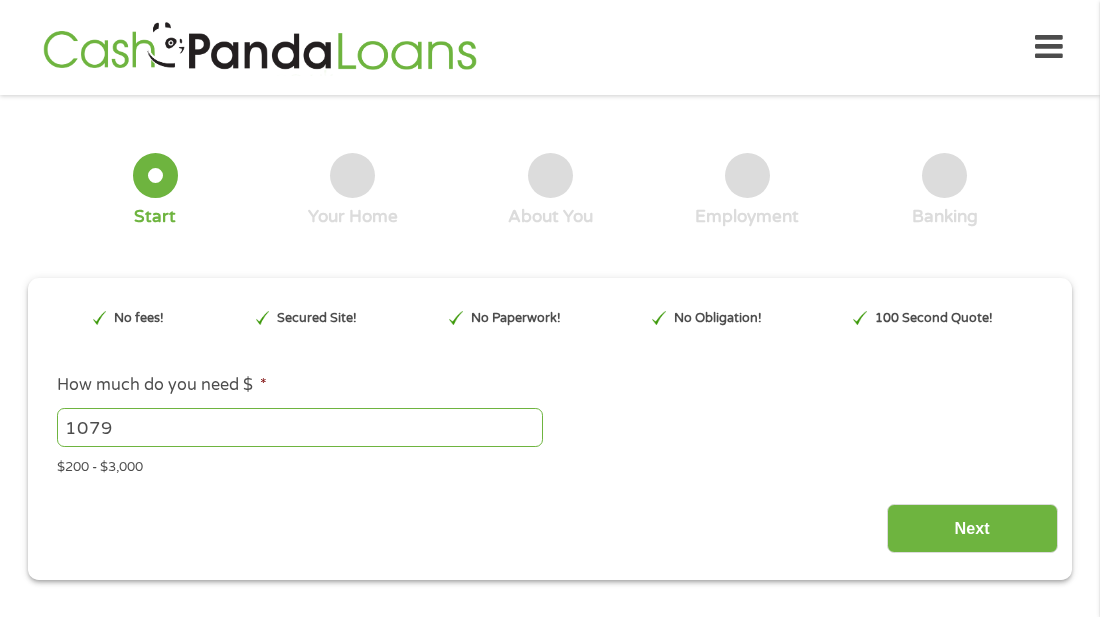 click on "1079" at bounding box center [300, 427] 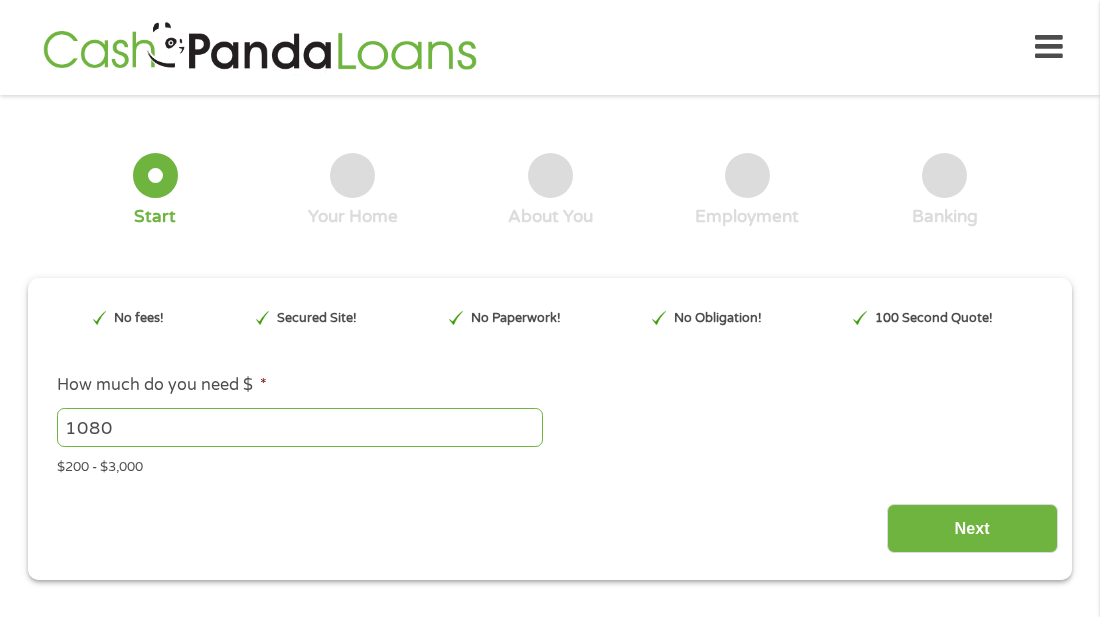 click on "1080" at bounding box center (300, 427) 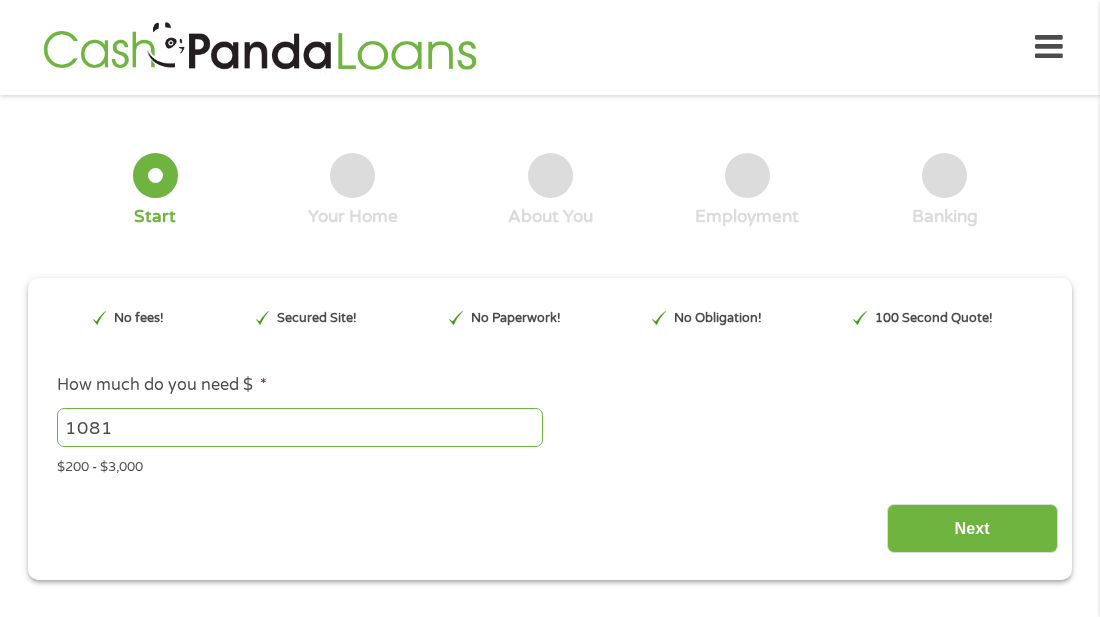 click on "1081" at bounding box center (300, 427) 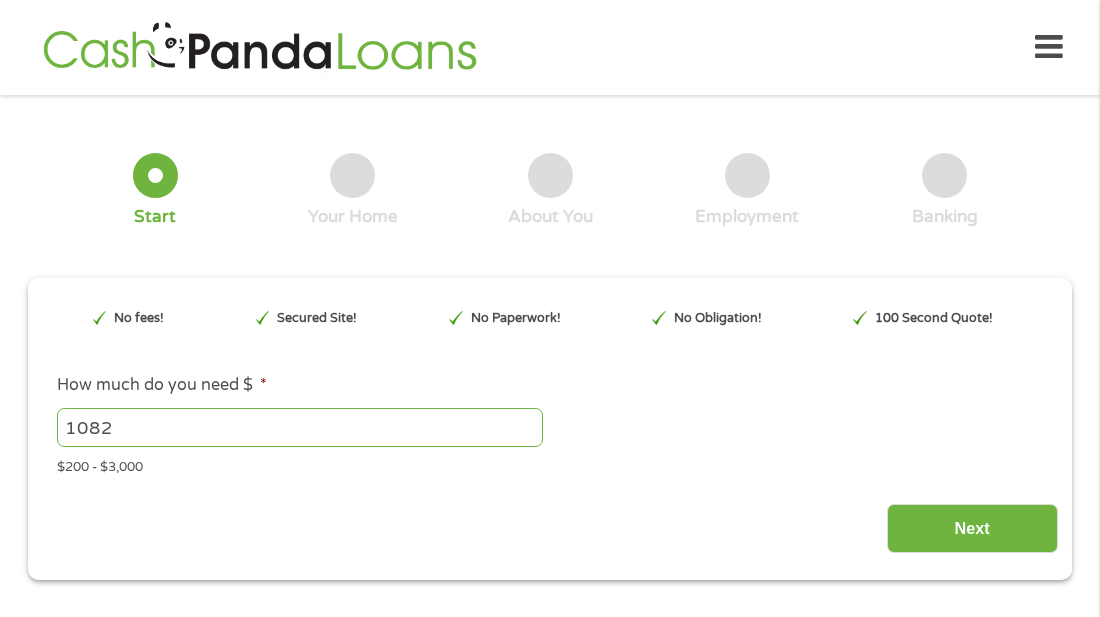 click on "1082" at bounding box center [300, 427] 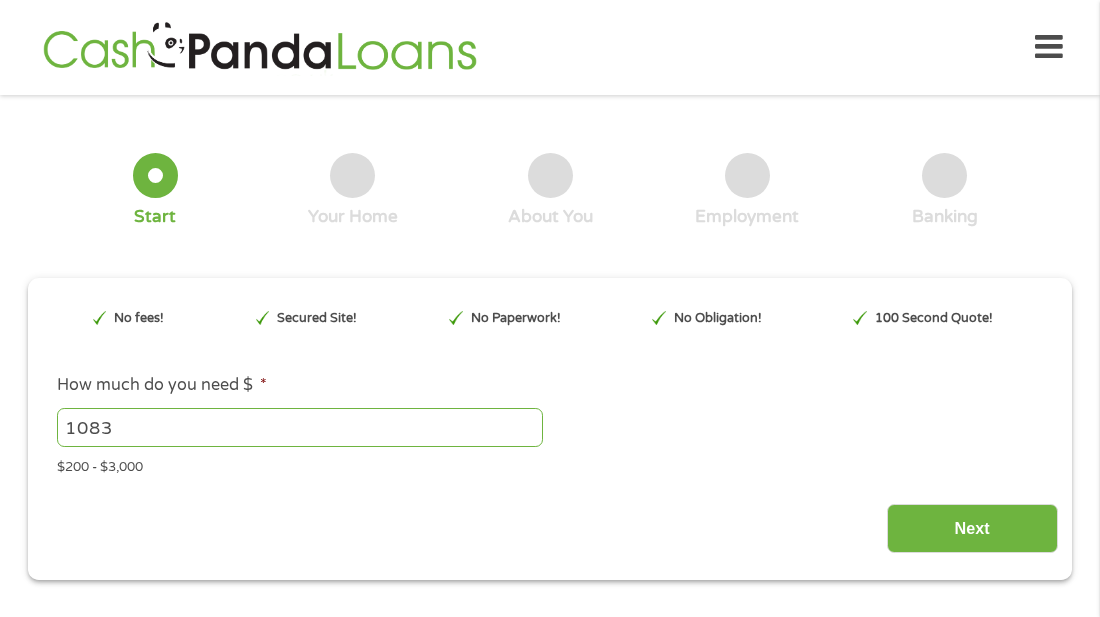 click on "1083" at bounding box center [300, 427] 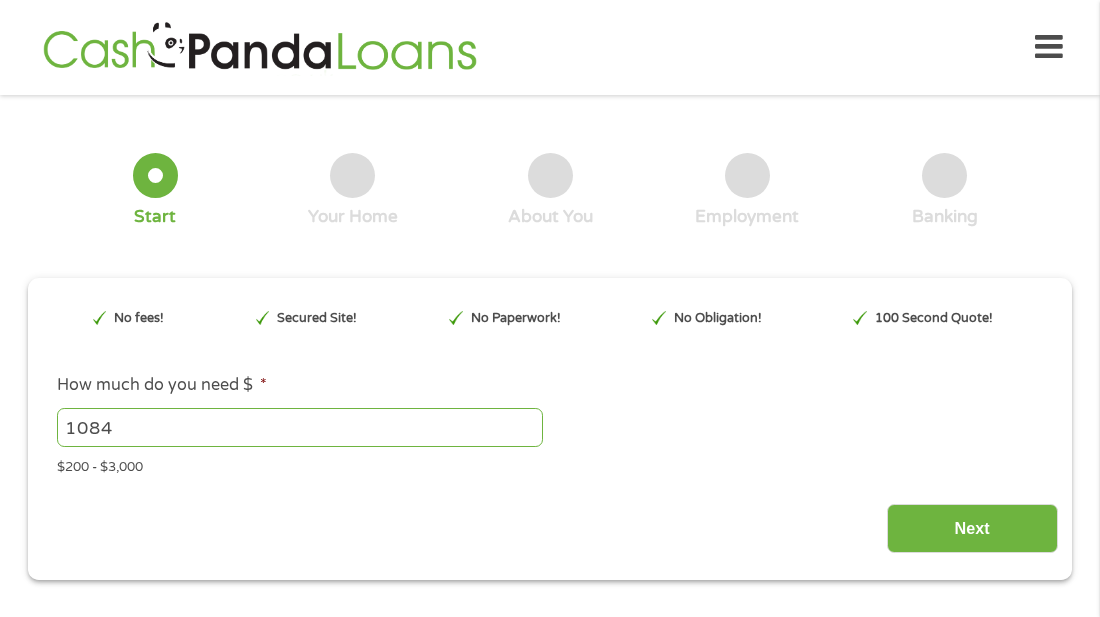 click on "1084" at bounding box center (300, 427) 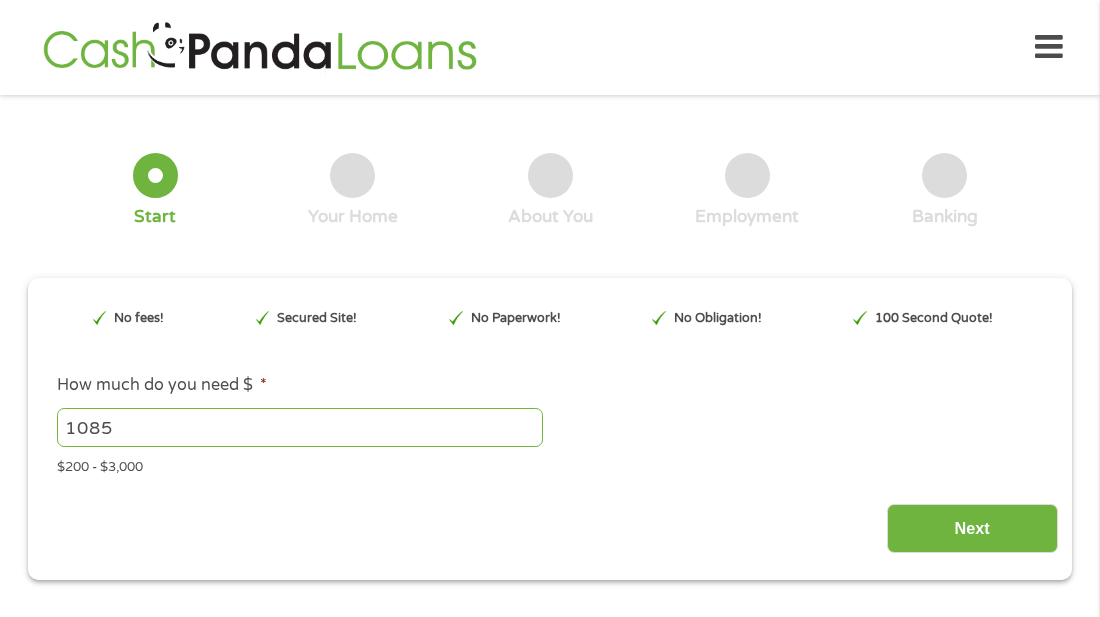 click on "1085" at bounding box center (300, 427) 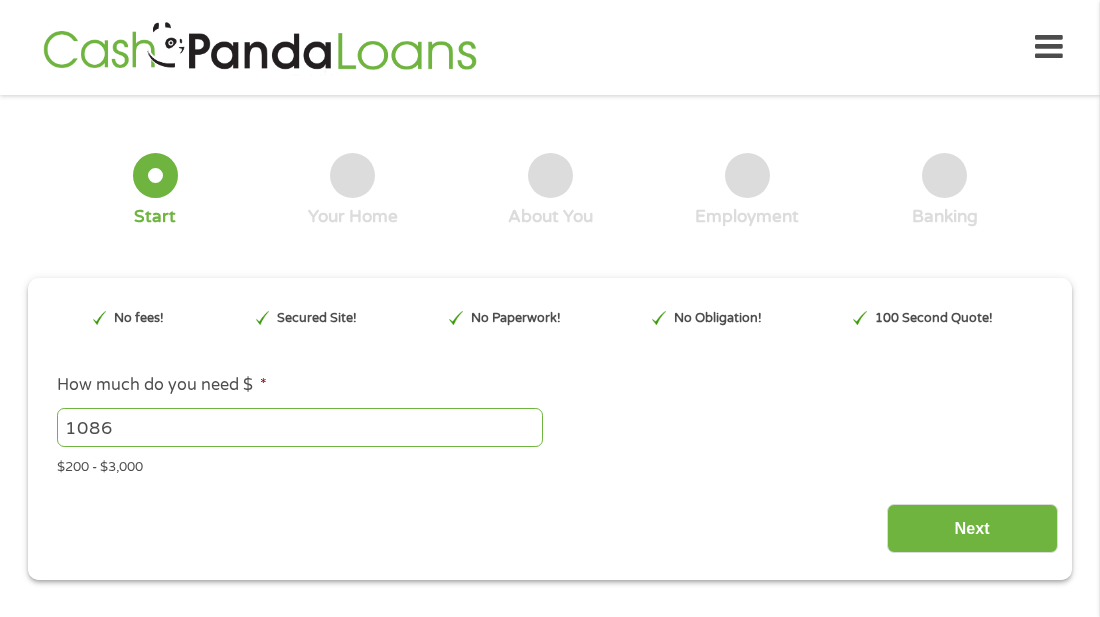 click on "1086" at bounding box center (300, 427) 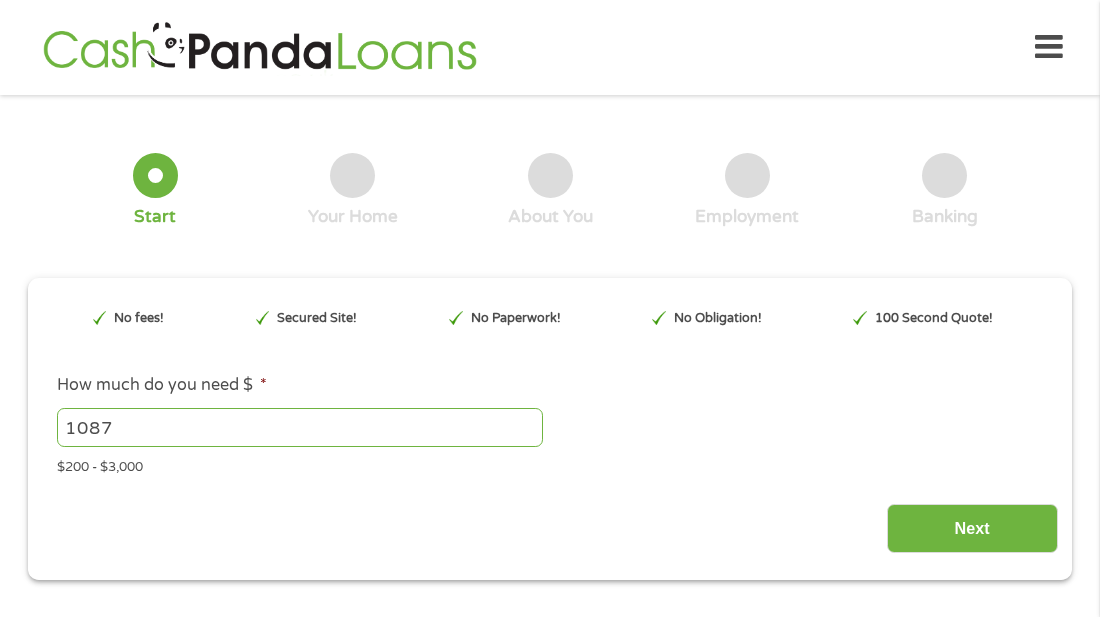 click on "1087" at bounding box center [300, 427] 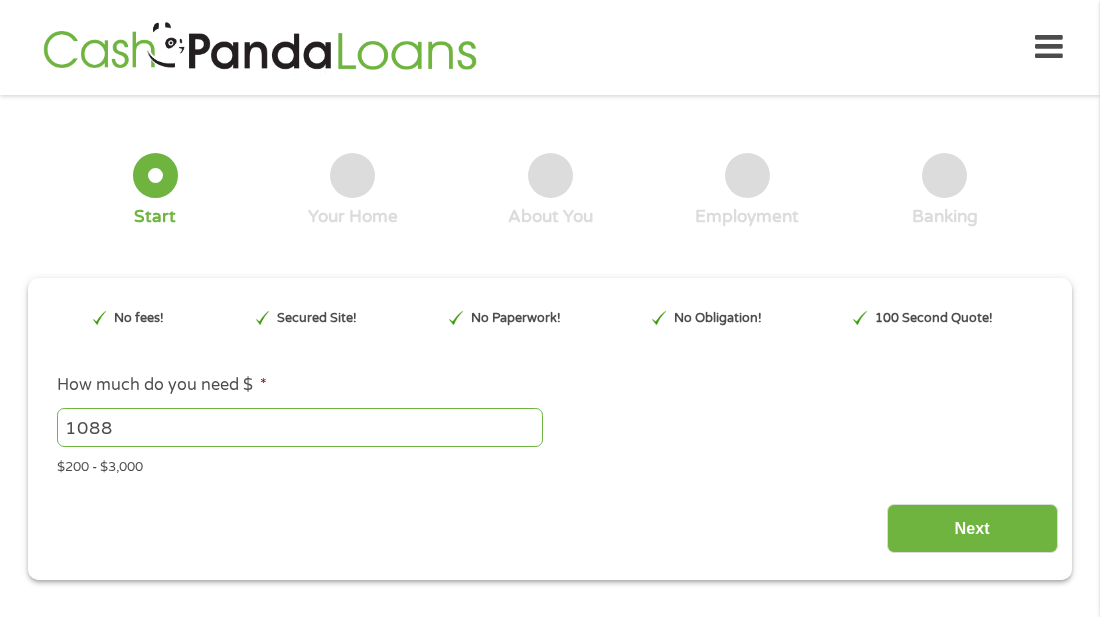 click on "1088" at bounding box center [300, 427] 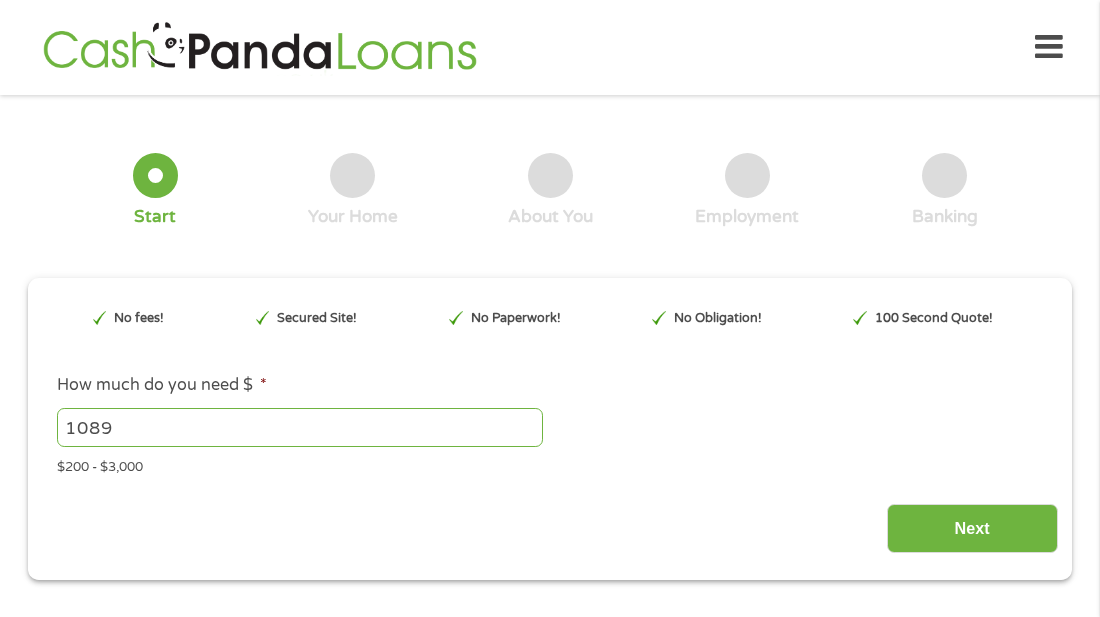 click on "1089" at bounding box center [300, 427] 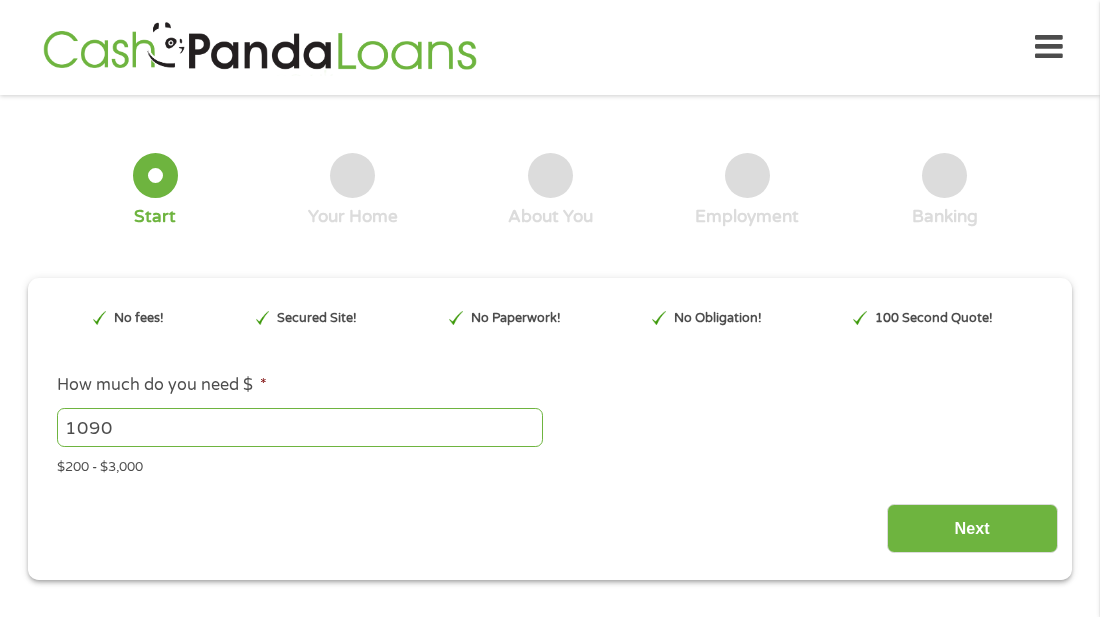 click on "1090" at bounding box center [300, 427] 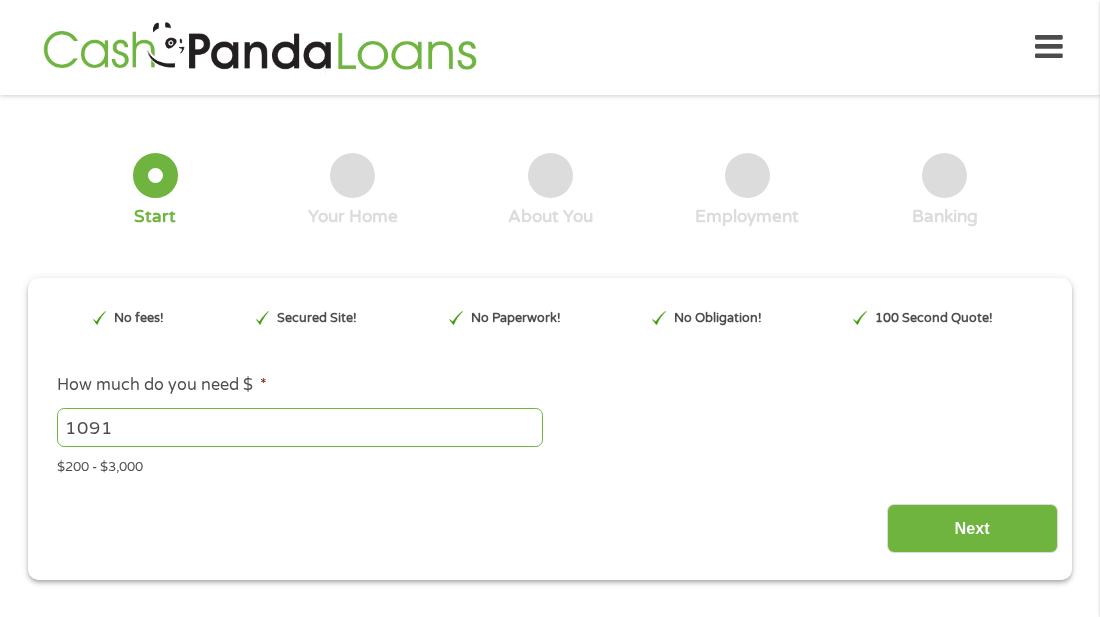 click on "1091" at bounding box center (300, 427) 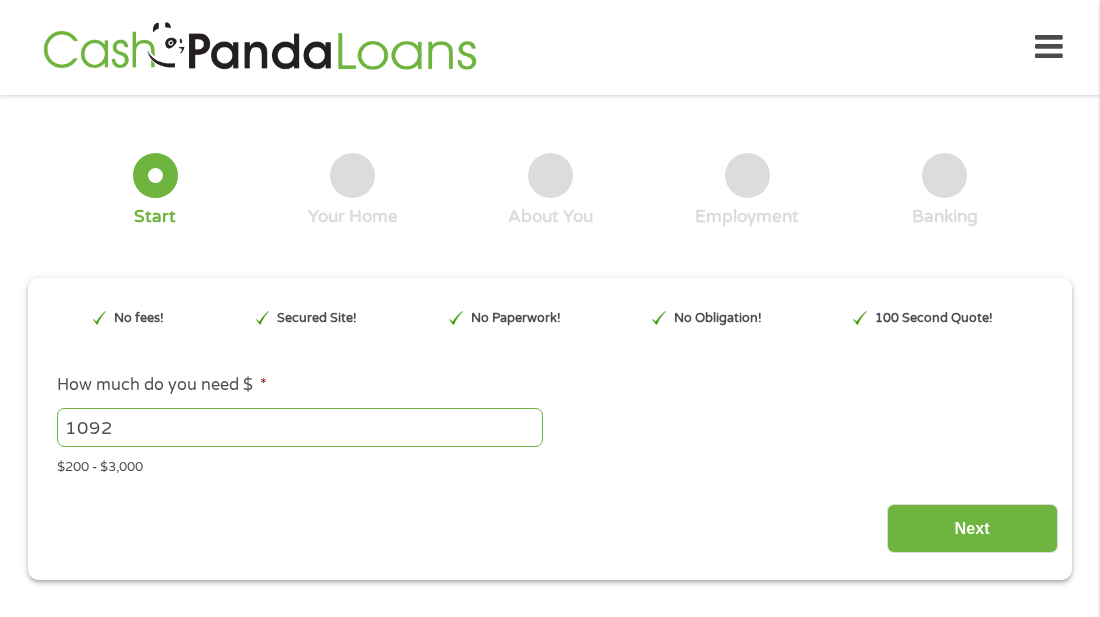 click on "1092" at bounding box center [300, 427] 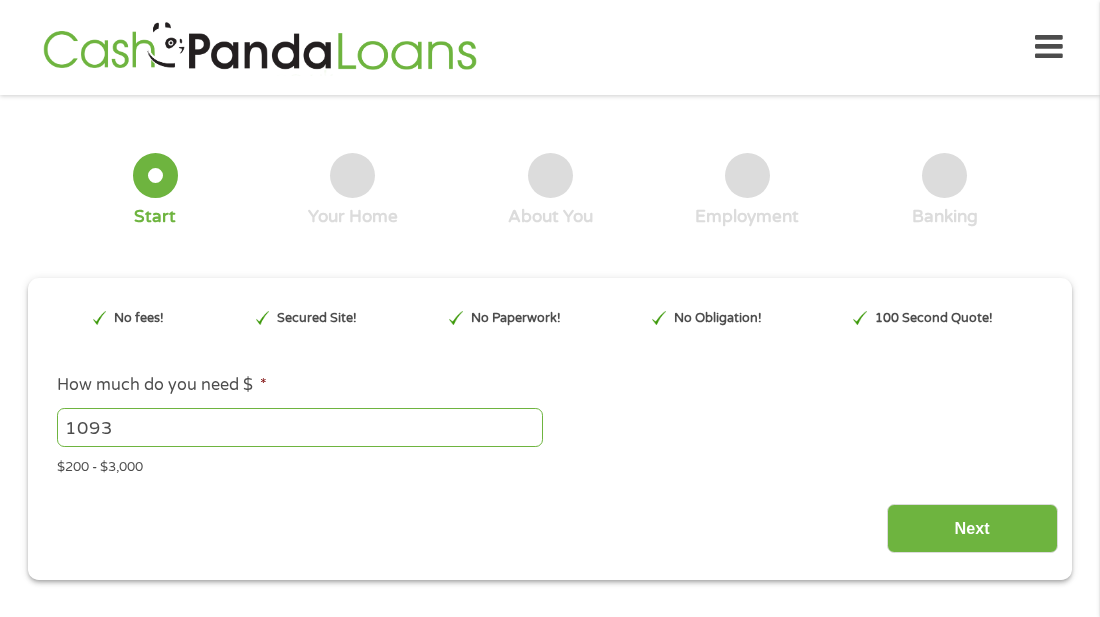 click on "1093" at bounding box center [300, 427] 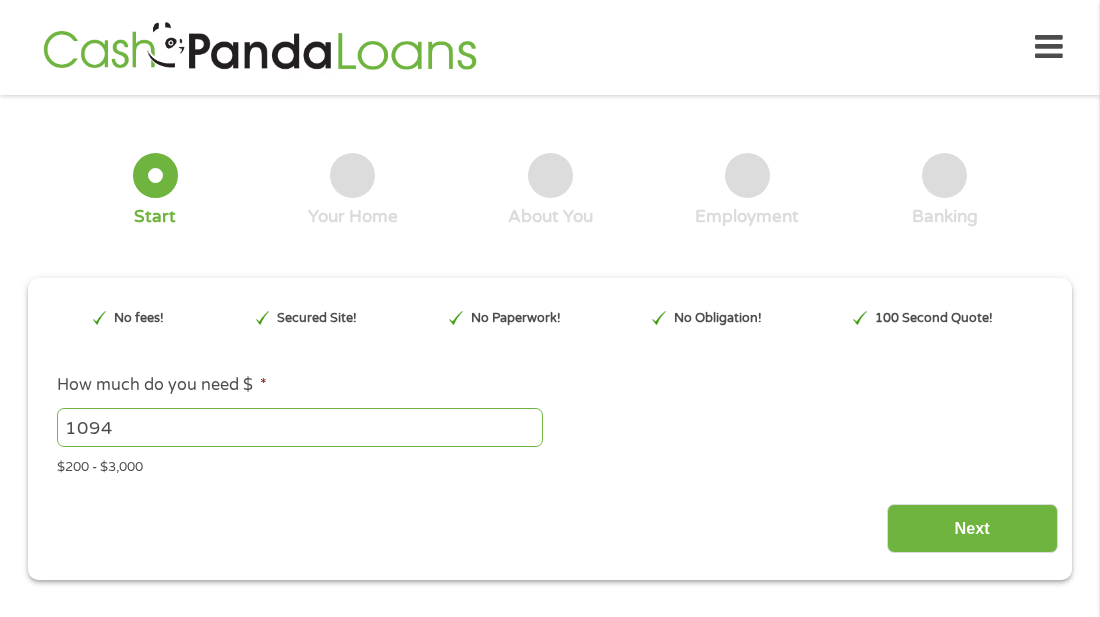 click on "1094" at bounding box center (300, 427) 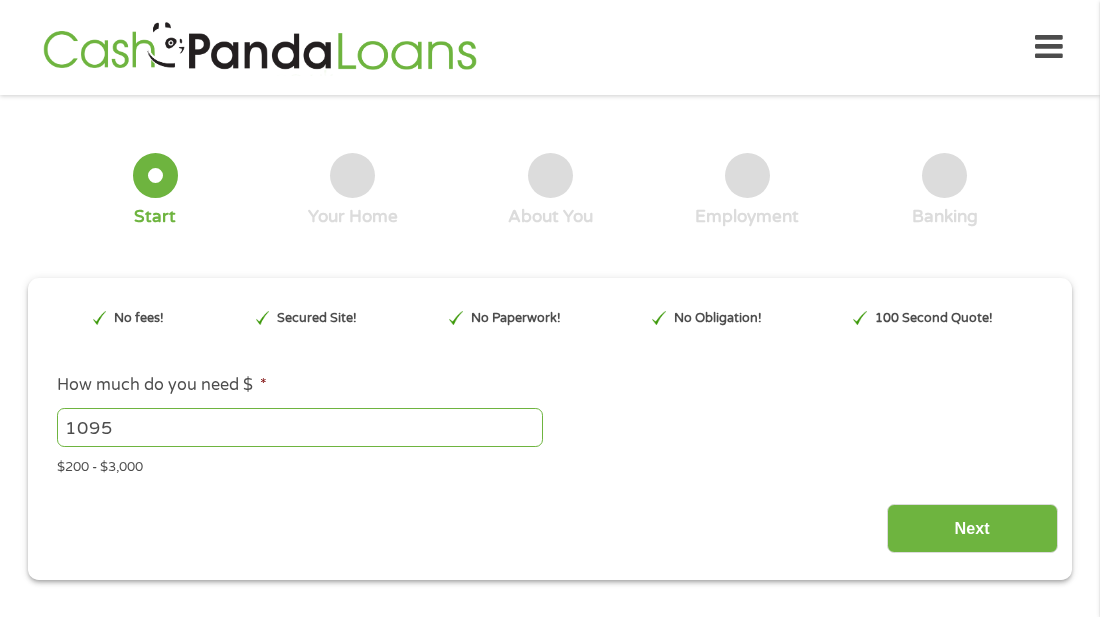 click on "1095" at bounding box center [300, 427] 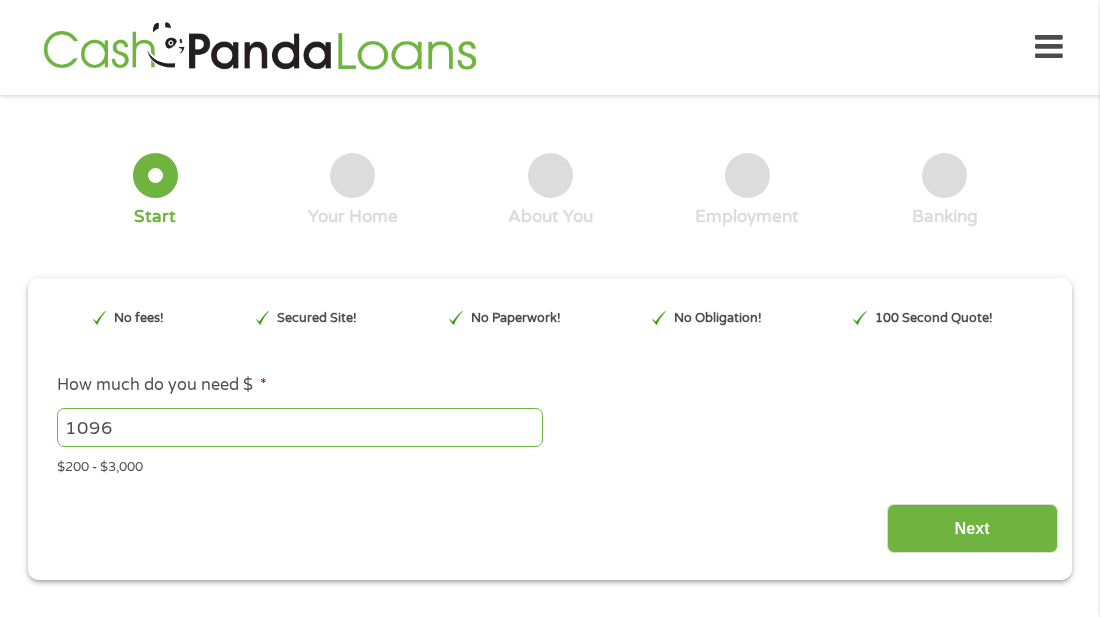 click on "1096" at bounding box center [300, 427] 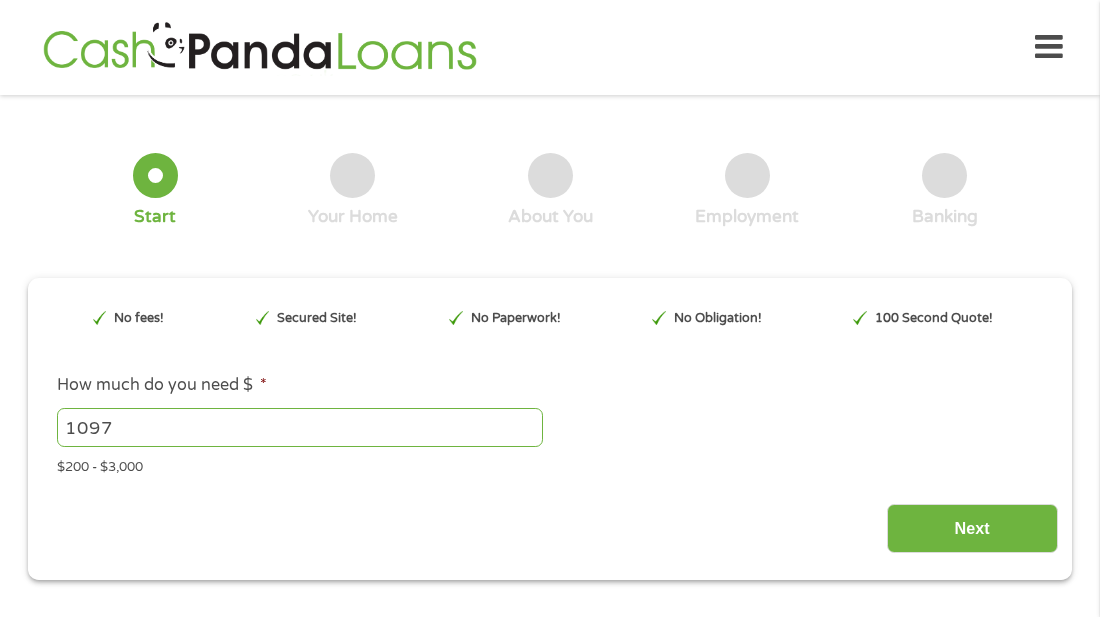 click on "1097" at bounding box center (300, 427) 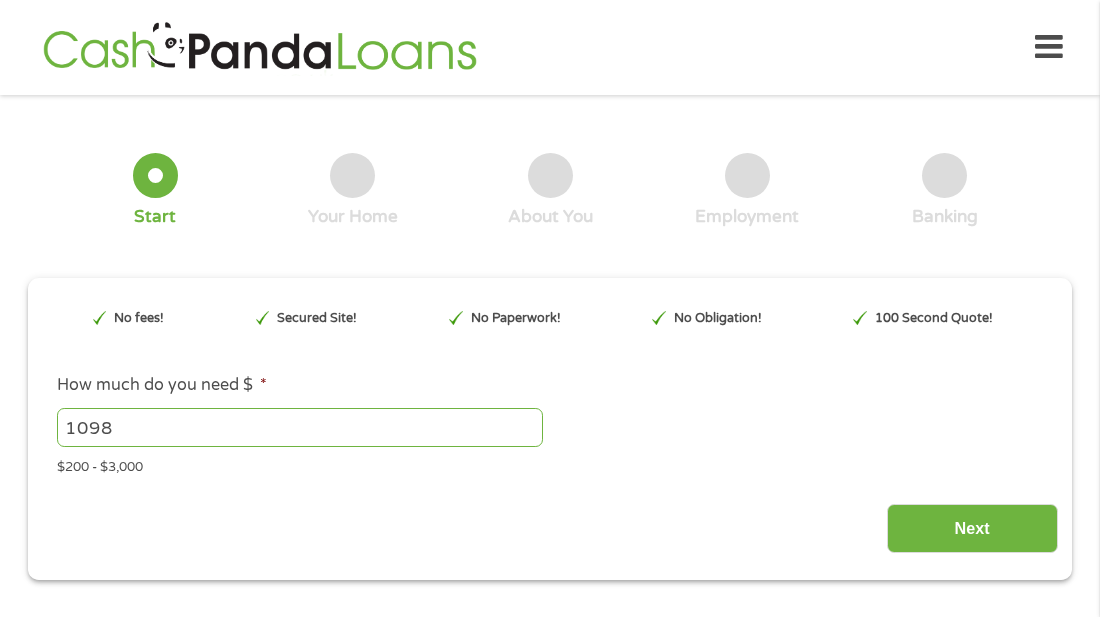 click on "1098" at bounding box center (300, 427) 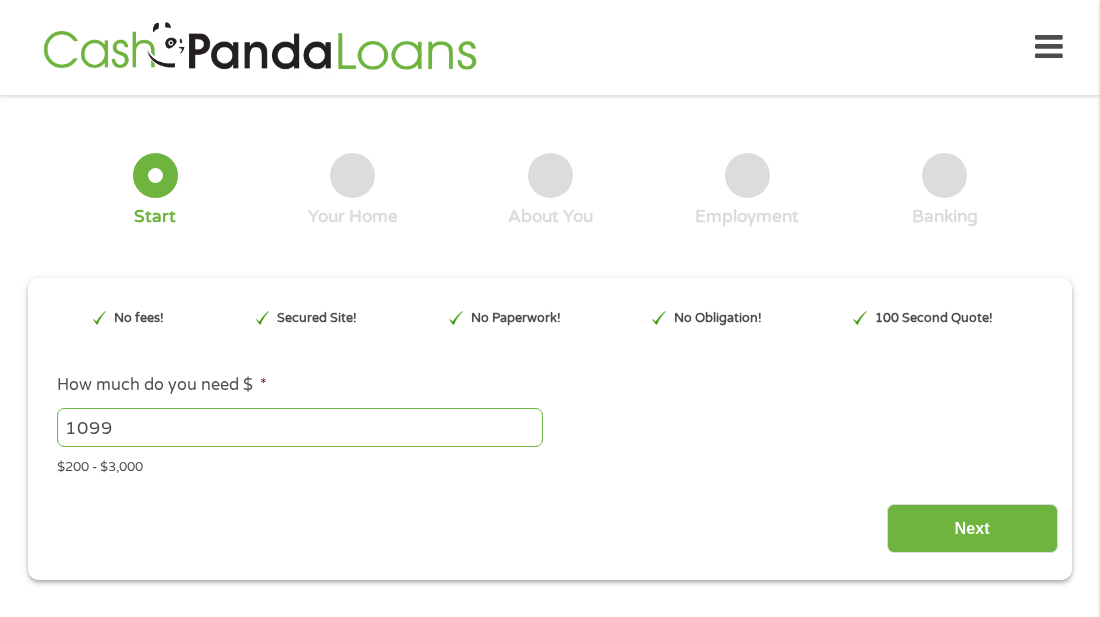 click on "1099" at bounding box center (300, 427) 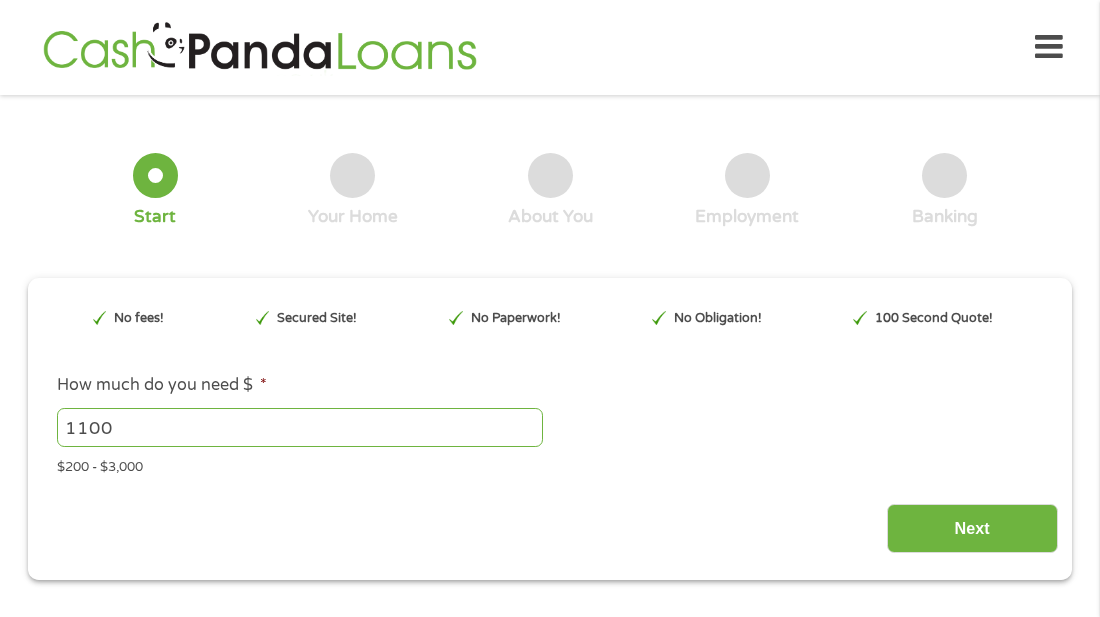 click on "1100" at bounding box center [300, 427] 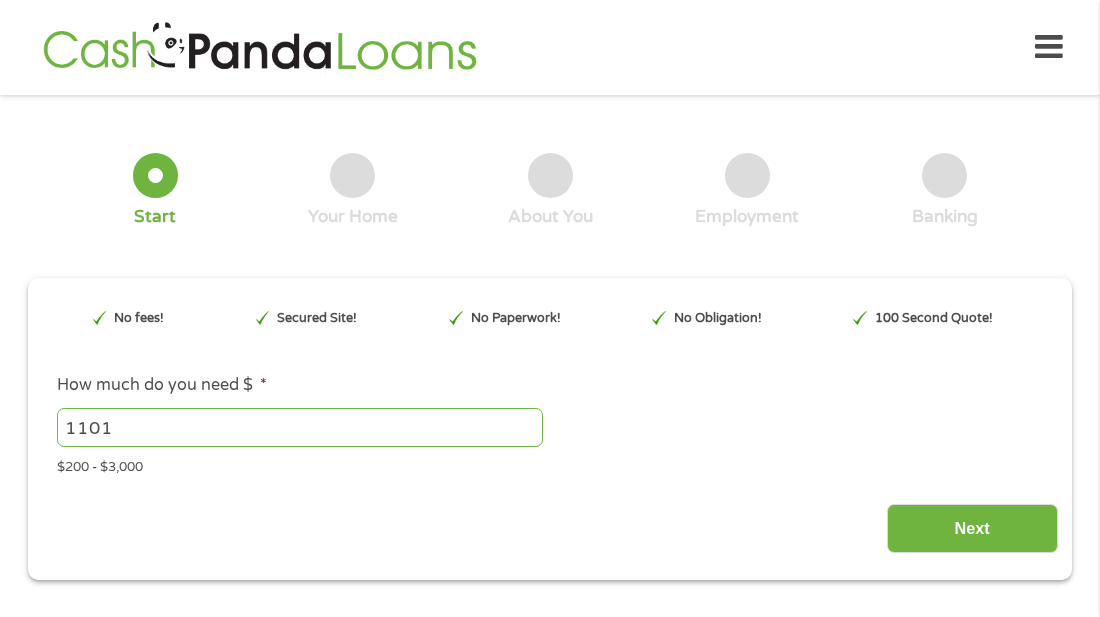 click on "1101" at bounding box center (300, 427) 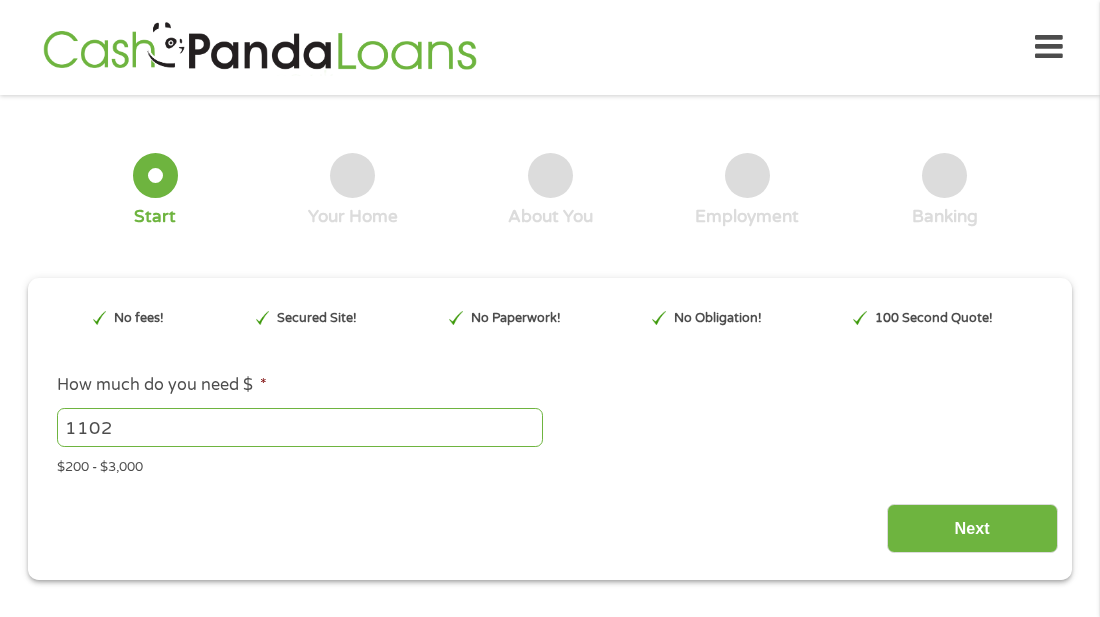 click on "1102" at bounding box center [300, 427] 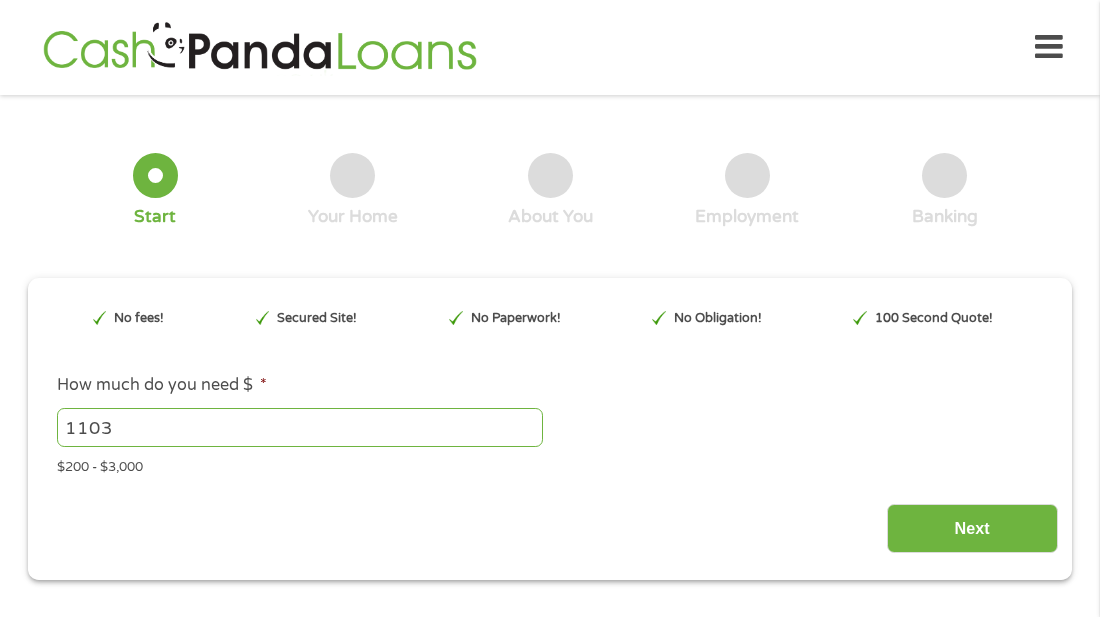 click on "1103" at bounding box center (300, 427) 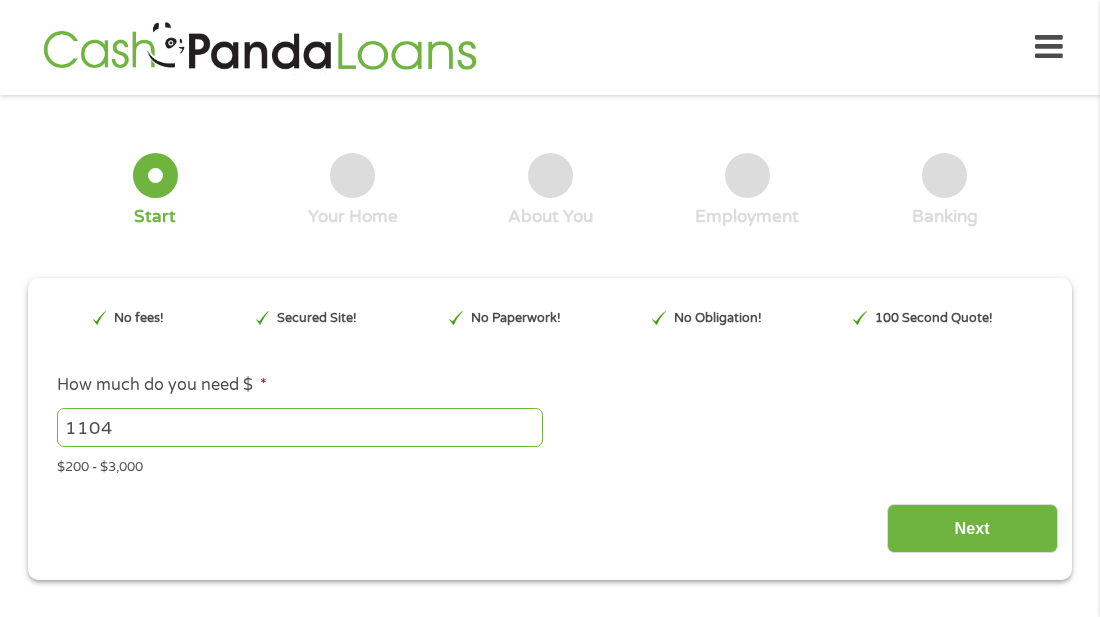 click on "1104" at bounding box center [300, 427] 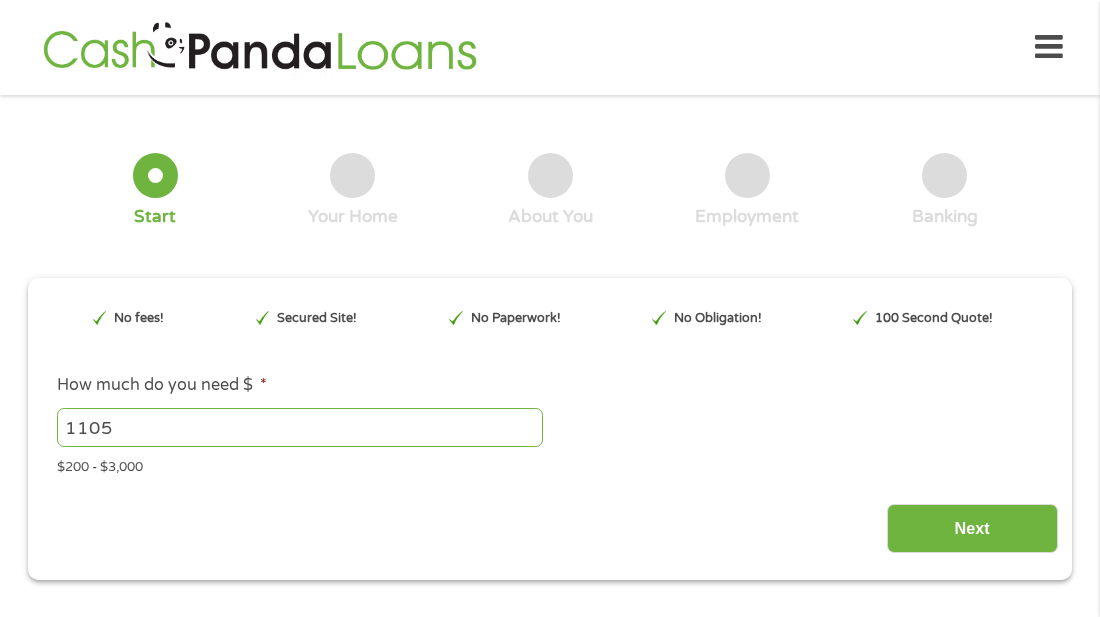 click on "1105" at bounding box center [300, 427] 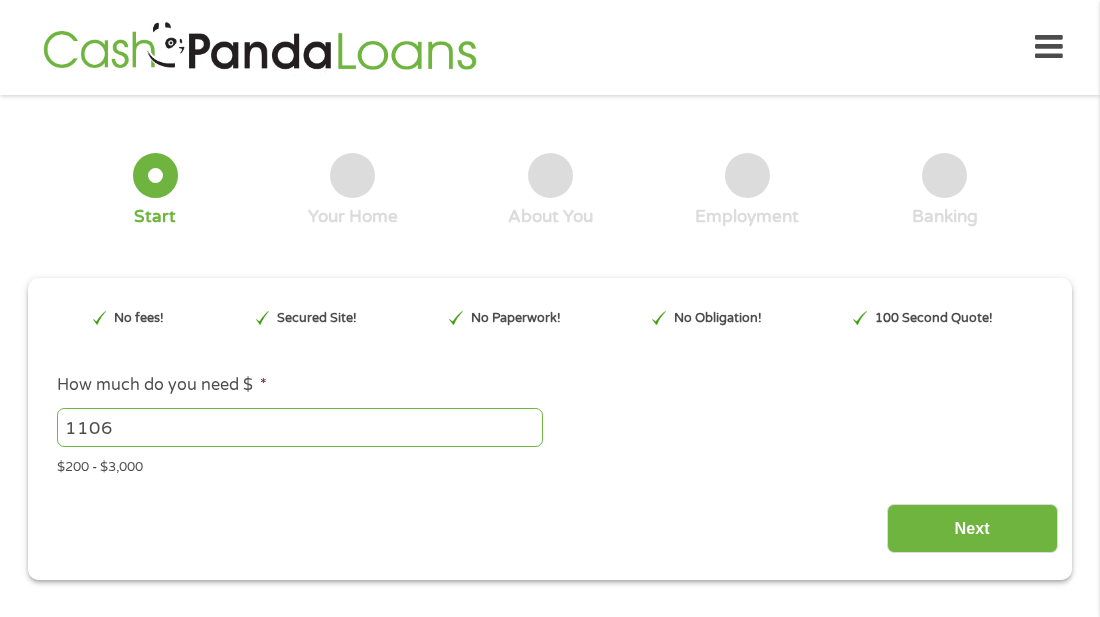 click on "1106" at bounding box center (300, 427) 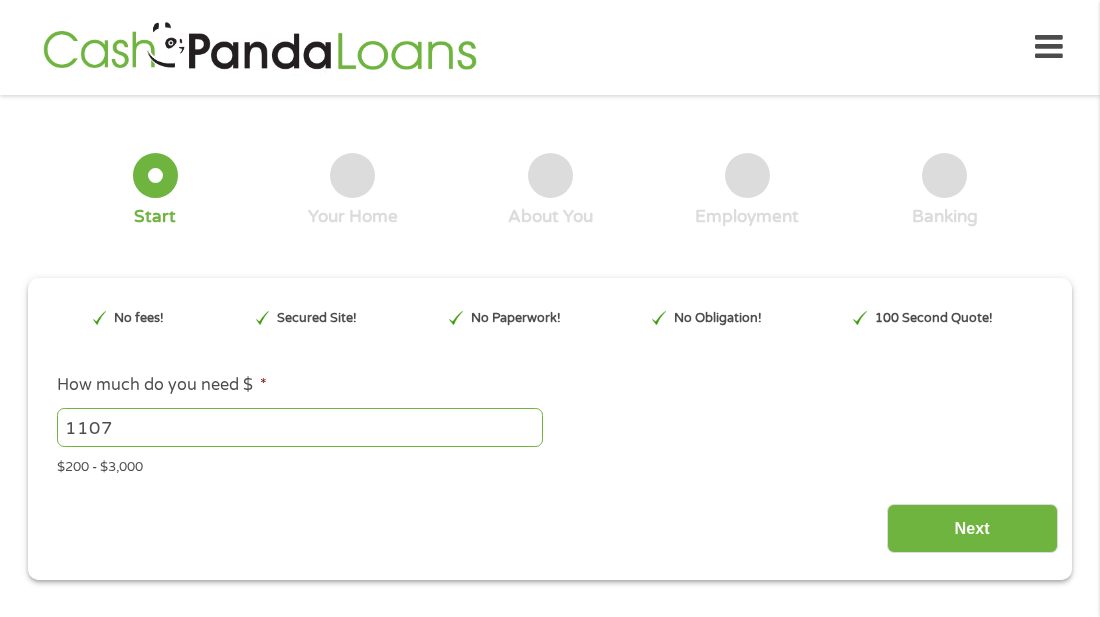 click on "1107" at bounding box center [300, 427] 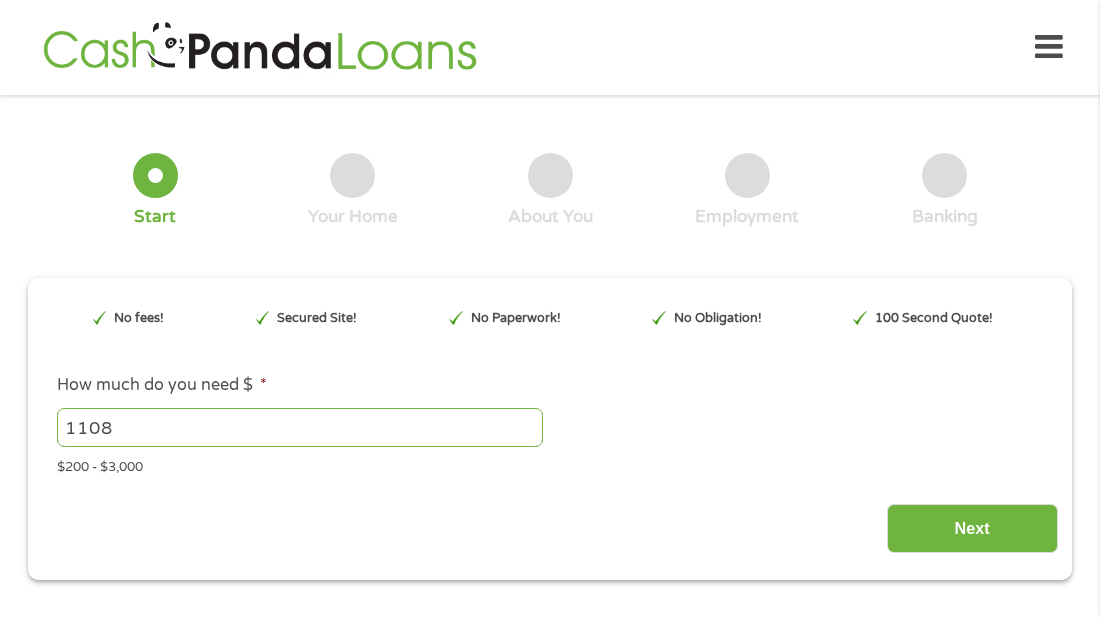 click on "1108" at bounding box center [300, 427] 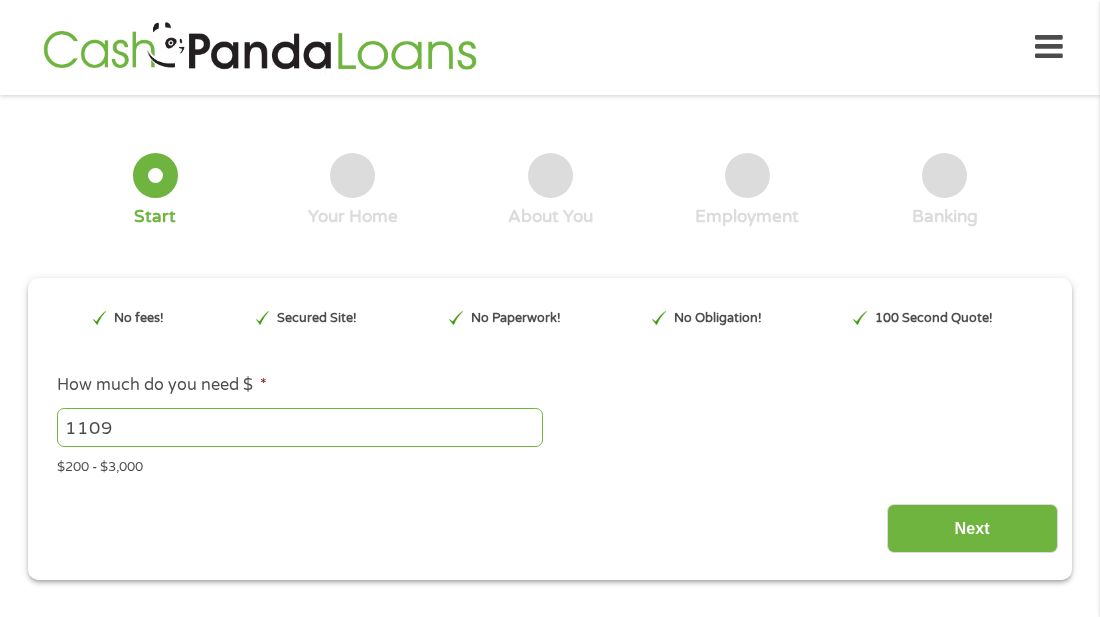 click on "1109" at bounding box center [300, 427] 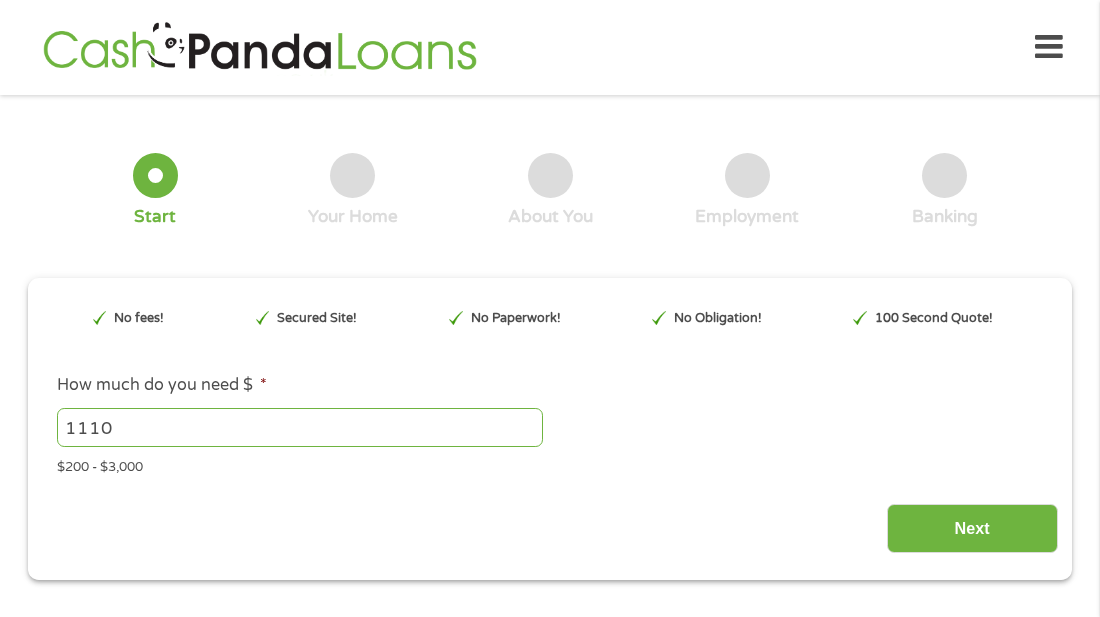 click on "1110" at bounding box center (300, 427) 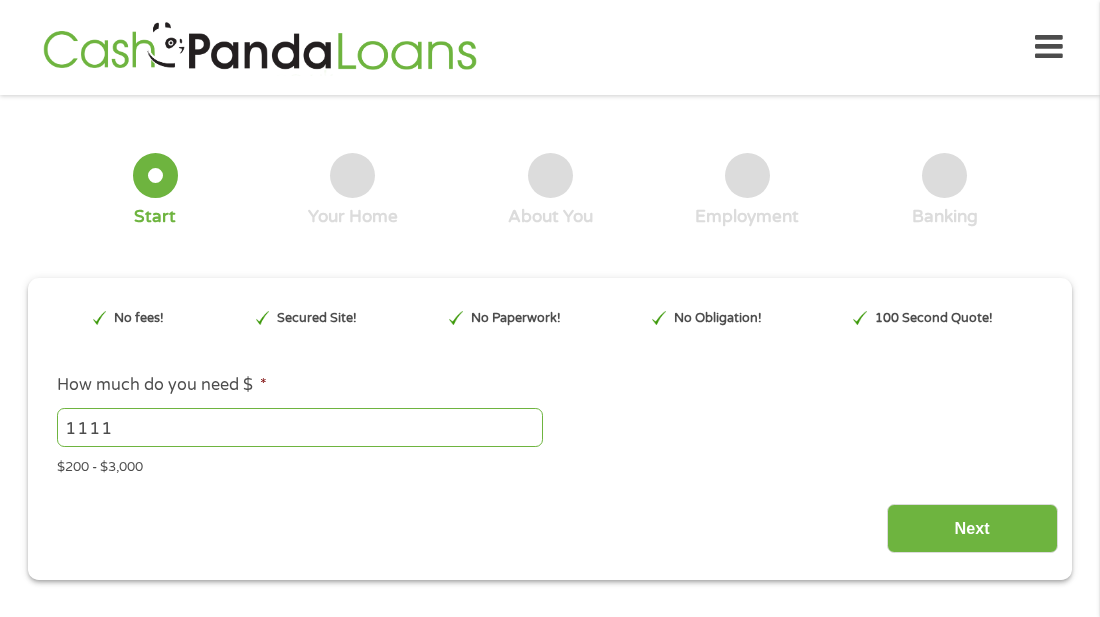 click on "1111" at bounding box center (300, 427) 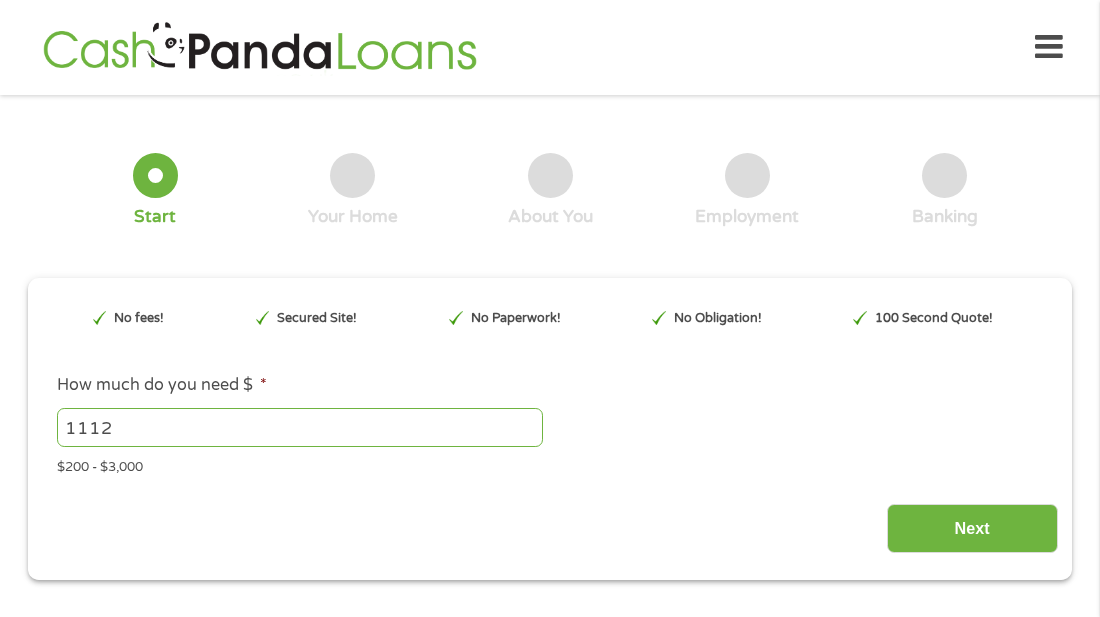 click on "1112" at bounding box center [300, 427] 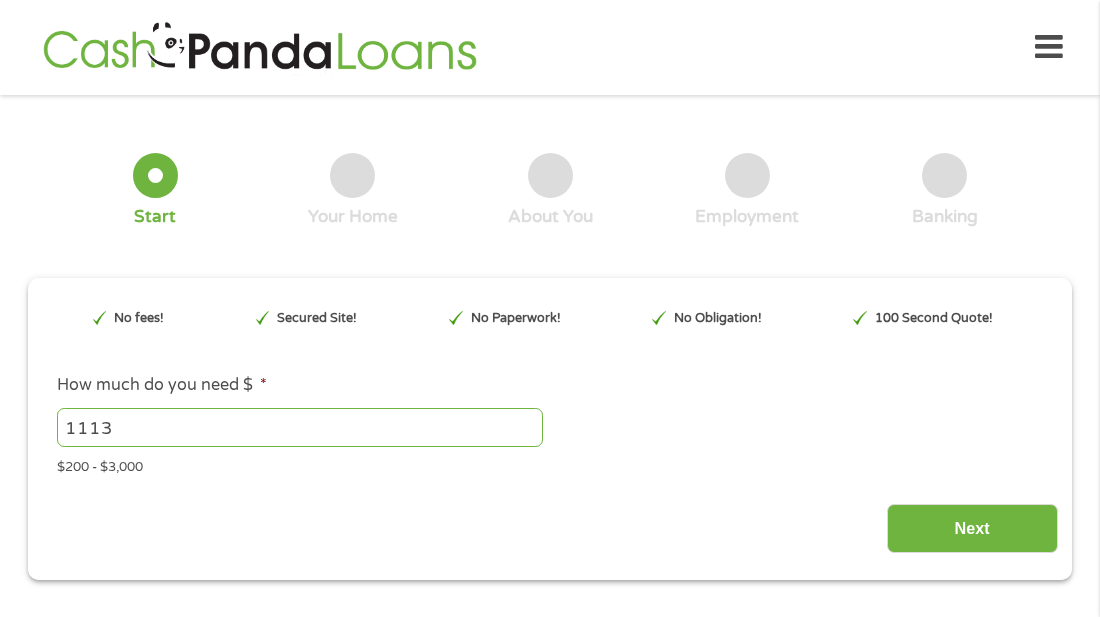 click on "1113" at bounding box center [300, 427] 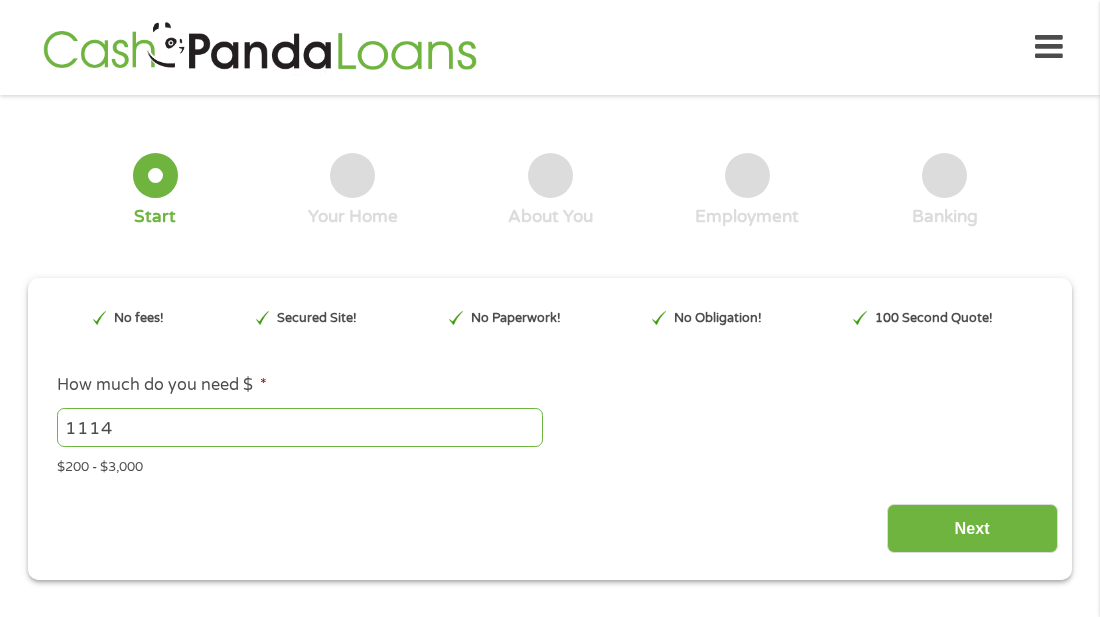 click on "1114" at bounding box center (300, 427) 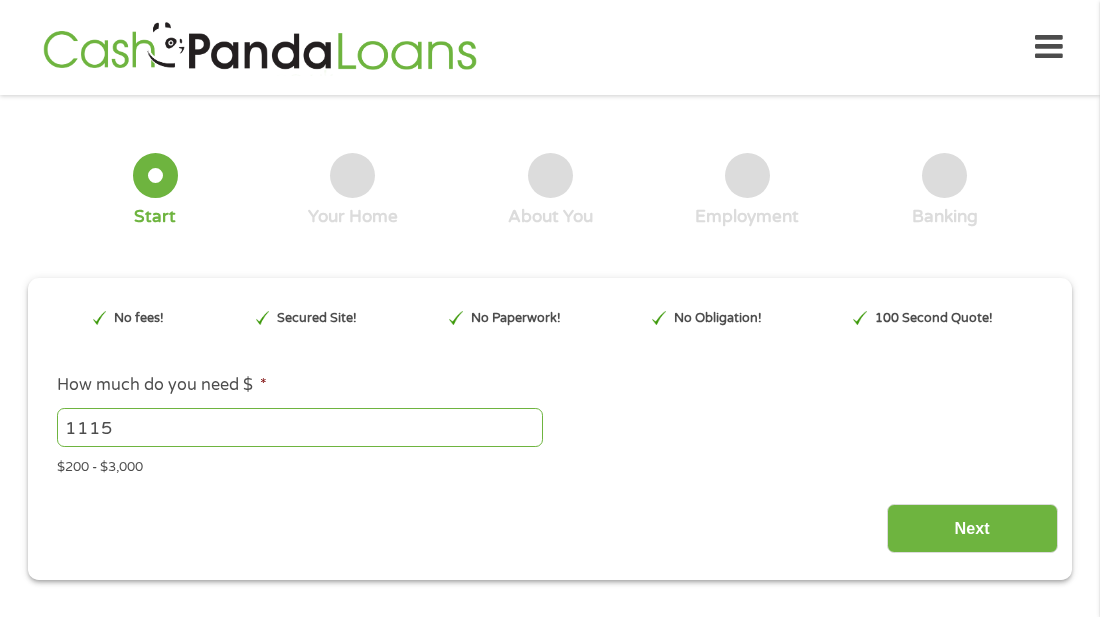 click on "1115" at bounding box center [300, 427] 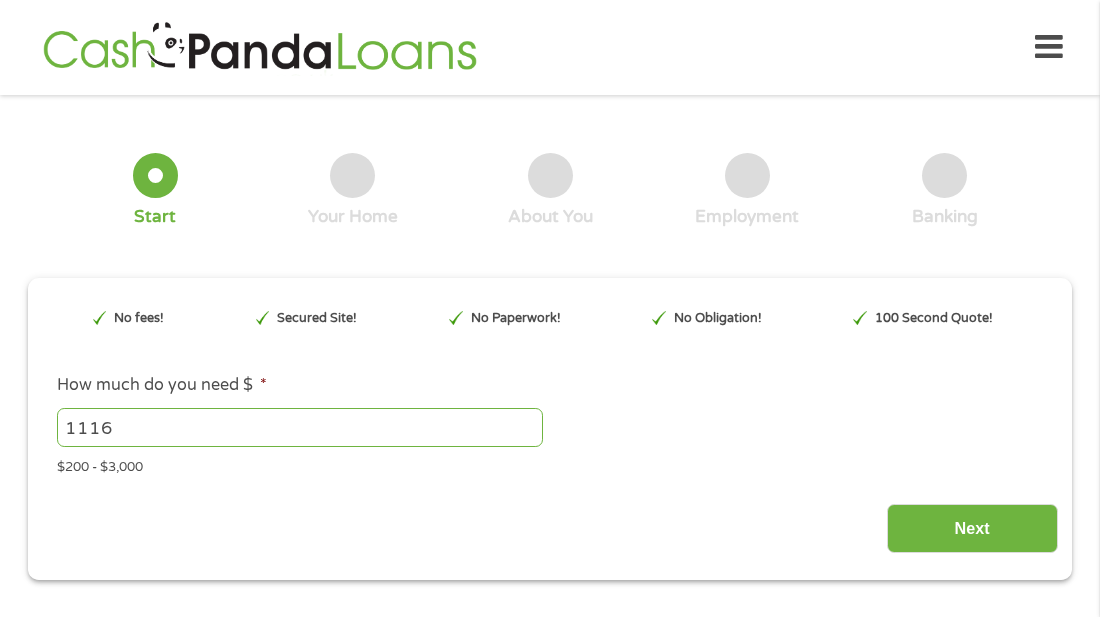 click on "1116" at bounding box center [300, 427] 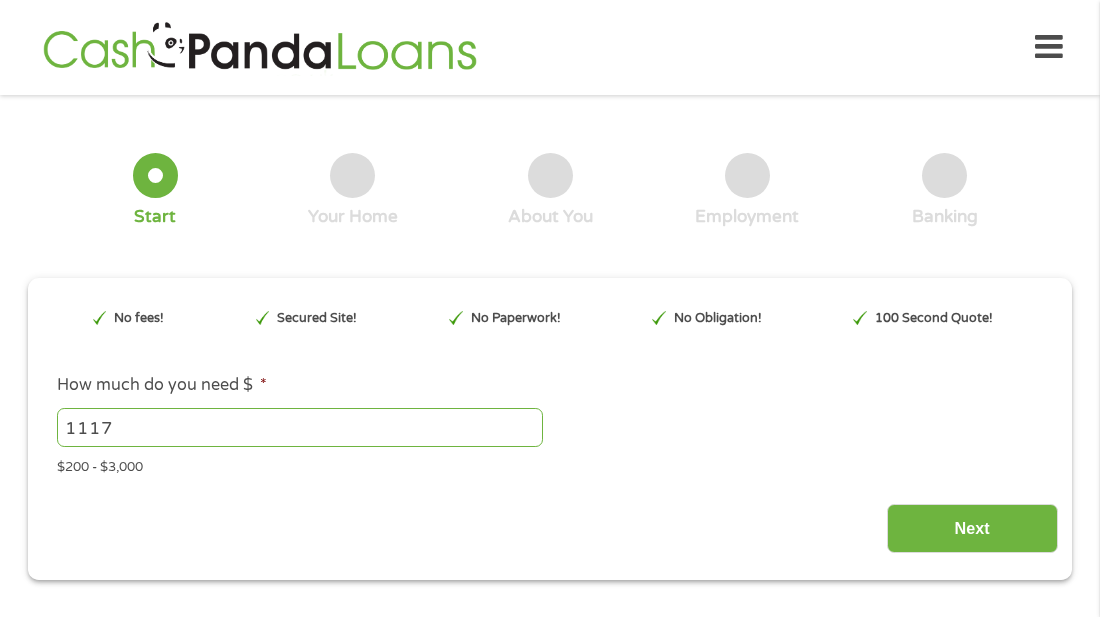 click on "1117" at bounding box center [300, 427] 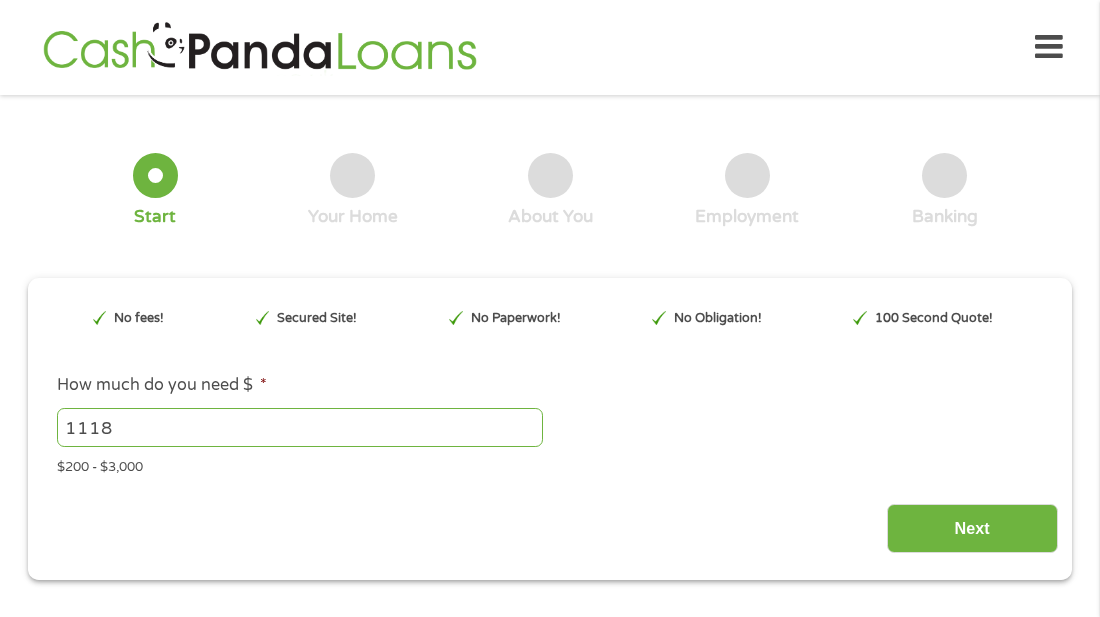 click on "1118" at bounding box center (300, 427) 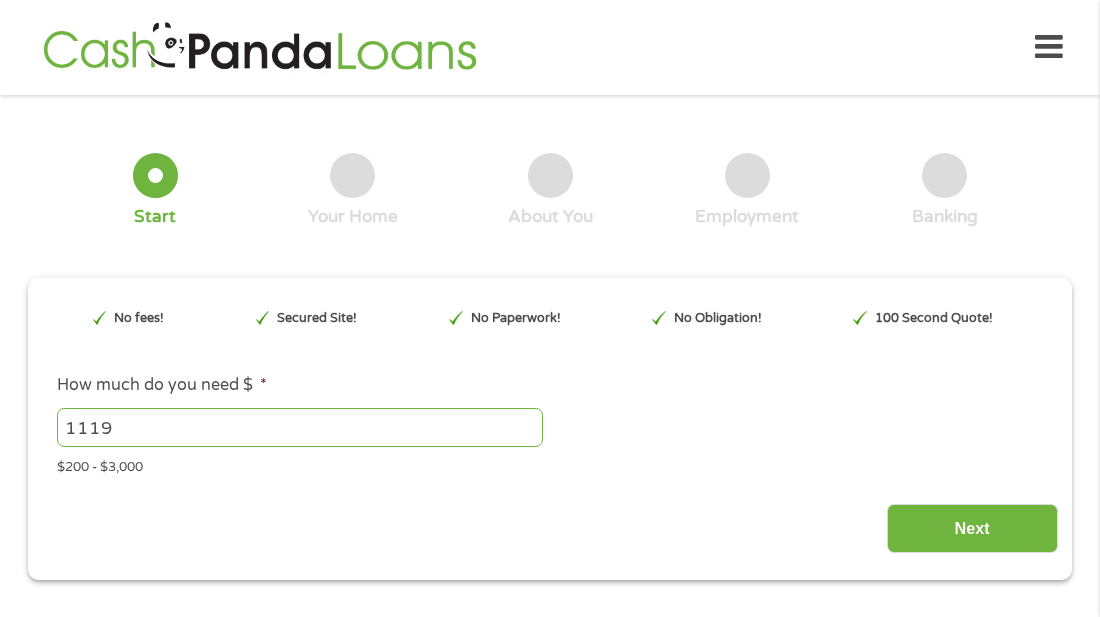 click on "1119" at bounding box center (300, 427) 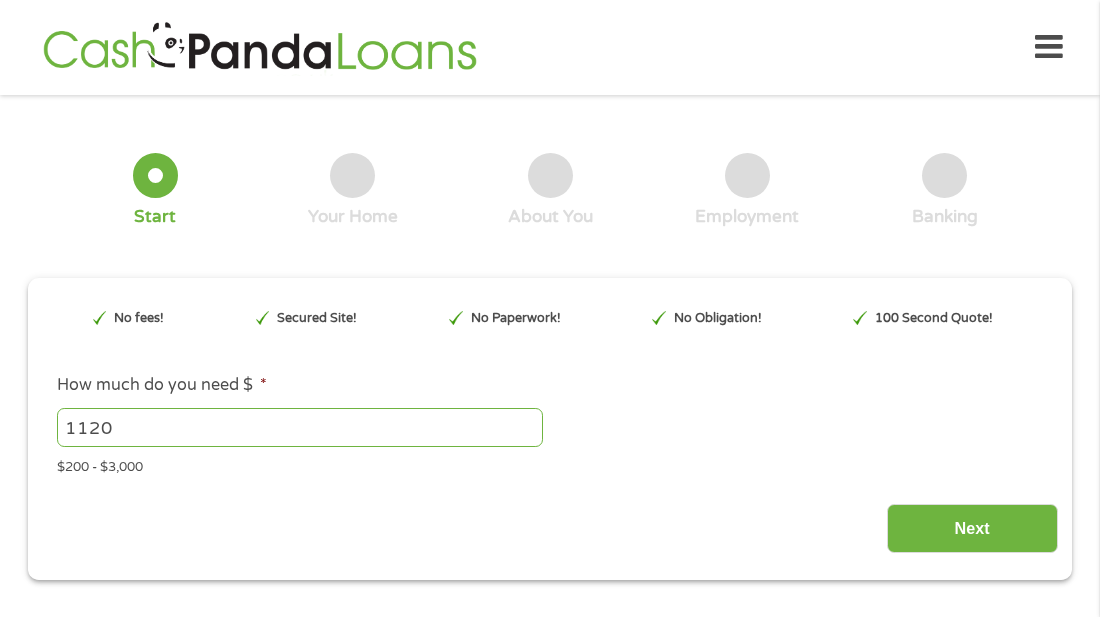 click on "1120" at bounding box center [300, 427] 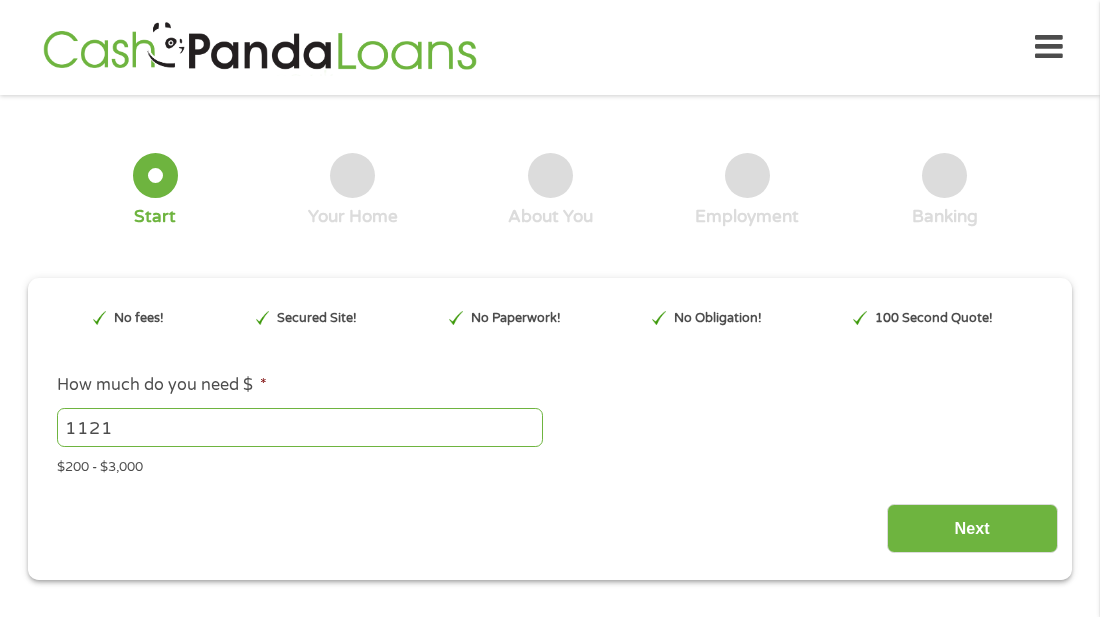click on "1121" at bounding box center (300, 427) 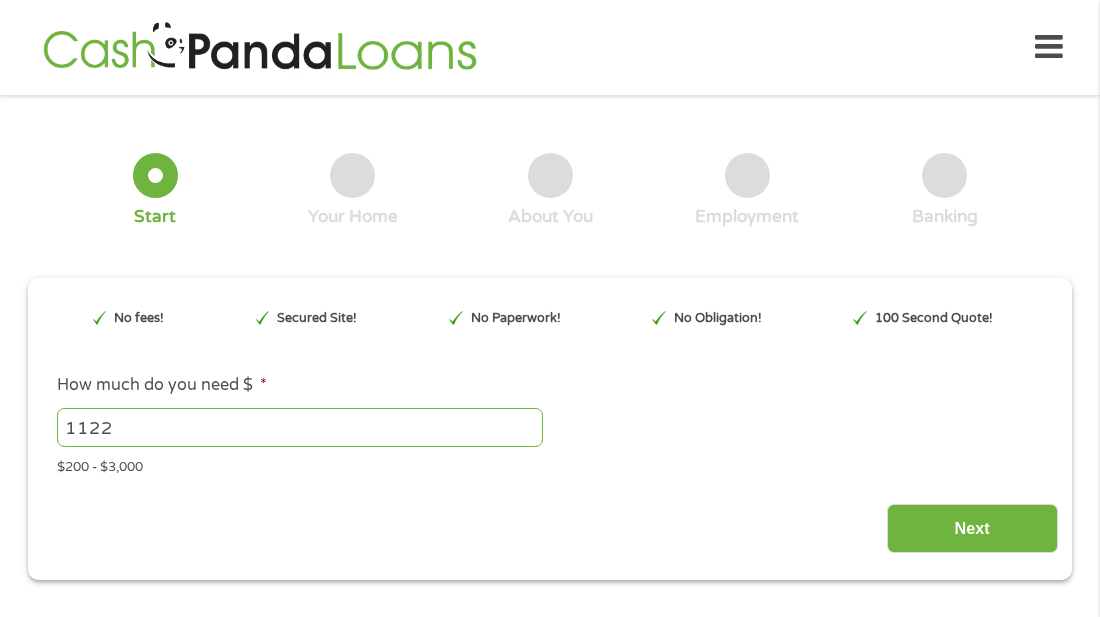 click on "1122" at bounding box center (300, 427) 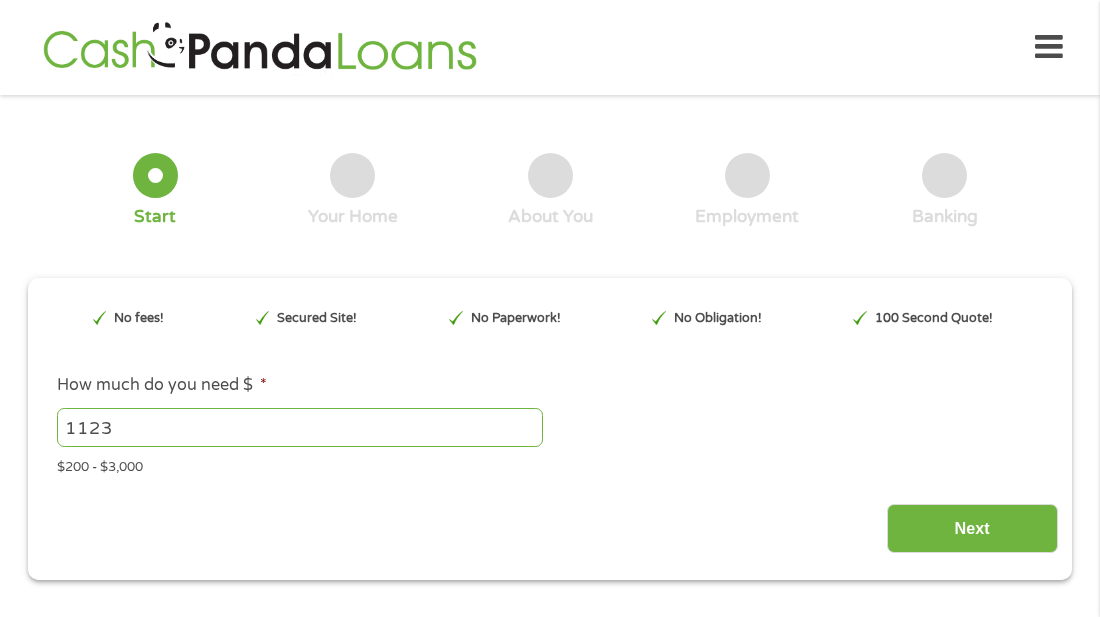 click on "1123" at bounding box center (300, 427) 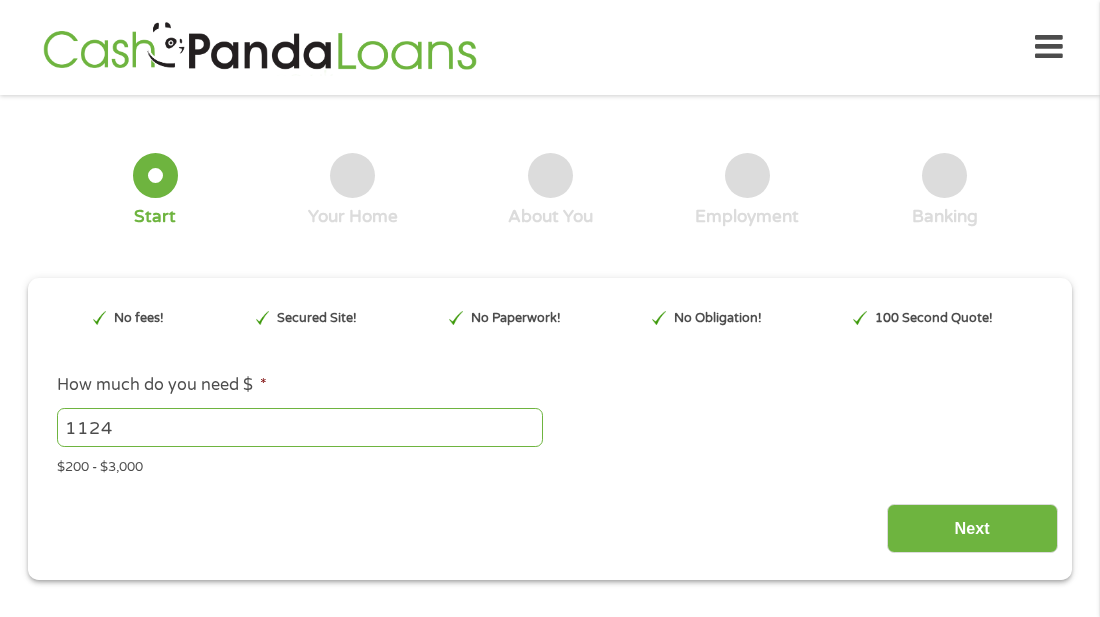 click on "1124" at bounding box center (300, 427) 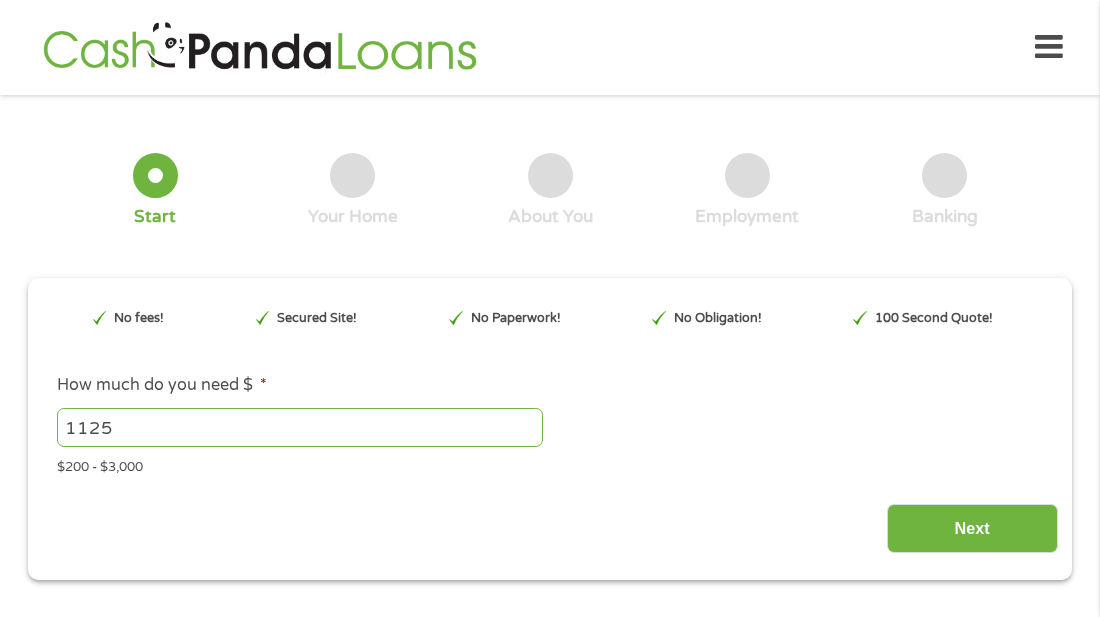 click on "1125" at bounding box center (300, 427) 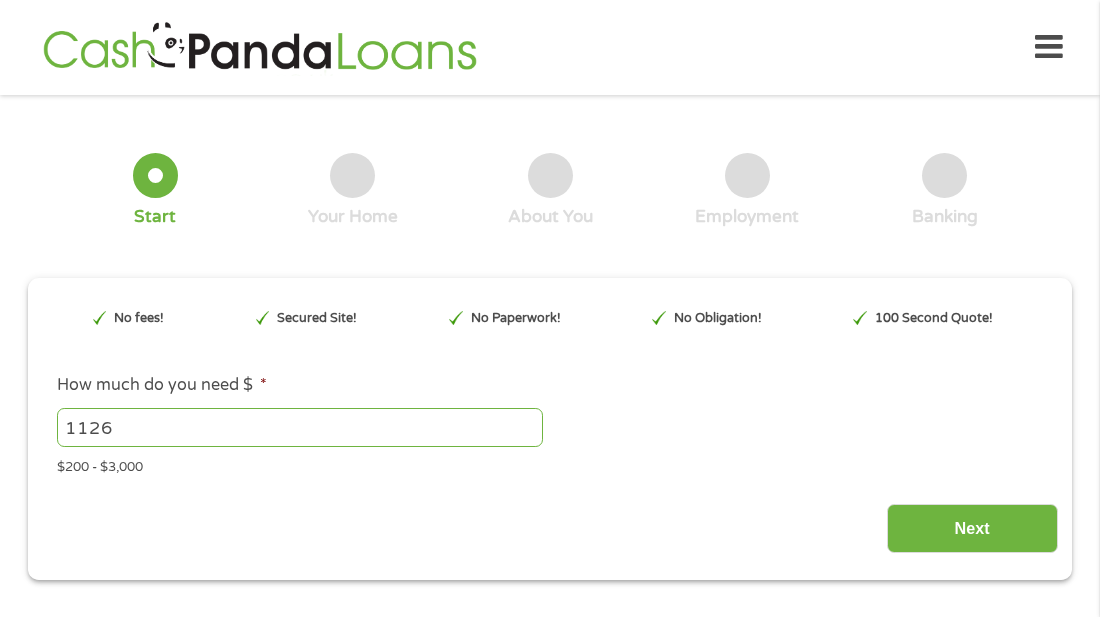 click on "1126" at bounding box center (300, 427) 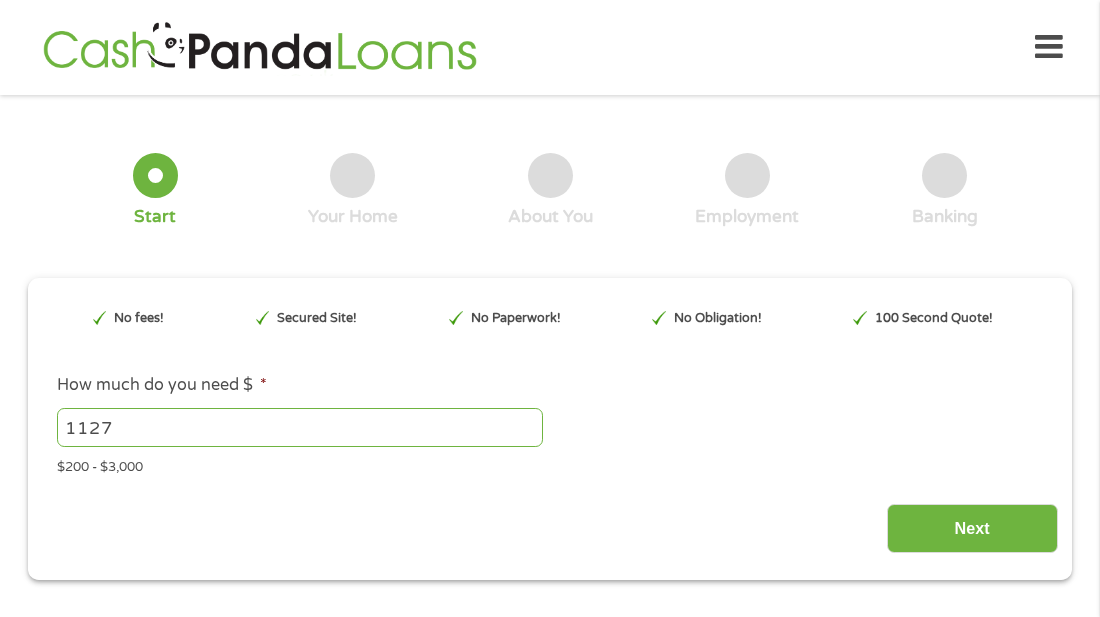 click on "1127" at bounding box center [300, 427] 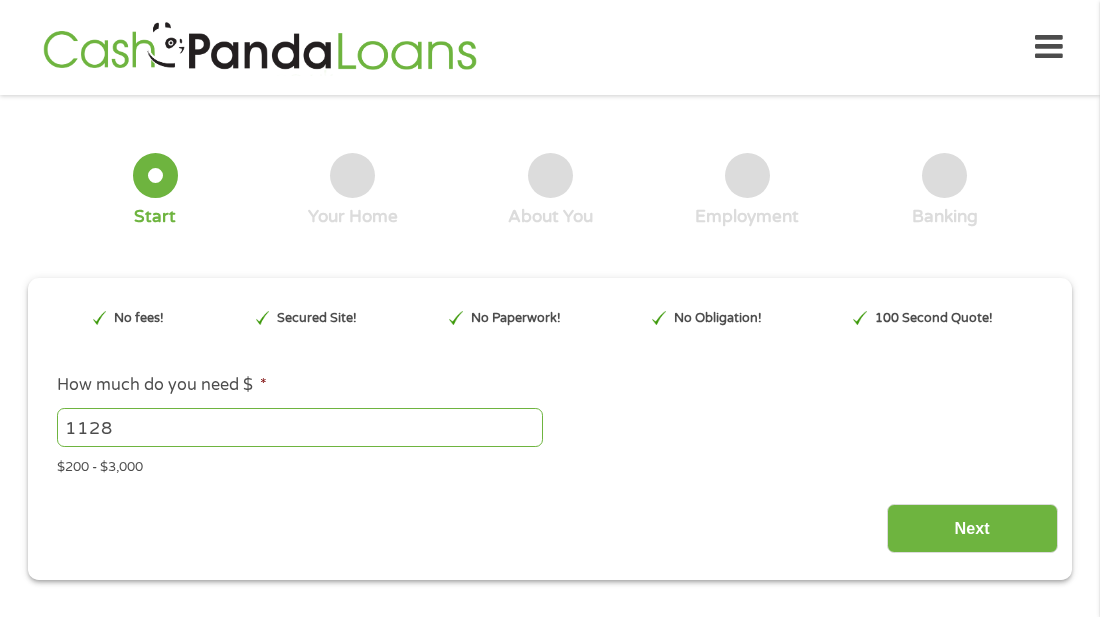 click on "1128" at bounding box center [300, 427] 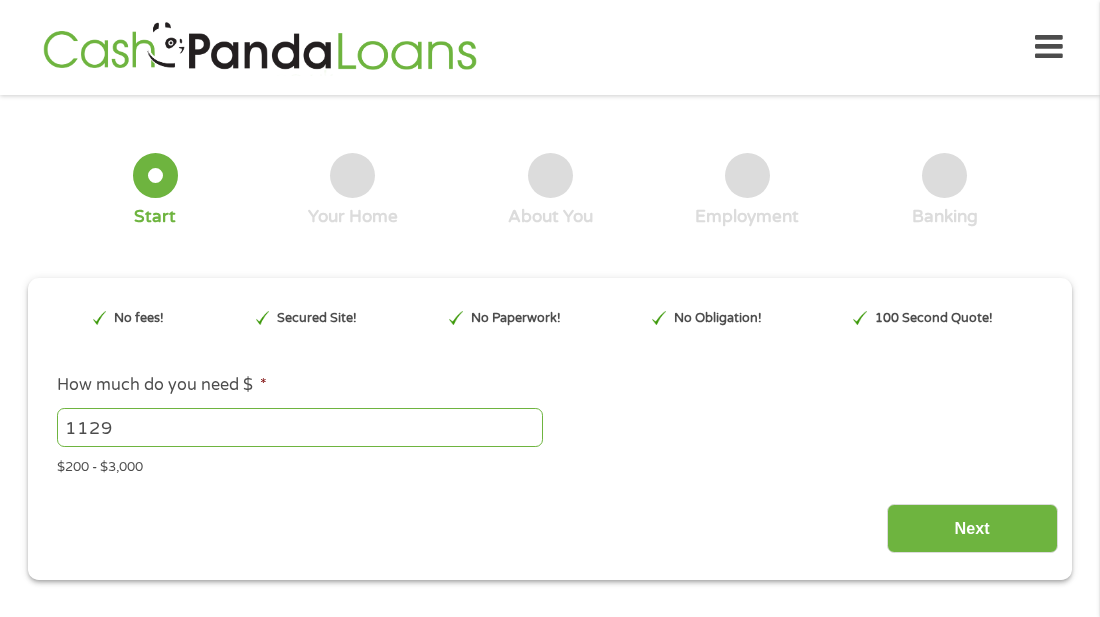 click on "1129" at bounding box center [300, 427] 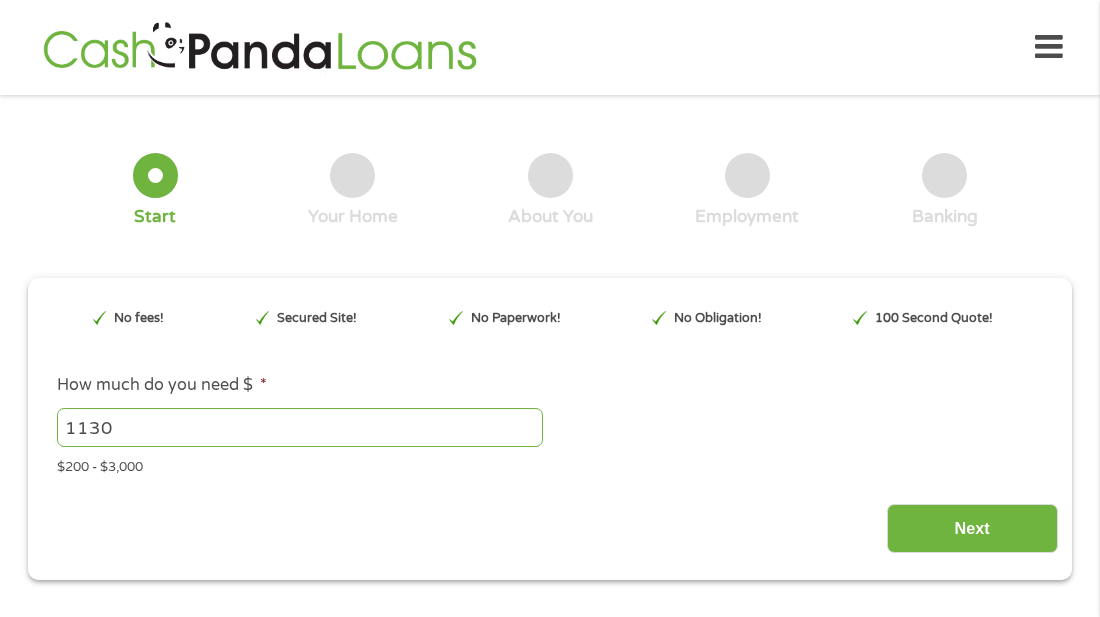 click on "1130" at bounding box center [300, 427] 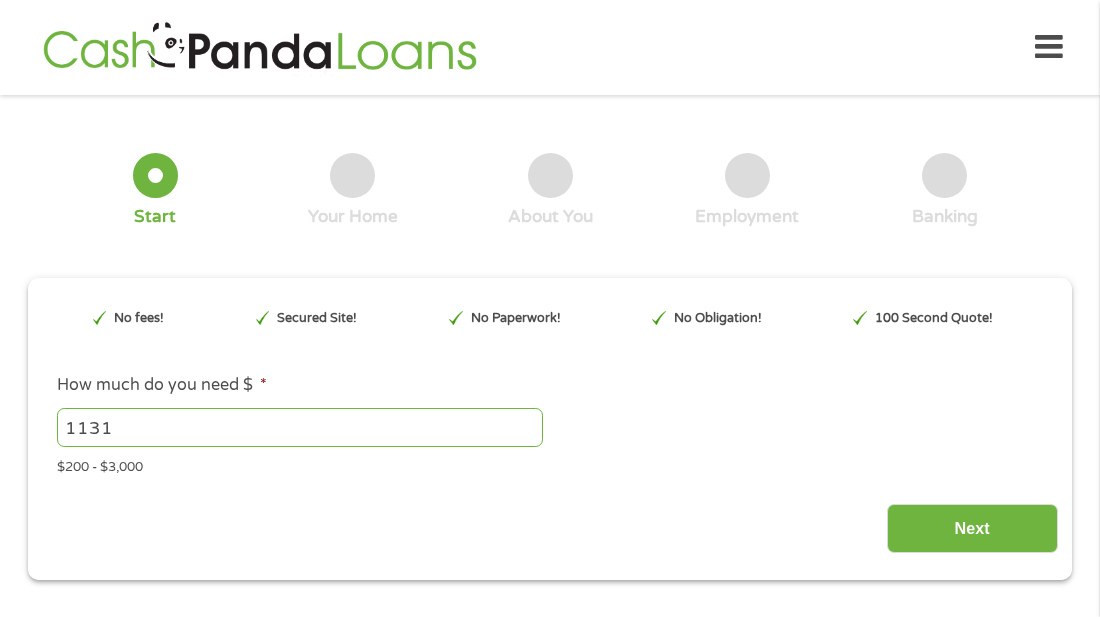 click on "1131" at bounding box center (300, 427) 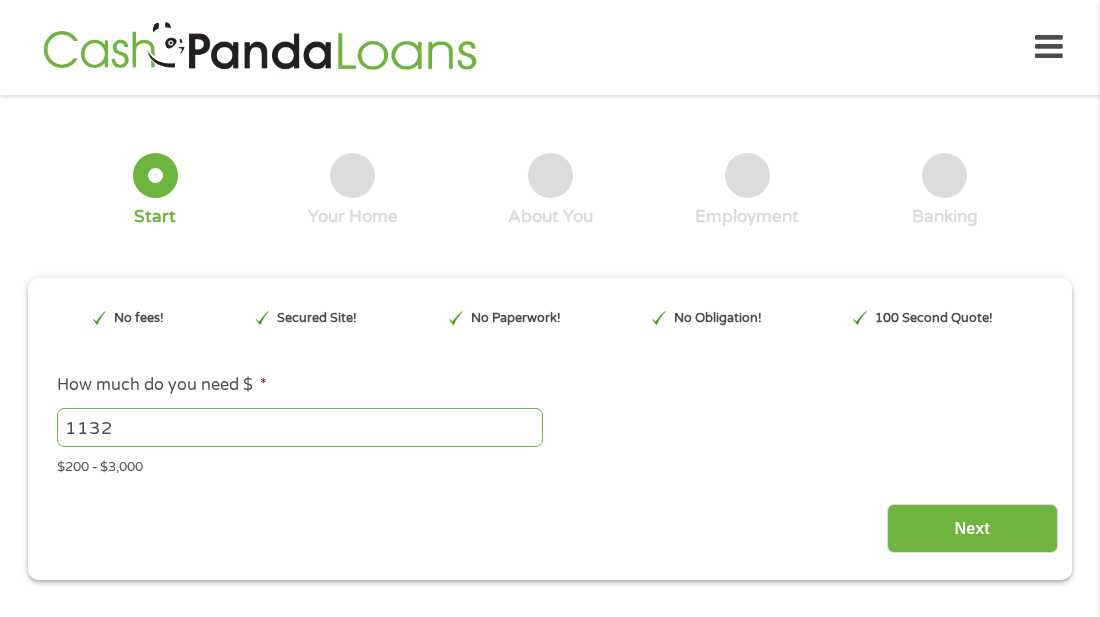 click on "1132" at bounding box center (300, 427) 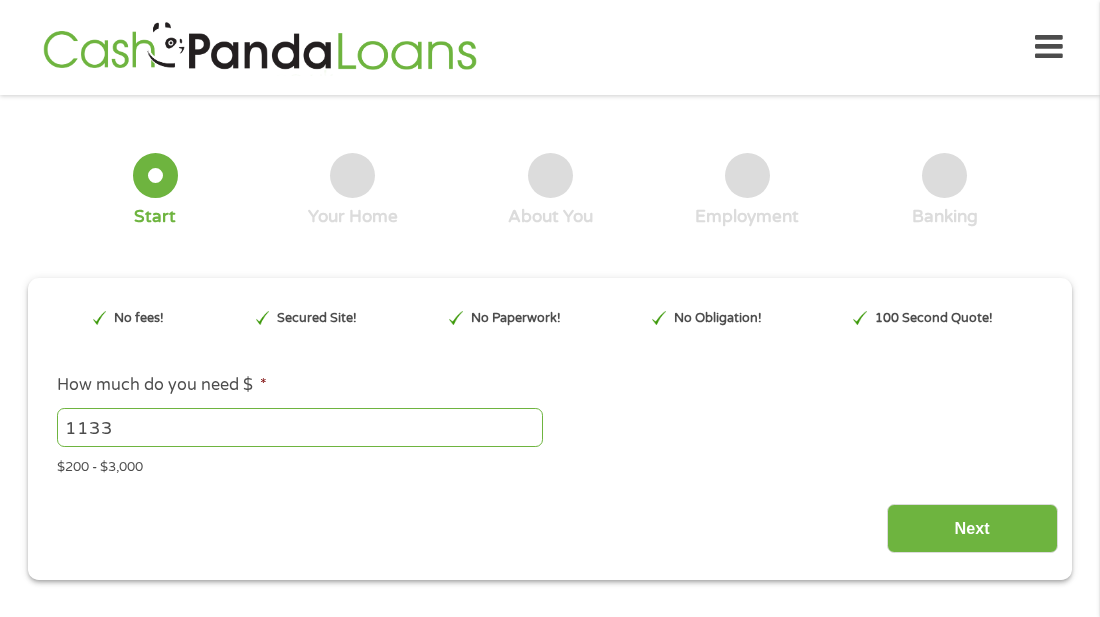 click on "1133" at bounding box center [300, 427] 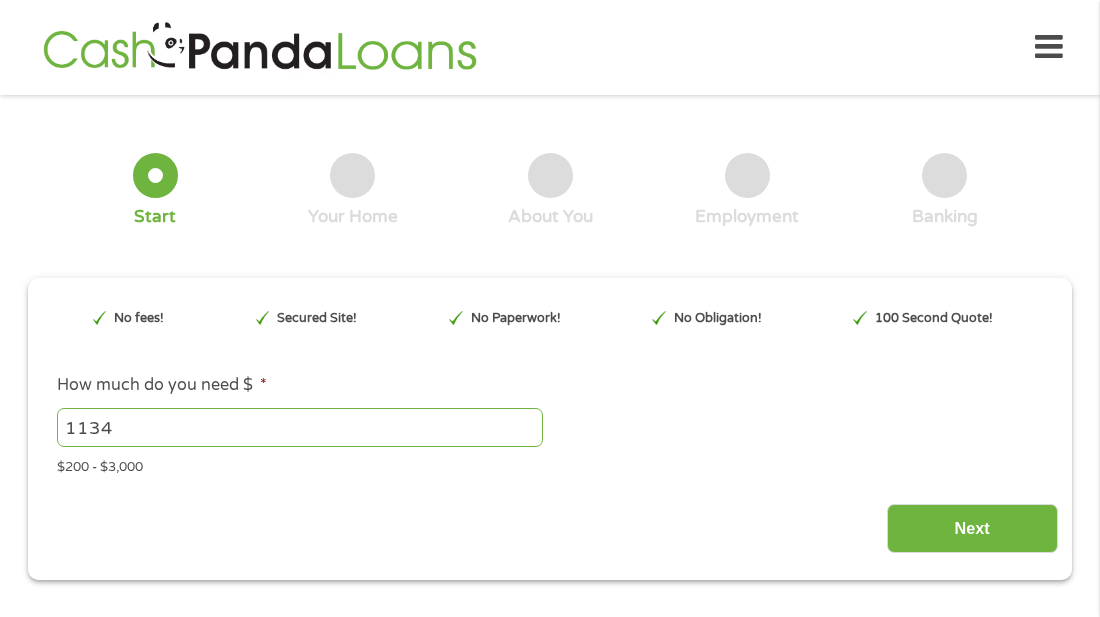 click on "1134" at bounding box center (300, 427) 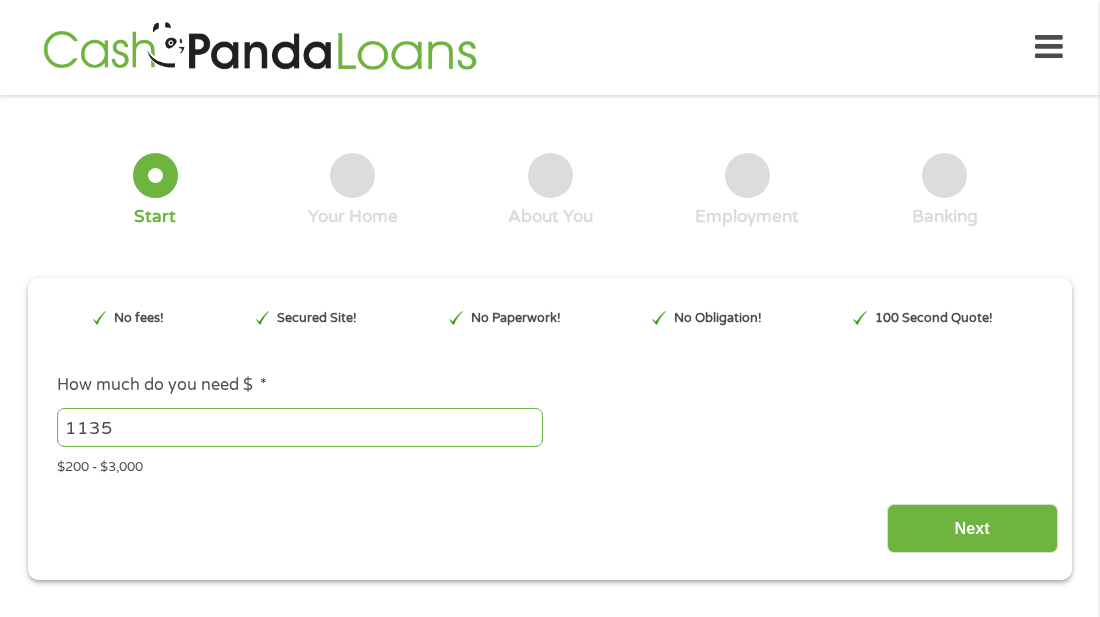 click on "1135" at bounding box center [300, 427] 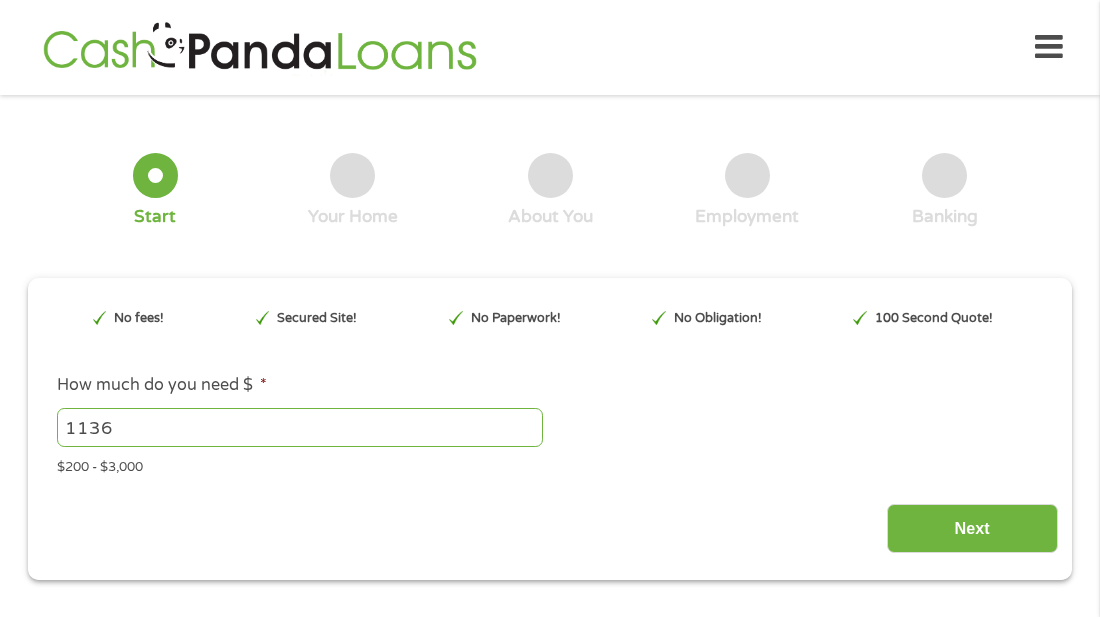click on "1136" at bounding box center [300, 427] 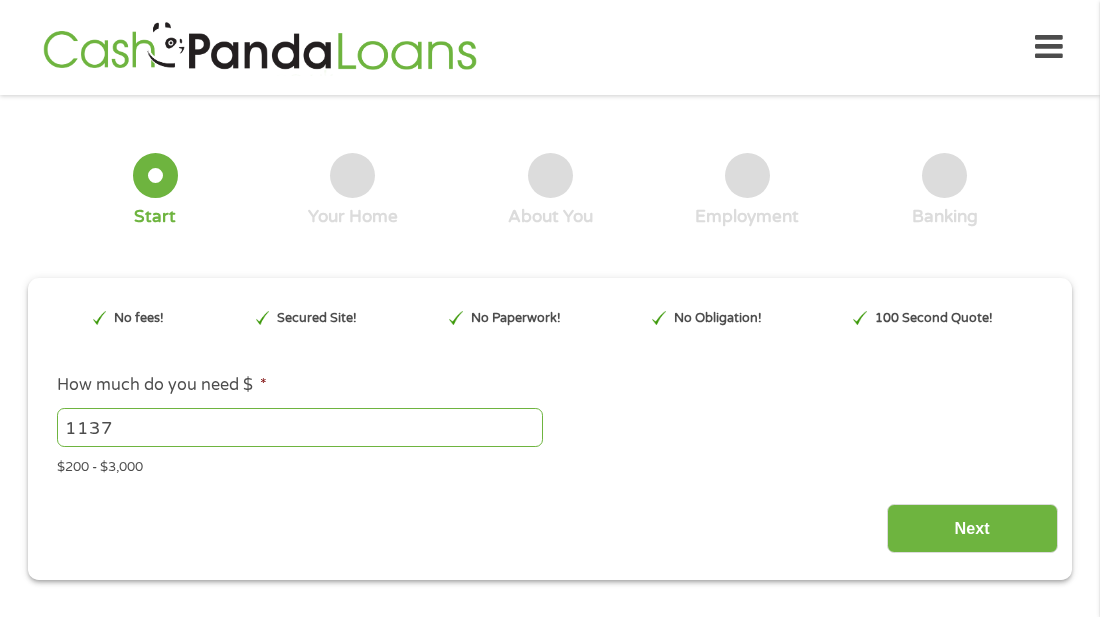 click on "1137" at bounding box center [300, 427] 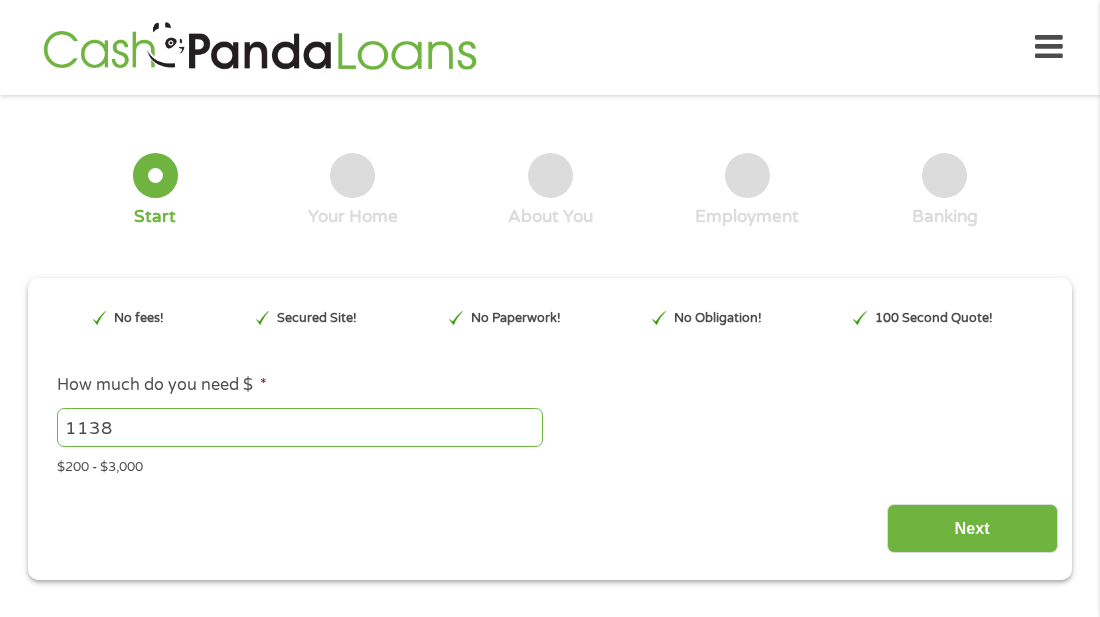 click on "1138" at bounding box center [300, 427] 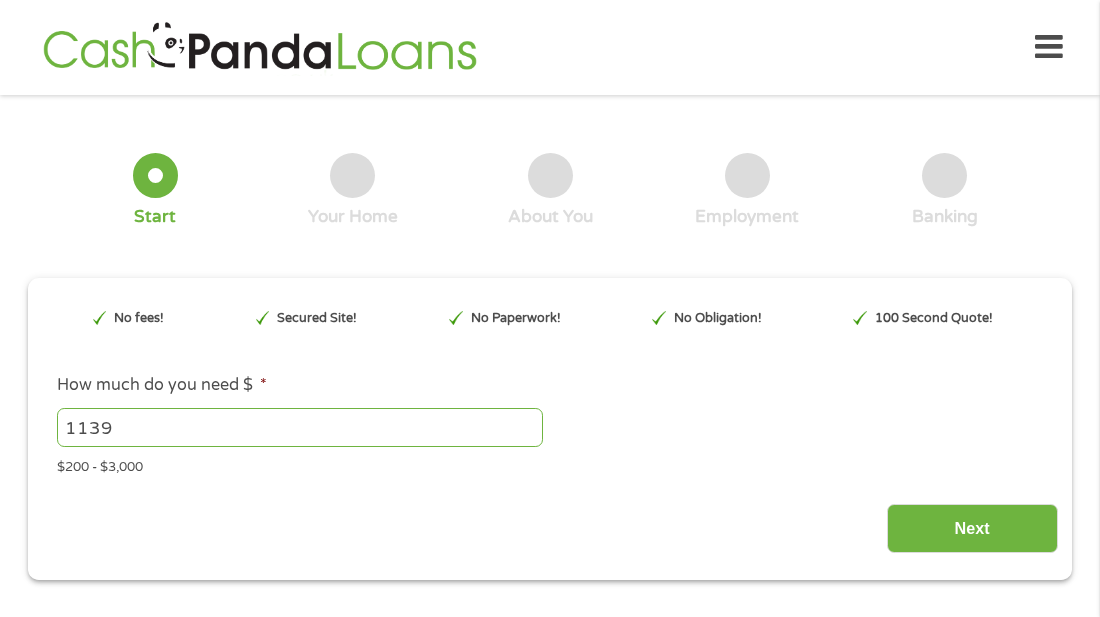click on "1139" at bounding box center (300, 427) 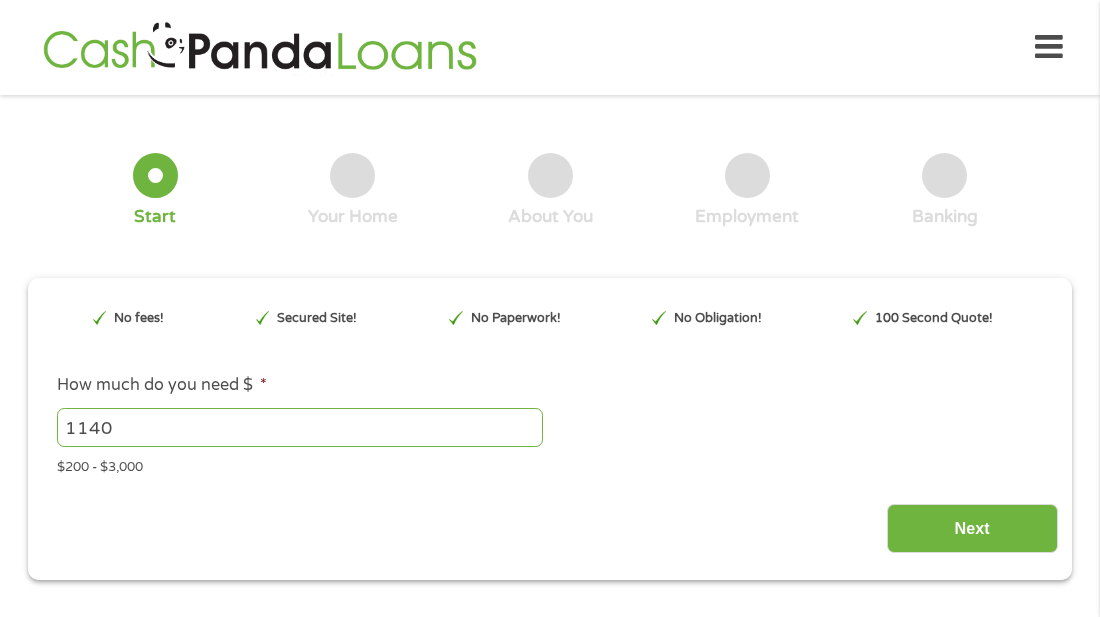 click on "1140" at bounding box center (300, 427) 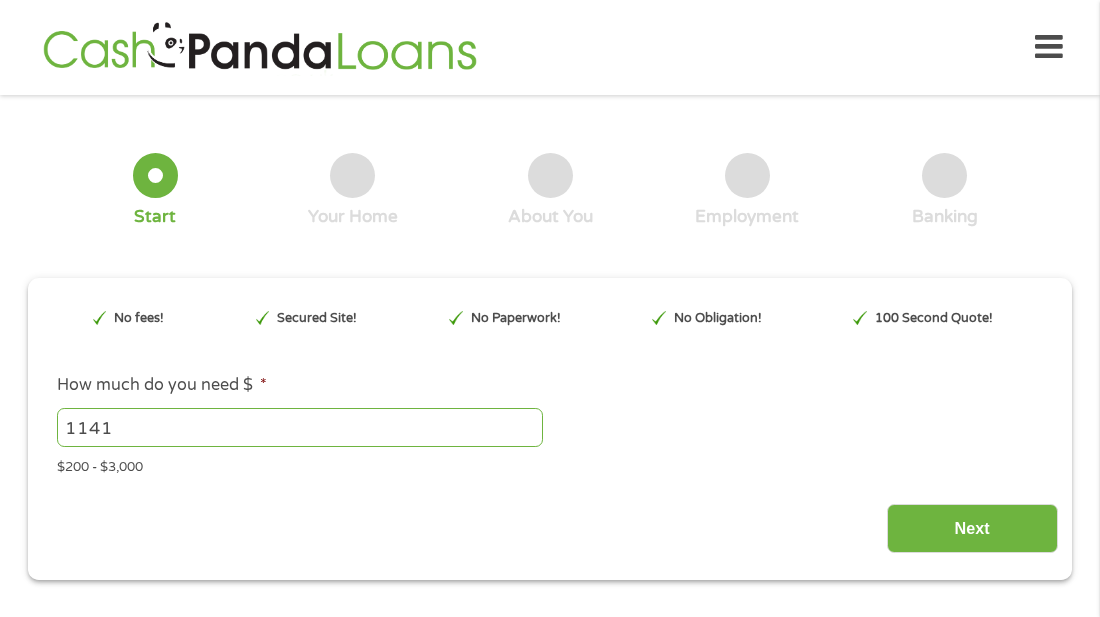 click on "1141" at bounding box center (300, 427) 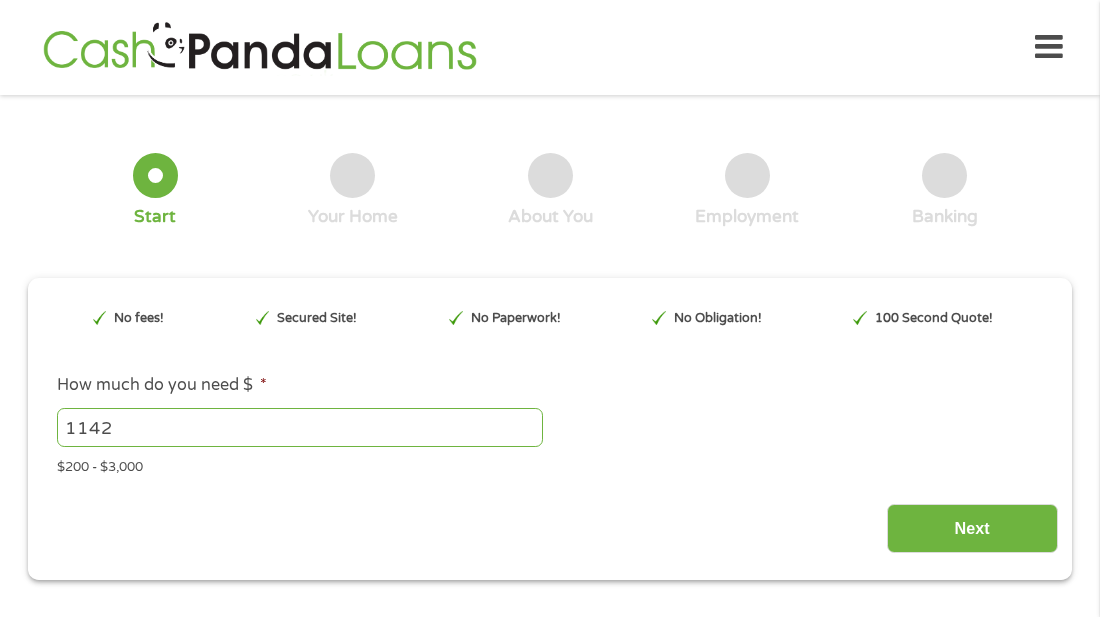click on "1142" at bounding box center [300, 427] 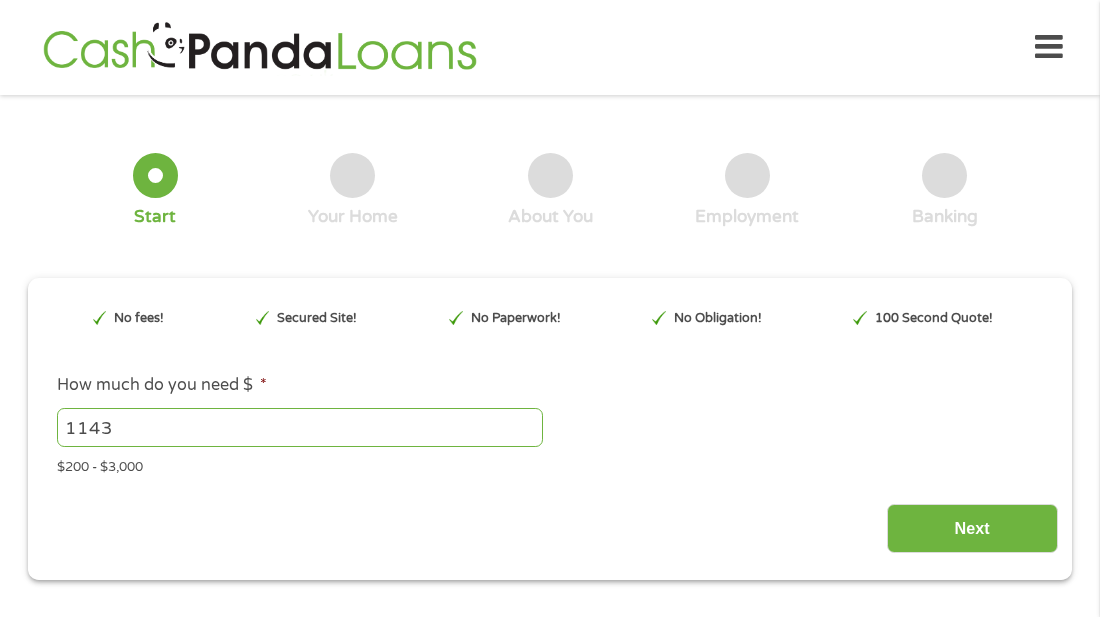 click on "1143" at bounding box center [300, 427] 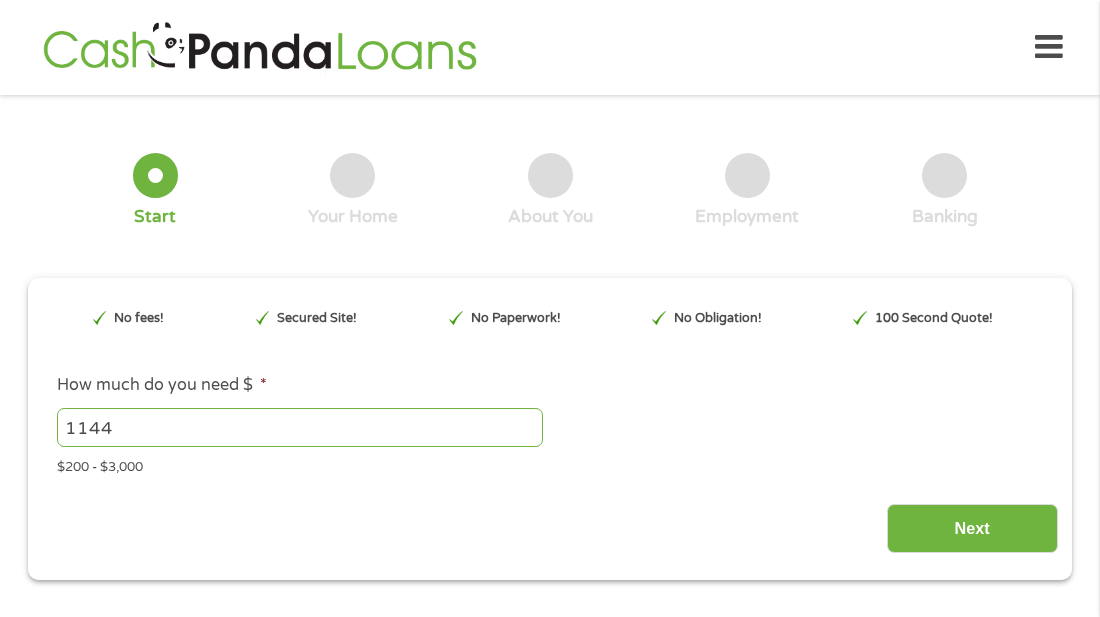 click on "1144" at bounding box center [300, 427] 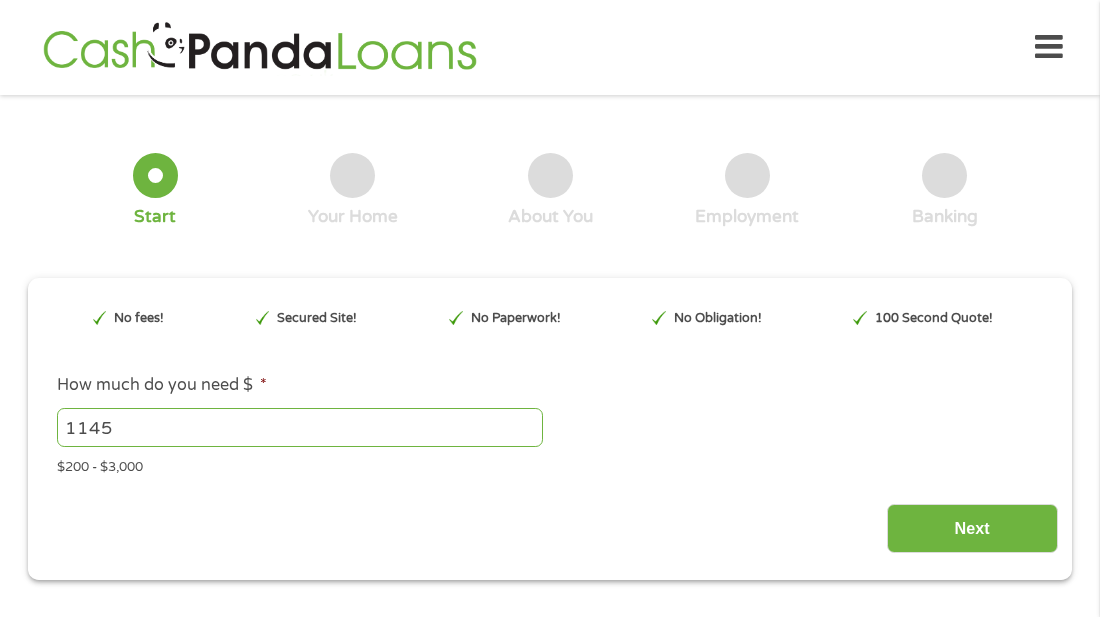 click on "1145" at bounding box center (300, 427) 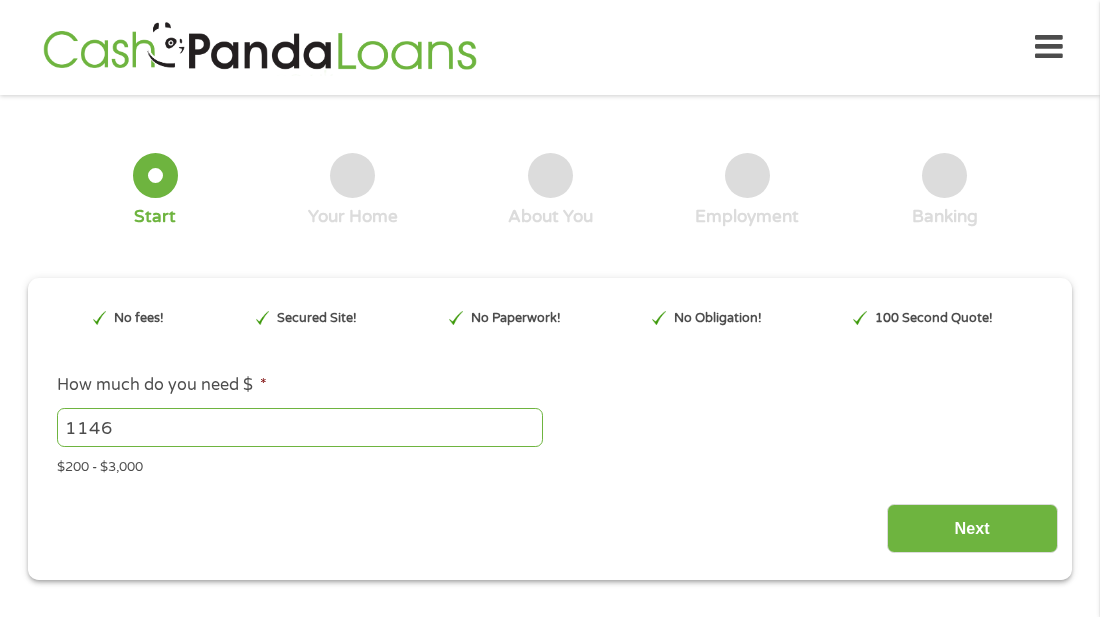 click on "1146" at bounding box center [300, 427] 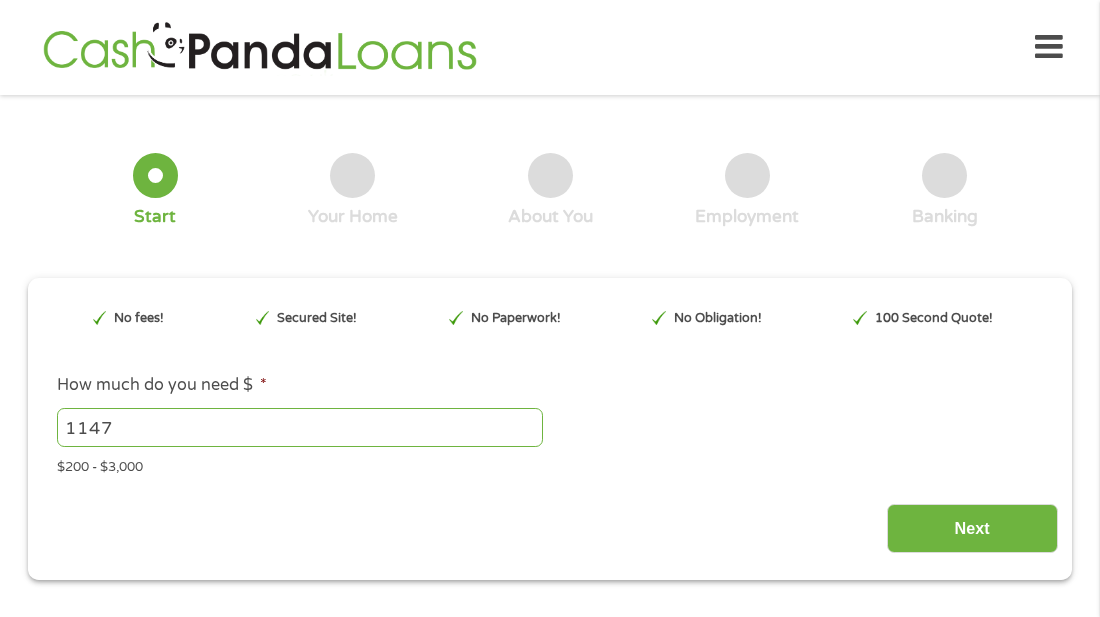 click on "1147" at bounding box center (300, 427) 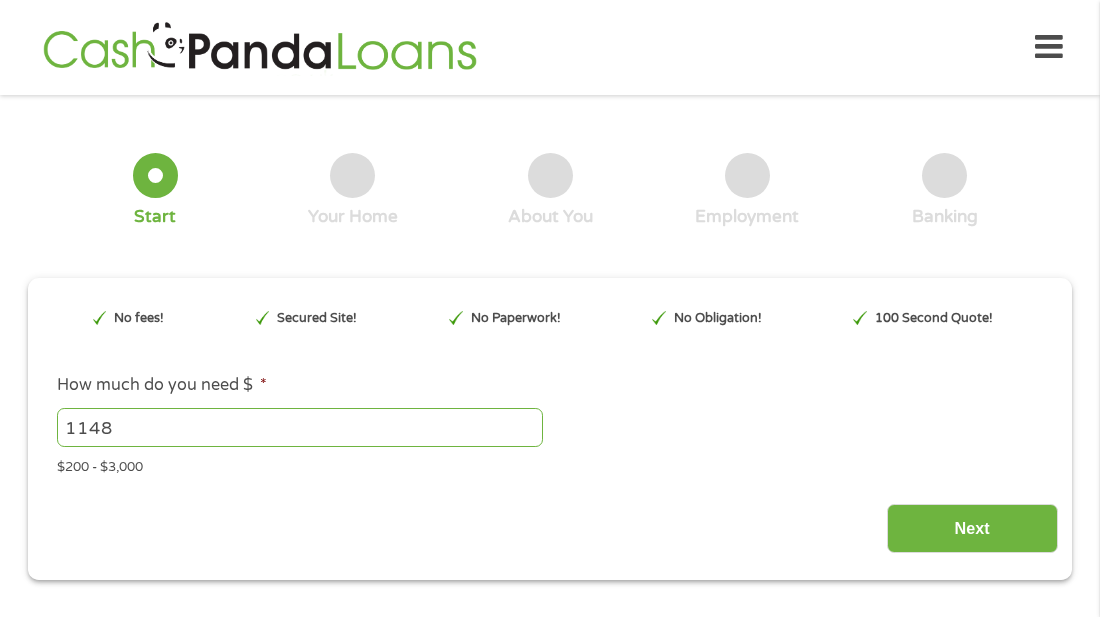 click on "1148" at bounding box center [300, 427] 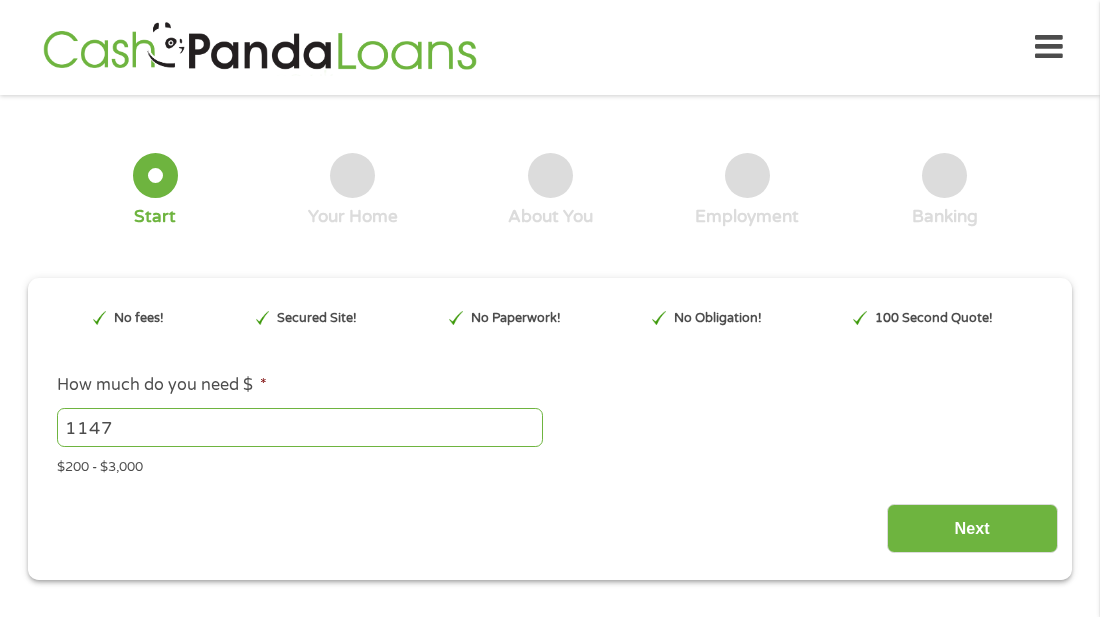 click on "1147" at bounding box center [300, 427] 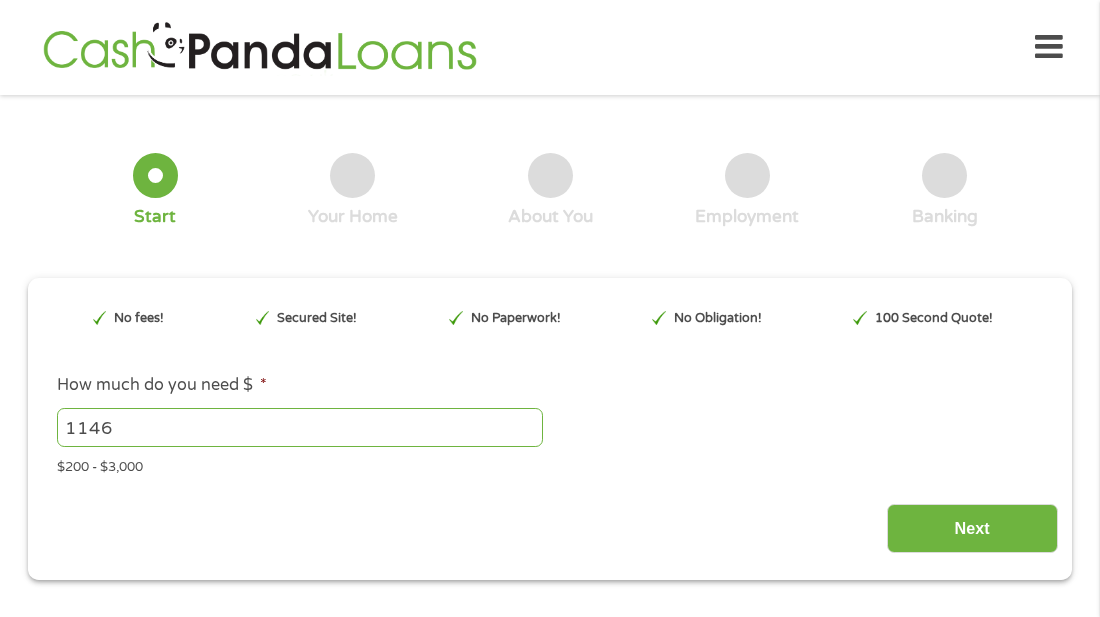 click on "1146" at bounding box center [300, 427] 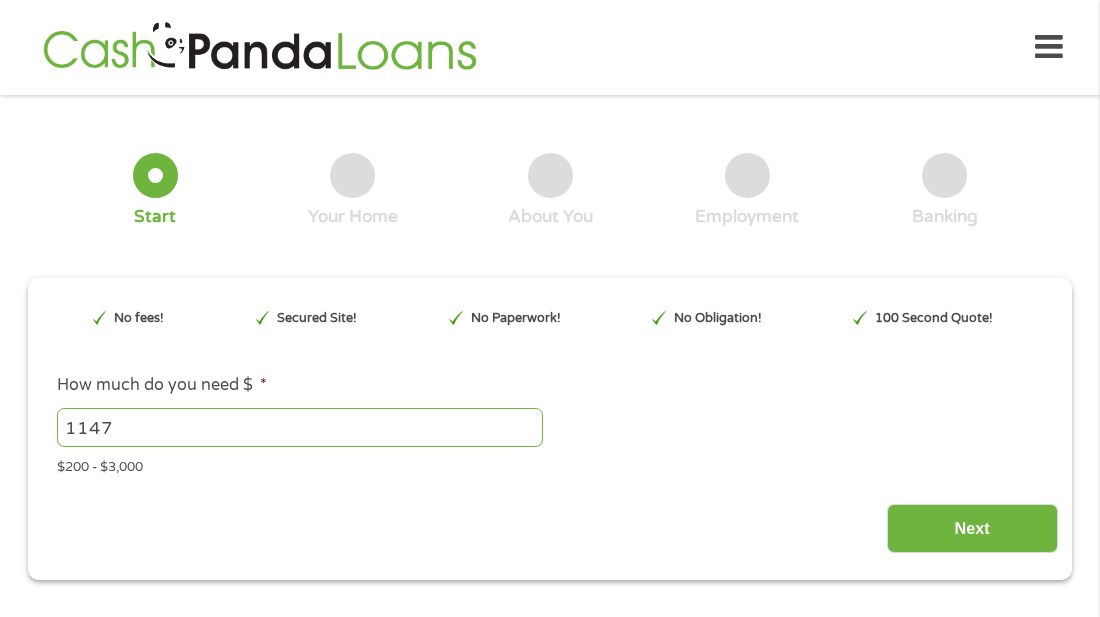 click on "1147" at bounding box center [300, 427] 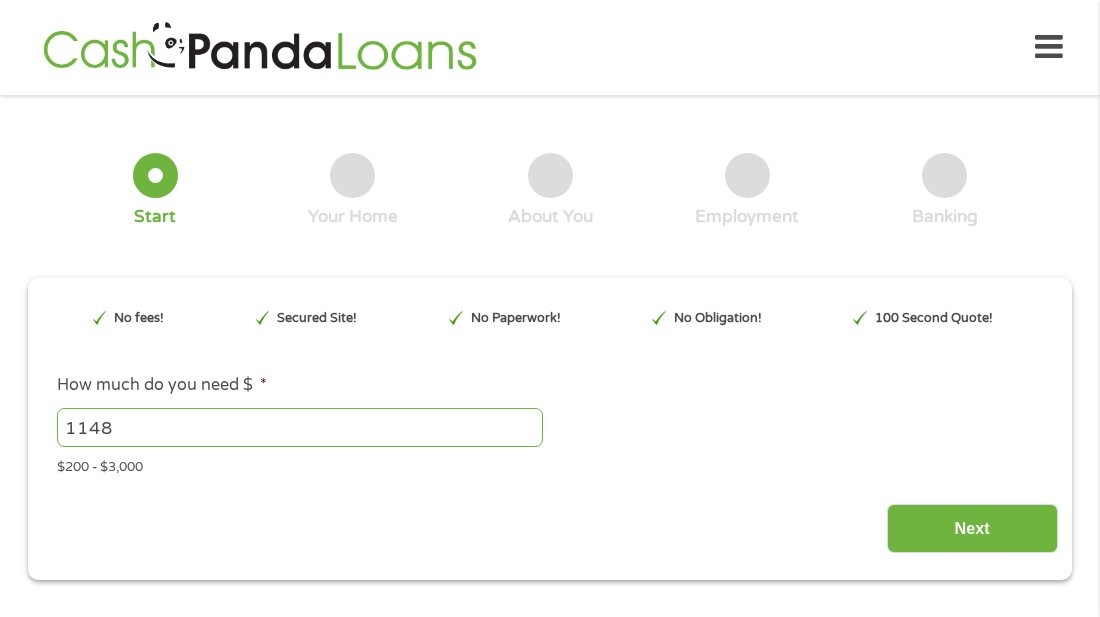 click on "1148" at bounding box center (300, 427) 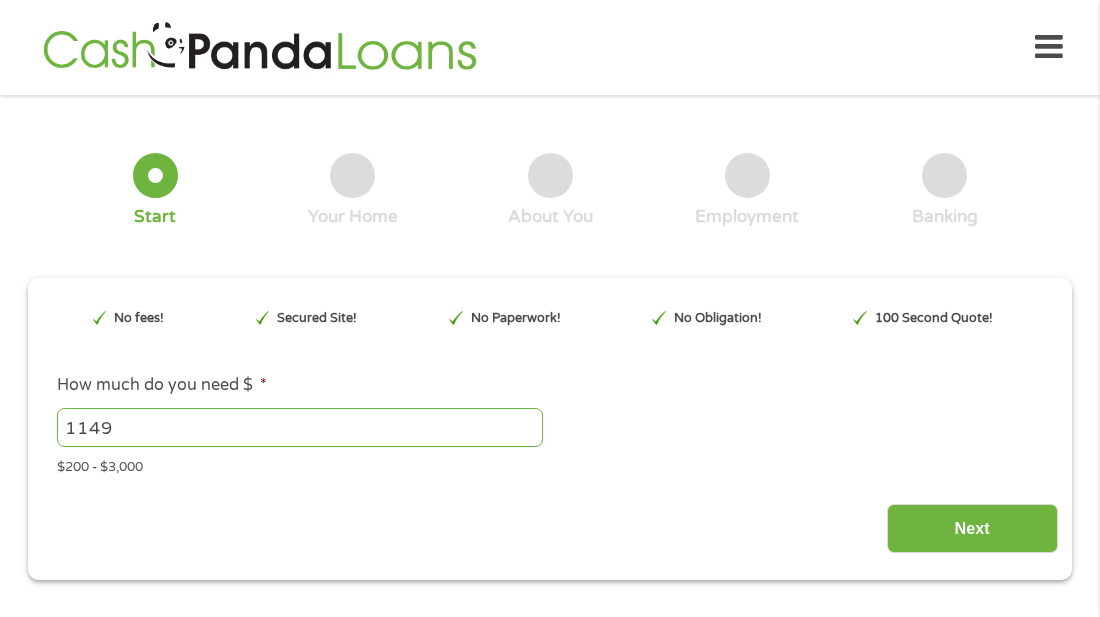 click on "1149" at bounding box center [300, 427] 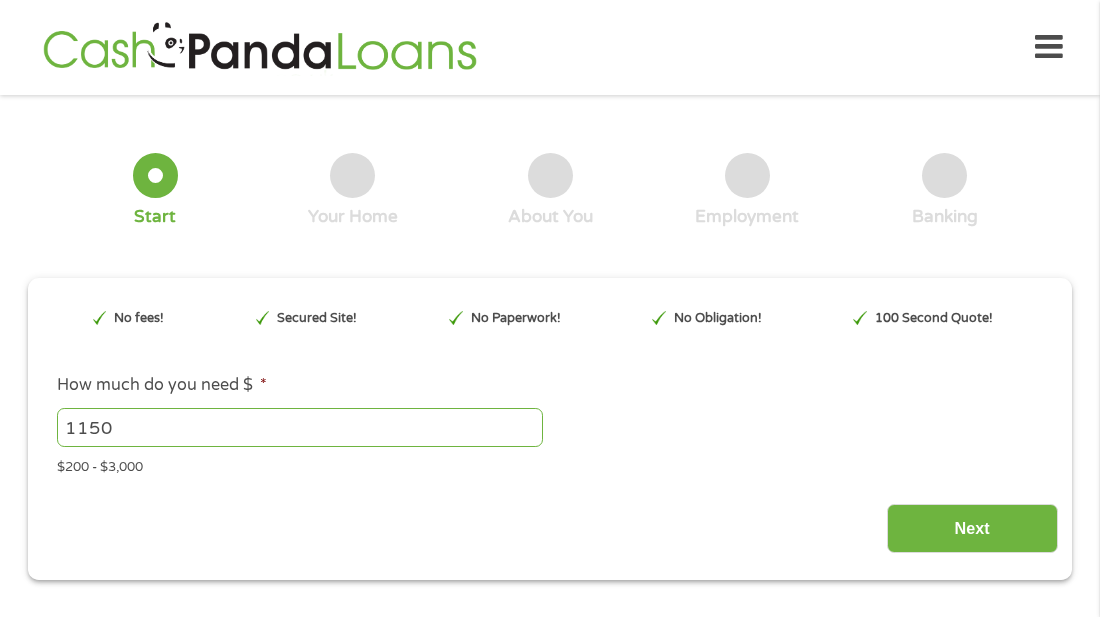 click on "1150" at bounding box center [300, 427] 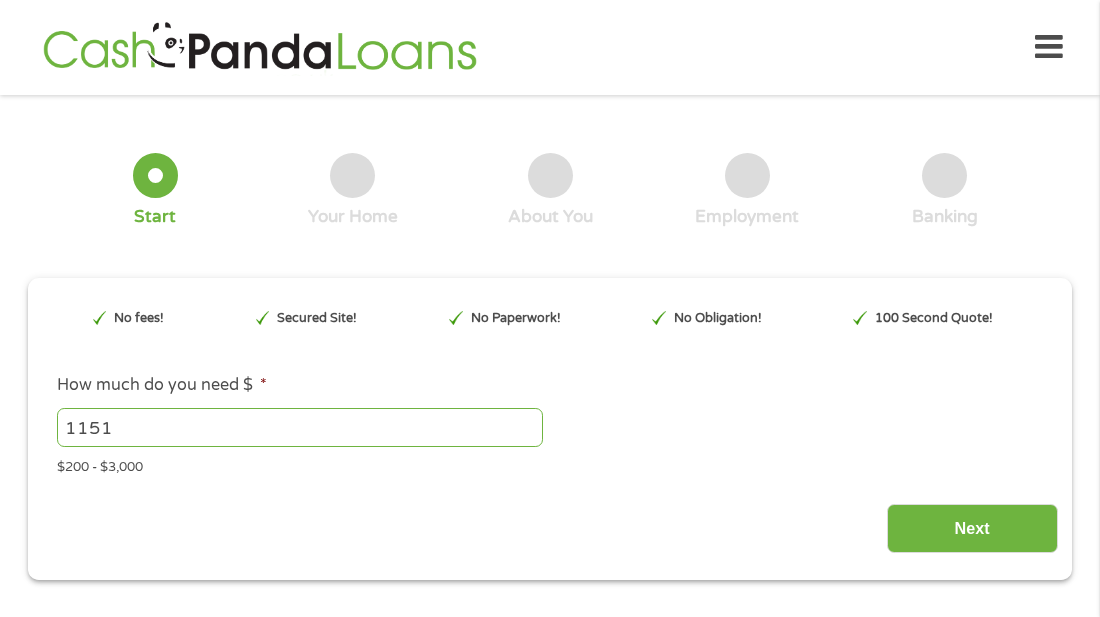 click on "1151" at bounding box center (300, 427) 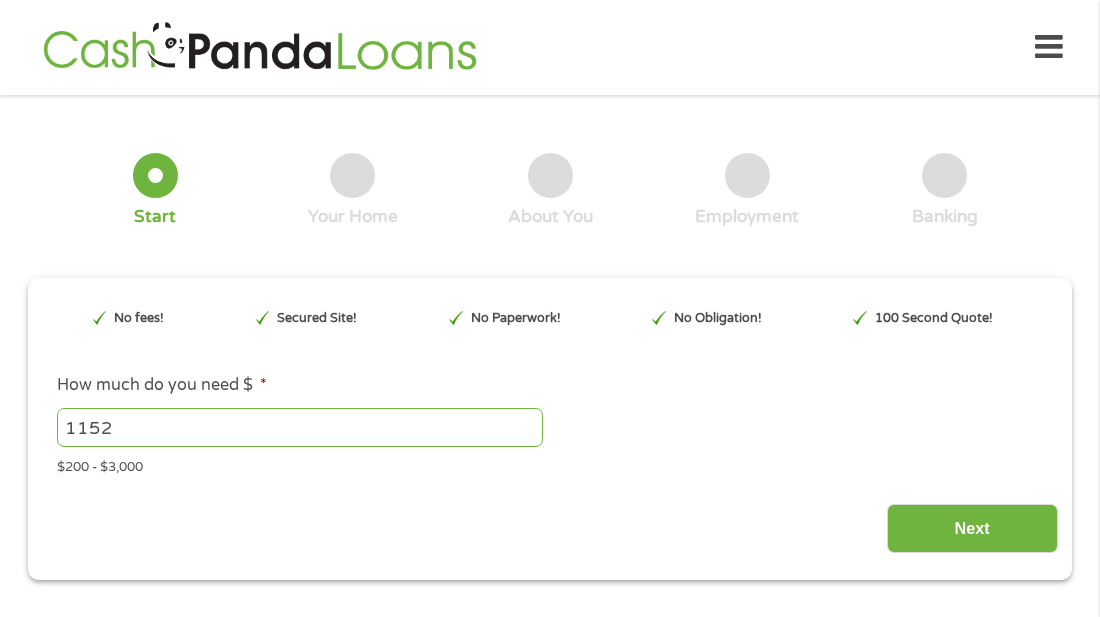 click on "1152" at bounding box center [300, 427] 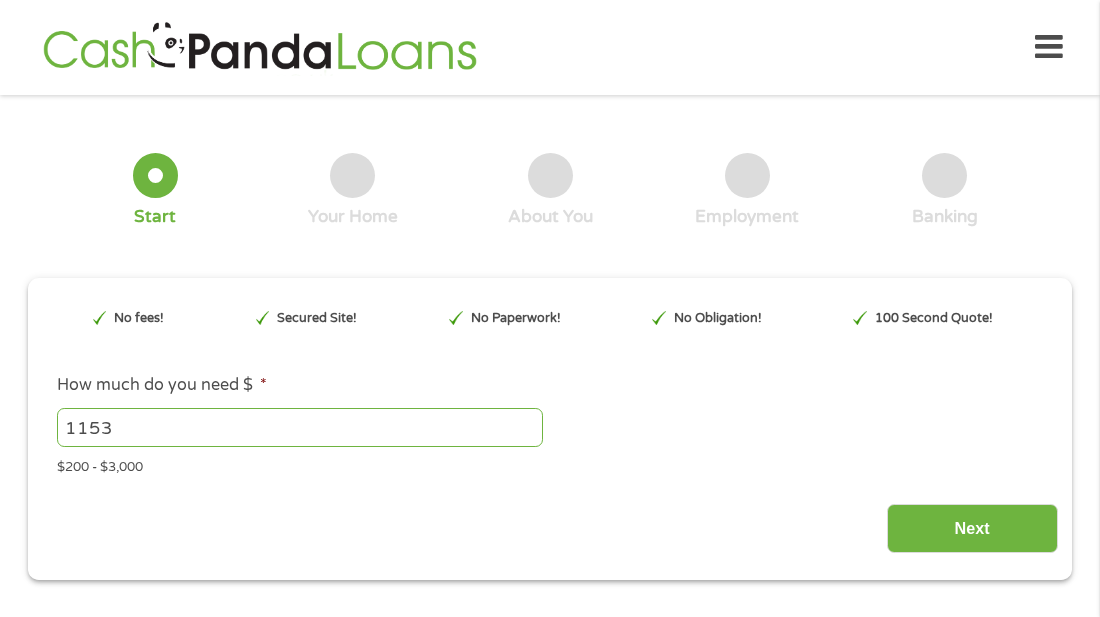 click on "1153" at bounding box center (300, 427) 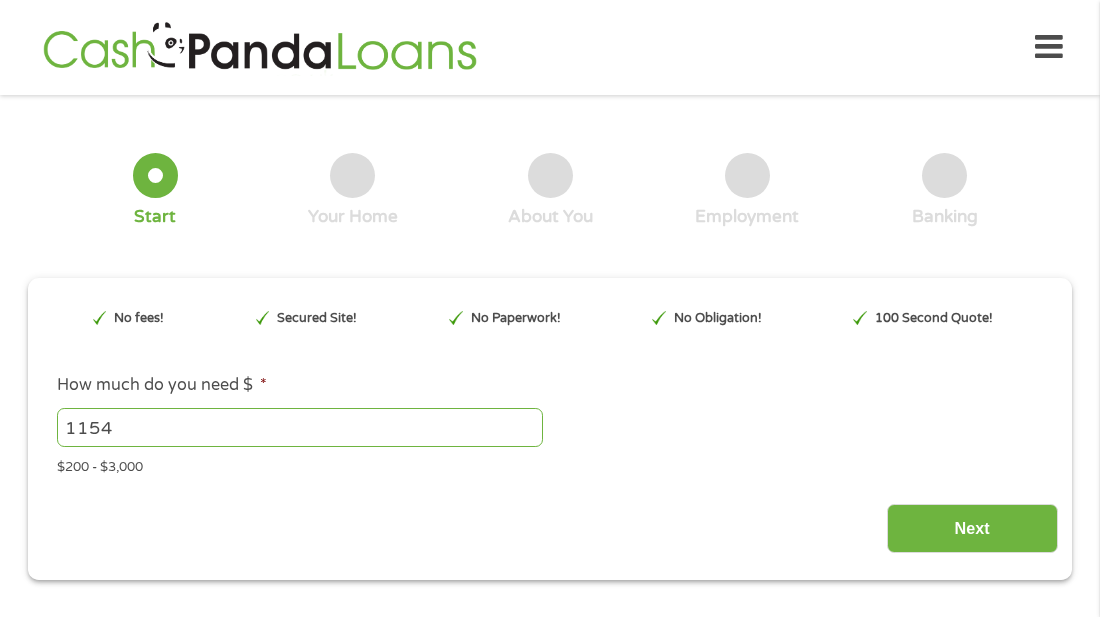 click on "1154" at bounding box center [300, 427] 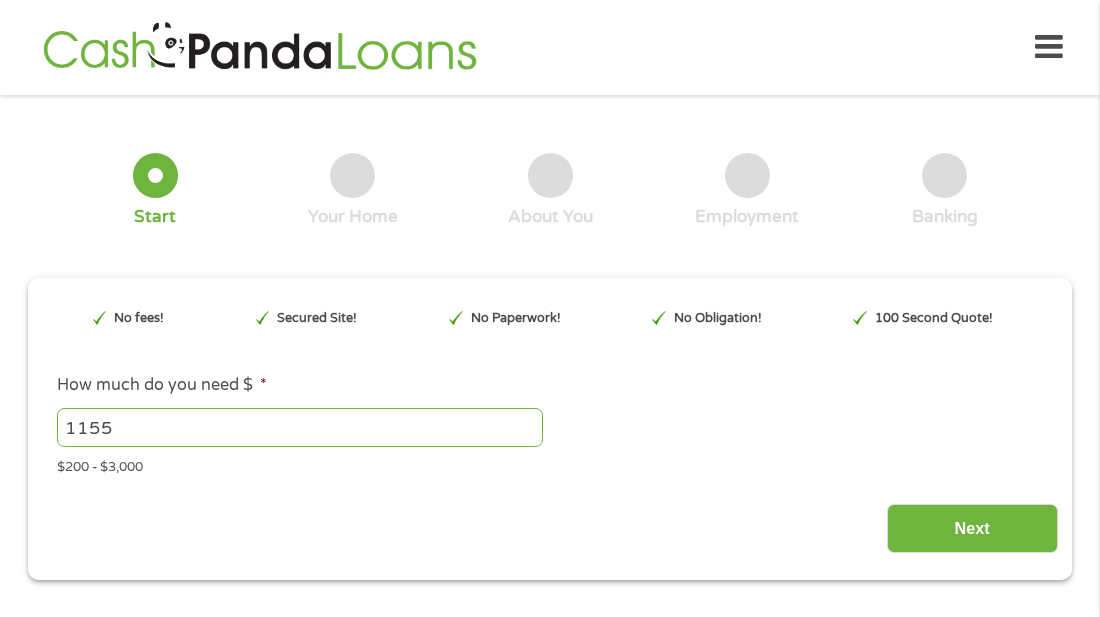 click on "1155" at bounding box center [300, 427] 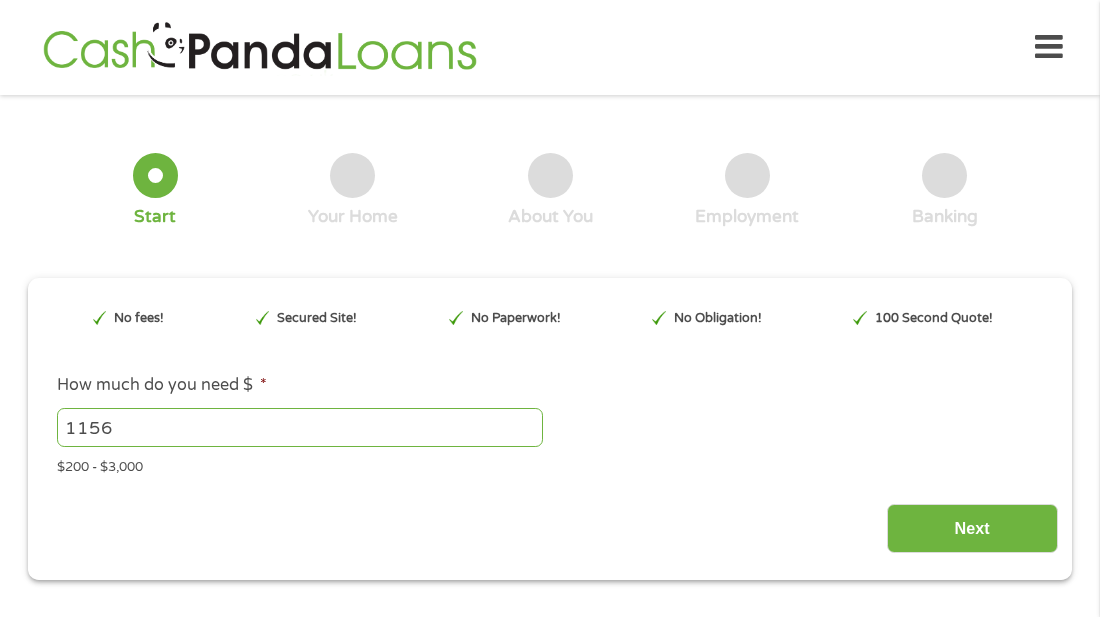 click on "1156" at bounding box center [300, 427] 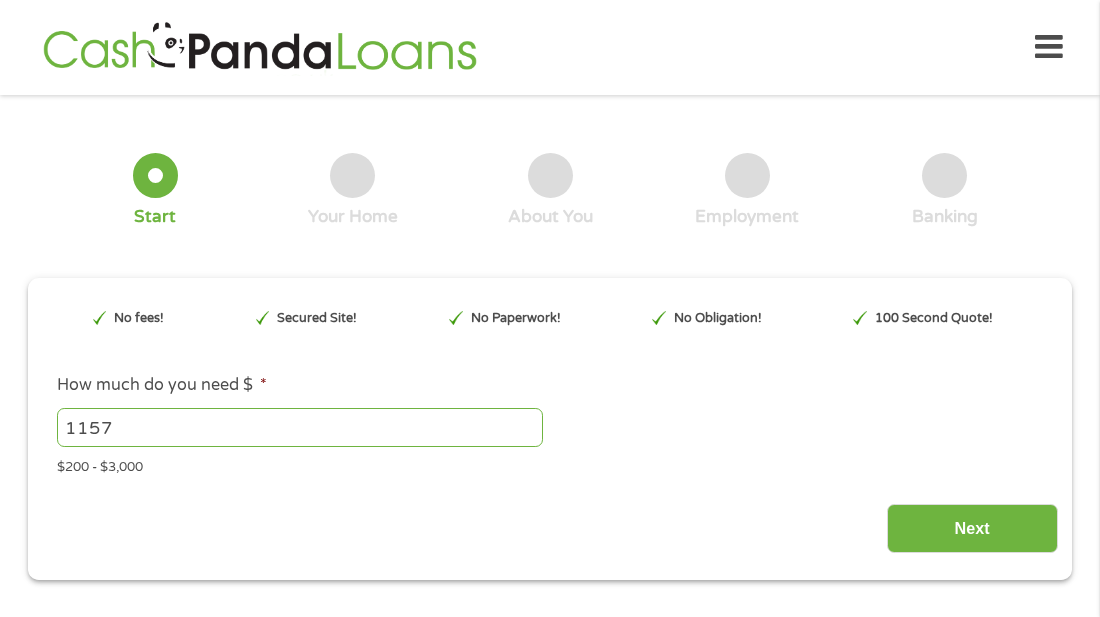 click on "1157" at bounding box center (300, 427) 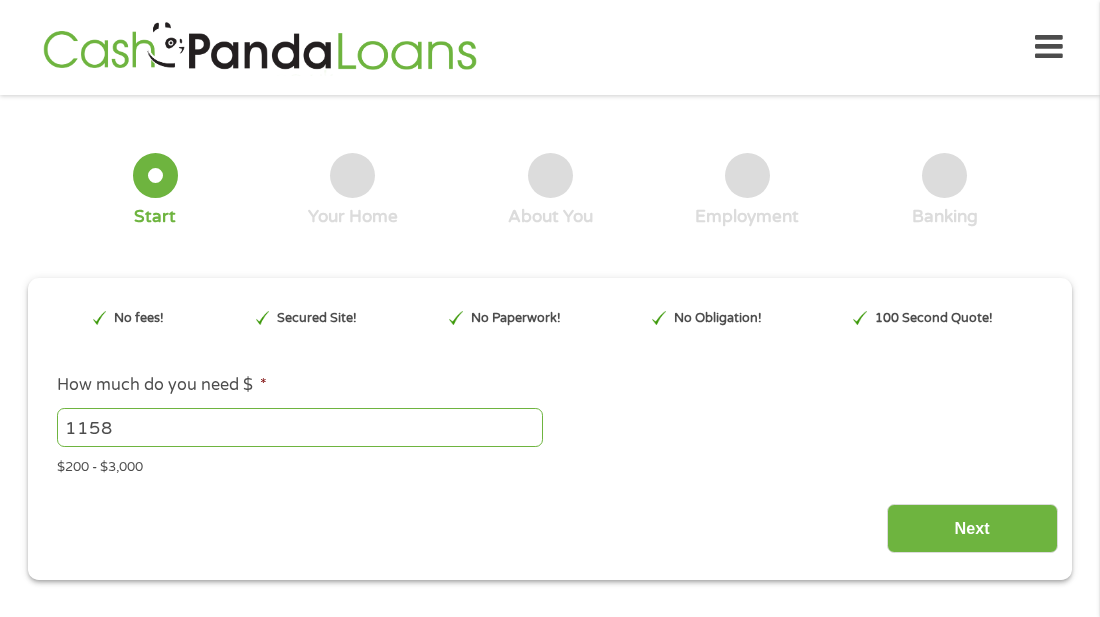 click on "1158" at bounding box center (300, 427) 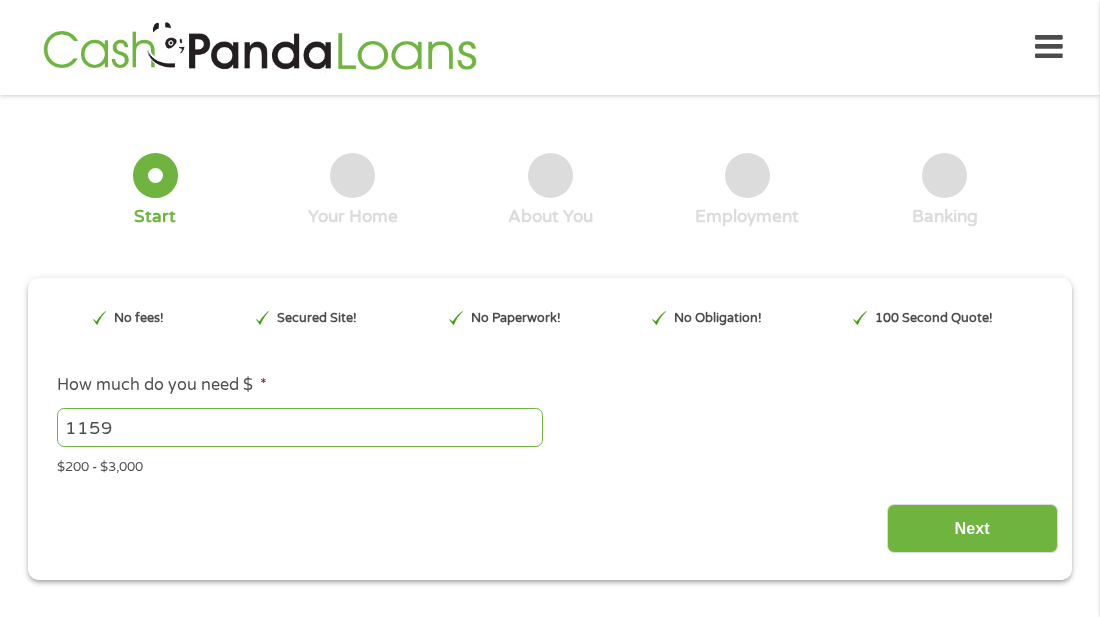 click on "1159" at bounding box center (300, 427) 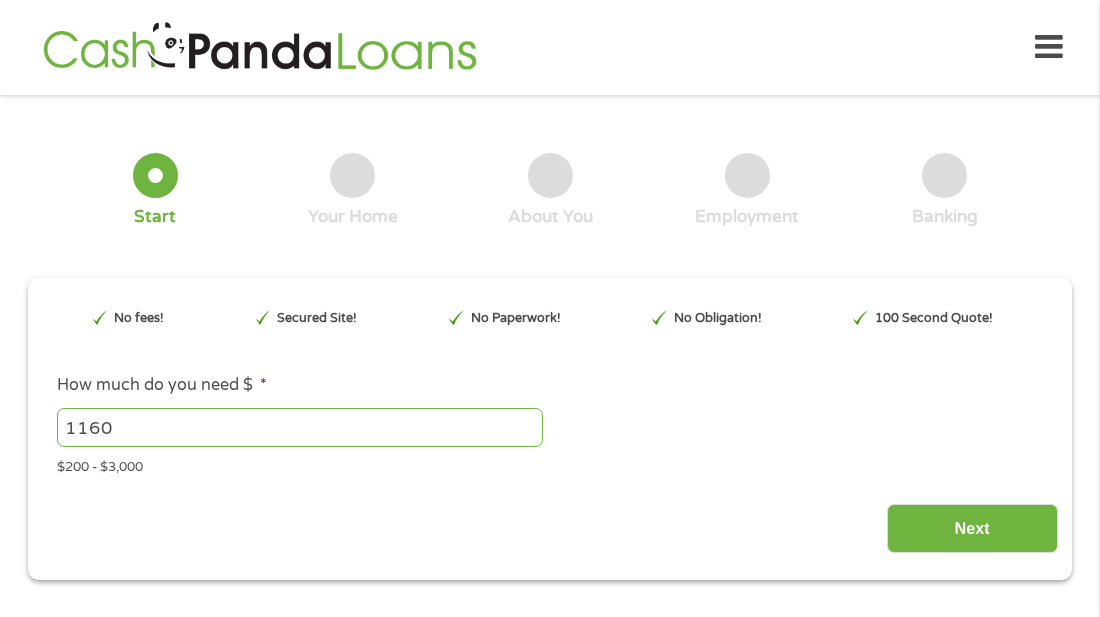 click on "1160" at bounding box center (300, 427) 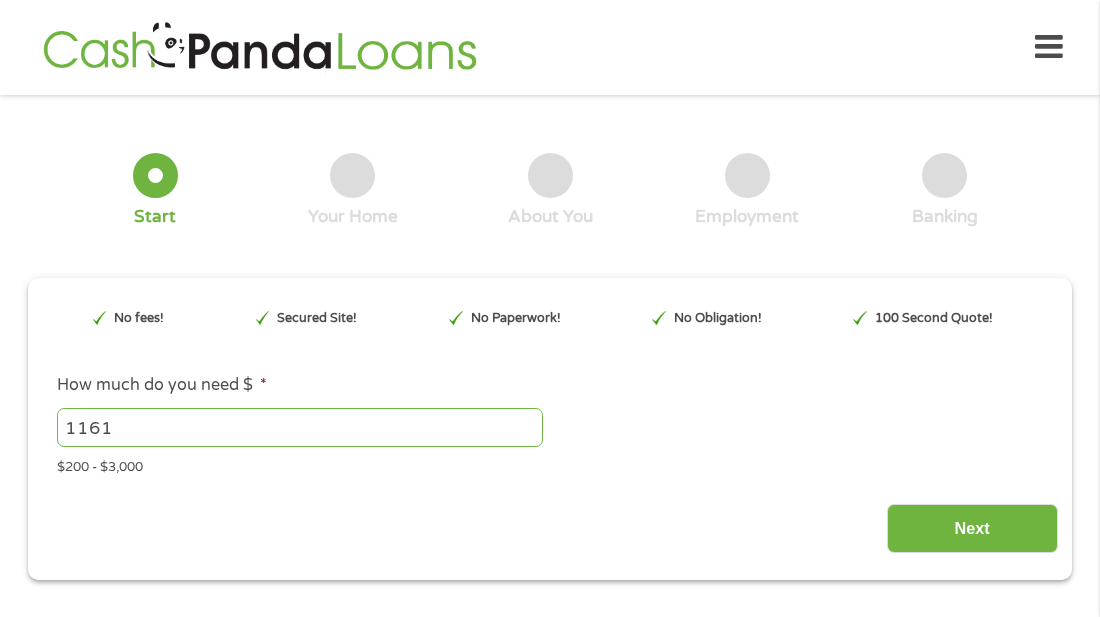 click on "1161" at bounding box center (300, 427) 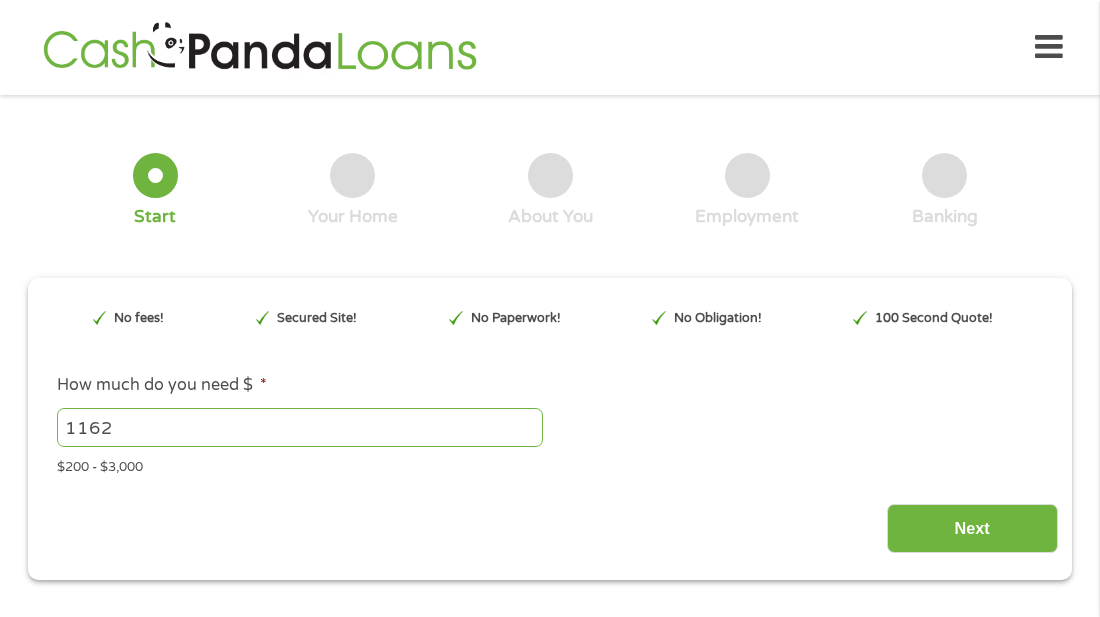 click on "1162" at bounding box center (300, 427) 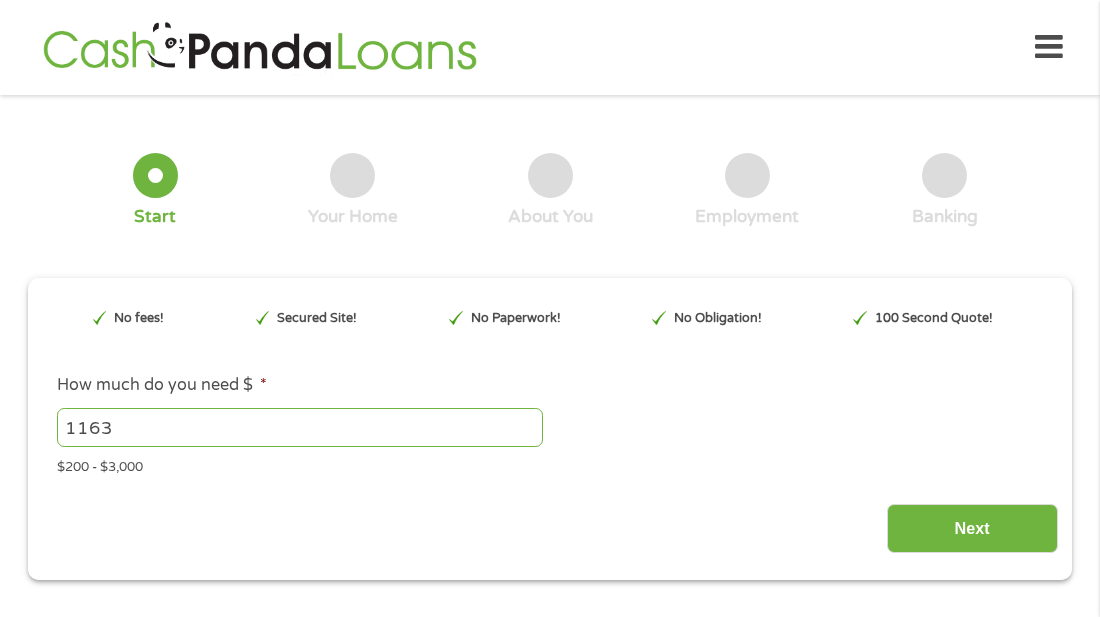 click on "1163" at bounding box center (300, 427) 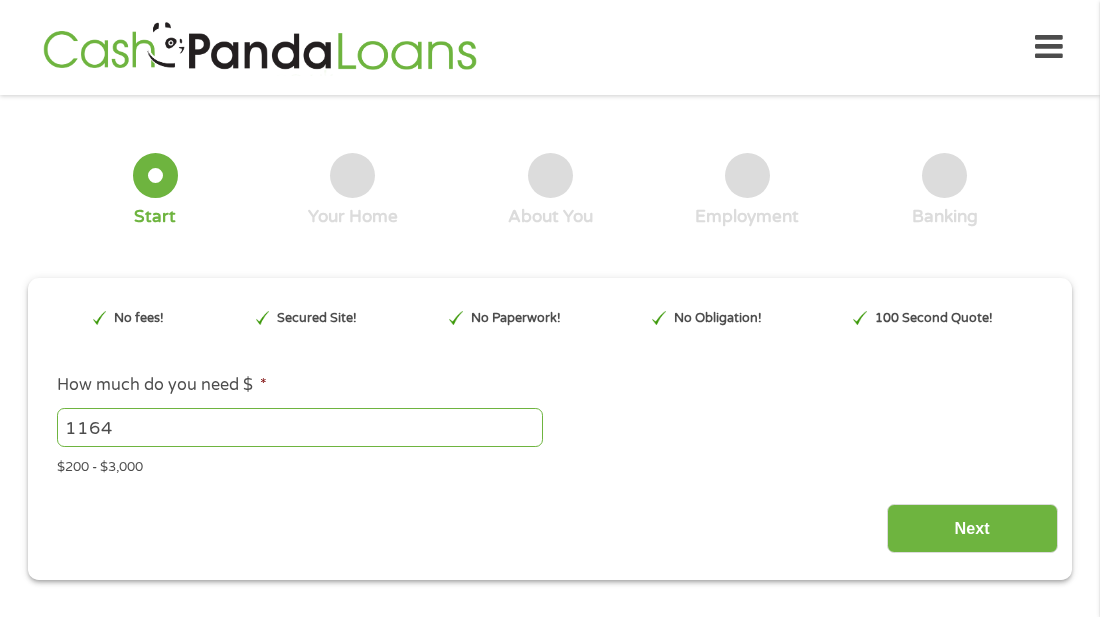 click on "1164" at bounding box center (300, 427) 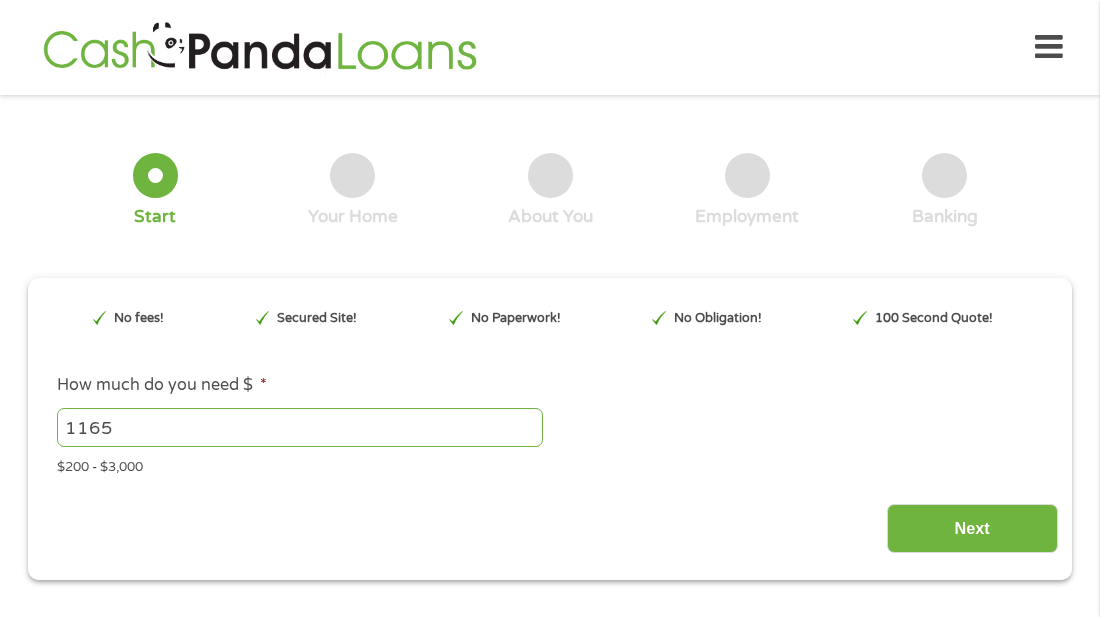 click on "1165" at bounding box center (300, 427) 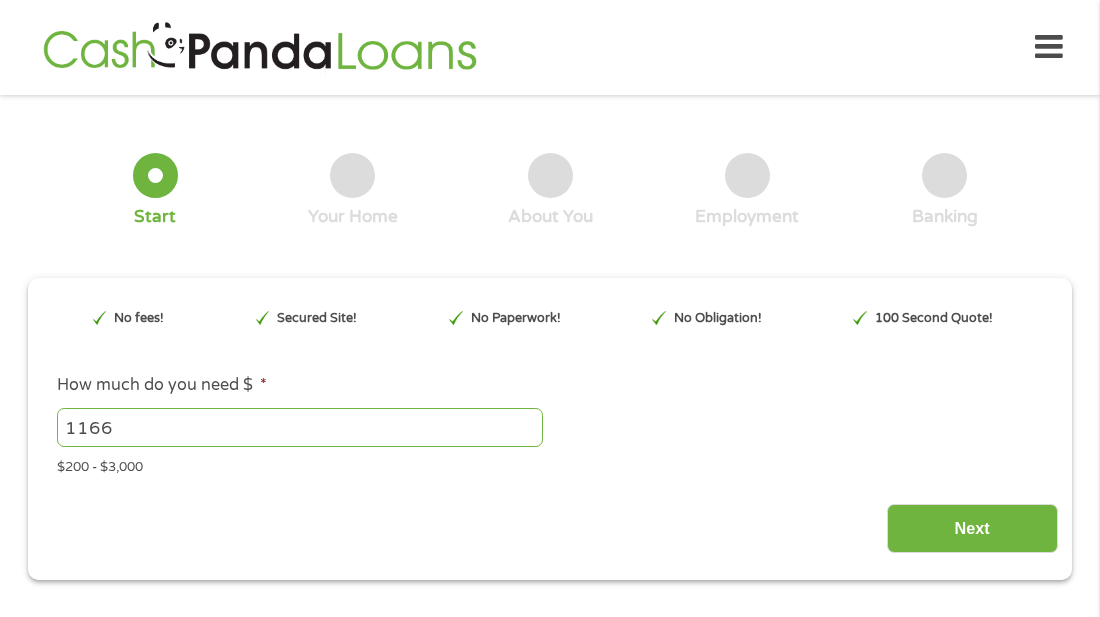 click on "1166" at bounding box center (300, 427) 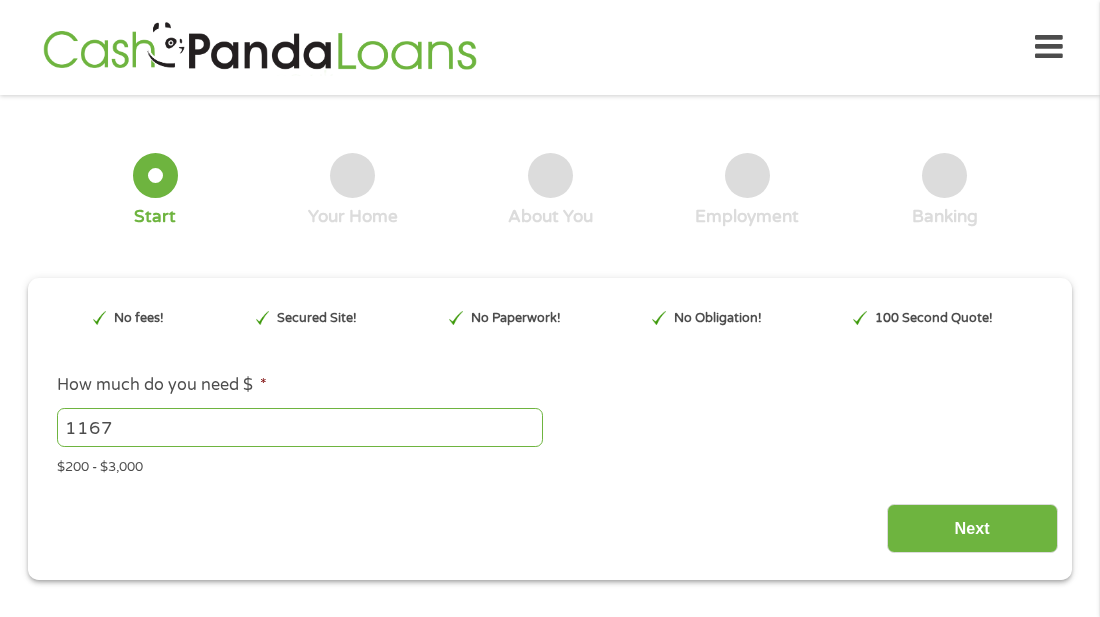 click on "1167" at bounding box center [300, 427] 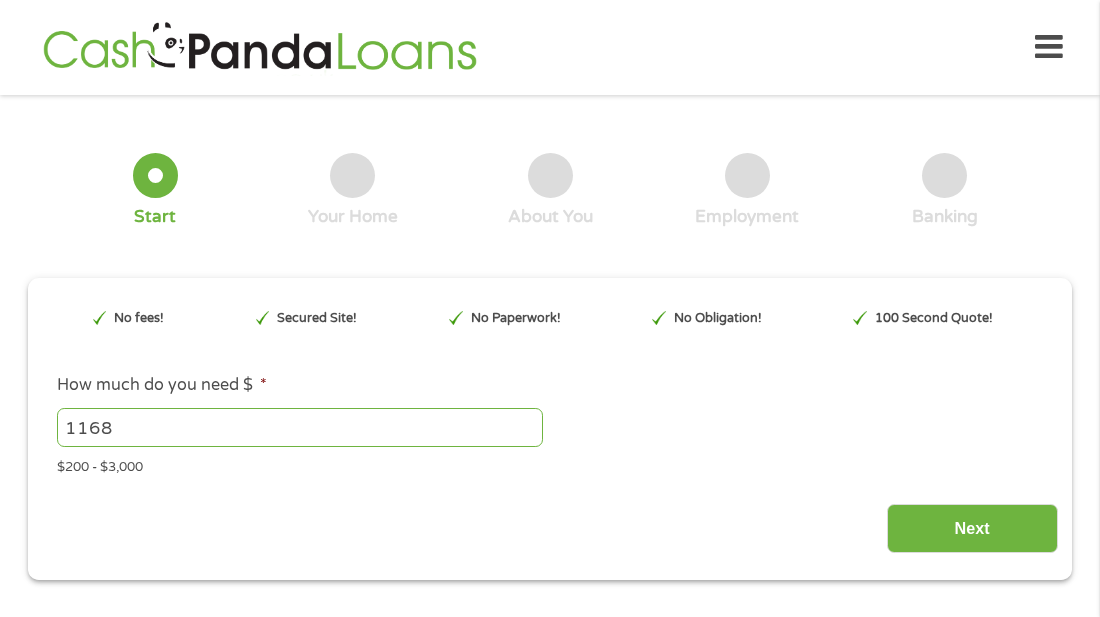click on "1168" at bounding box center [300, 427] 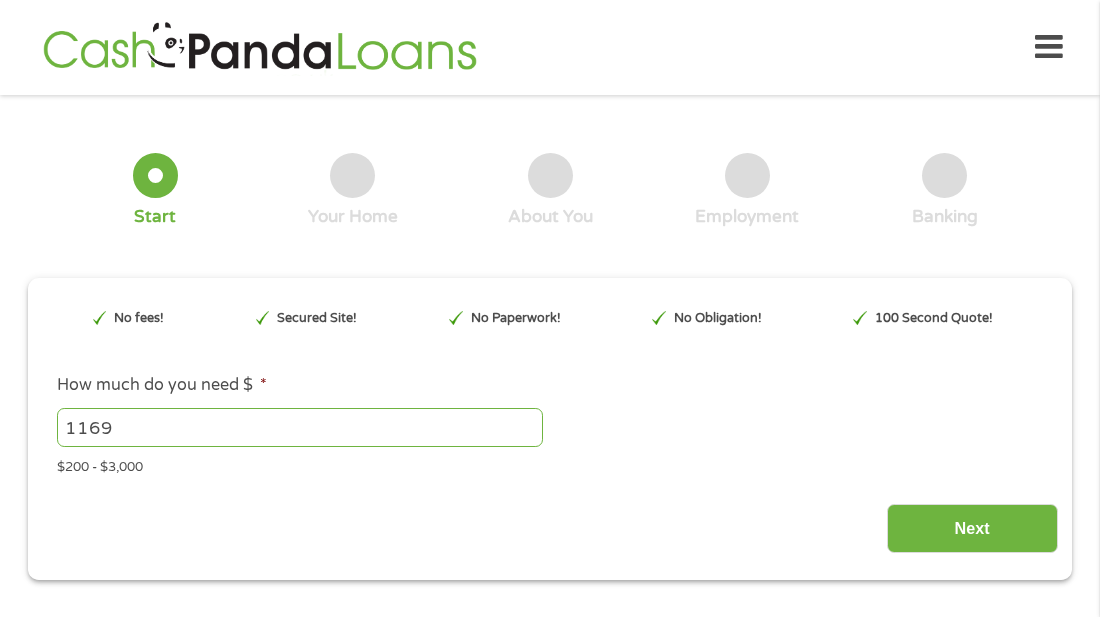 click on "1169" at bounding box center [300, 427] 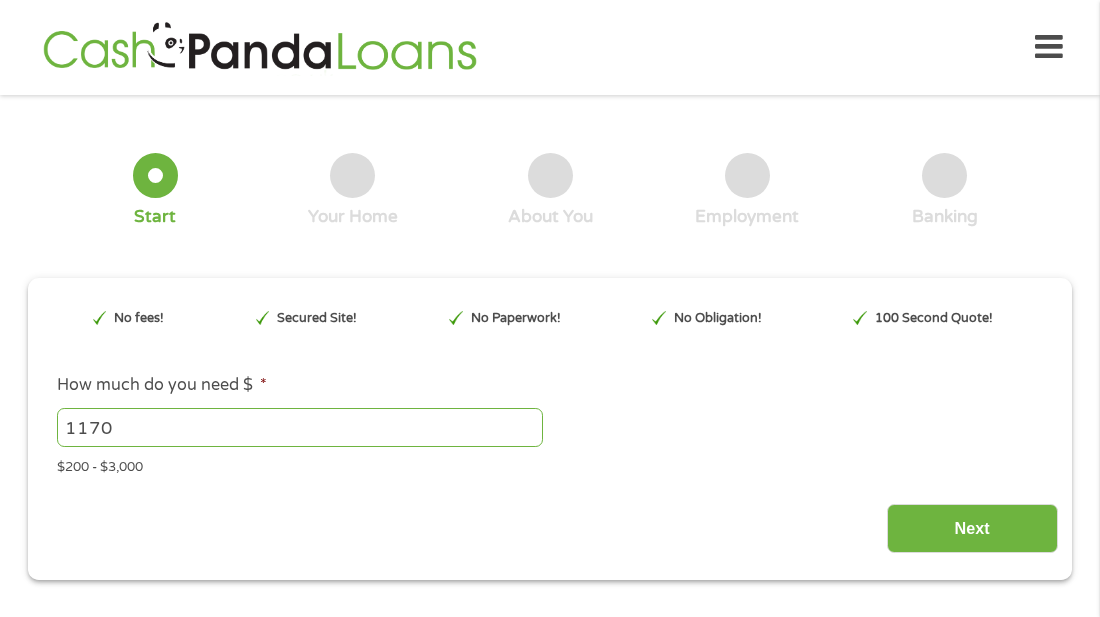 click on "1170" at bounding box center [300, 427] 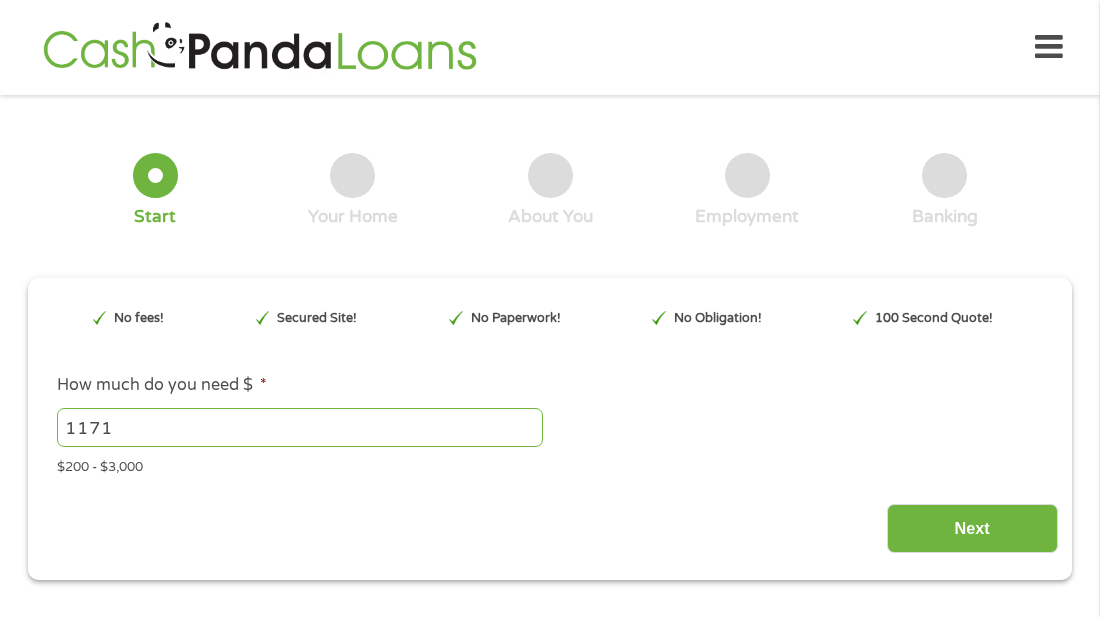 click on "1171" at bounding box center [300, 427] 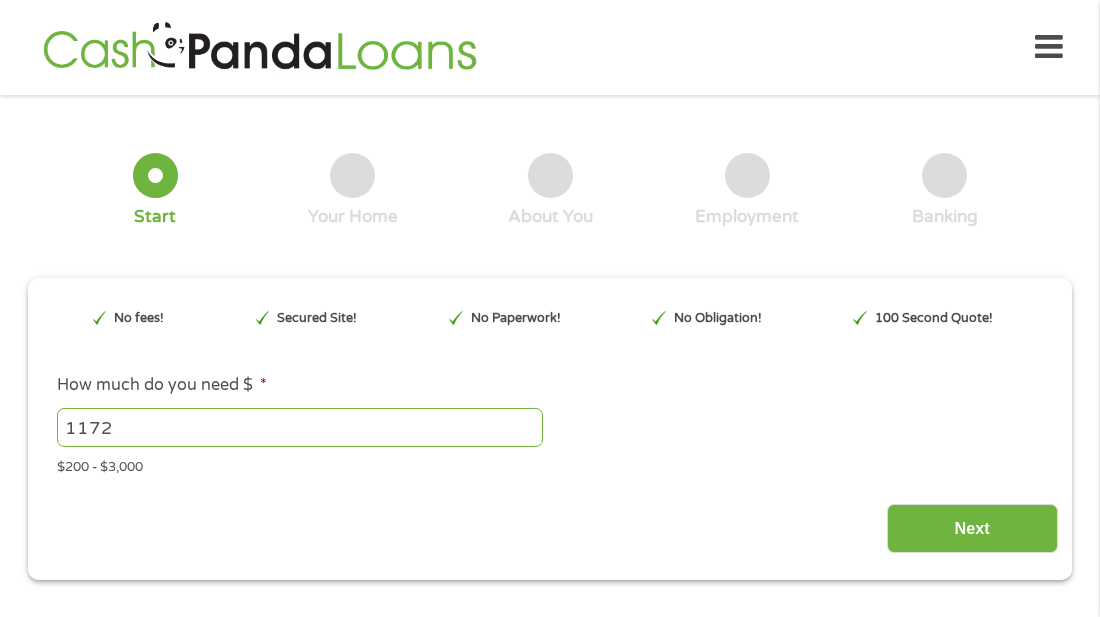 click on "1172" at bounding box center (300, 427) 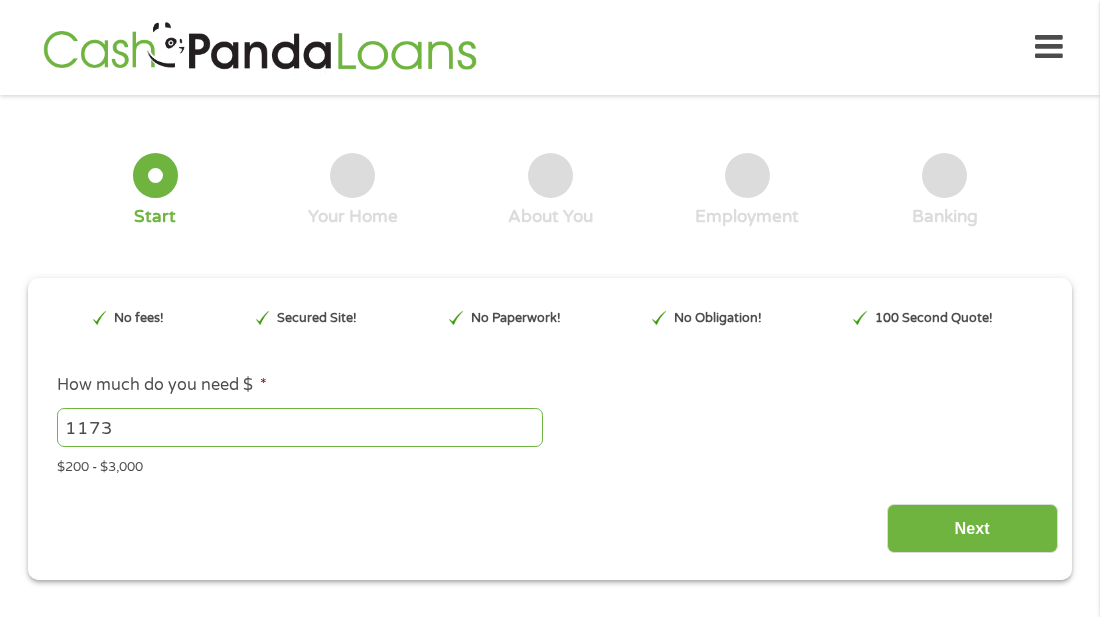 click on "1173" at bounding box center [300, 427] 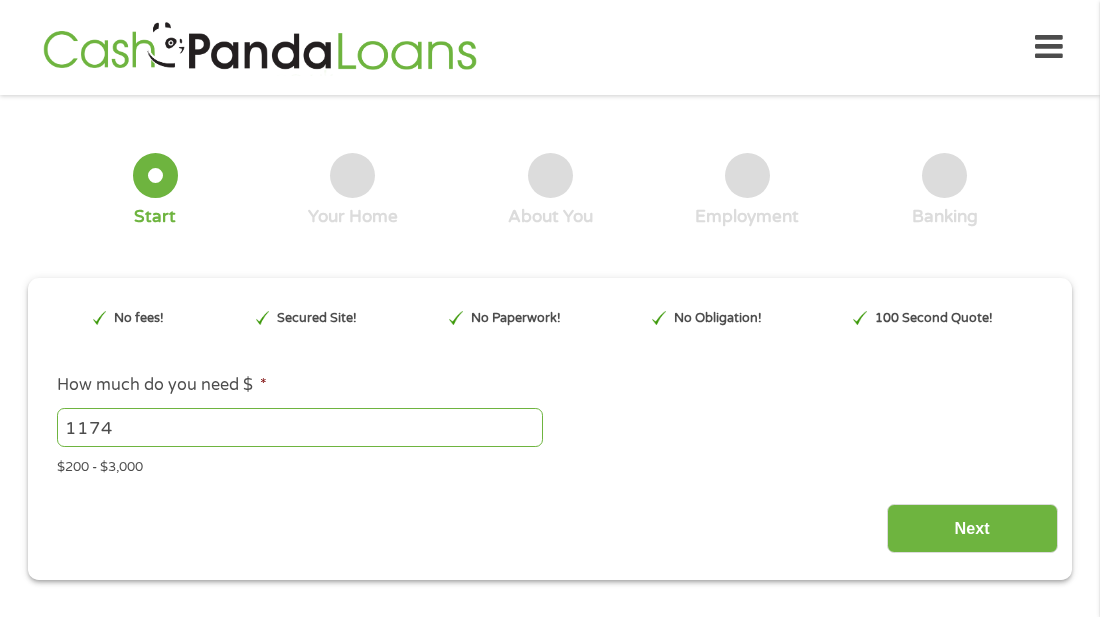 click on "1174" at bounding box center (300, 427) 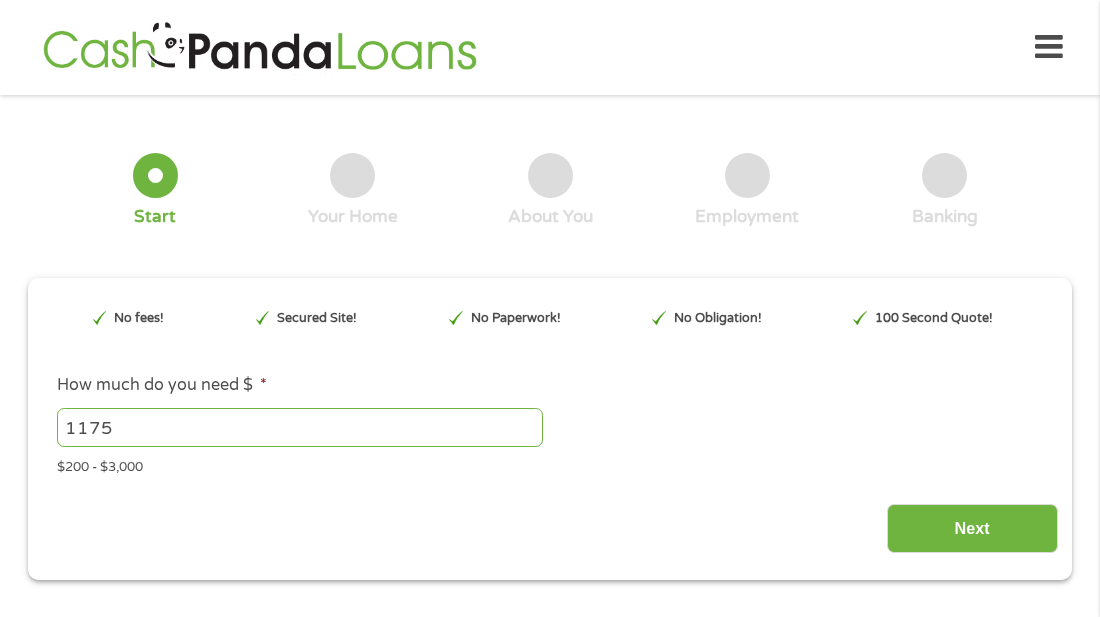 click on "1175" at bounding box center (300, 427) 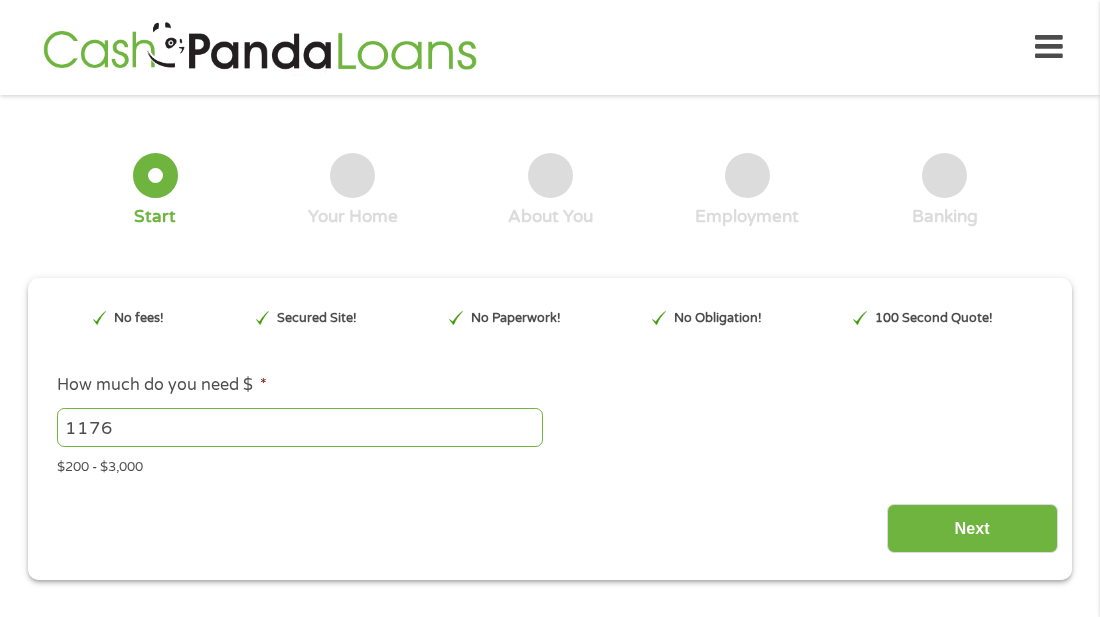 click on "1176" at bounding box center [300, 427] 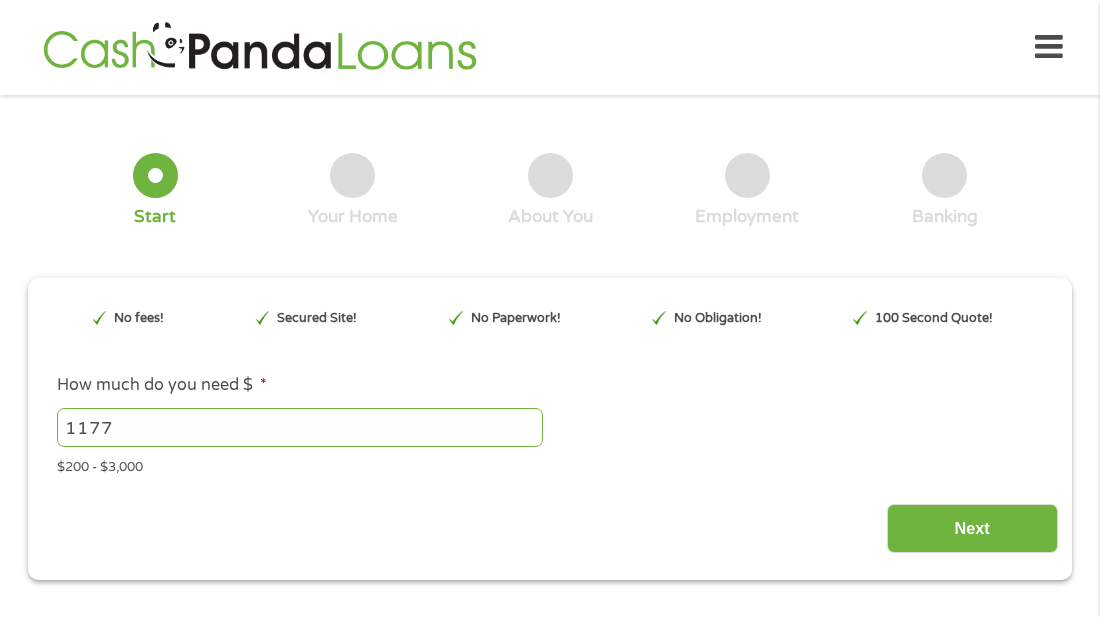 click on "1177" at bounding box center (300, 427) 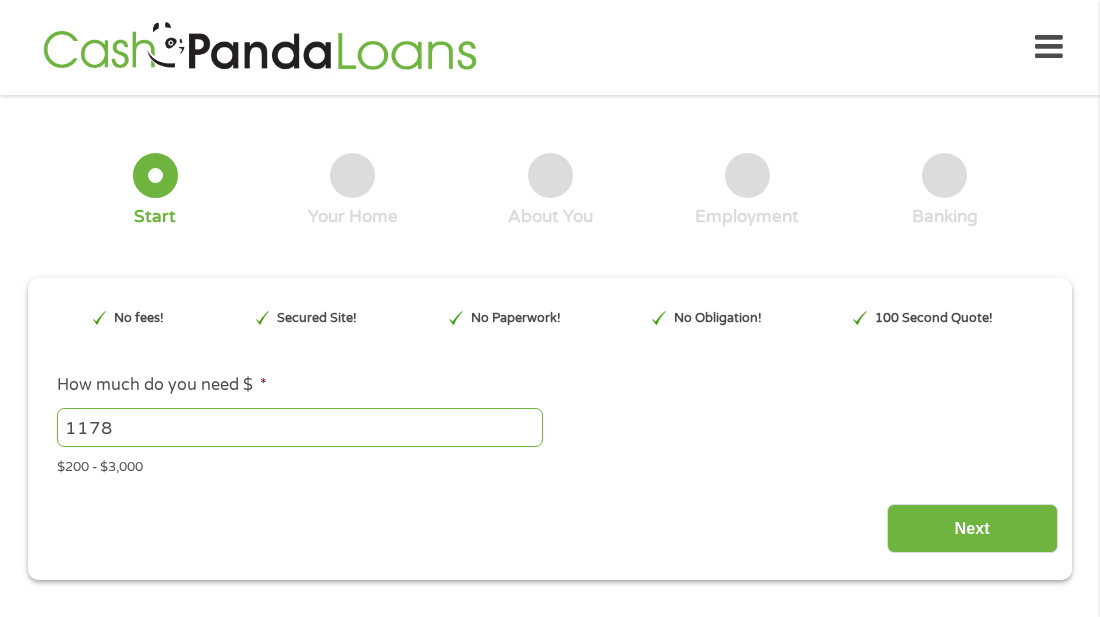 click on "1178" at bounding box center (300, 427) 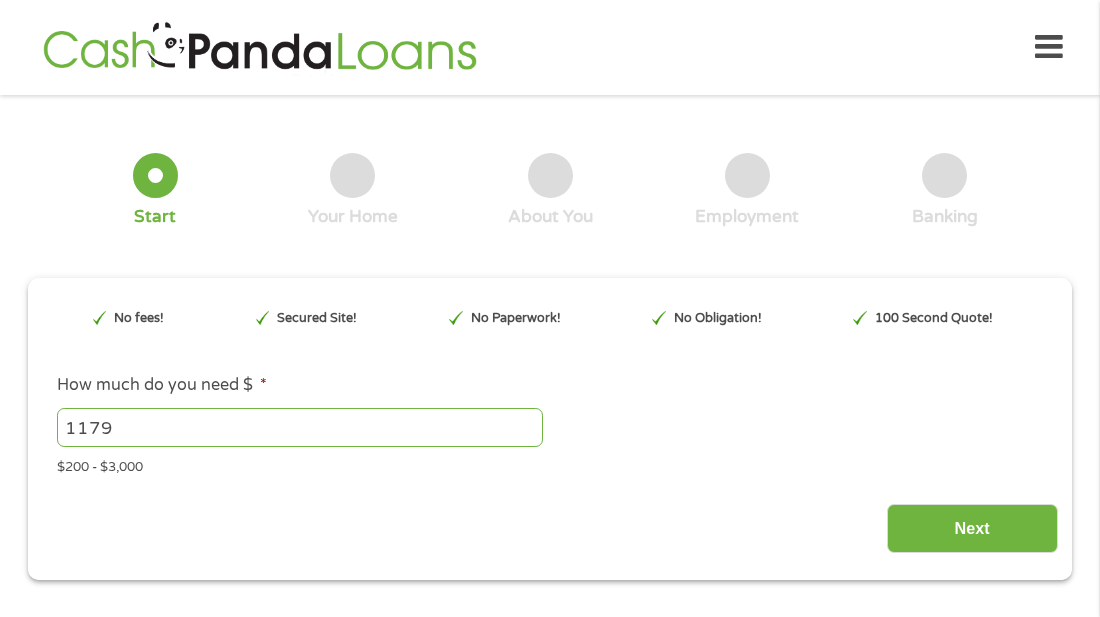 click on "1179" at bounding box center (300, 427) 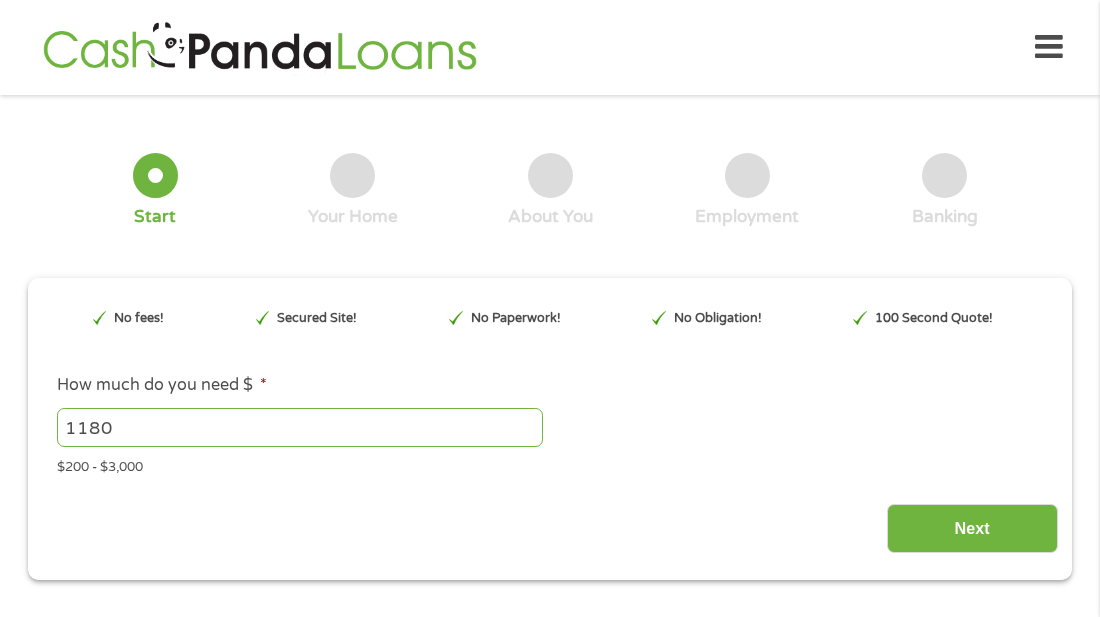 click on "1180" at bounding box center [300, 427] 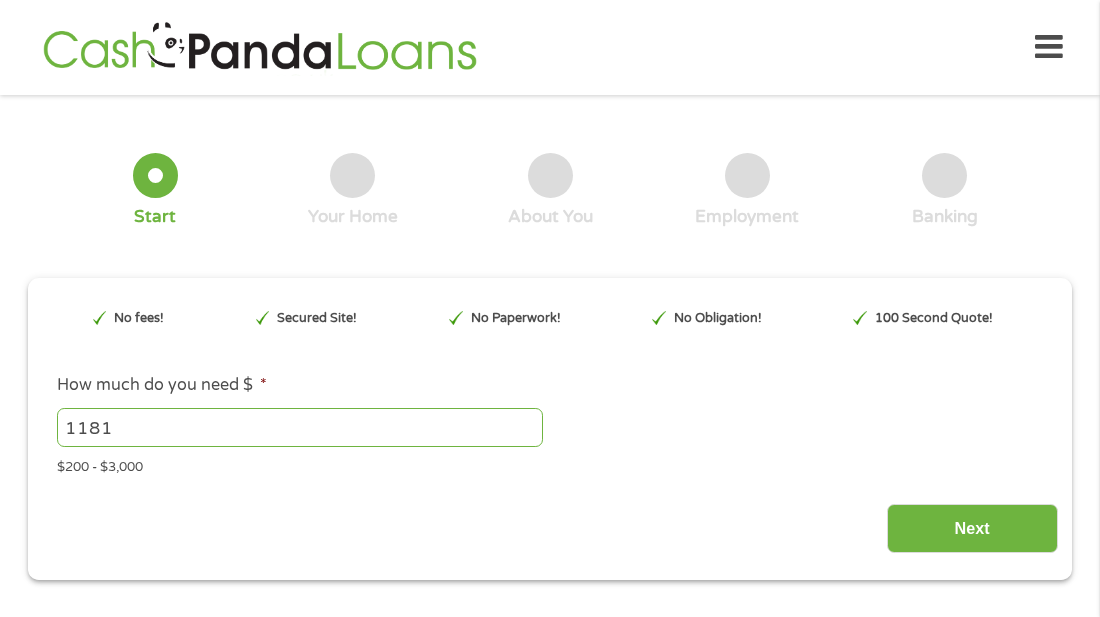 click on "1181" at bounding box center [300, 427] 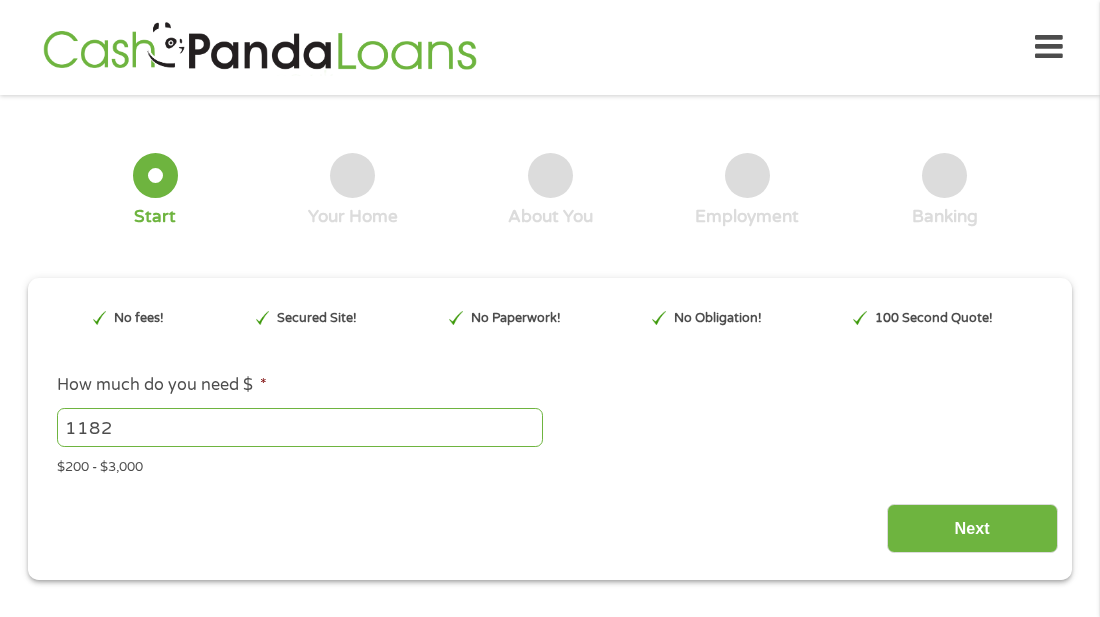 click on "1182" at bounding box center [300, 427] 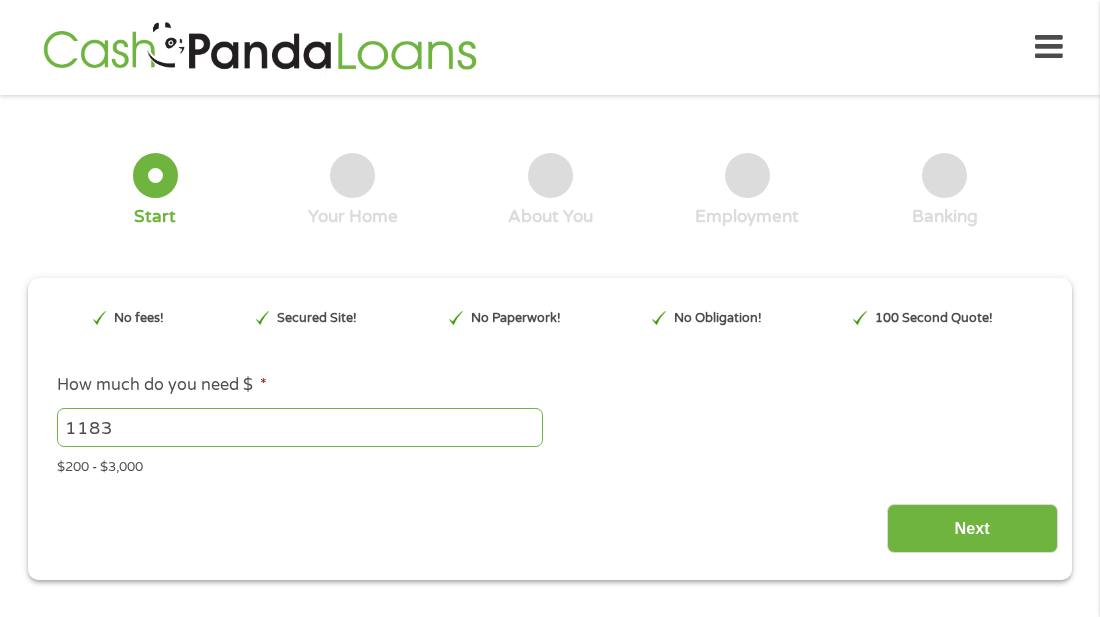 click on "1183" at bounding box center (300, 427) 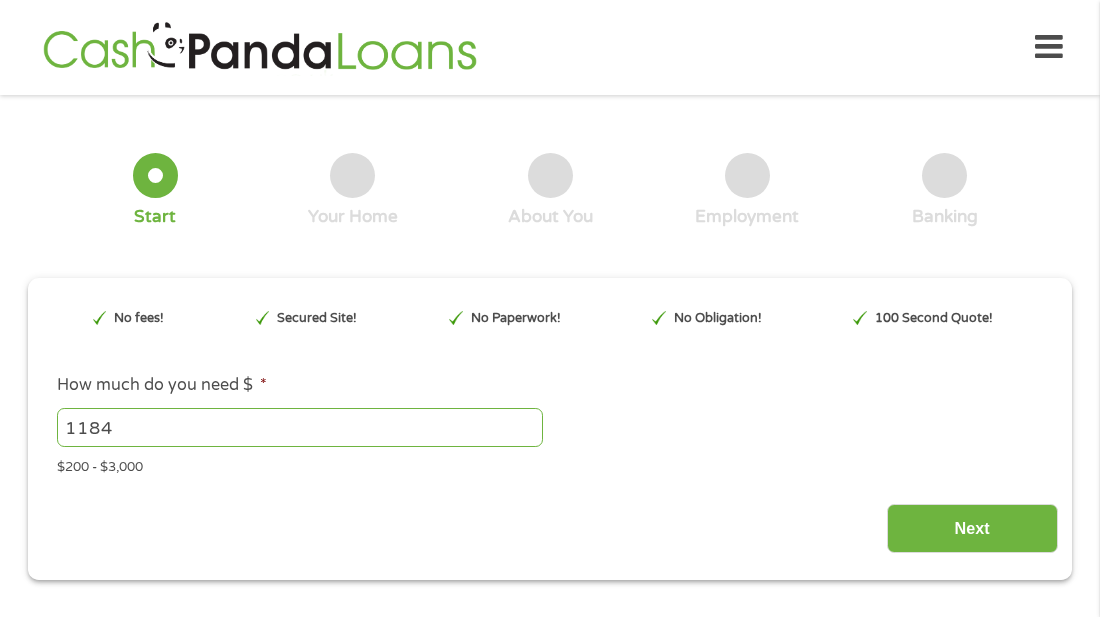 click on "1184" at bounding box center (300, 427) 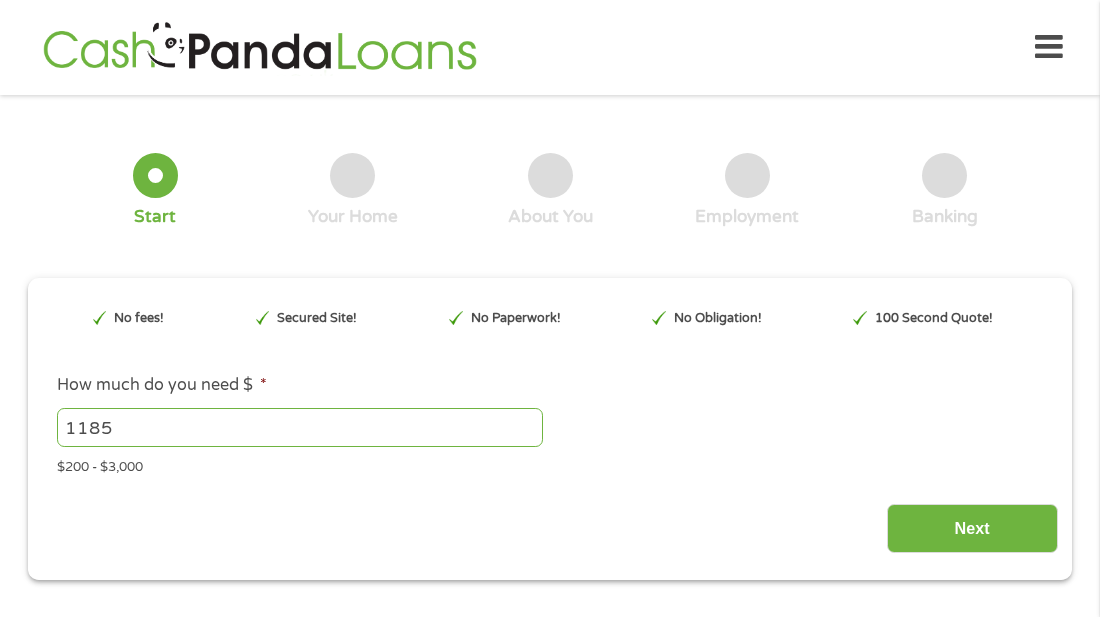 click on "1185" at bounding box center [300, 427] 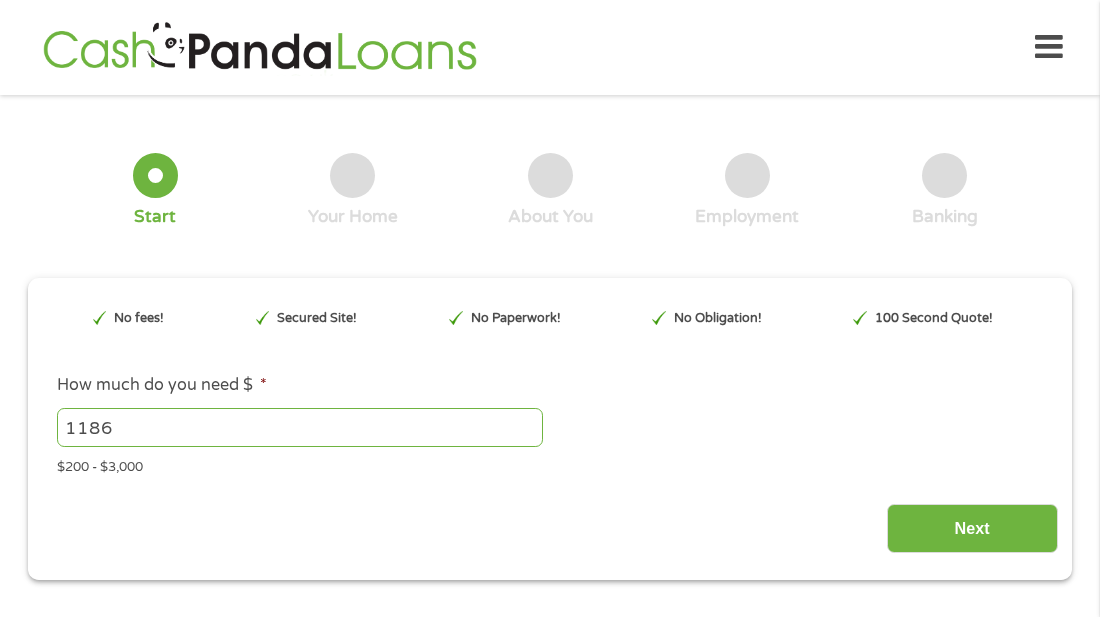 click on "1186" at bounding box center [300, 427] 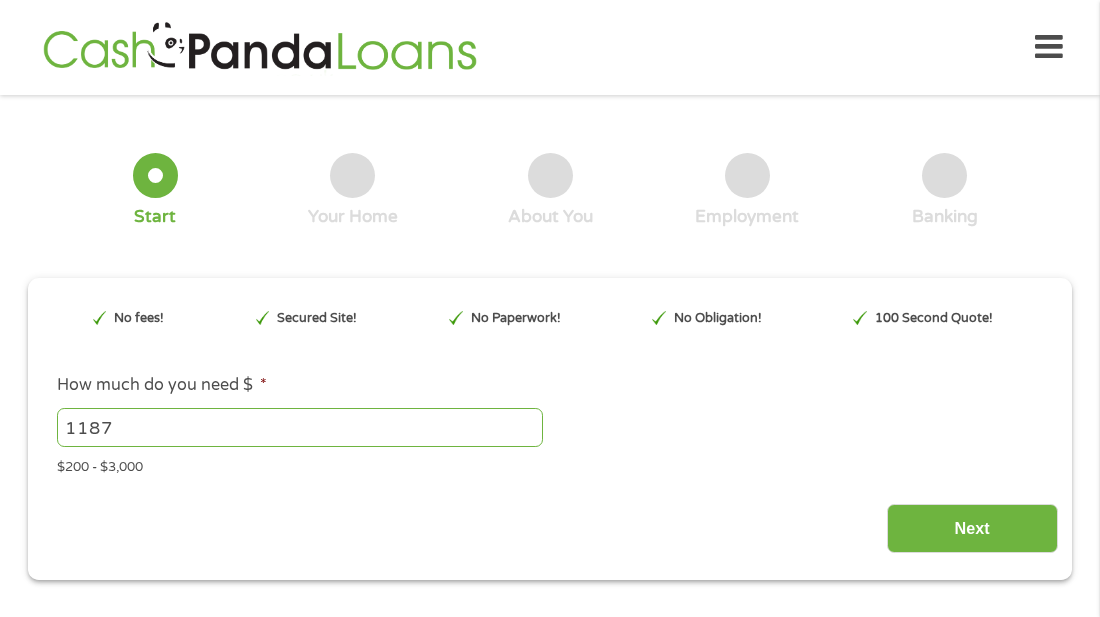 click on "1187" at bounding box center (300, 427) 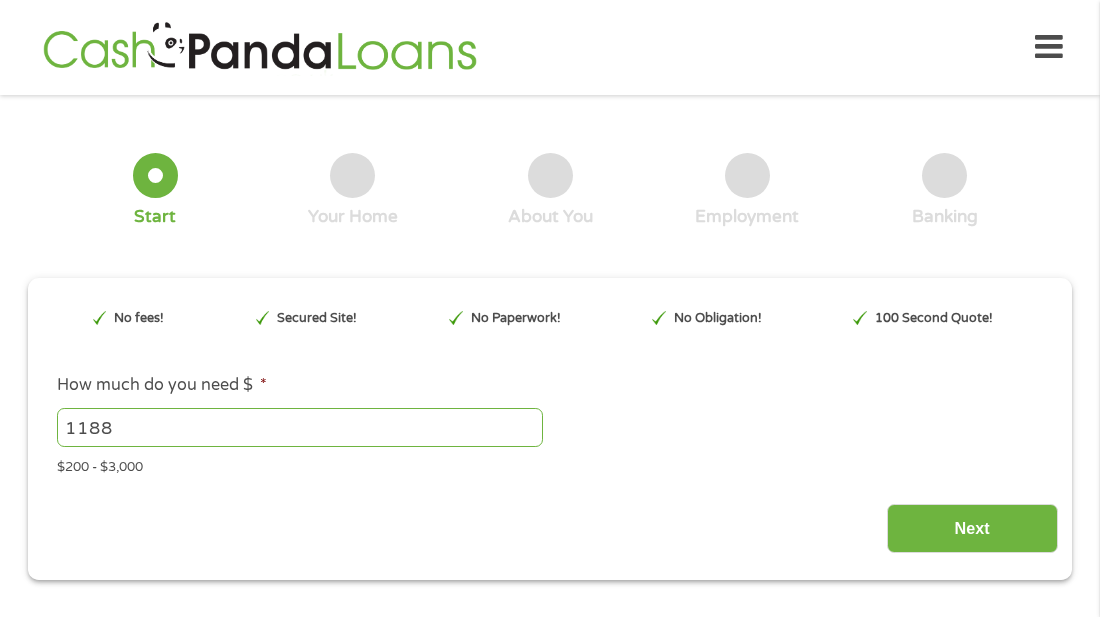 click on "1188" at bounding box center (300, 427) 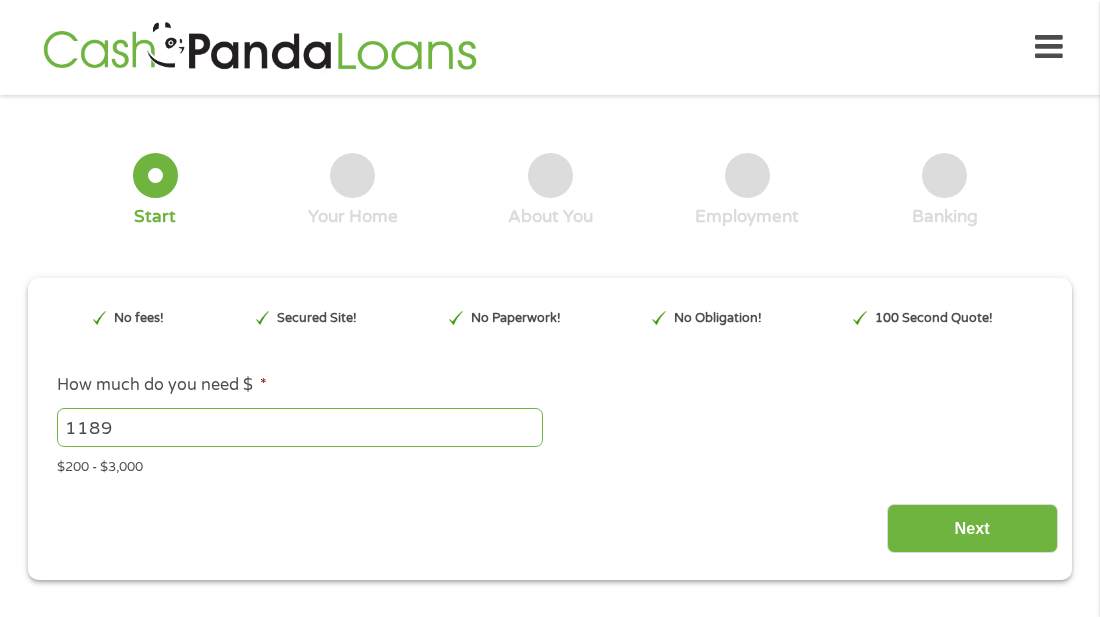 click on "1189" at bounding box center (300, 427) 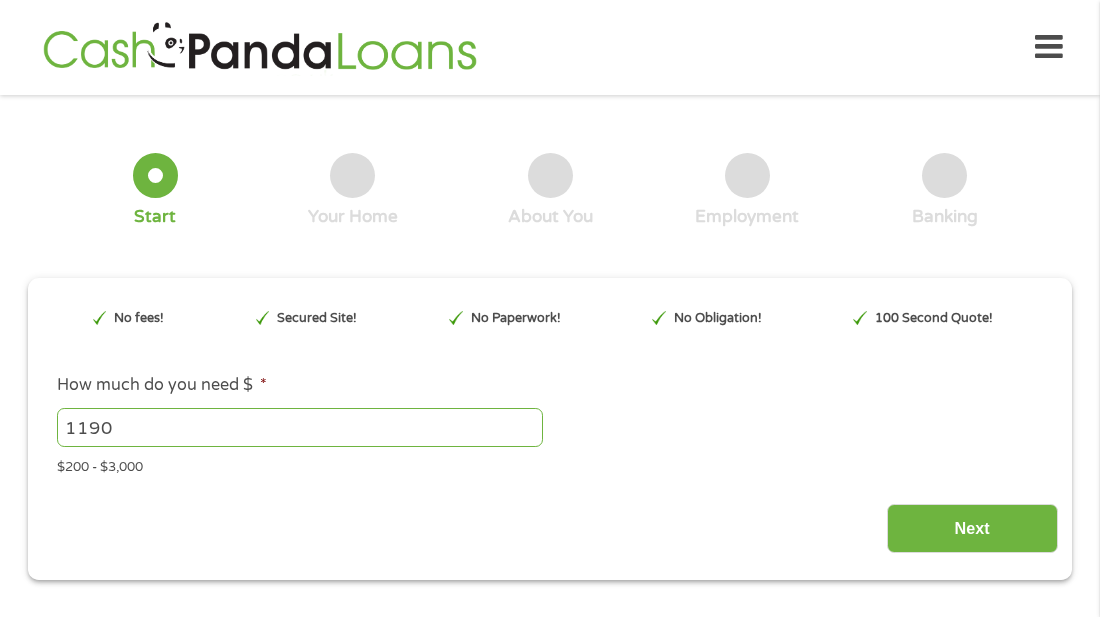 click on "1190" at bounding box center (300, 427) 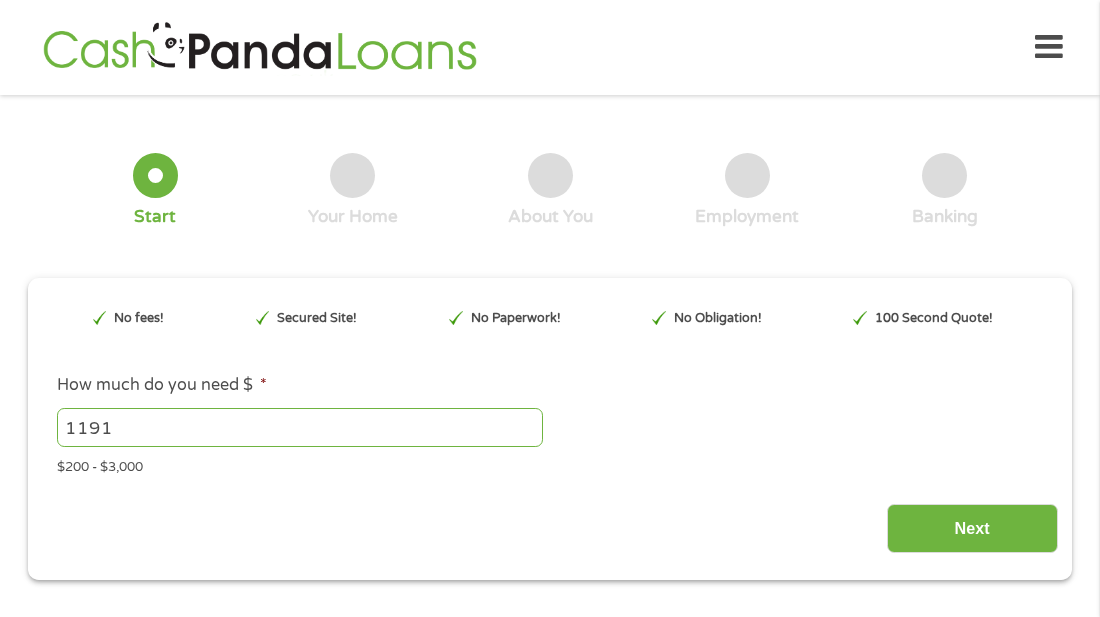 click on "1191" at bounding box center (300, 427) 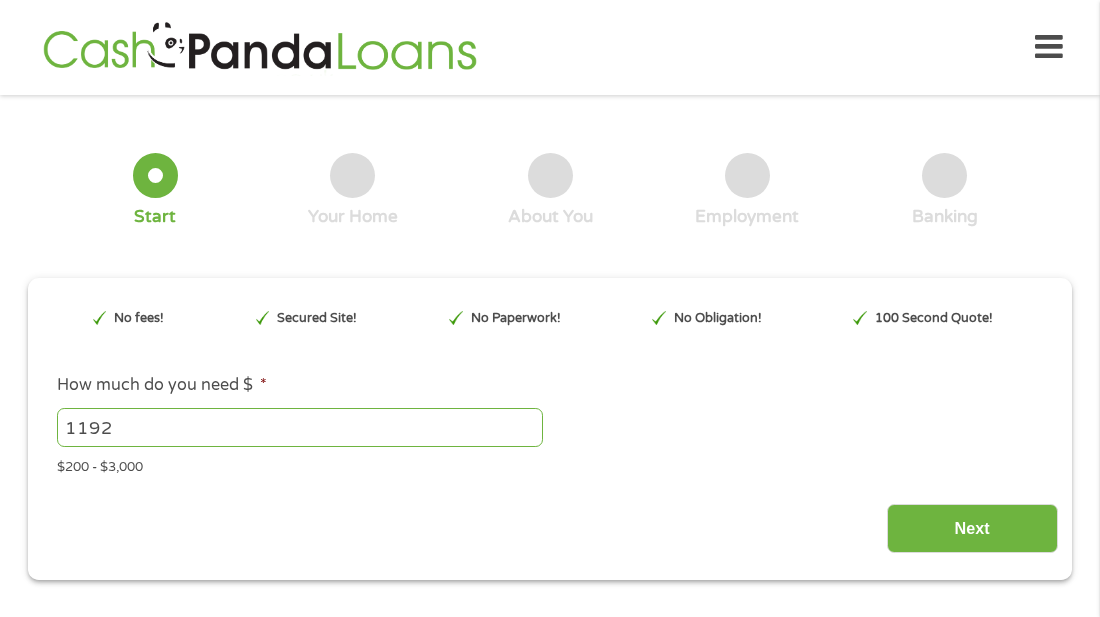 click on "1192" at bounding box center (300, 427) 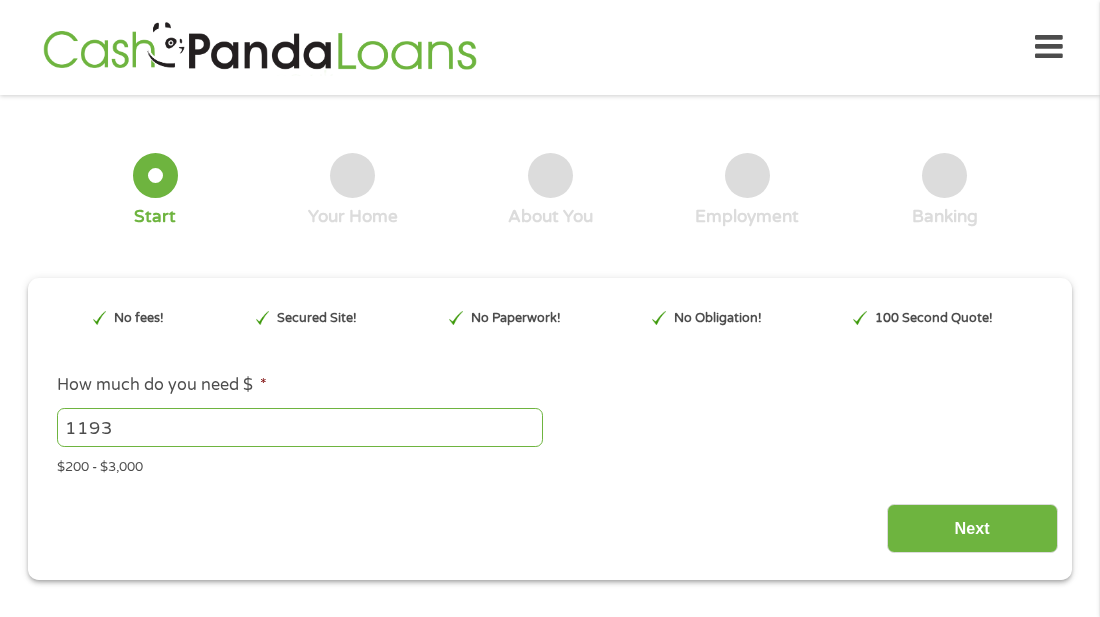 click on "1193" at bounding box center (300, 427) 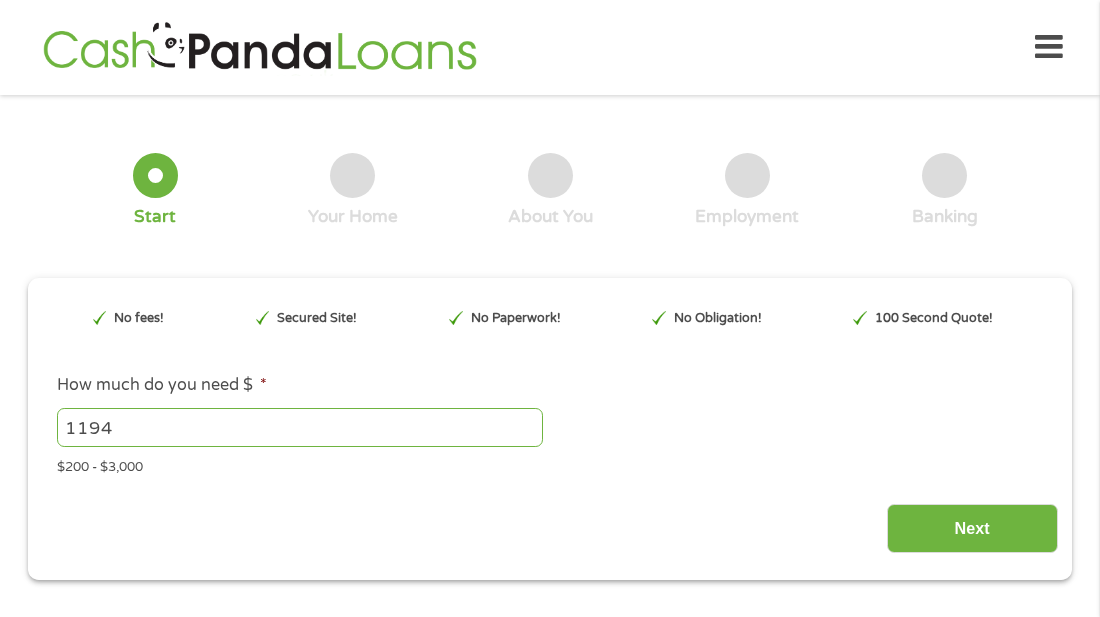 click on "1194" at bounding box center (300, 427) 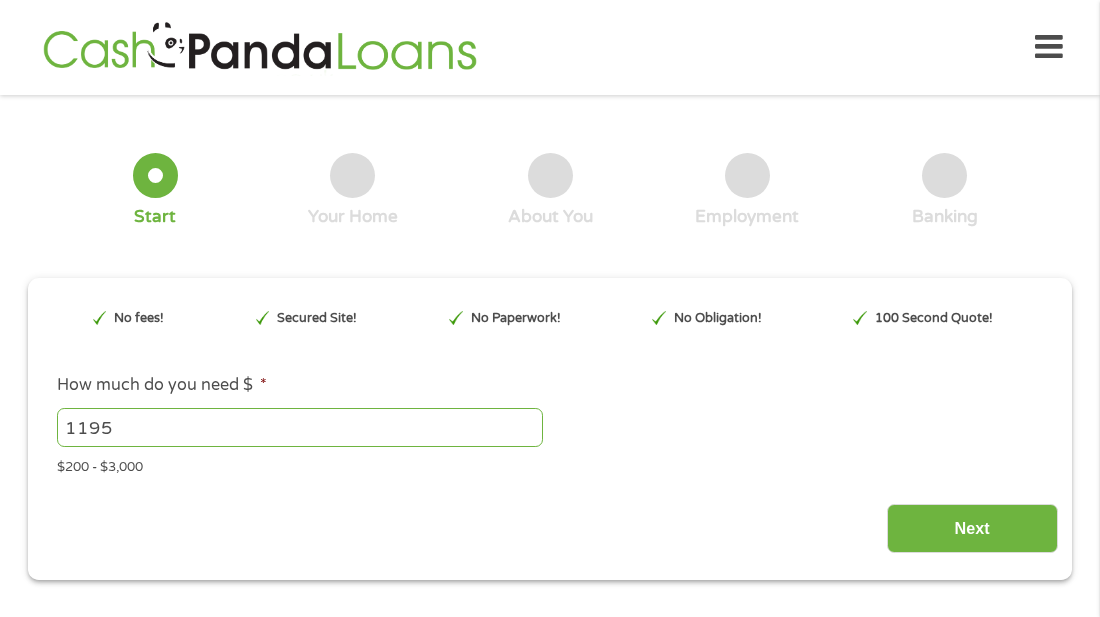 click on "1195" at bounding box center [300, 427] 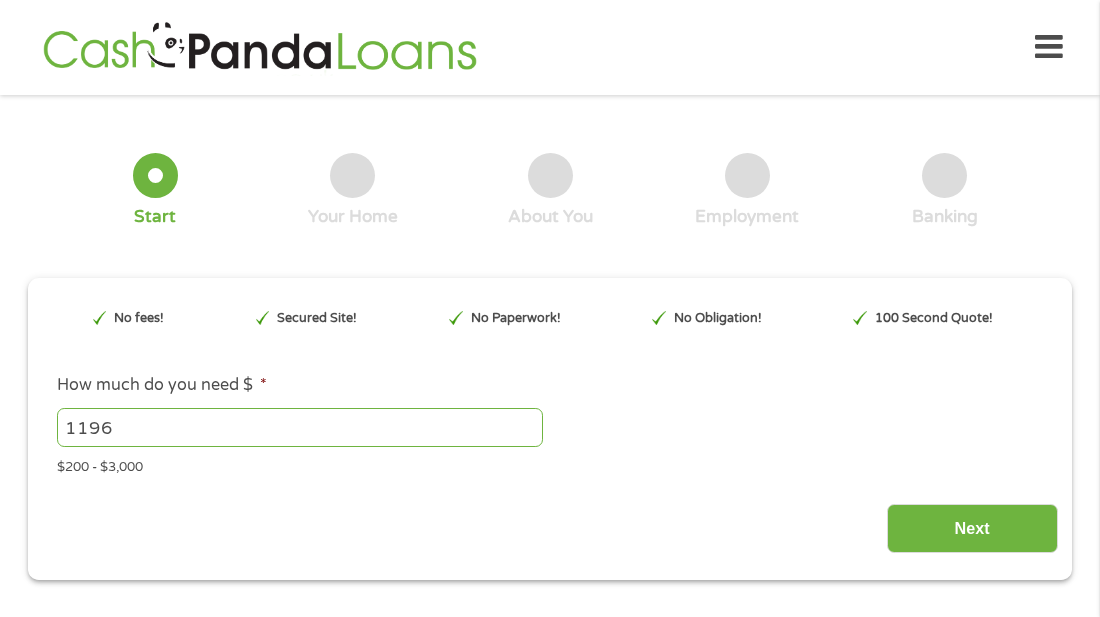 click on "1196" at bounding box center [300, 427] 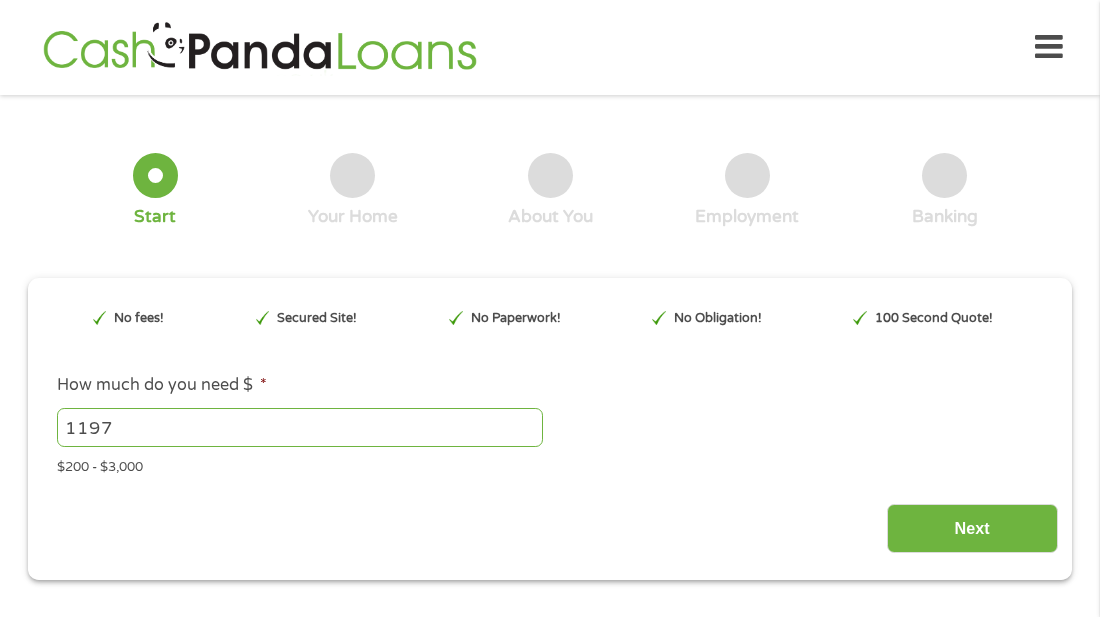 click on "1197" at bounding box center (300, 427) 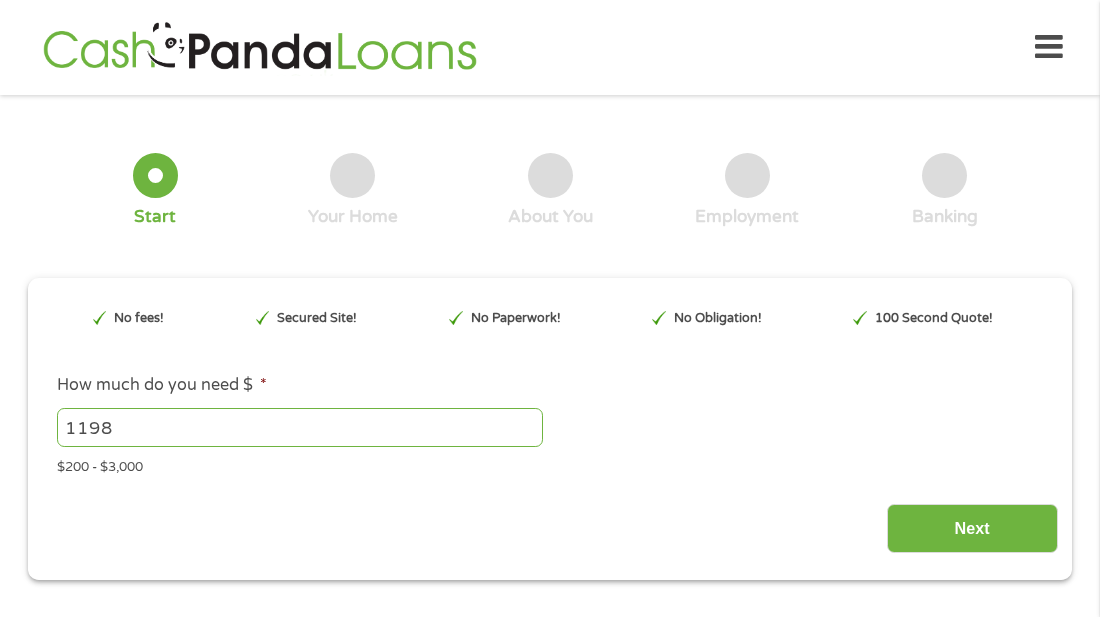 click on "1198" at bounding box center (300, 427) 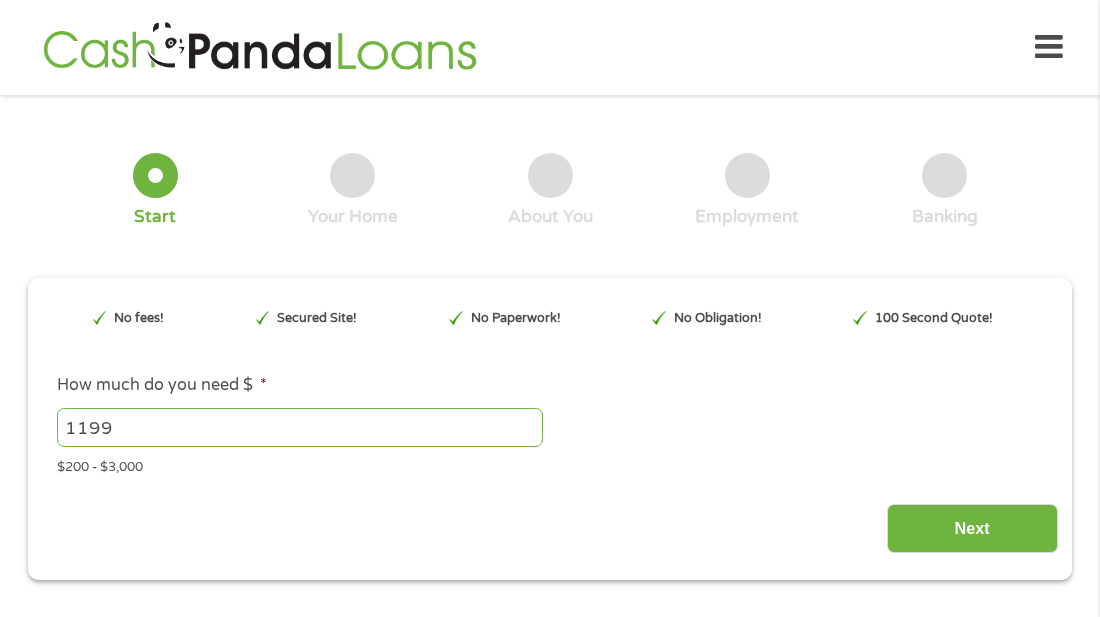 click on "1199" at bounding box center (300, 427) 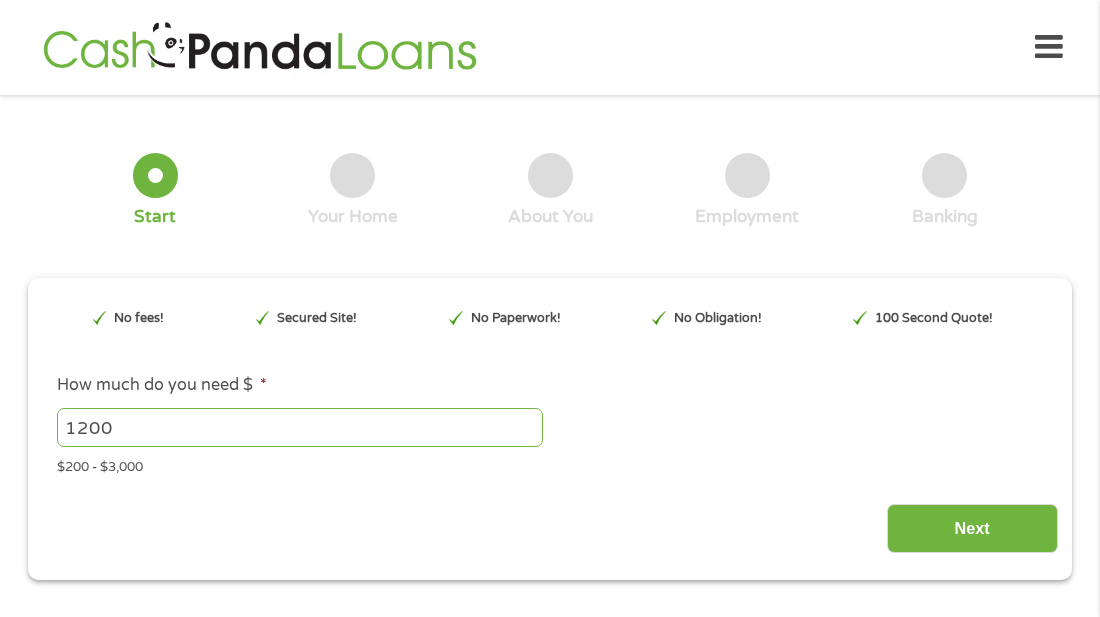click on "1200" at bounding box center (300, 427) 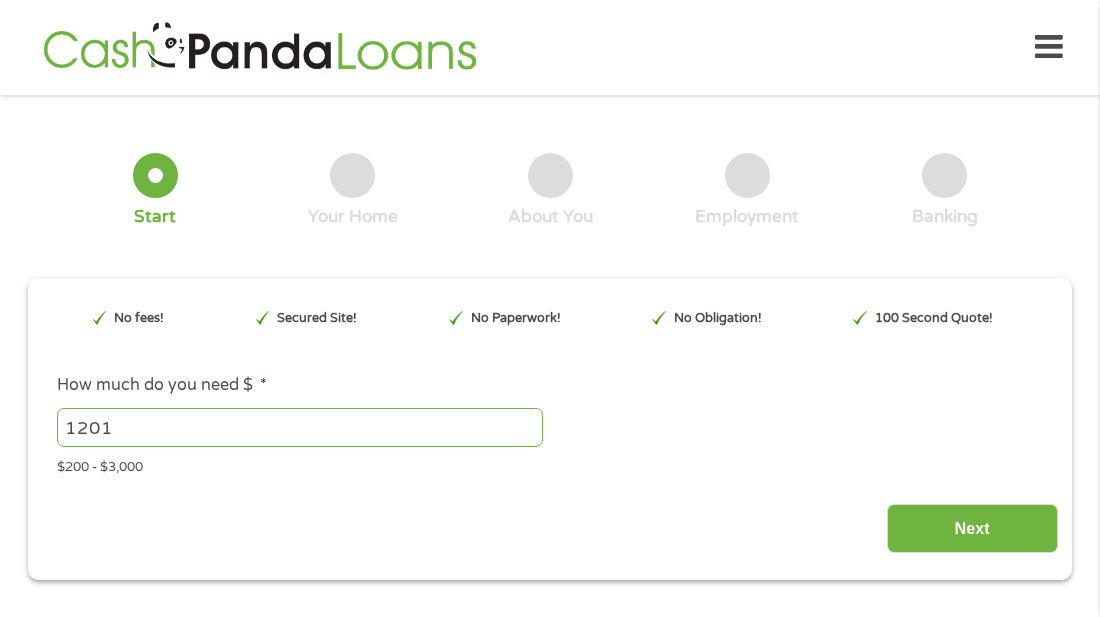 click on "1201" at bounding box center [300, 427] 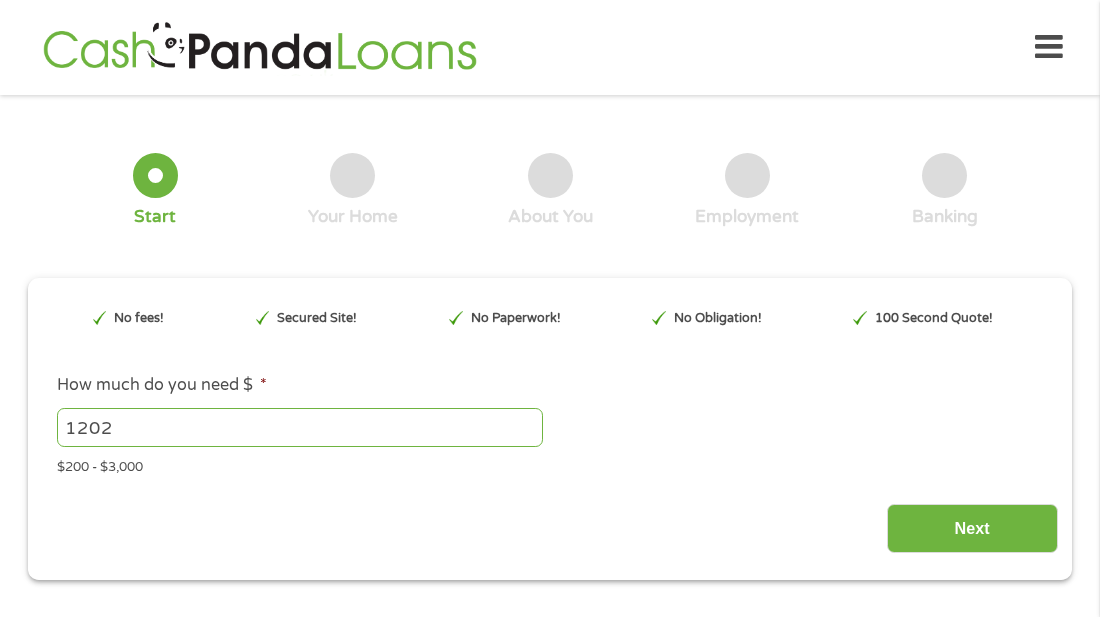 click on "1202" at bounding box center (300, 427) 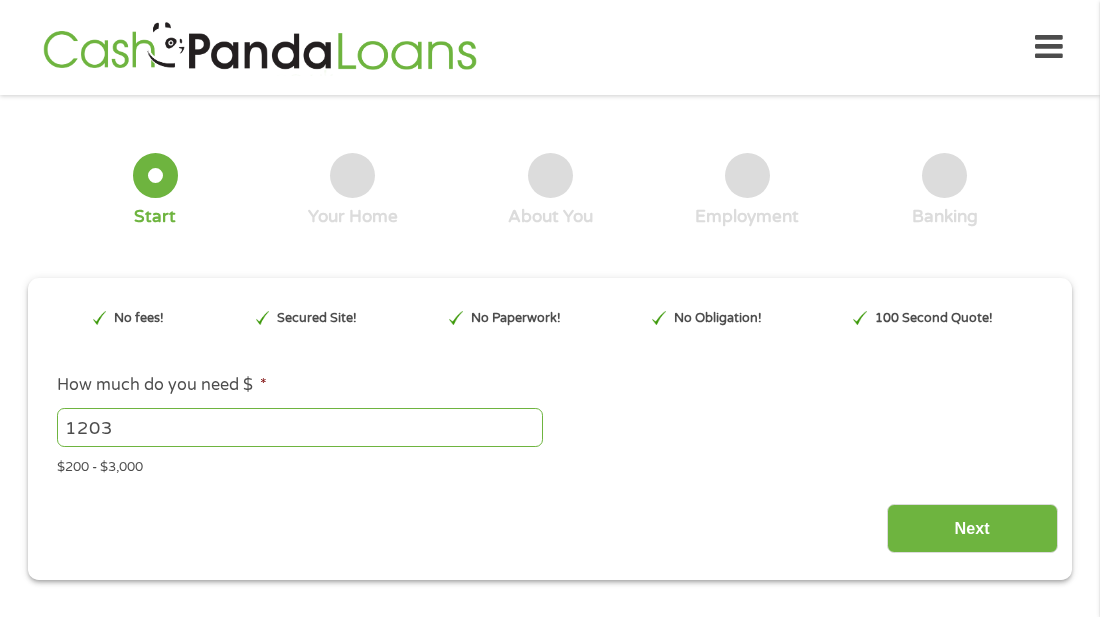 click on "1203" at bounding box center [300, 427] 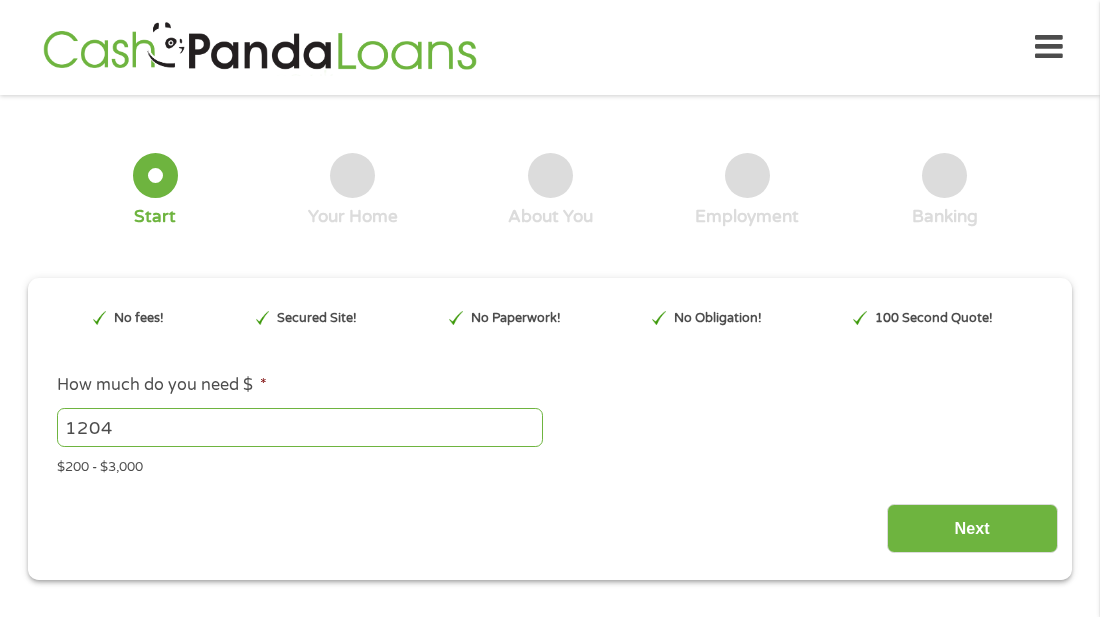 click on "1204" at bounding box center [300, 427] 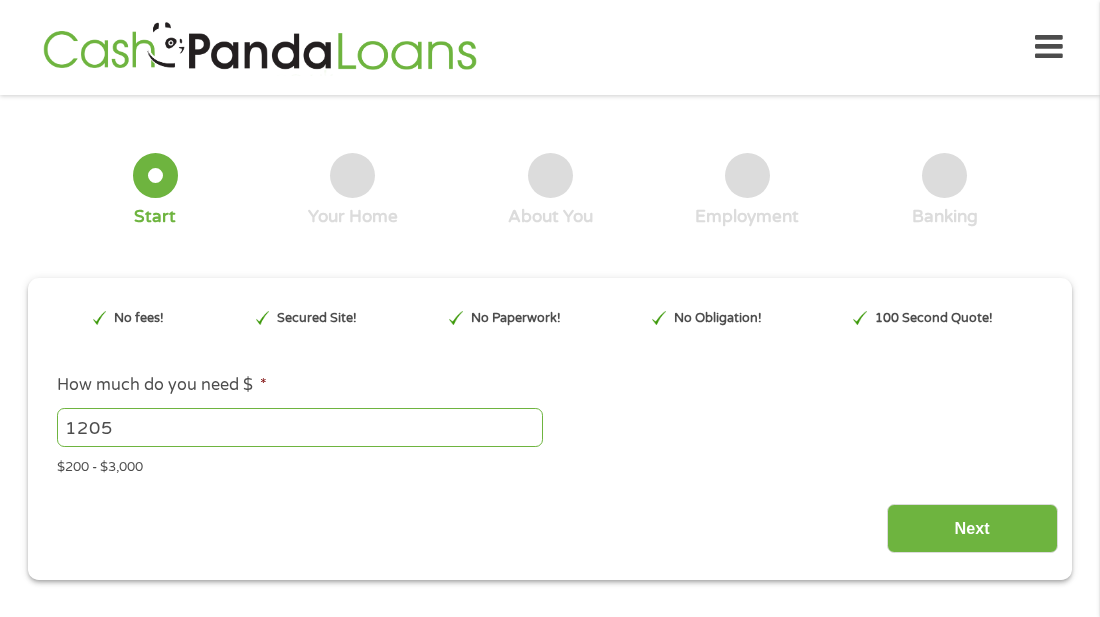 click on "1205" at bounding box center [300, 427] 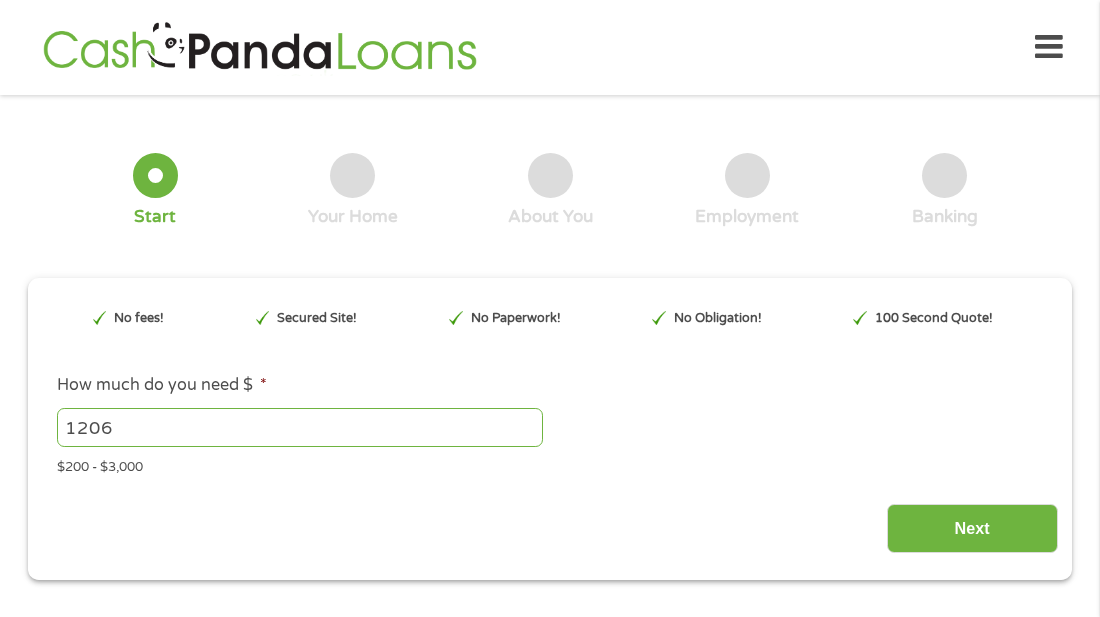 click on "1206" at bounding box center [300, 427] 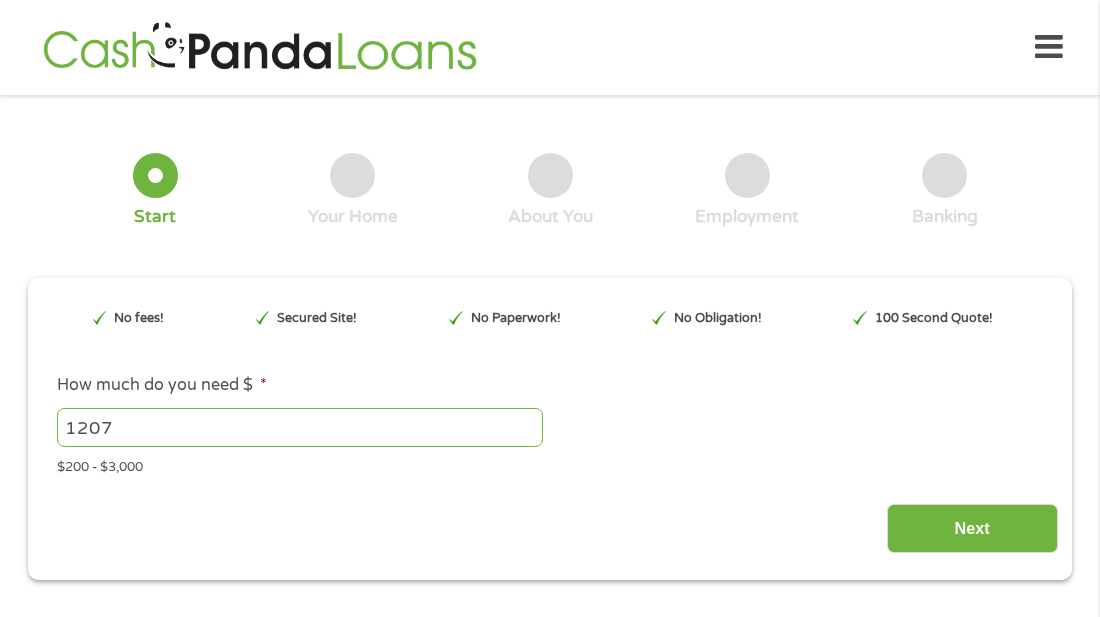 click on "1207" at bounding box center (300, 427) 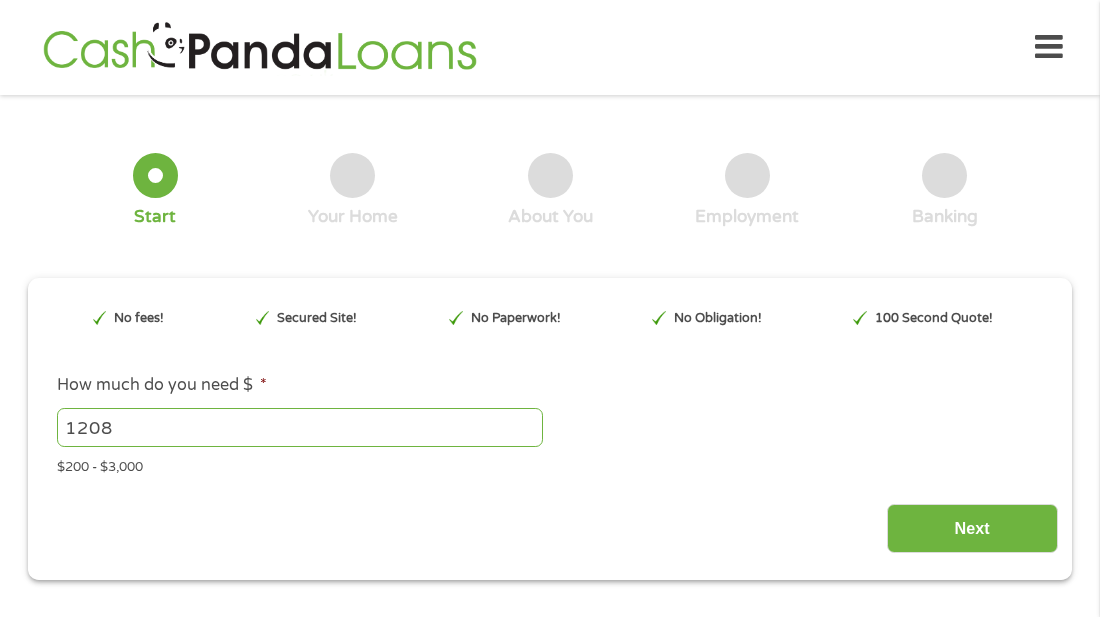 click on "1208" at bounding box center [300, 427] 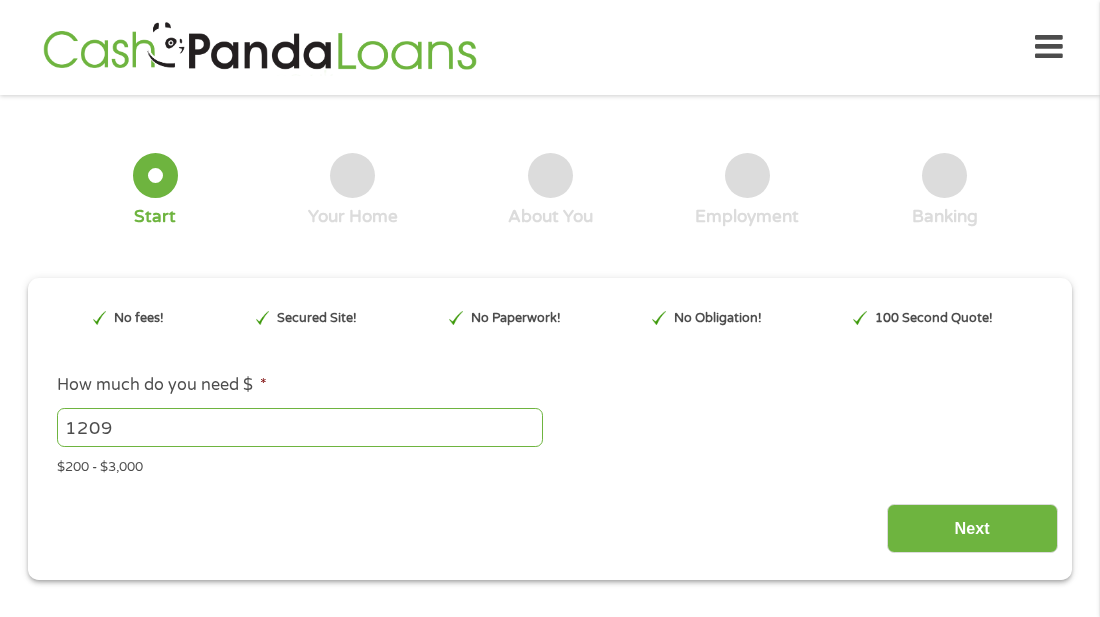 click on "1209" at bounding box center (300, 427) 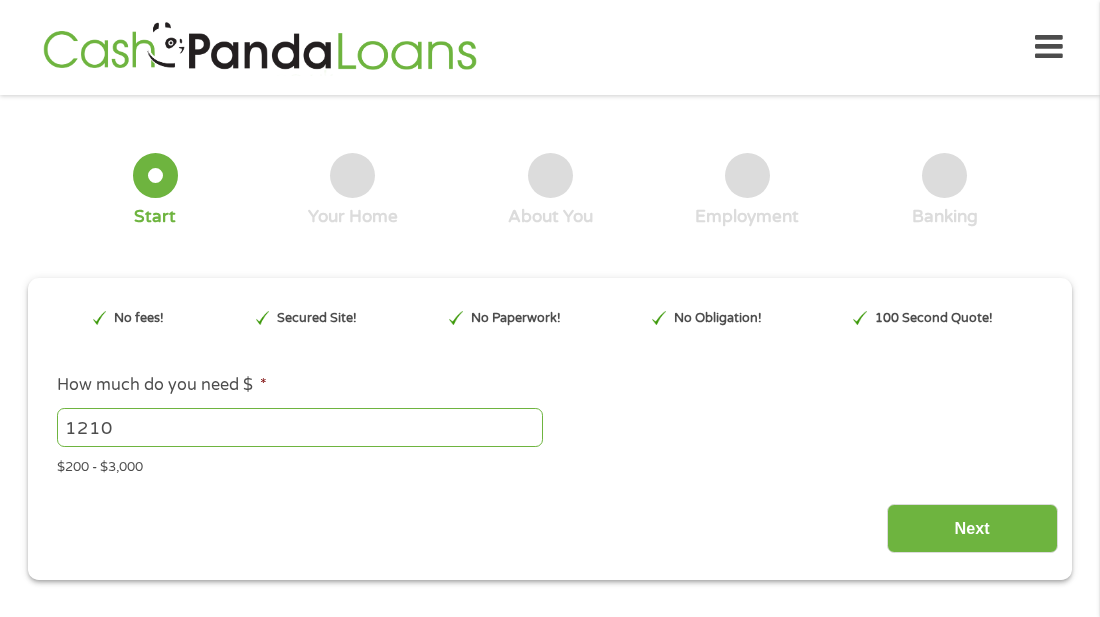 click on "1210" at bounding box center [300, 427] 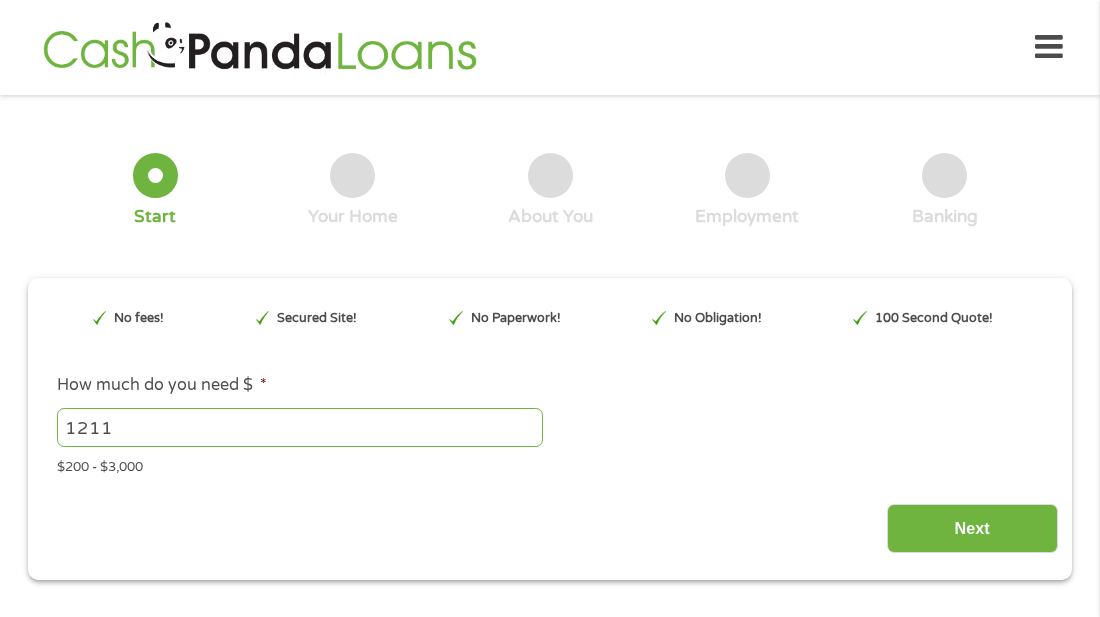 click on "1211" at bounding box center [300, 427] 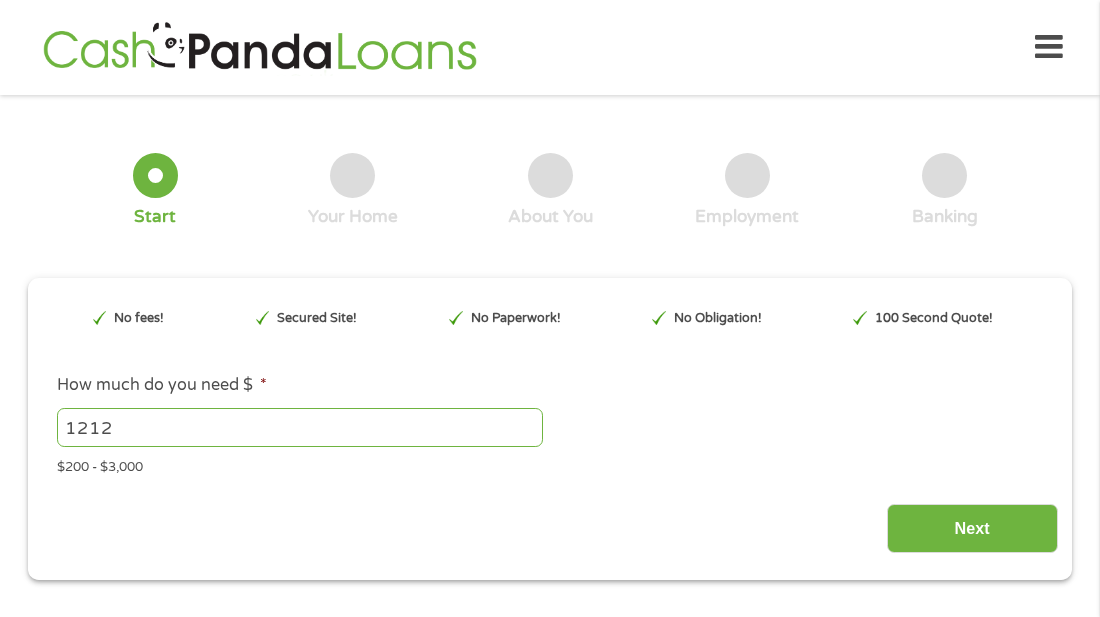 click on "1212" at bounding box center (300, 427) 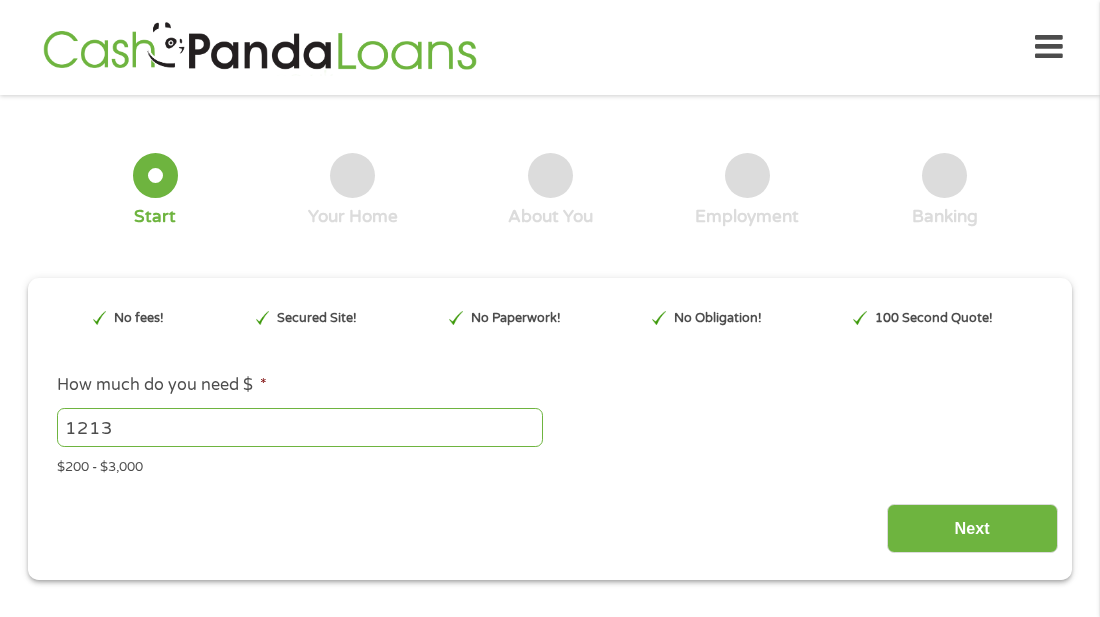 click on "1213" at bounding box center [300, 427] 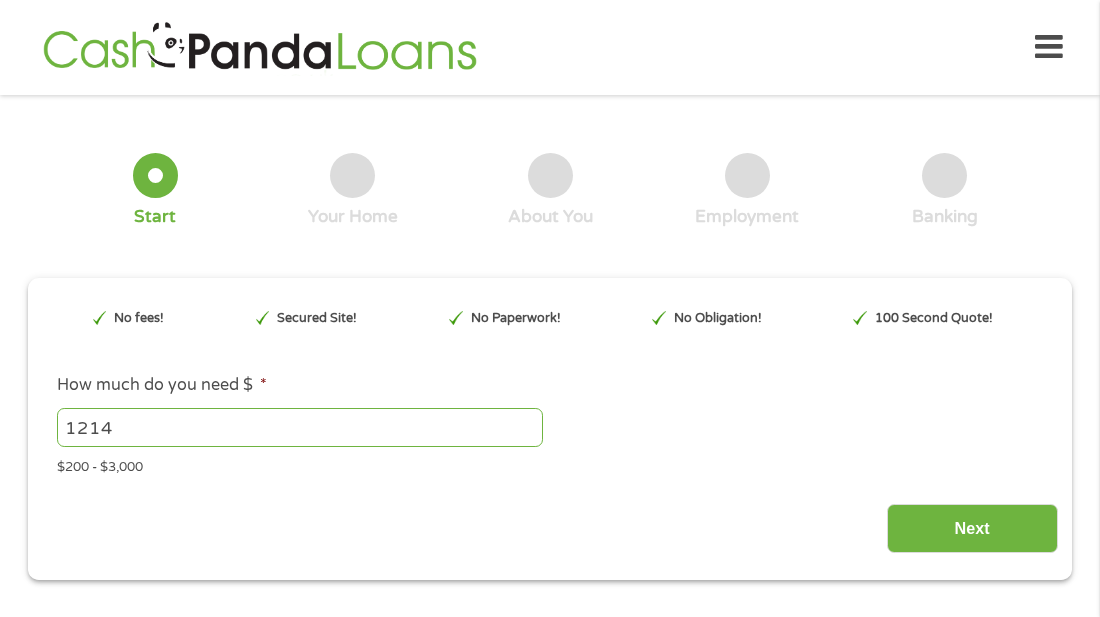 click on "1214" at bounding box center (300, 427) 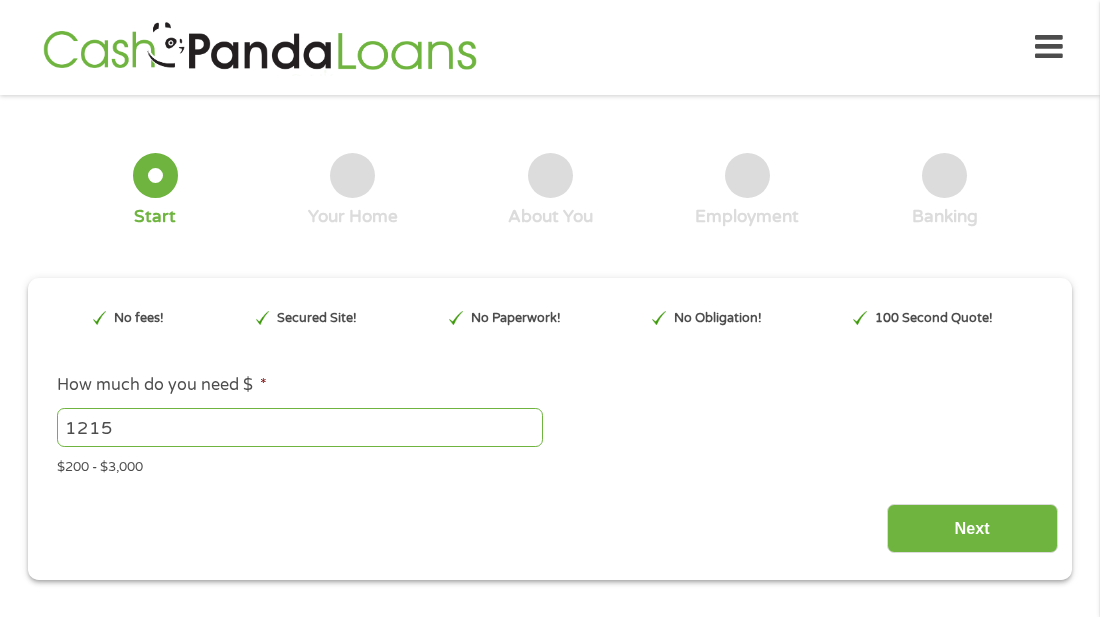 click on "1215" at bounding box center (300, 427) 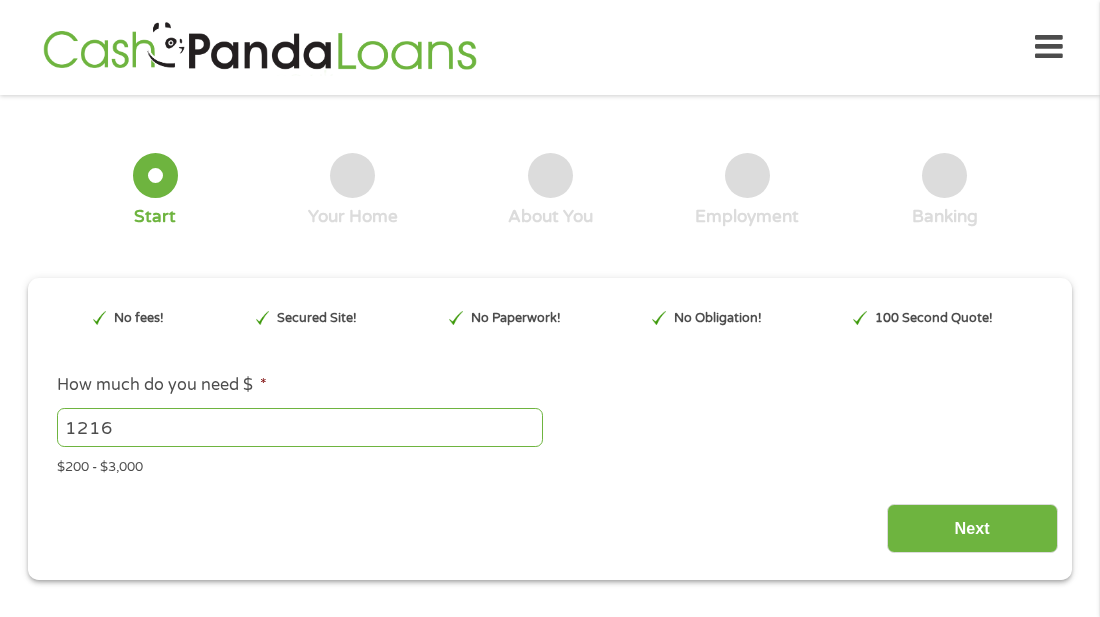 click on "1216" at bounding box center [300, 427] 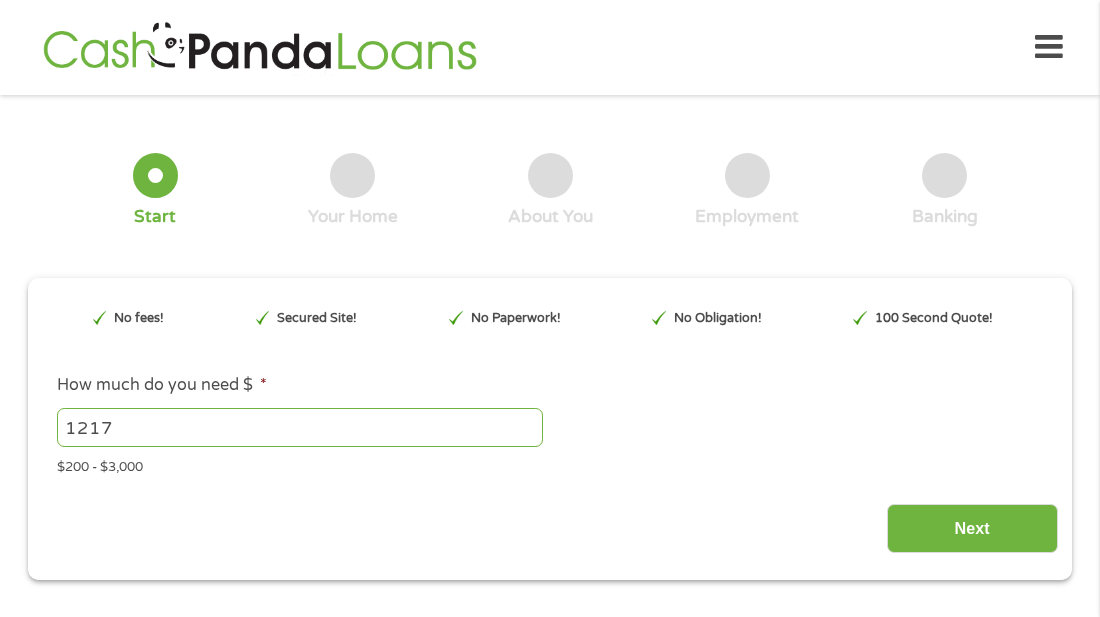 click on "1217" at bounding box center [300, 427] 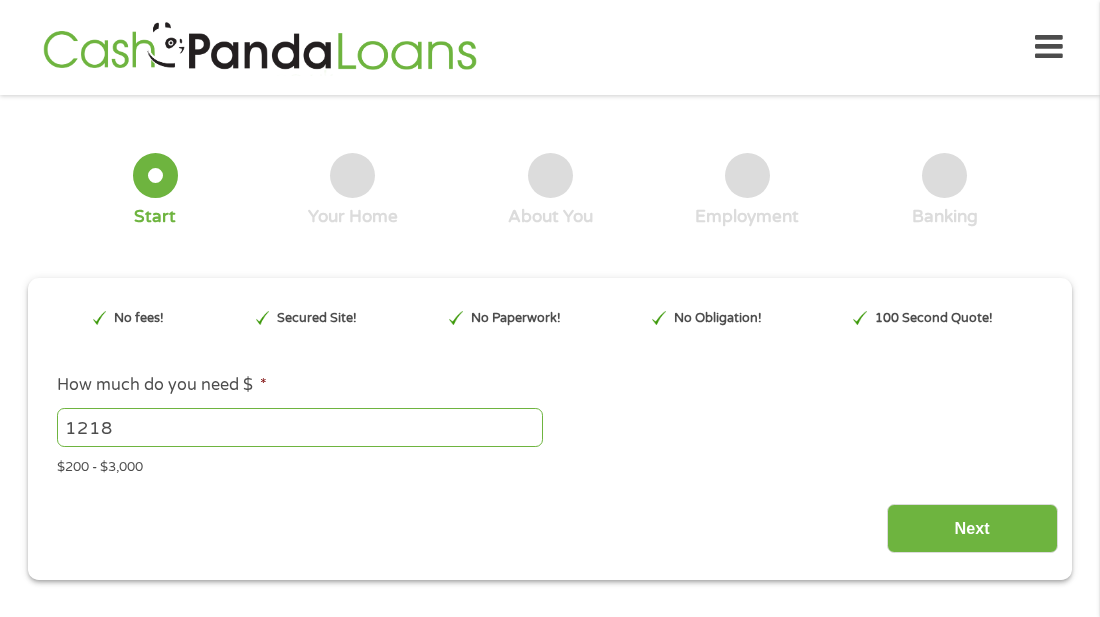 click on "1218" at bounding box center (300, 427) 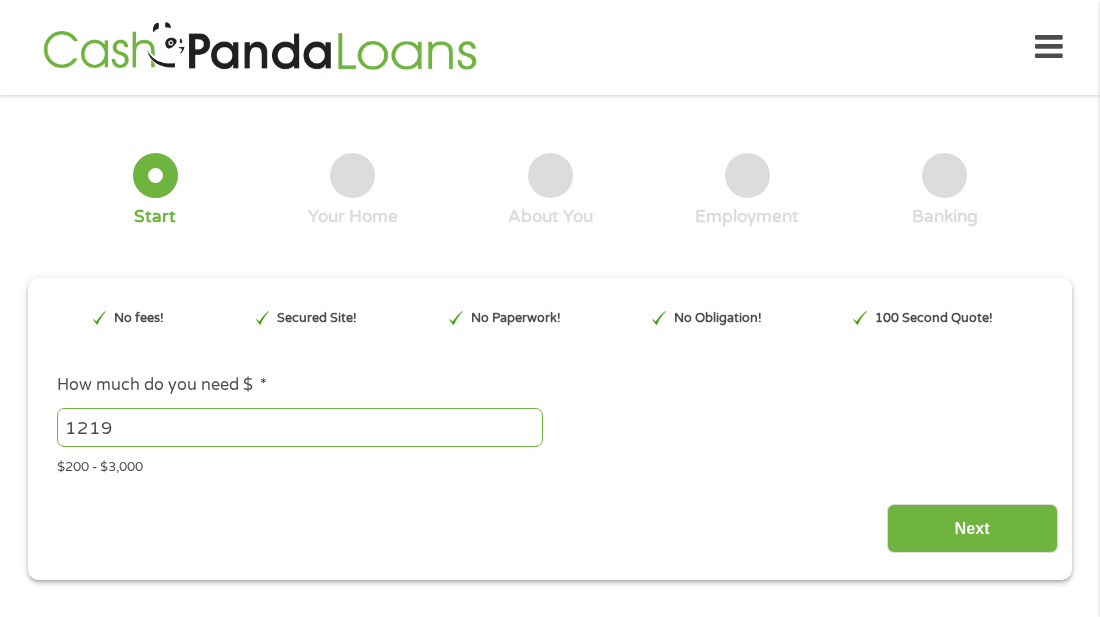 click on "1219" at bounding box center (300, 427) 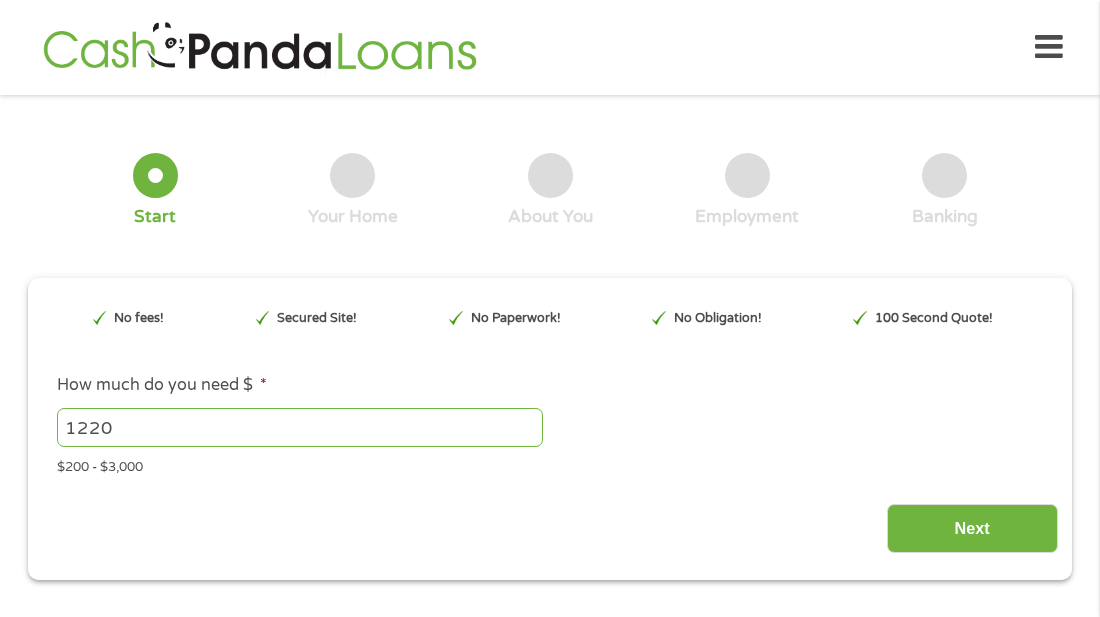 click on "1220" at bounding box center [300, 427] 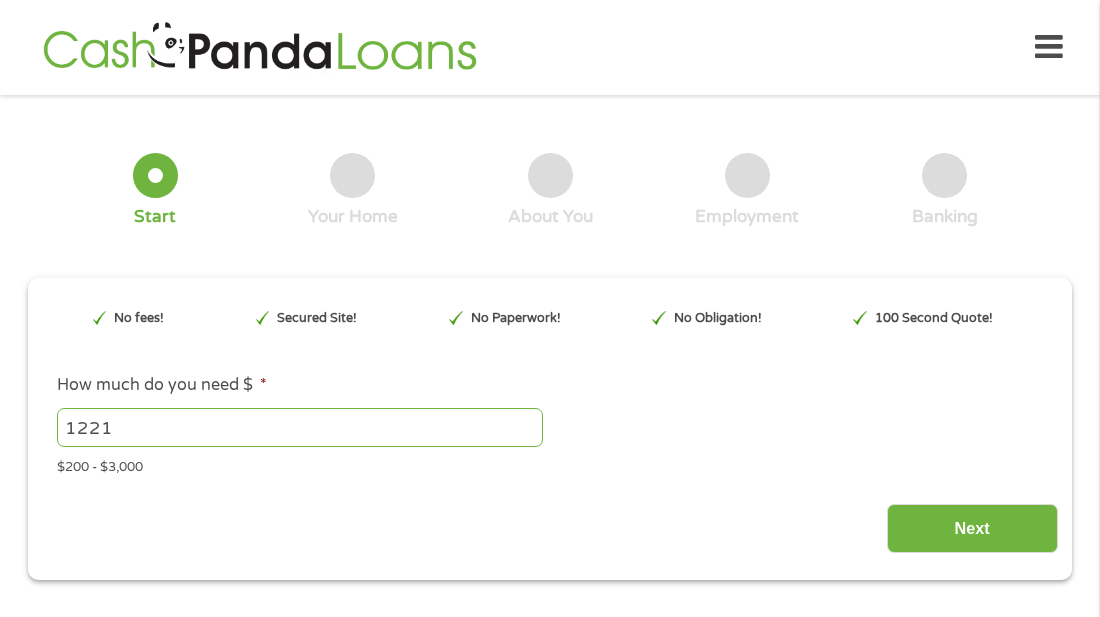 click on "1221" at bounding box center (300, 427) 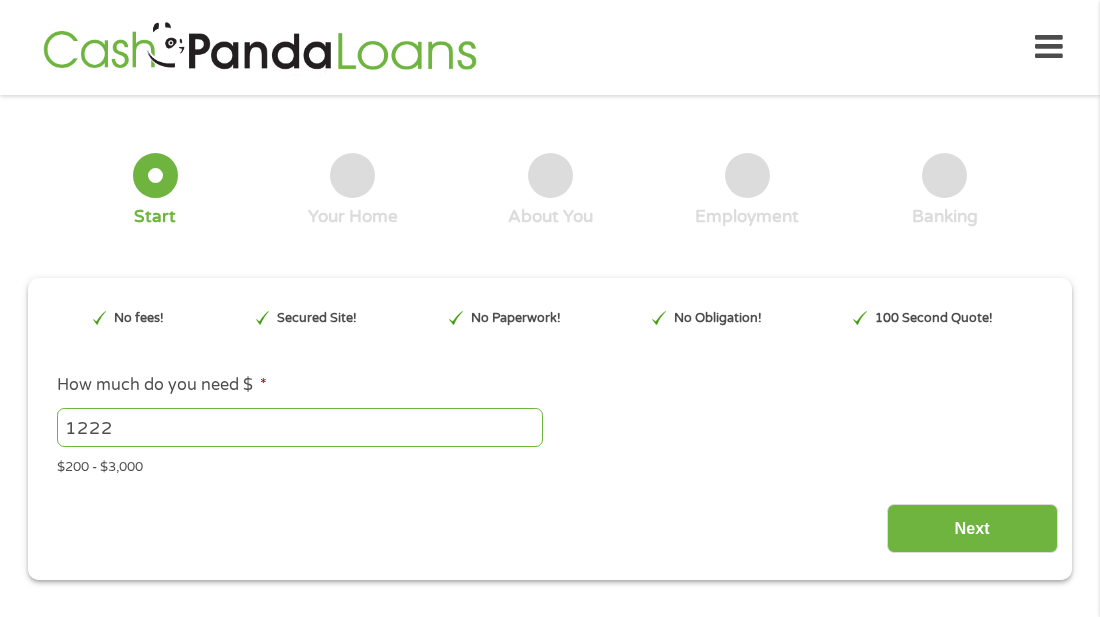 click on "1222" at bounding box center (300, 427) 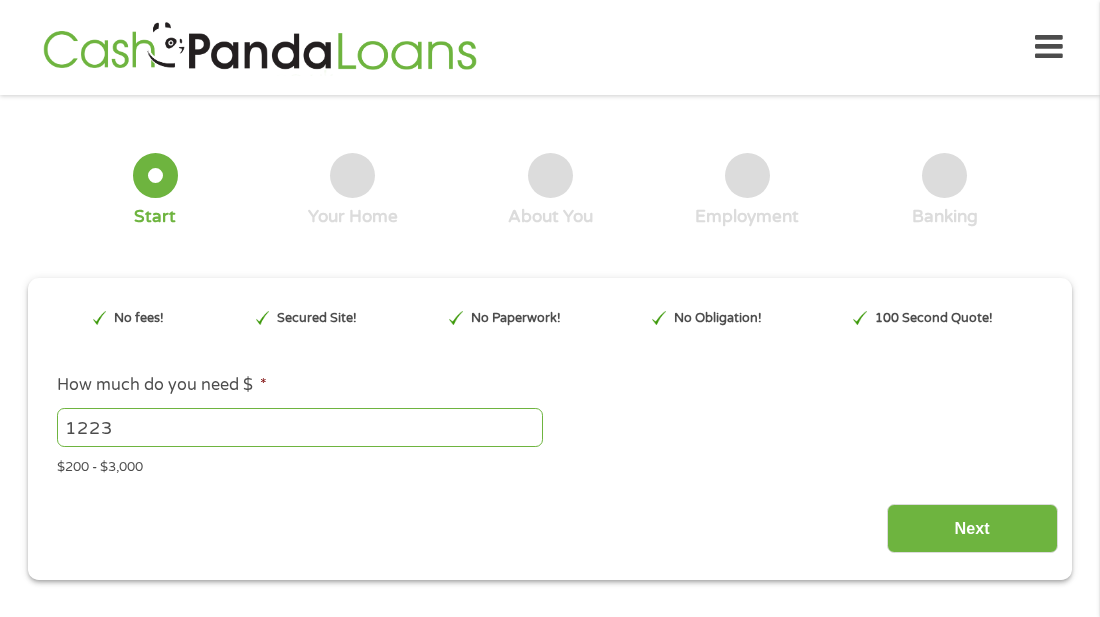 click on "1223" at bounding box center (300, 427) 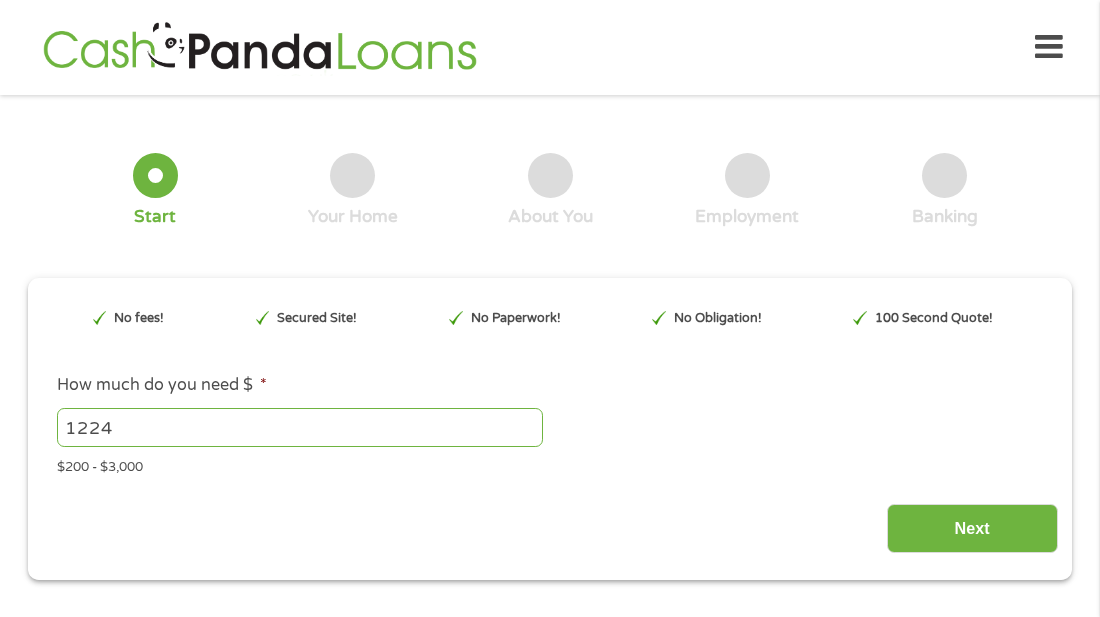 click on "1224" at bounding box center (300, 427) 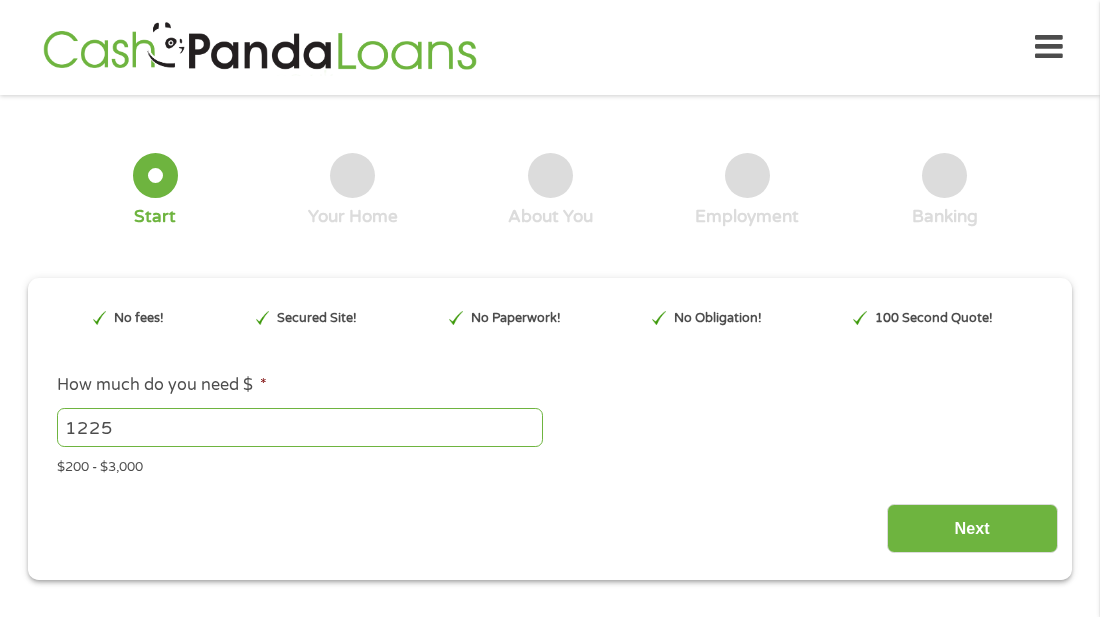 click on "1225" at bounding box center (300, 427) 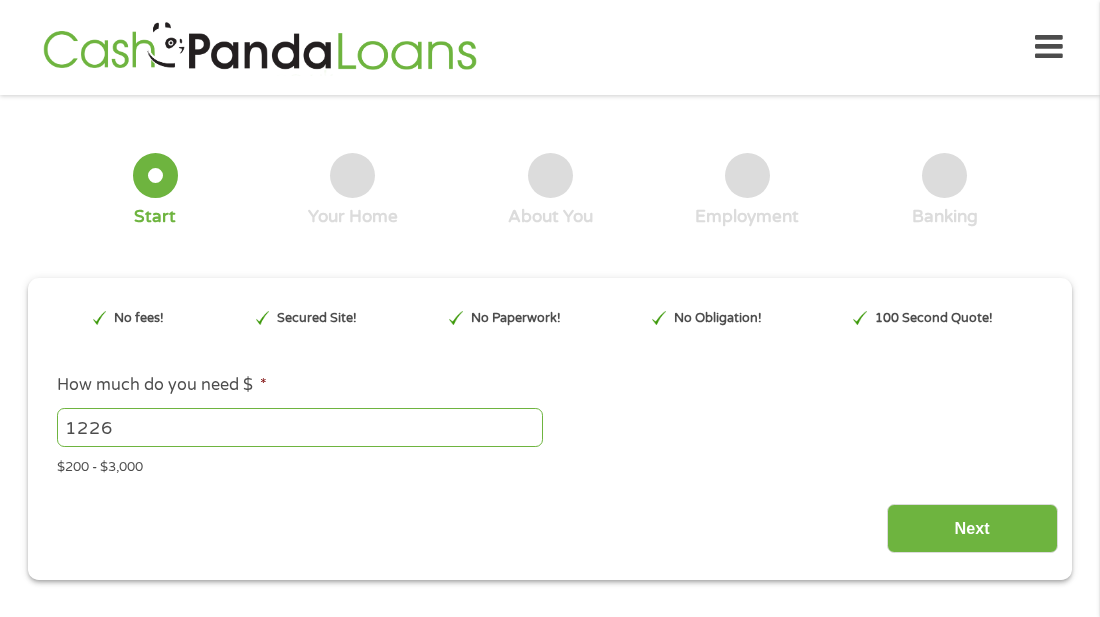 click on "1226" at bounding box center [300, 427] 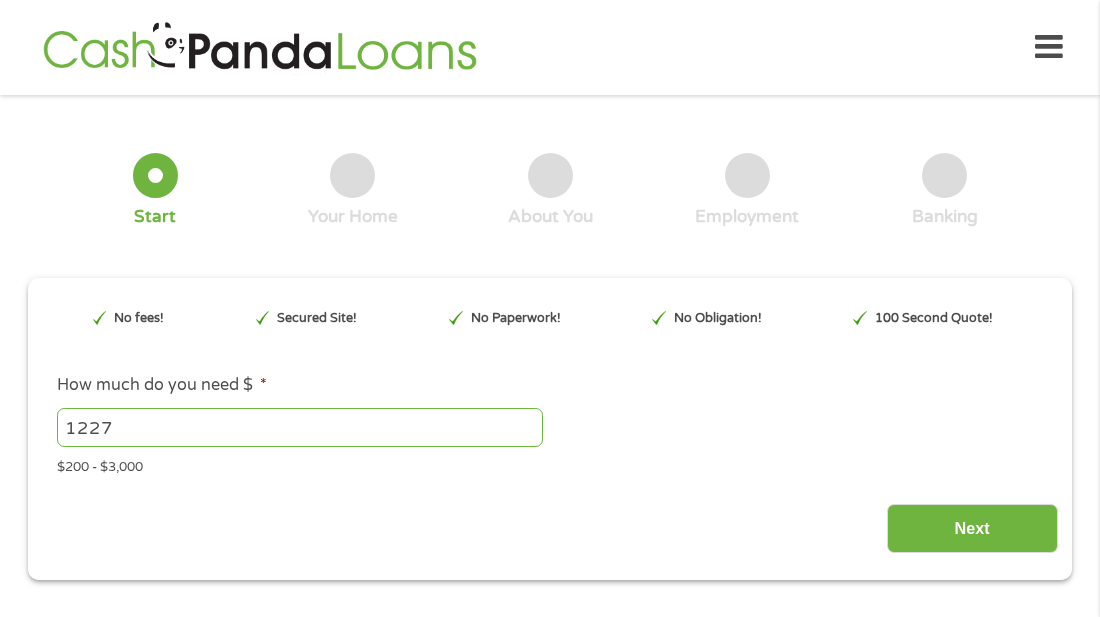 click on "1227" at bounding box center (300, 427) 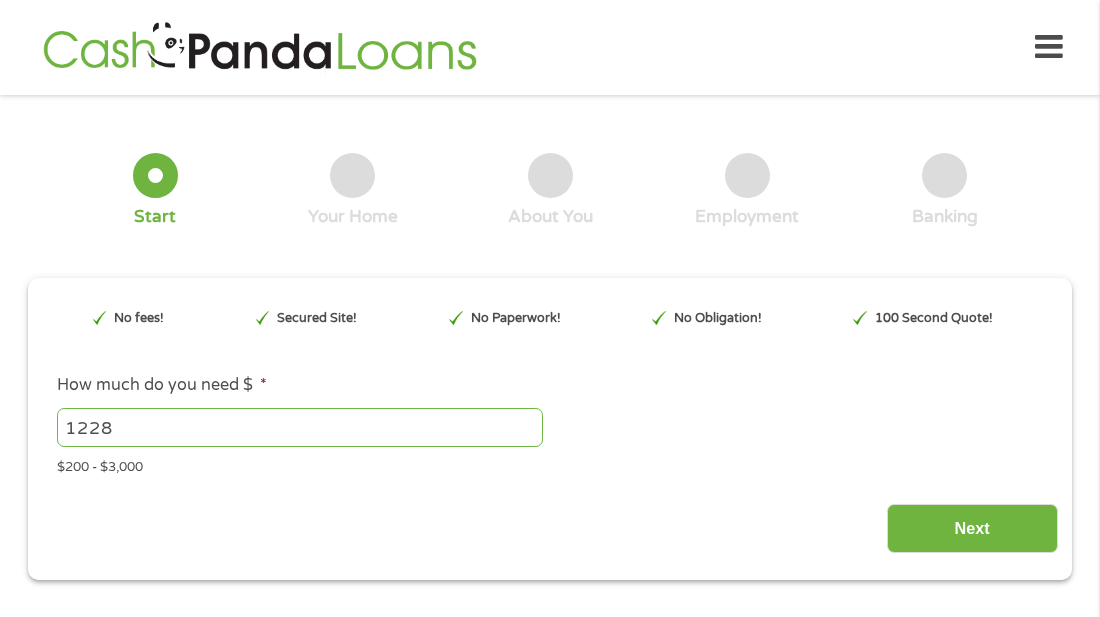 click on "1228" at bounding box center (300, 427) 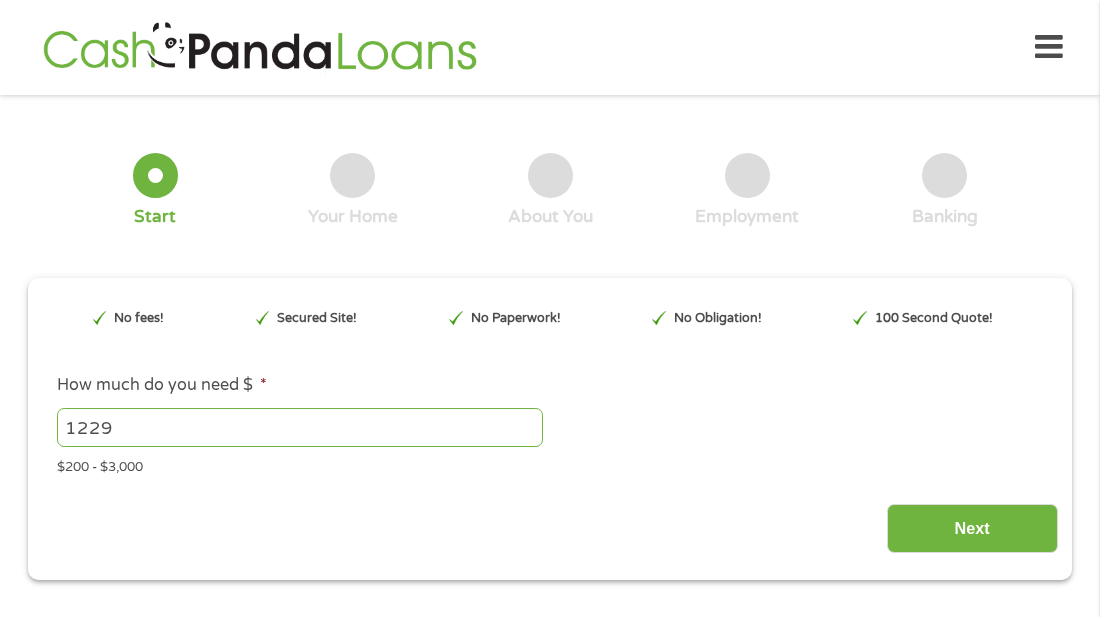 click on "1229" at bounding box center [300, 427] 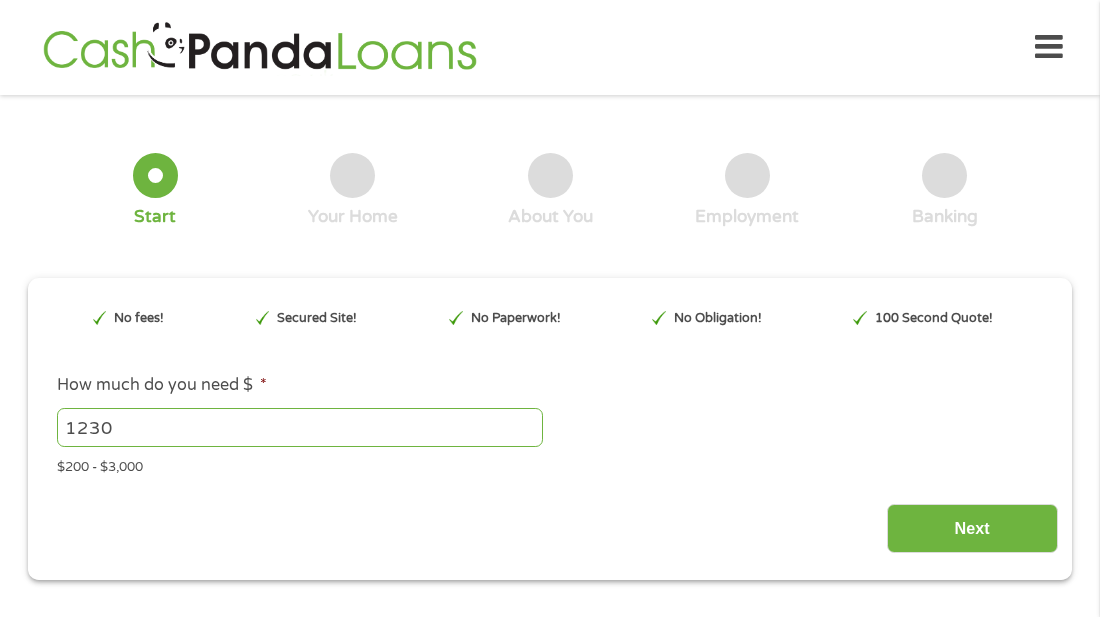 click on "1230" at bounding box center (300, 427) 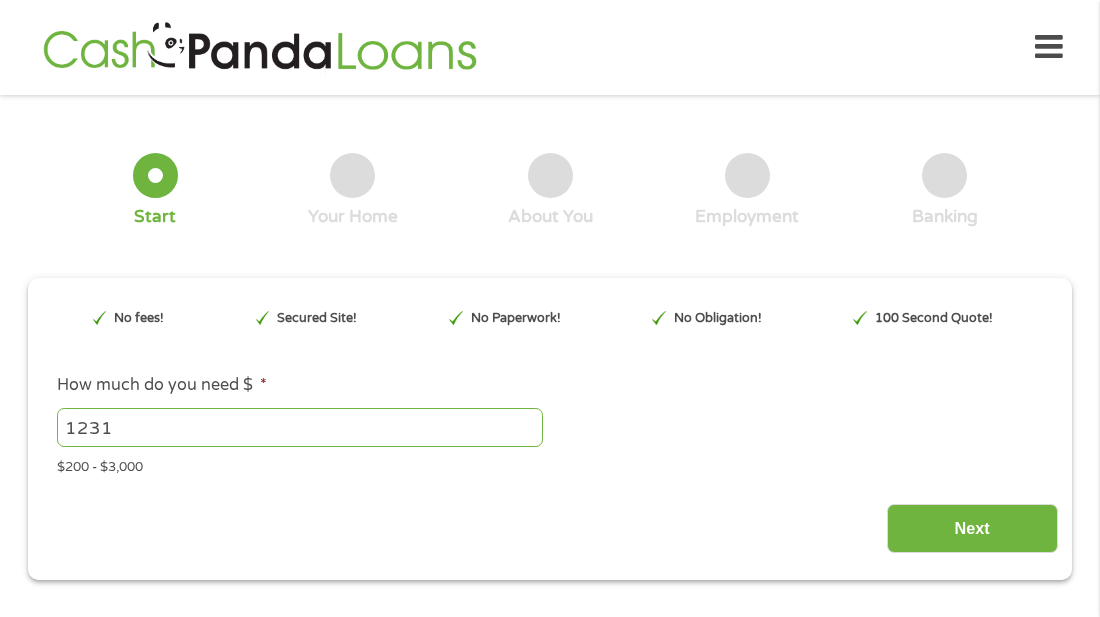 click on "1231" at bounding box center [300, 427] 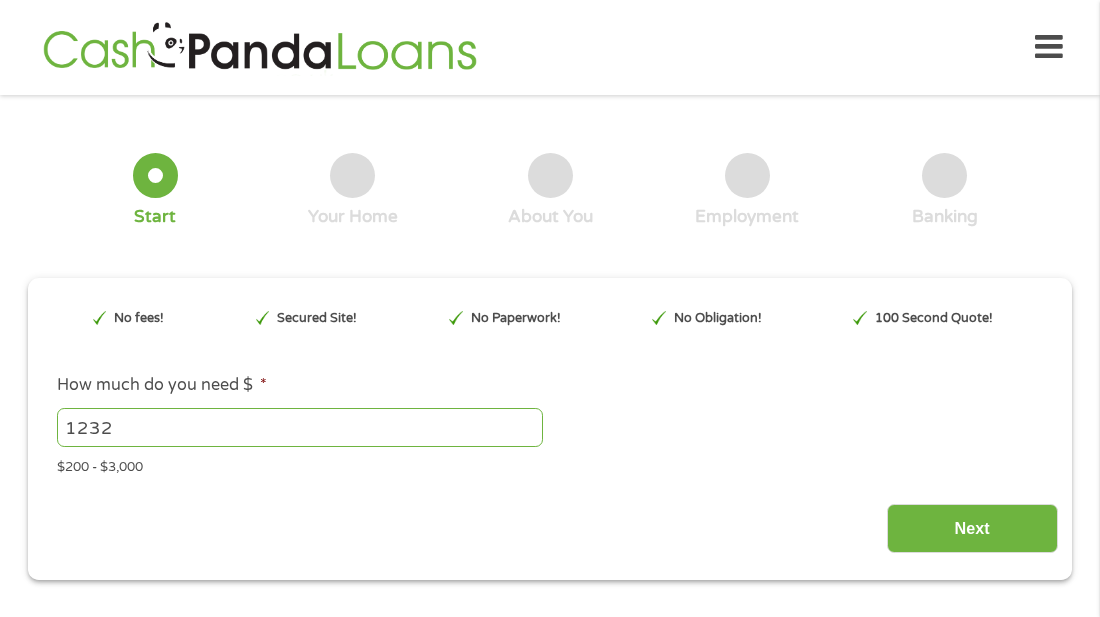 click on "1232" at bounding box center [300, 427] 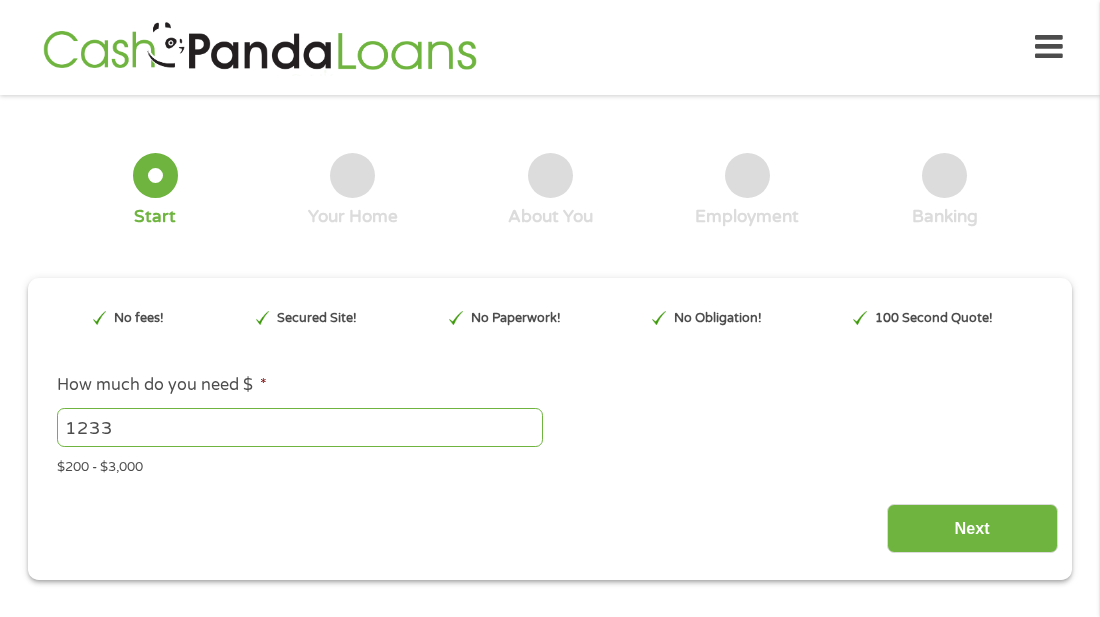 click on "1233" at bounding box center [300, 427] 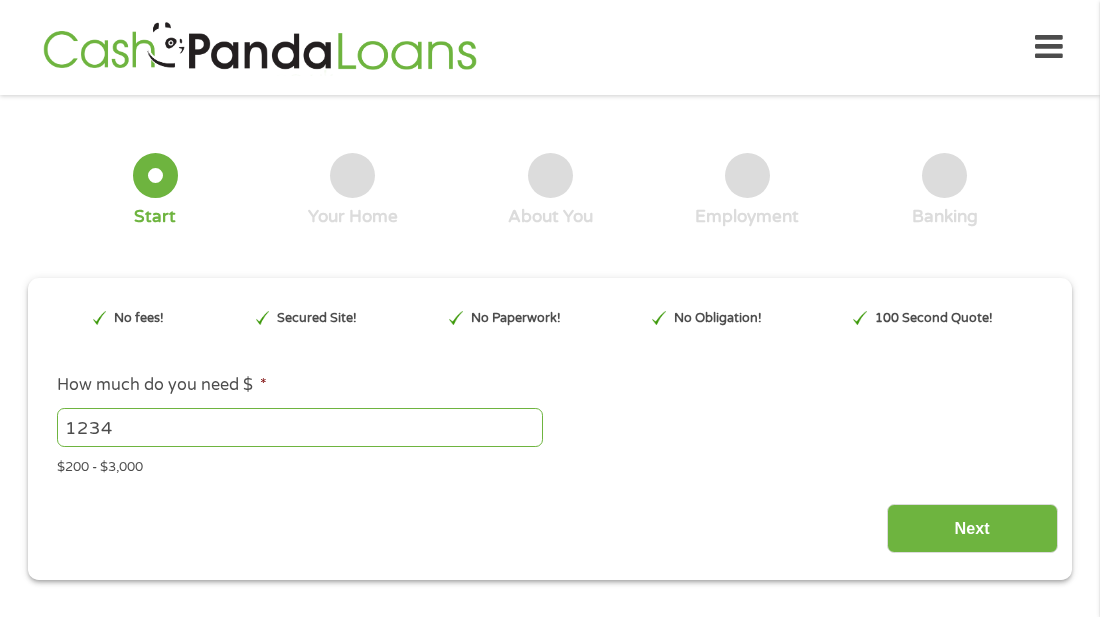 click on "1234" at bounding box center [300, 427] 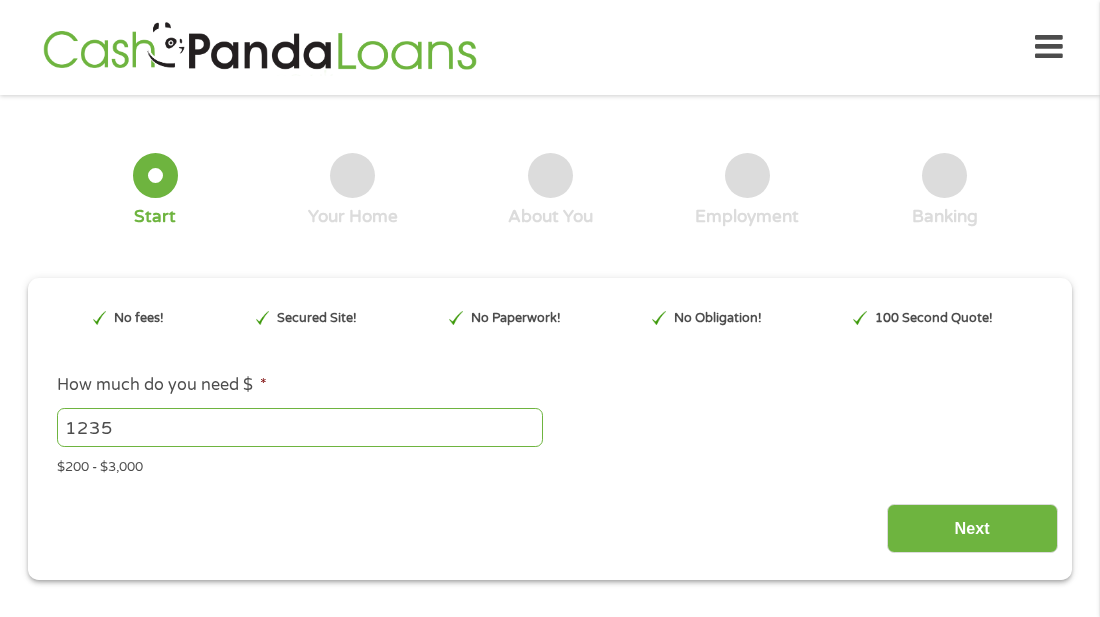 click on "1235" at bounding box center [300, 427] 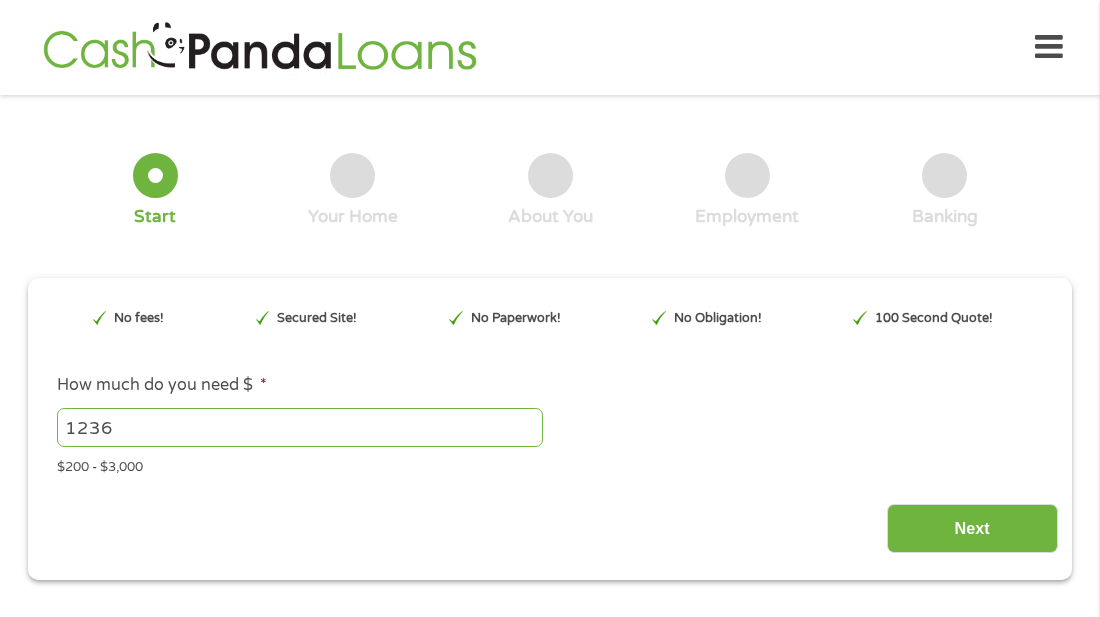 click on "1236" at bounding box center [300, 427] 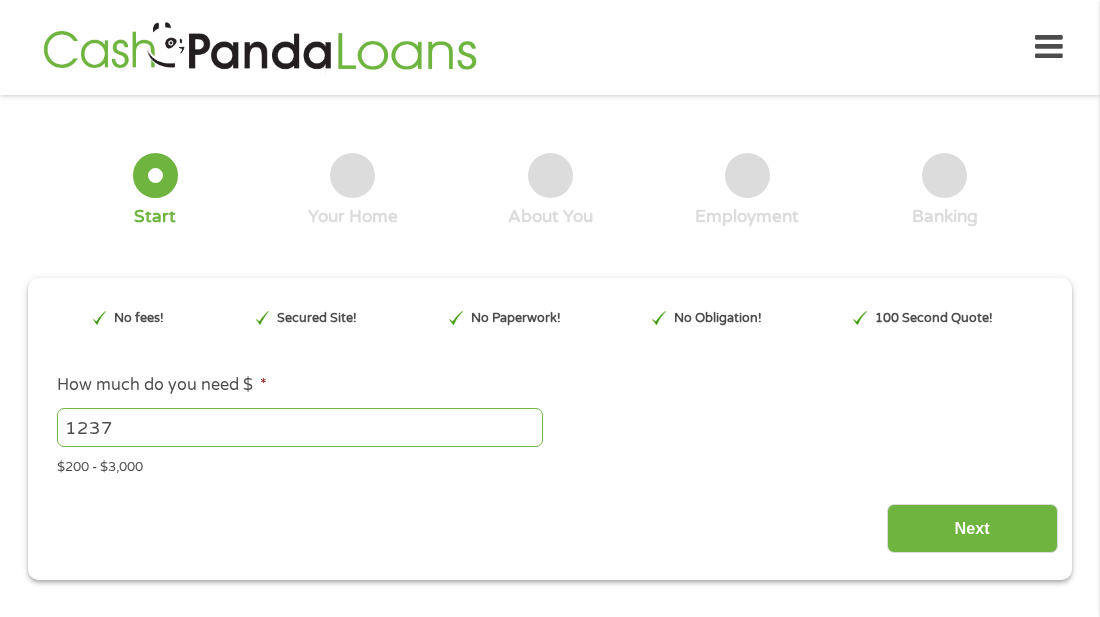 click on "1237" at bounding box center (300, 427) 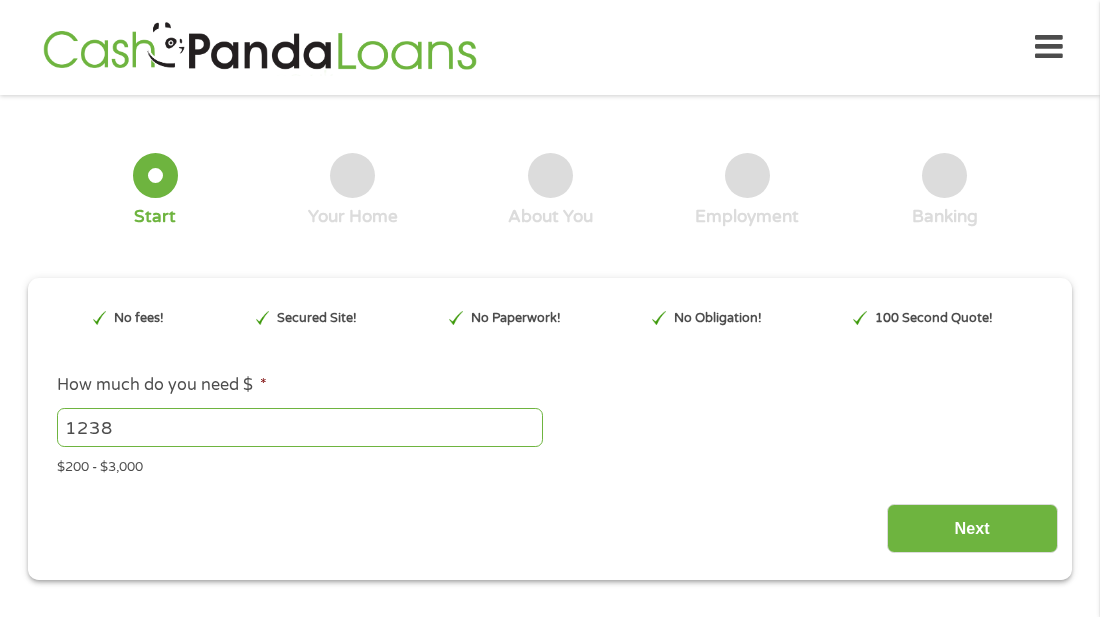 click on "1238" at bounding box center [300, 427] 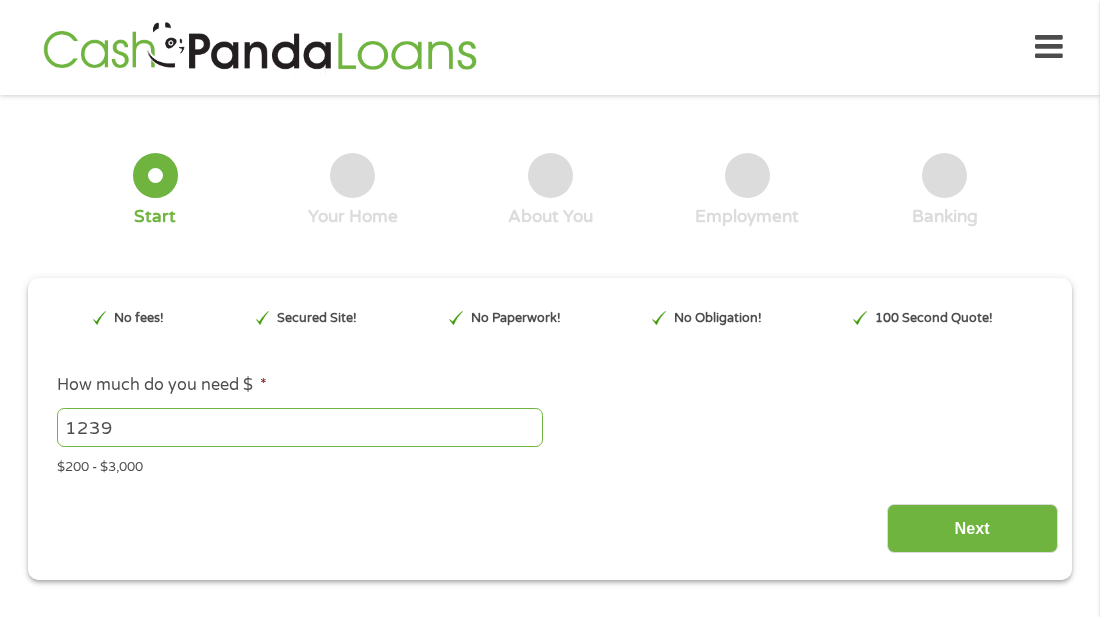 click on "1239" at bounding box center (300, 427) 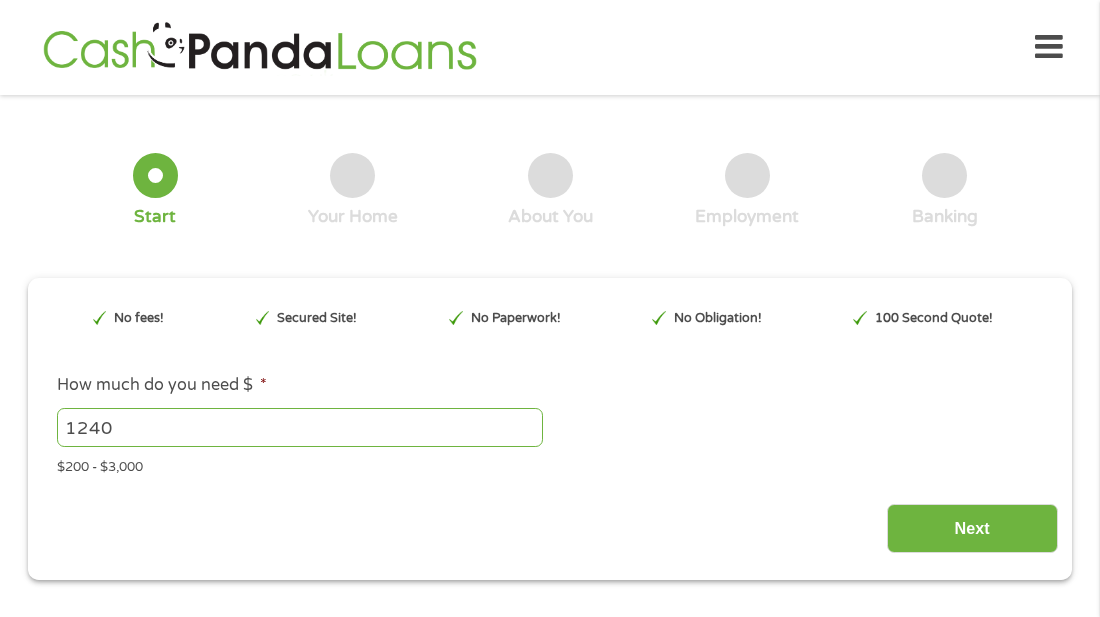 click on "1240" at bounding box center [300, 427] 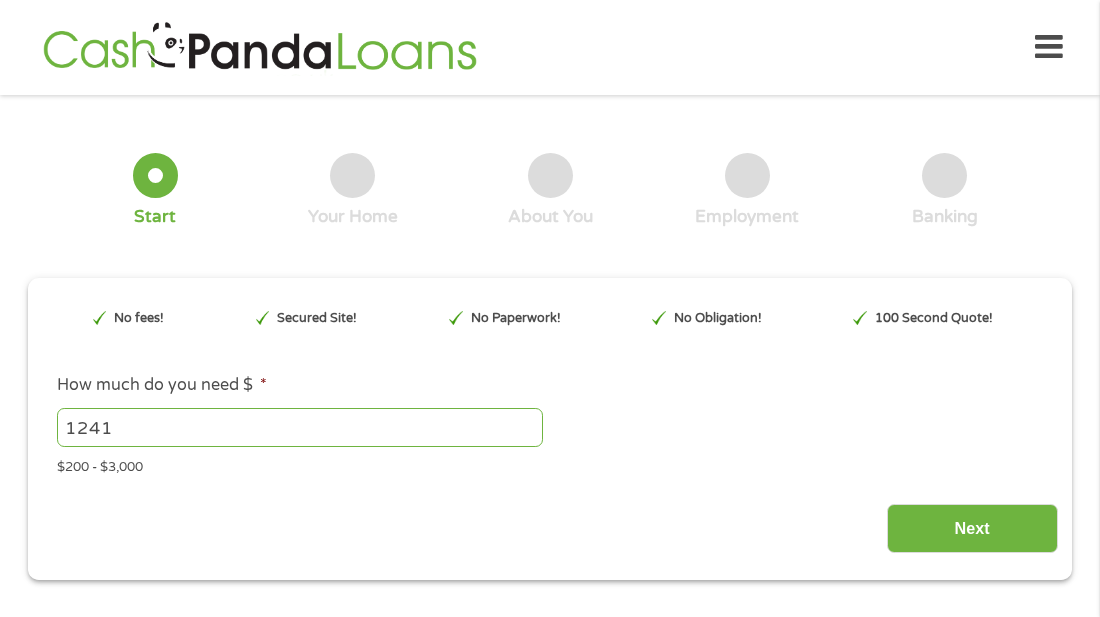 click on "1241" at bounding box center [300, 427] 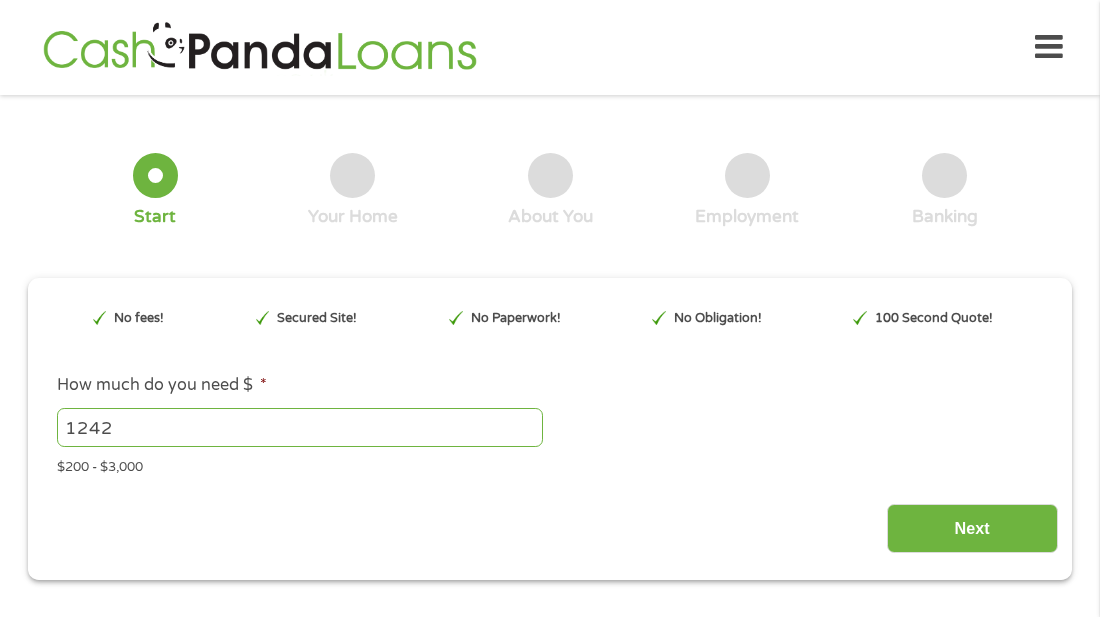 click on "1242" at bounding box center (300, 427) 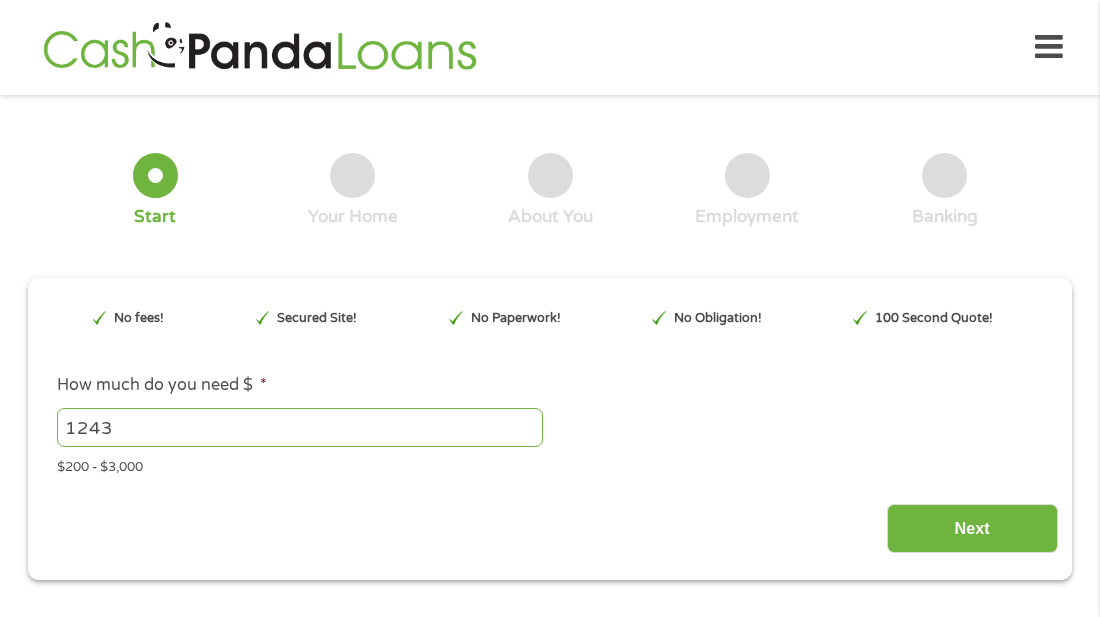 click on "1243" at bounding box center [300, 427] 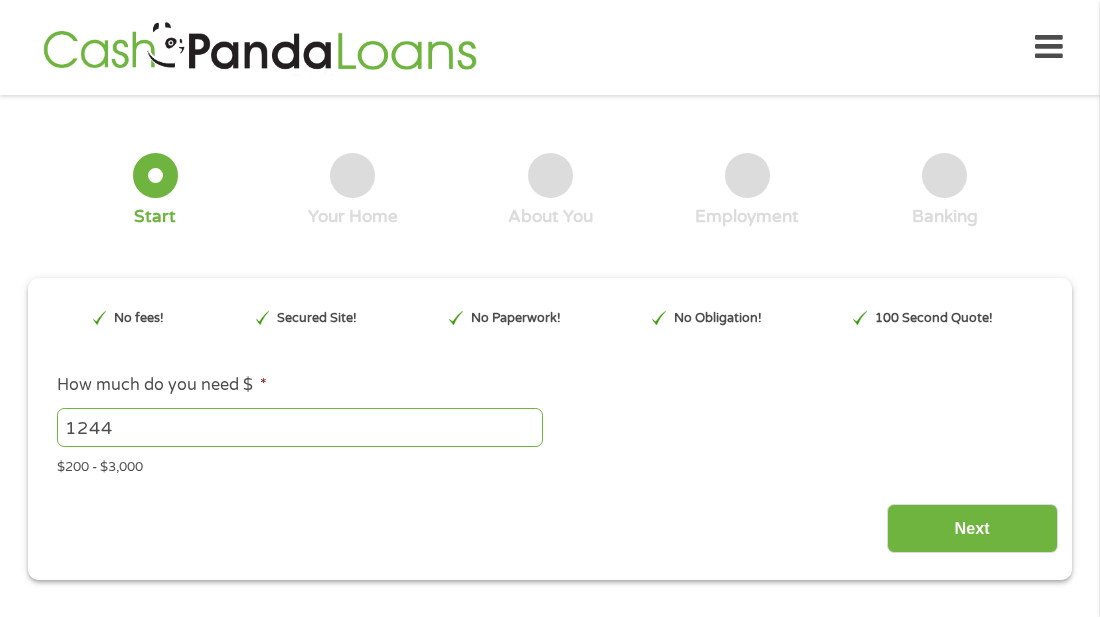 click on "1244" at bounding box center [300, 427] 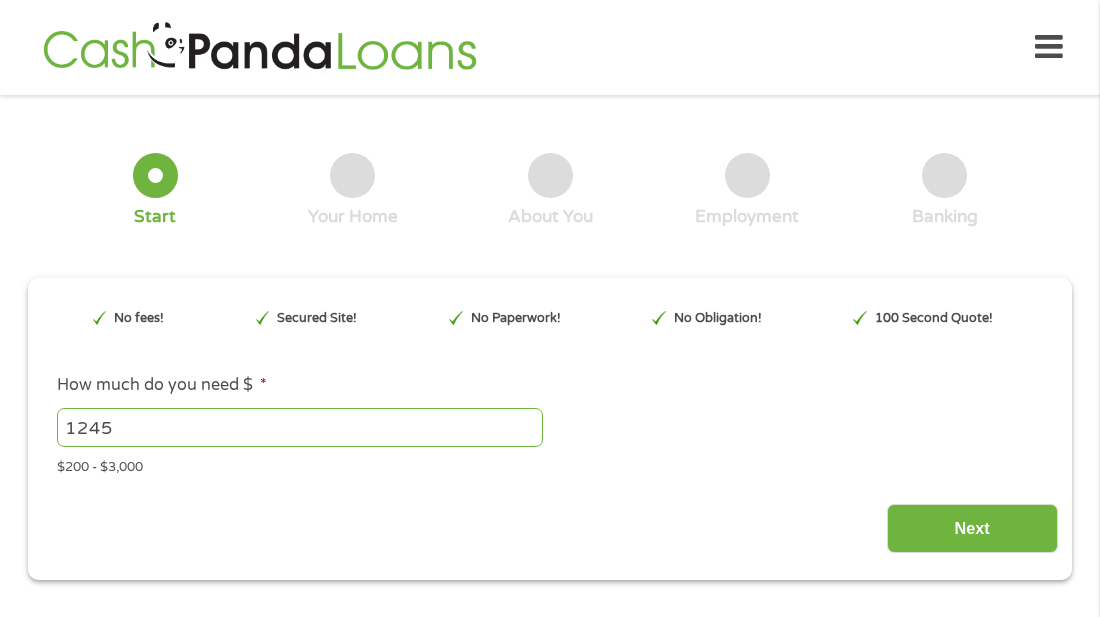 click on "1245" at bounding box center [300, 427] 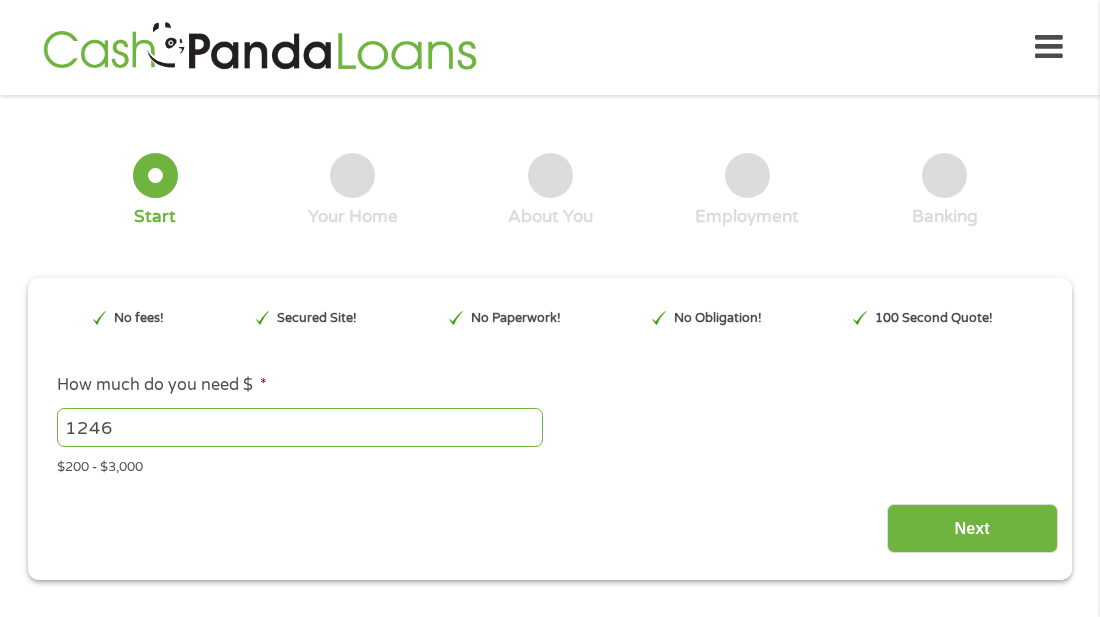 click on "1246" at bounding box center [300, 427] 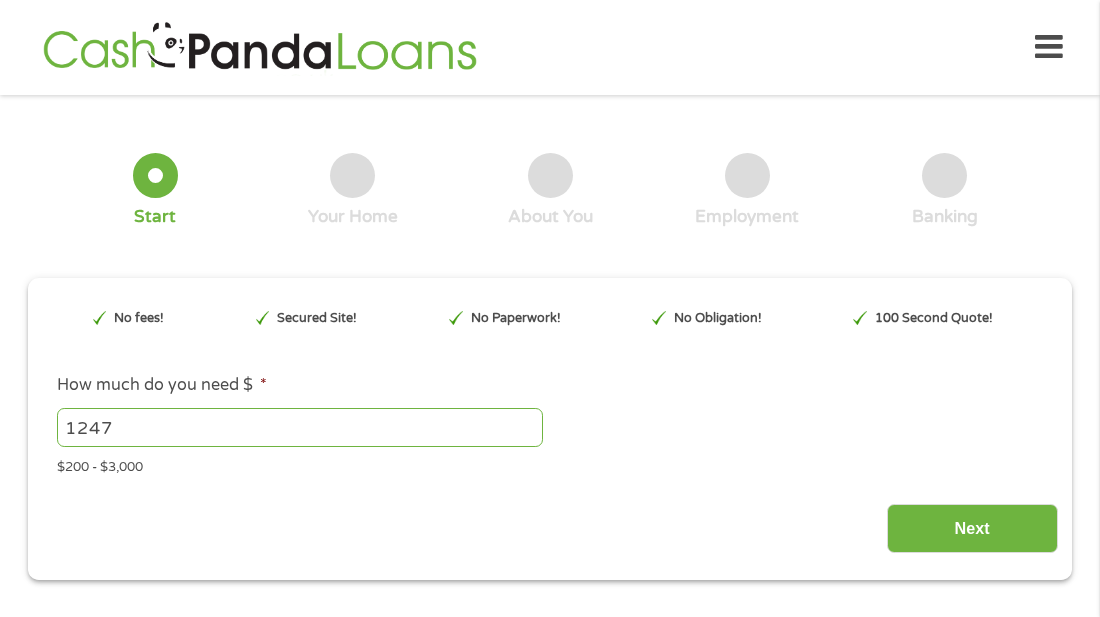 click on "1247" at bounding box center (300, 427) 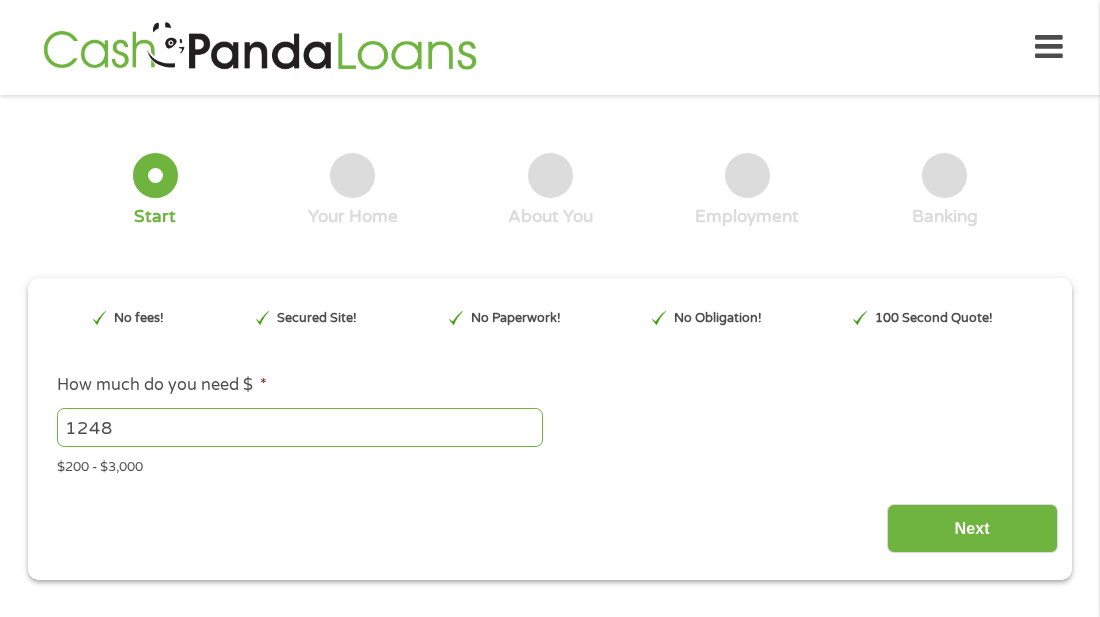 click on "1248" at bounding box center (300, 427) 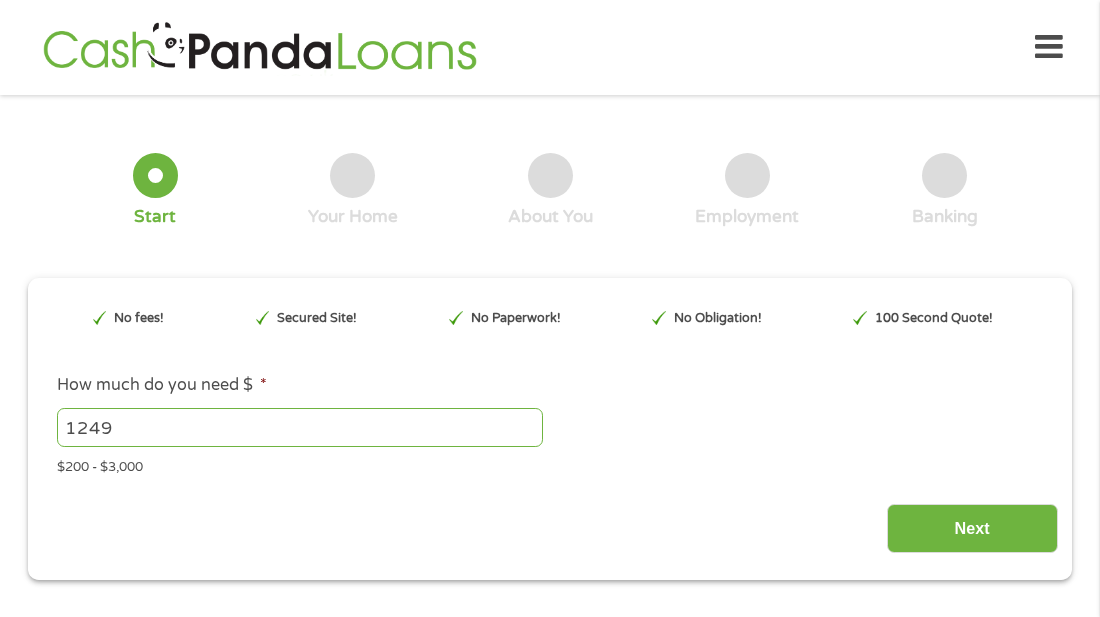 click on "1249" at bounding box center [300, 427] 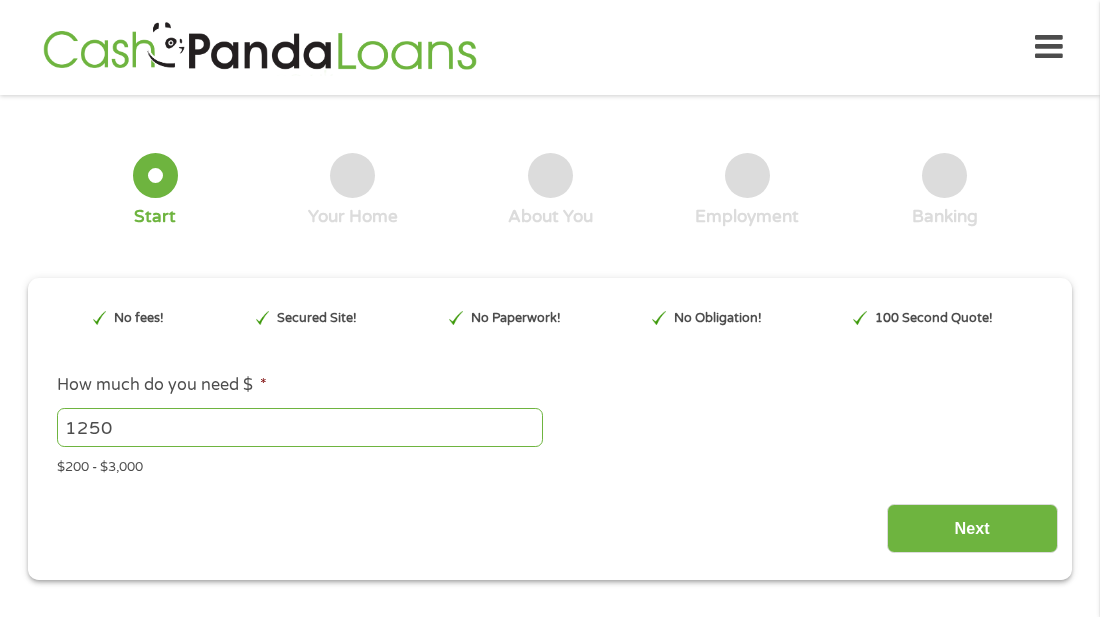 click on "1250" at bounding box center [300, 427] 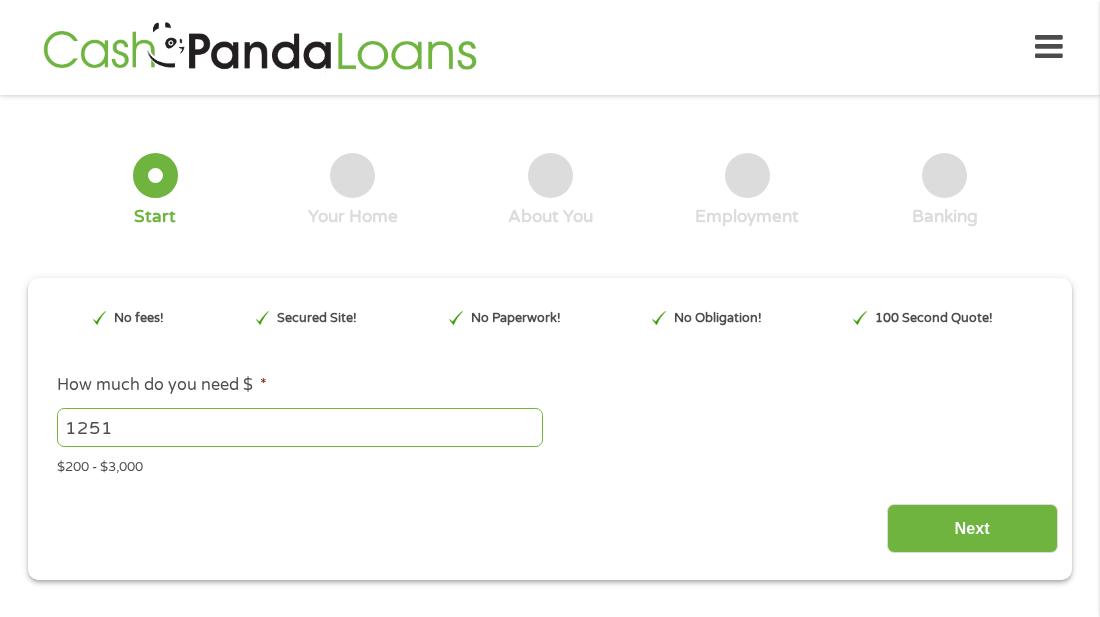 click on "1251" at bounding box center (300, 427) 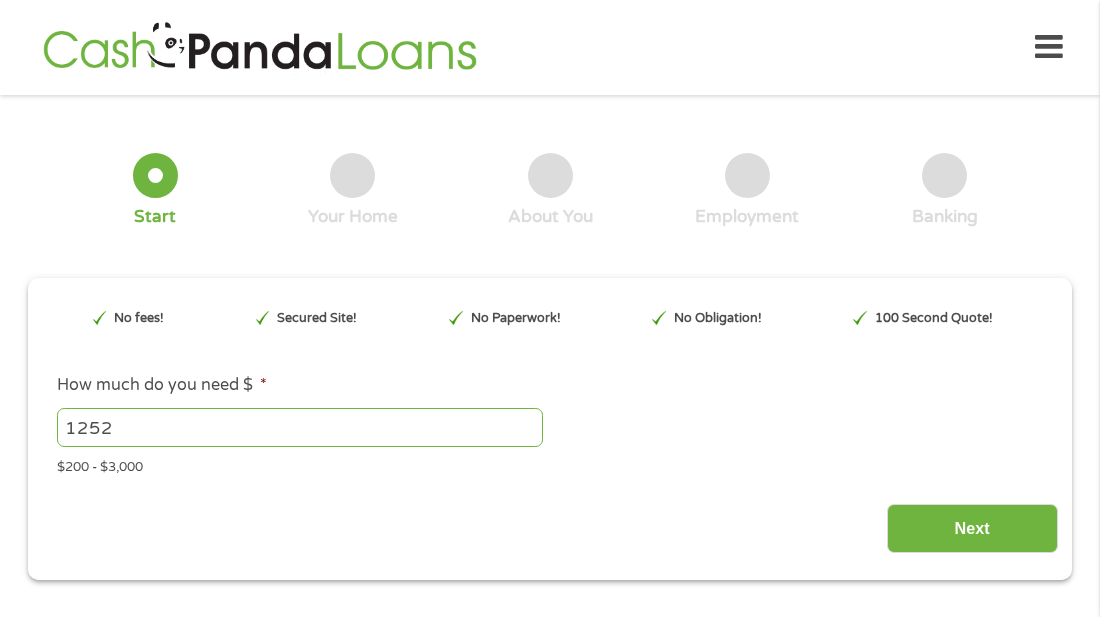 click on "1252" at bounding box center (300, 427) 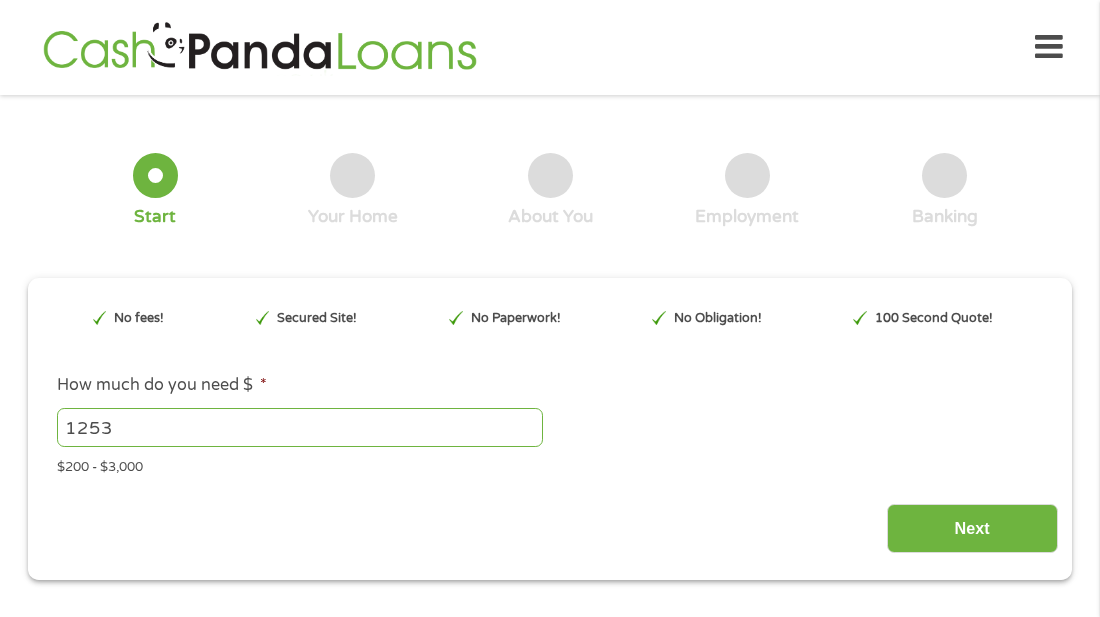 click on "1253" at bounding box center (300, 427) 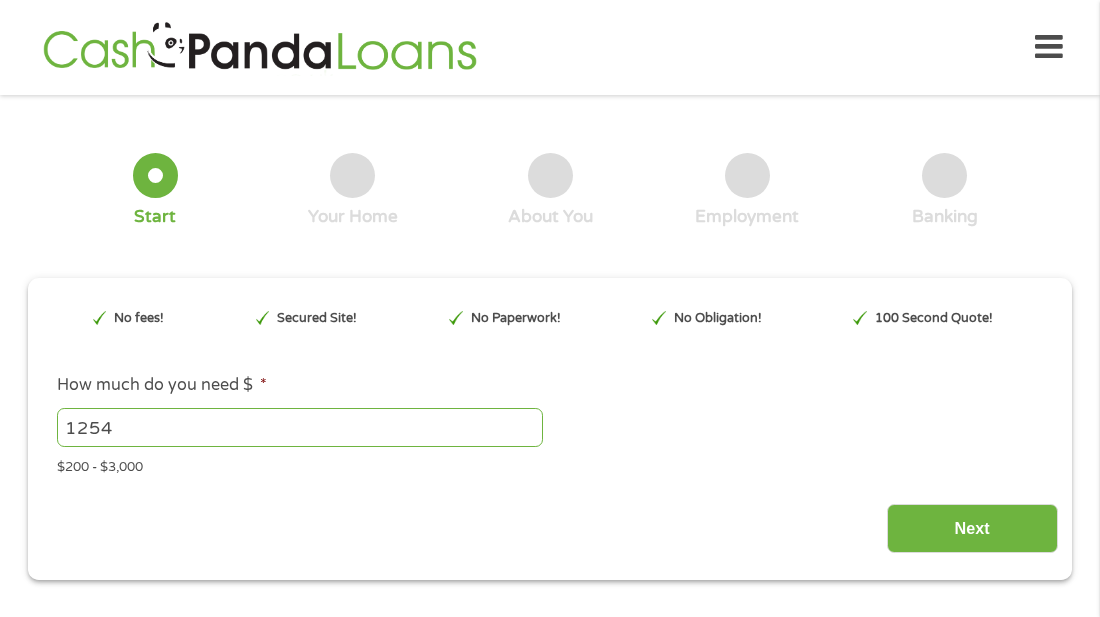 click on "1254" at bounding box center (300, 427) 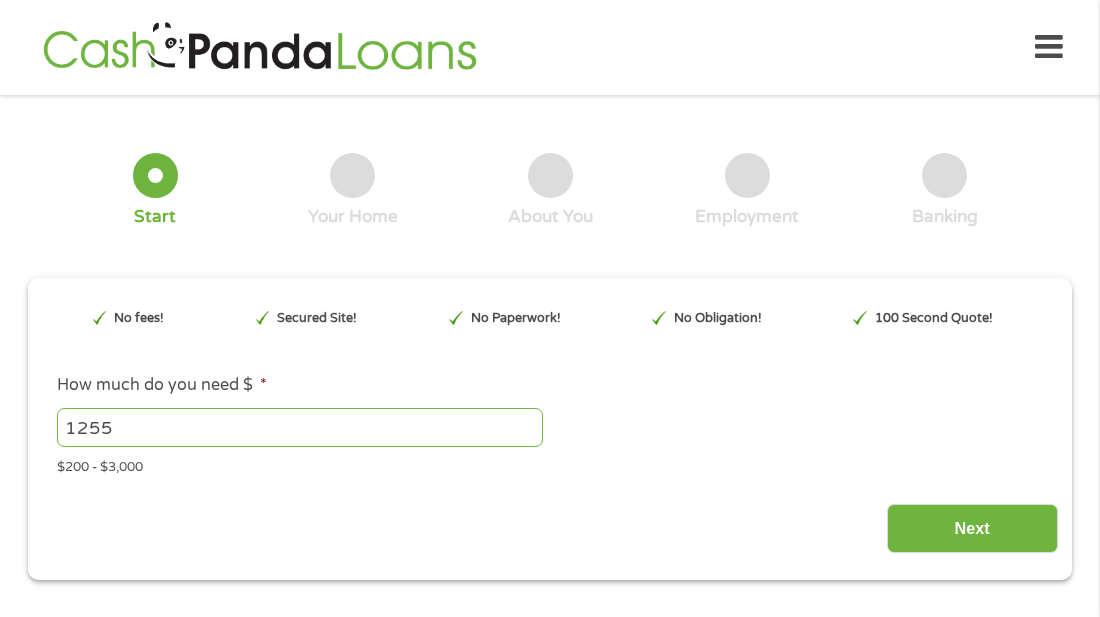 click on "1255" at bounding box center (300, 427) 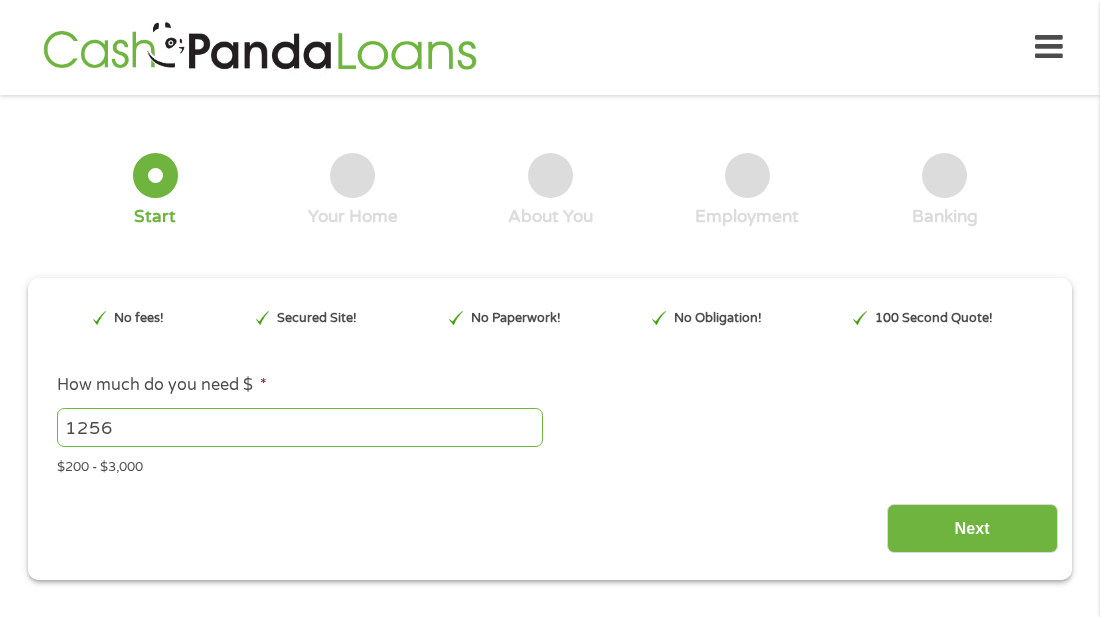 click on "1256" at bounding box center (300, 427) 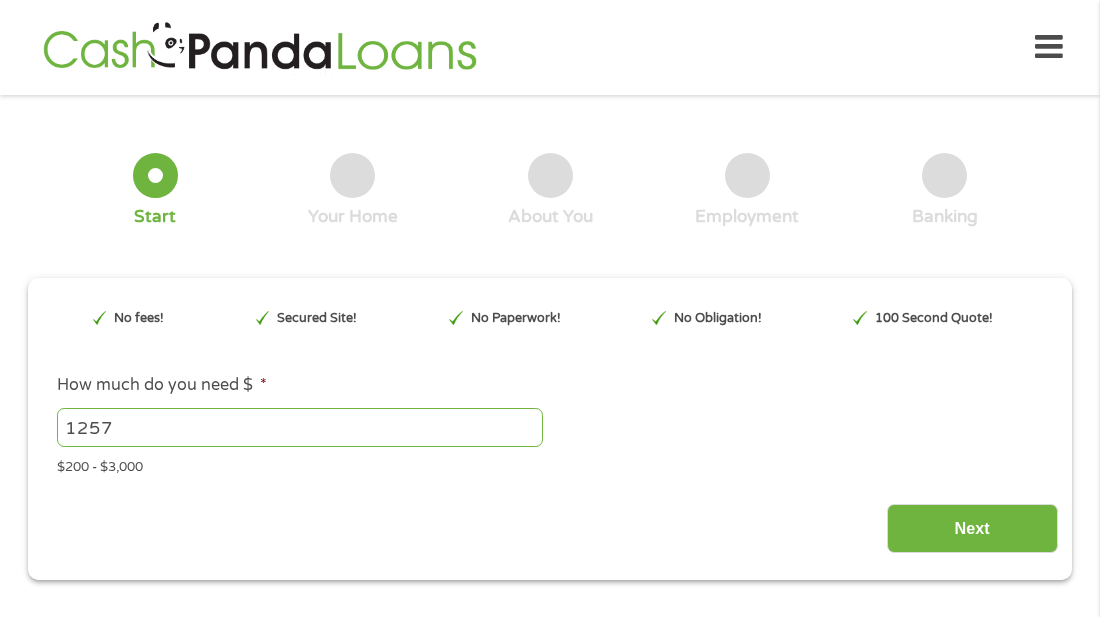click on "1257" at bounding box center [300, 427] 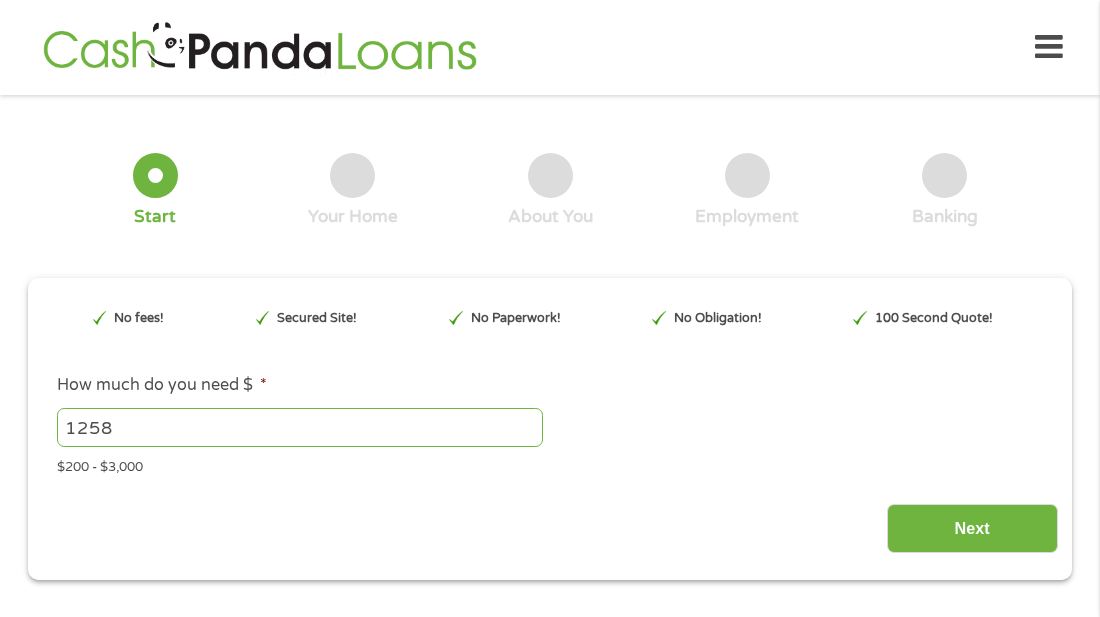 click on "1258" at bounding box center (300, 427) 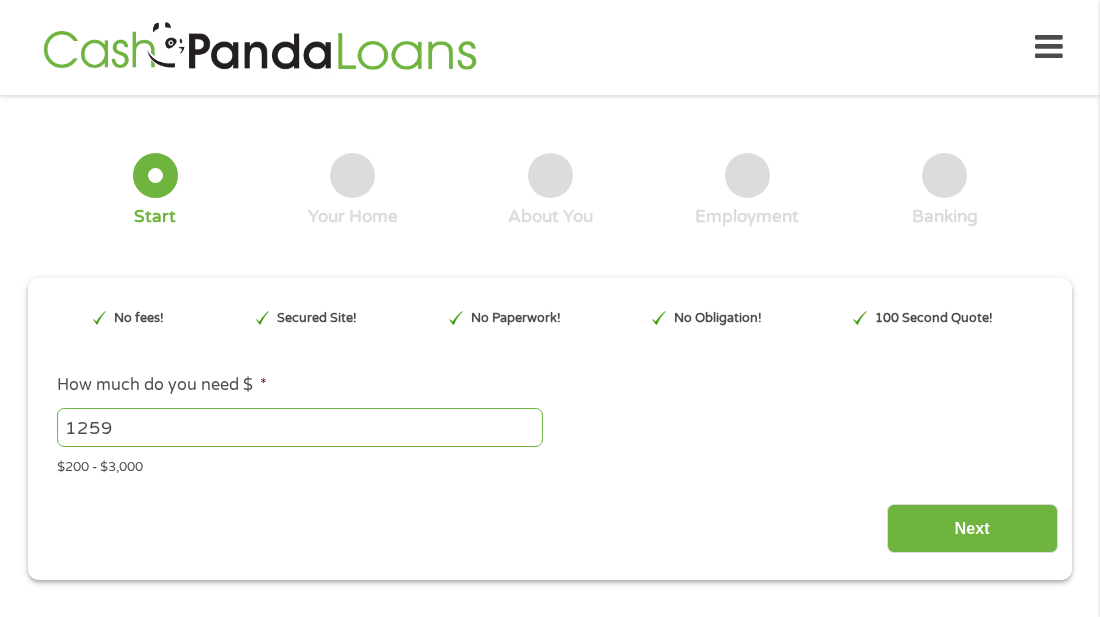 click on "1259" at bounding box center (300, 427) 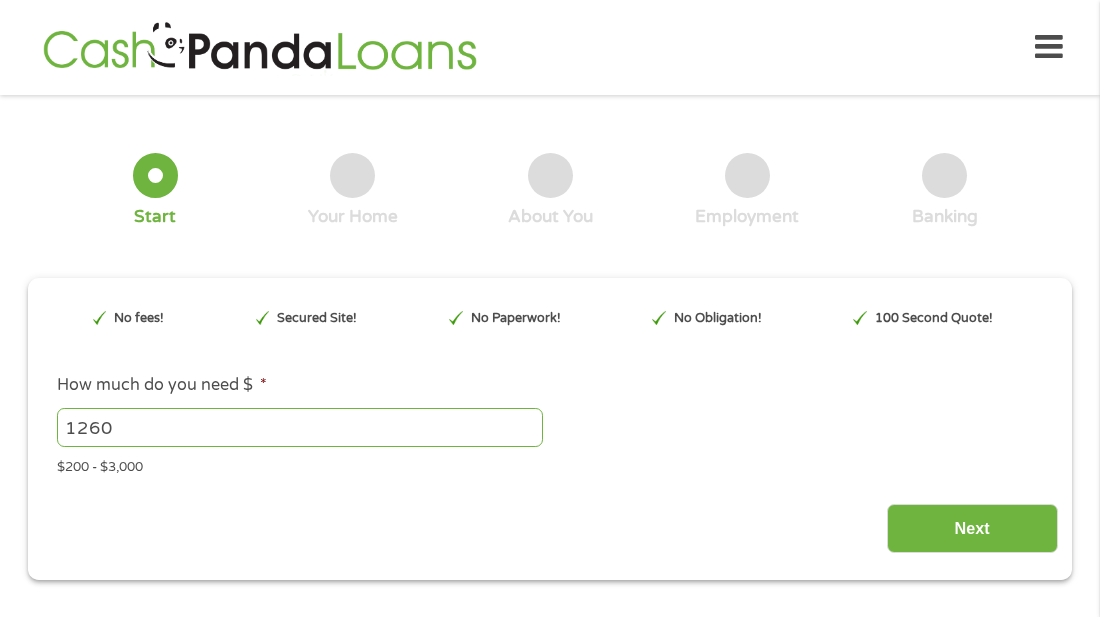 click on "1260" at bounding box center (300, 427) 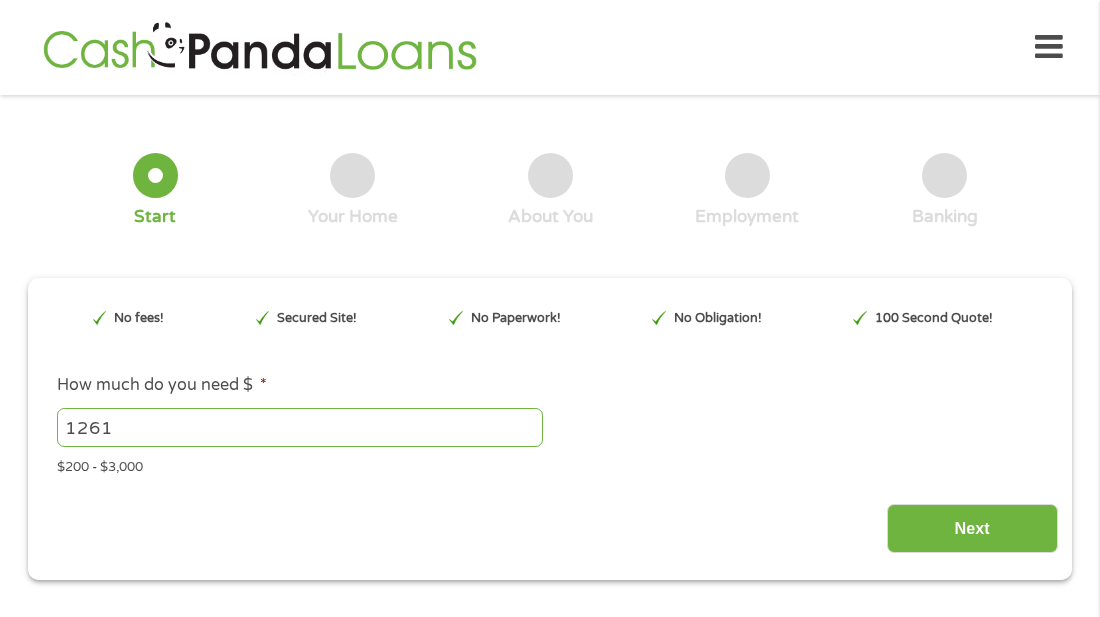 click on "1261" at bounding box center (300, 427) 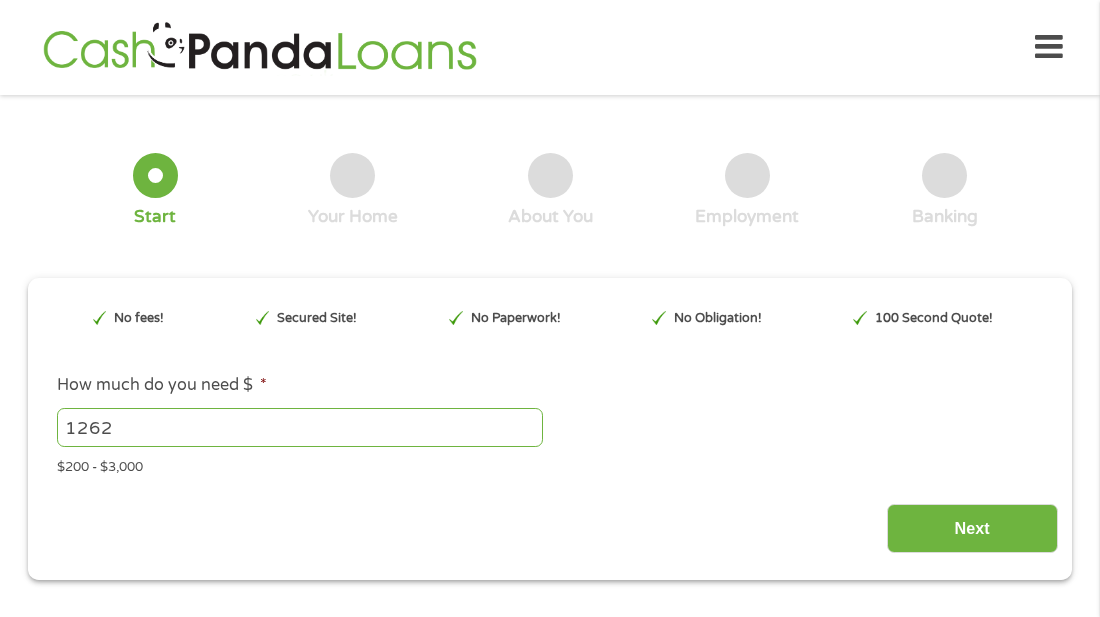 click on "1262" at bounding box center (300, 427) 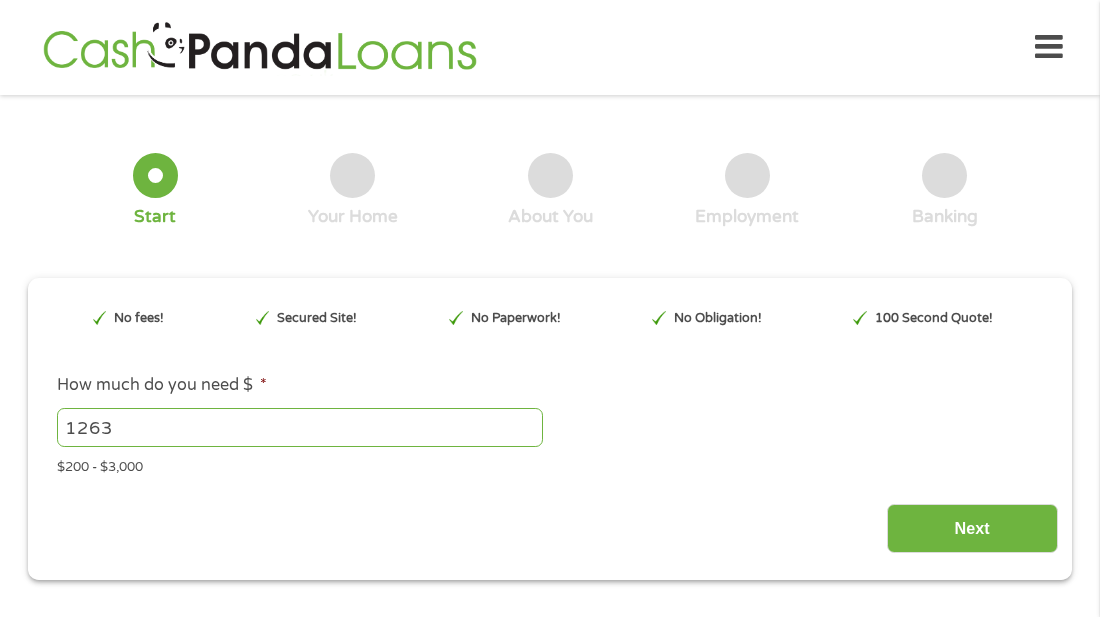 click on "1263" at bounding box center (300, 427) 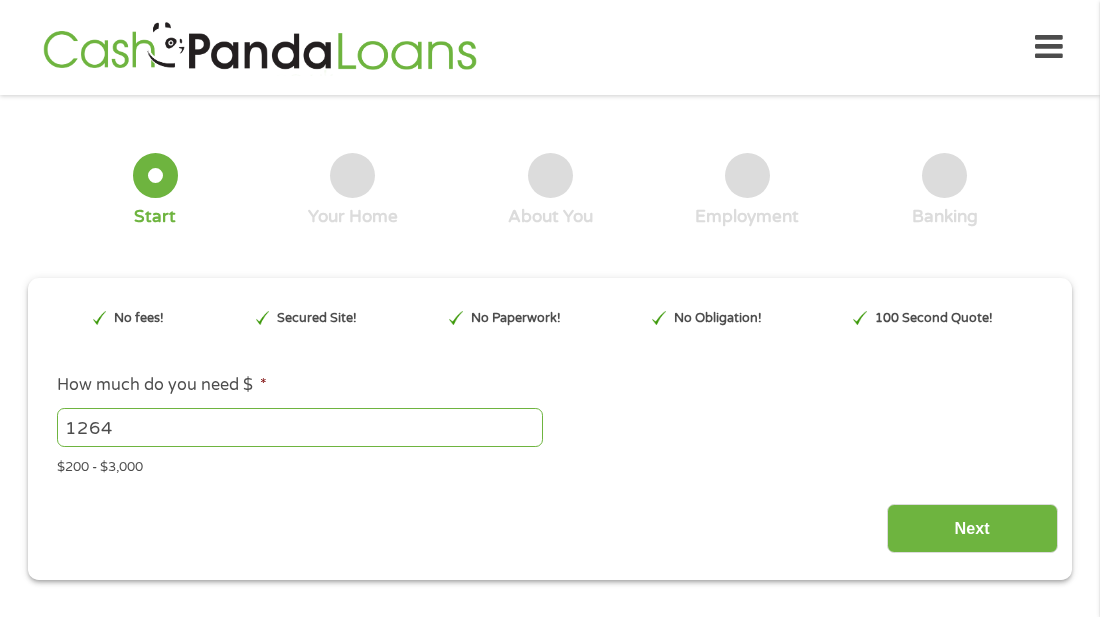 click on "1264" at bounding box center (300, 427) 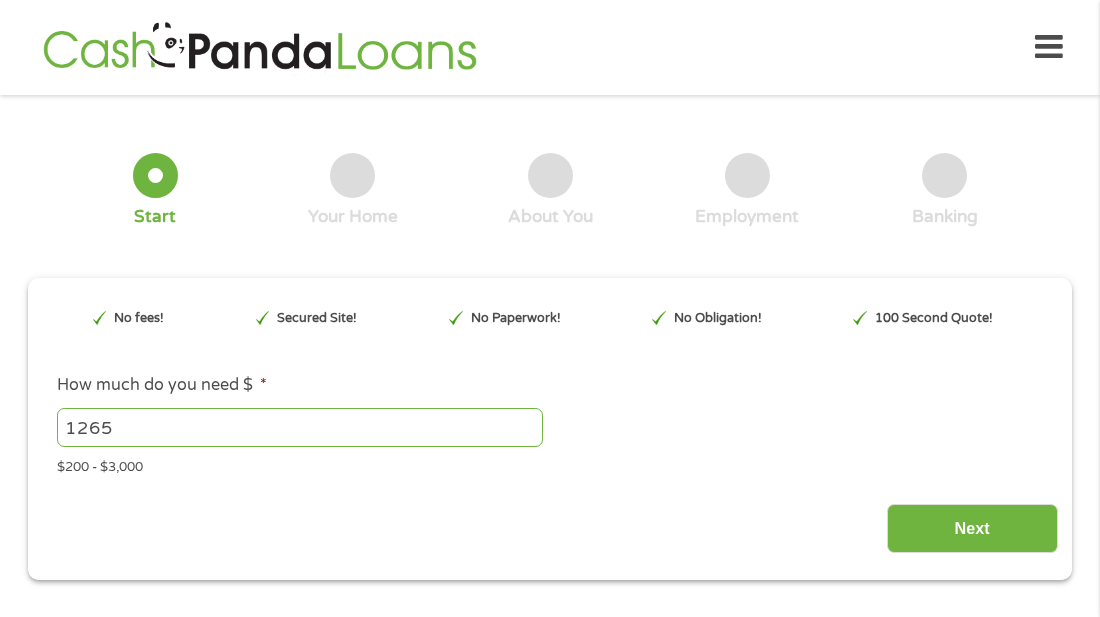 click on "1265" at bounding box center (300, 427) 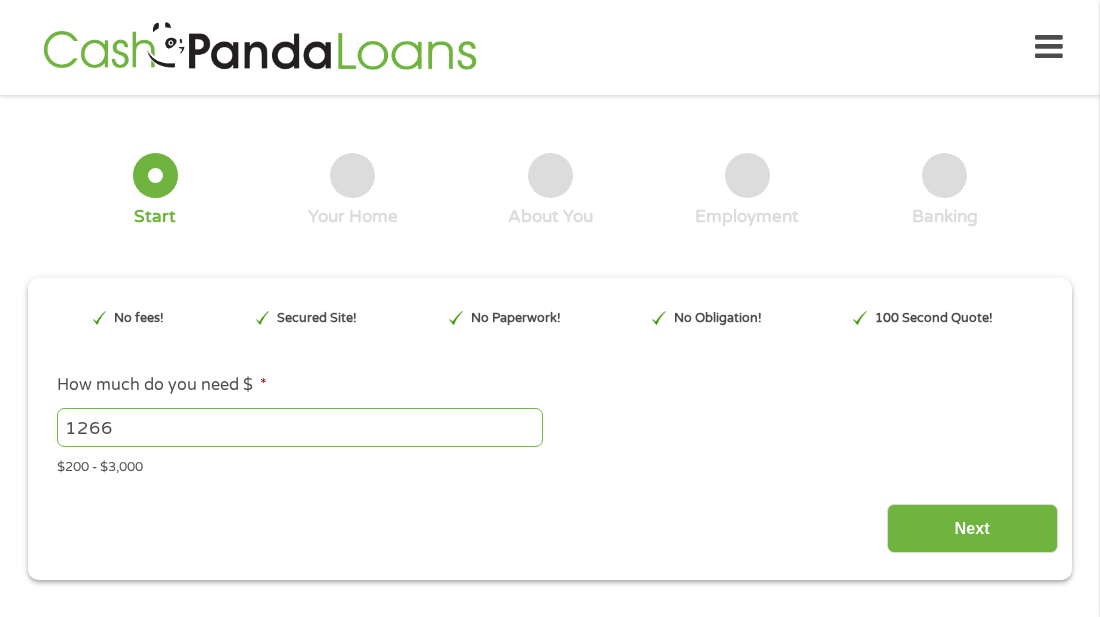 click on "1266" at bounding box center [300, 427] 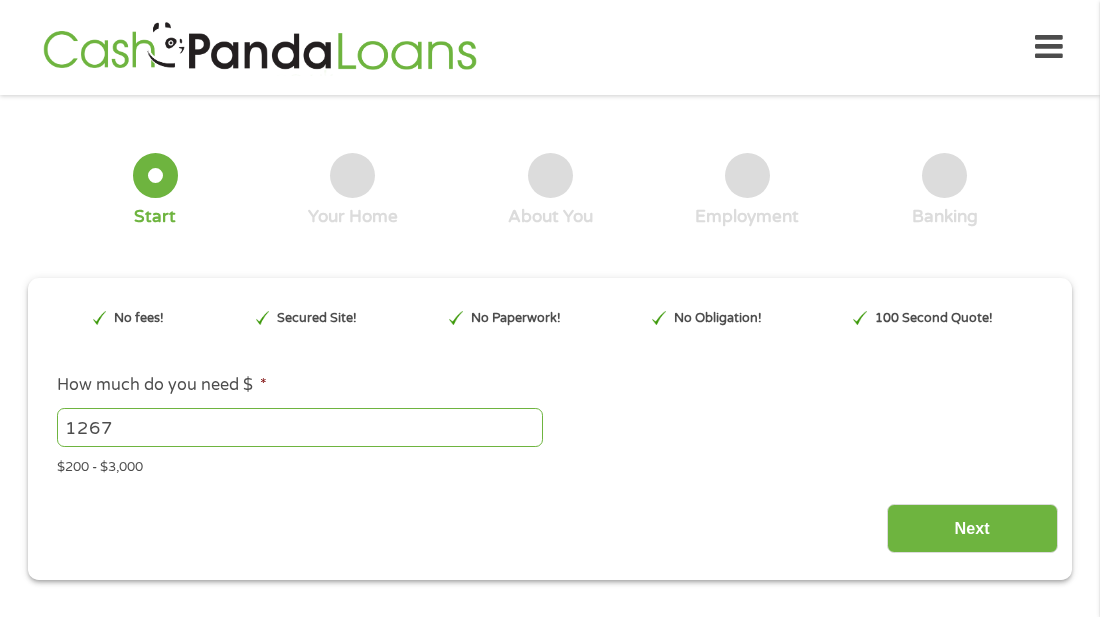 click on "1267" at bounding box center [300, 427] 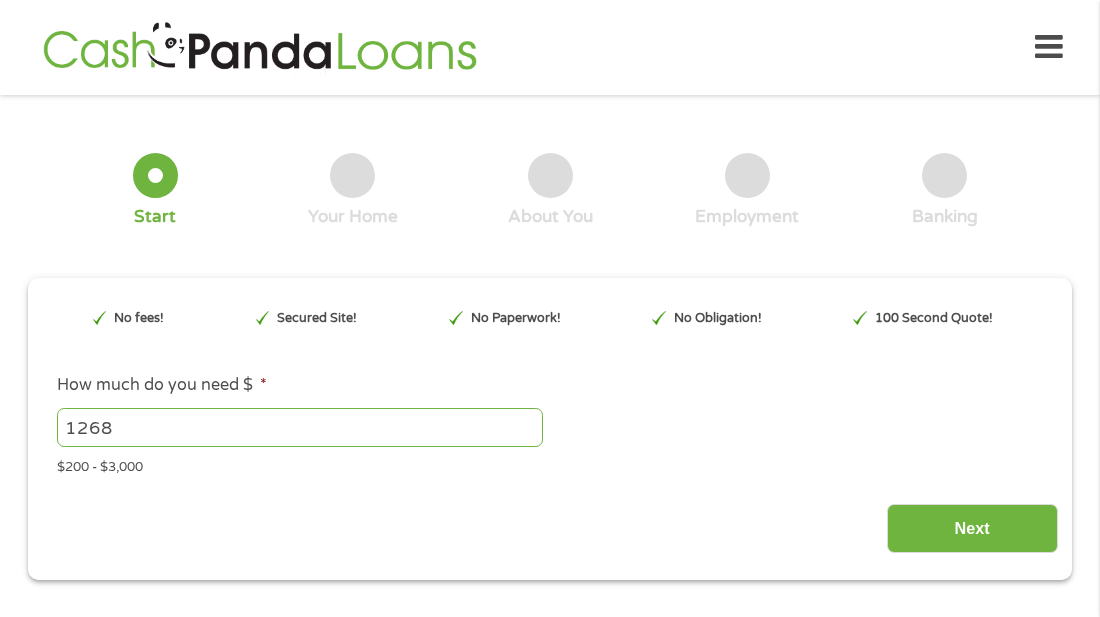 click on "1268" at bounding box center (300, 427) 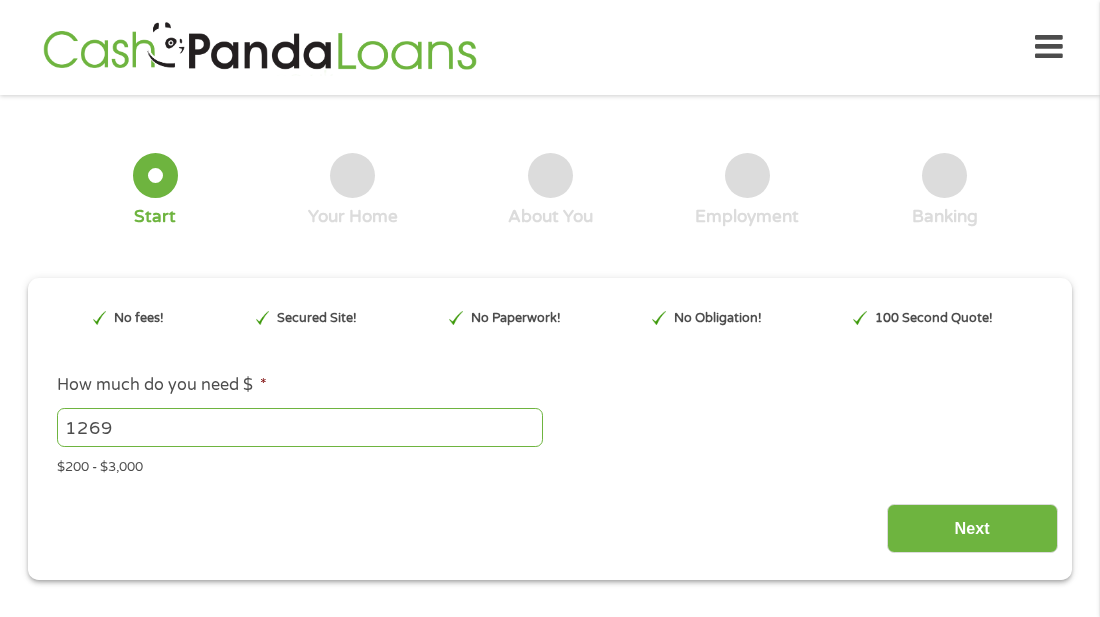 click on "1269" at bounding box center [300, 427] 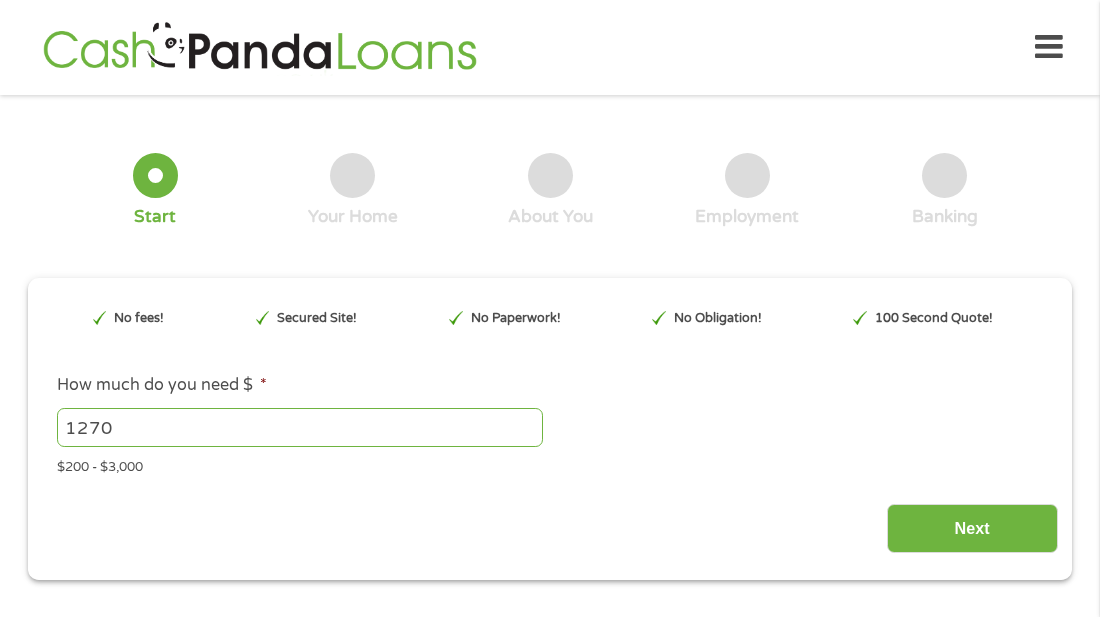 click on "1270" at bounding box center [300, 427] 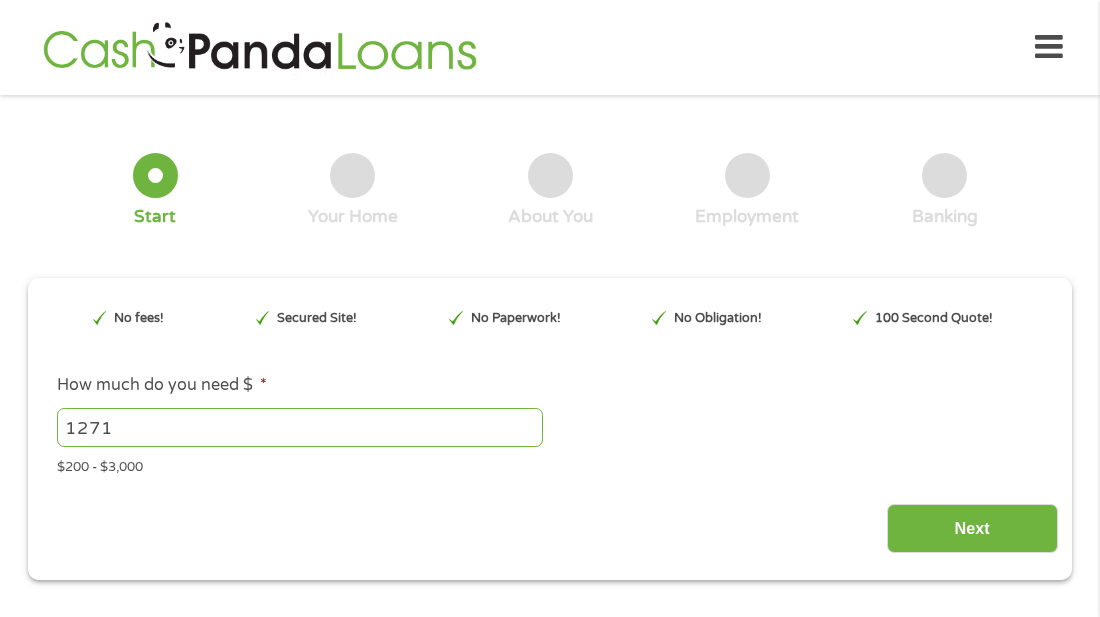 click on "1271" at bounding box center (300, 427) 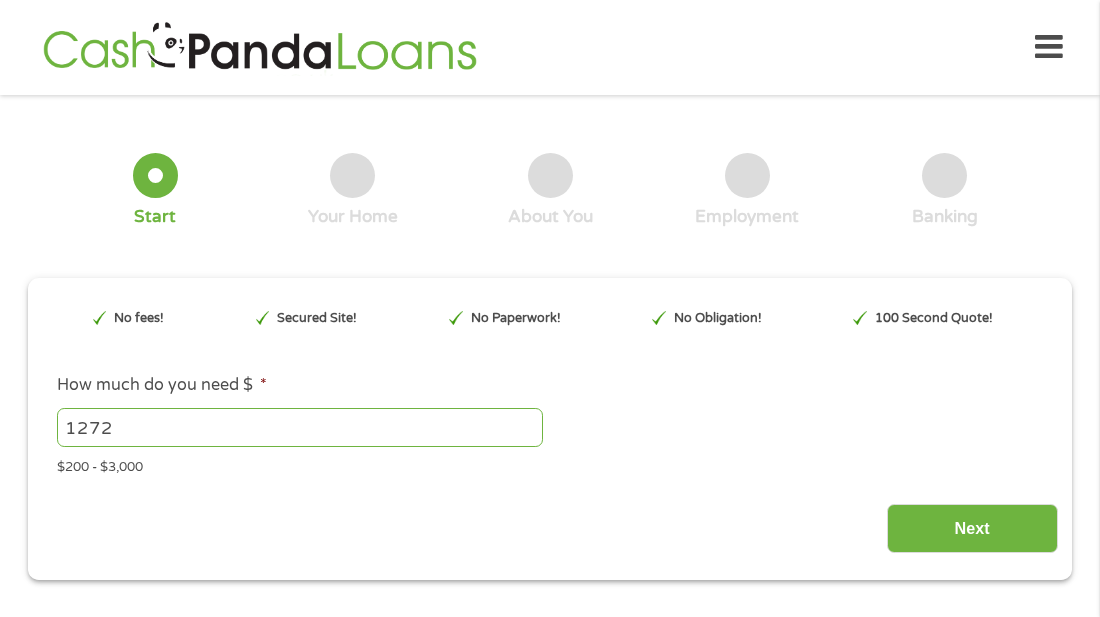 click on "1272" at bounding box center [300, 427] 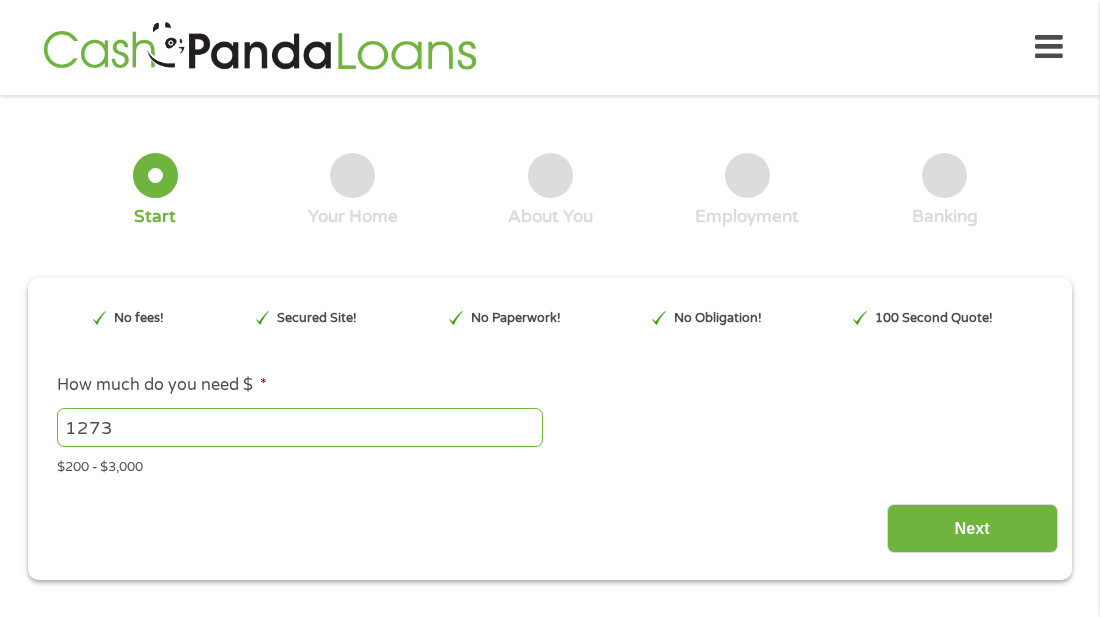 click on "1273" at bounding box center (300, 427) 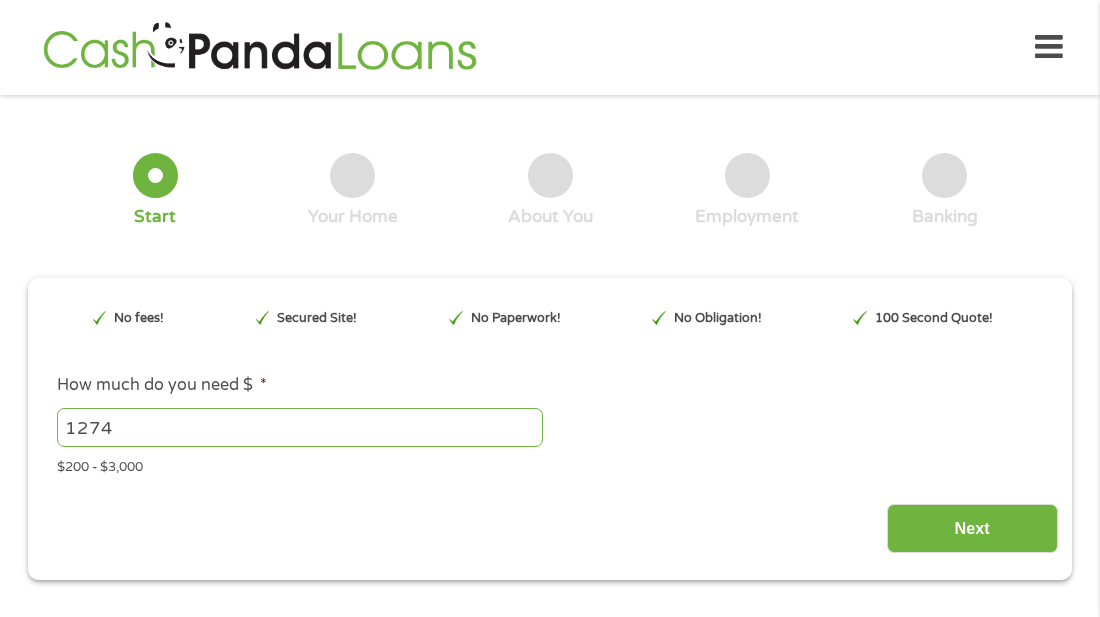 click on "1274" at bounding box center [300, 427] 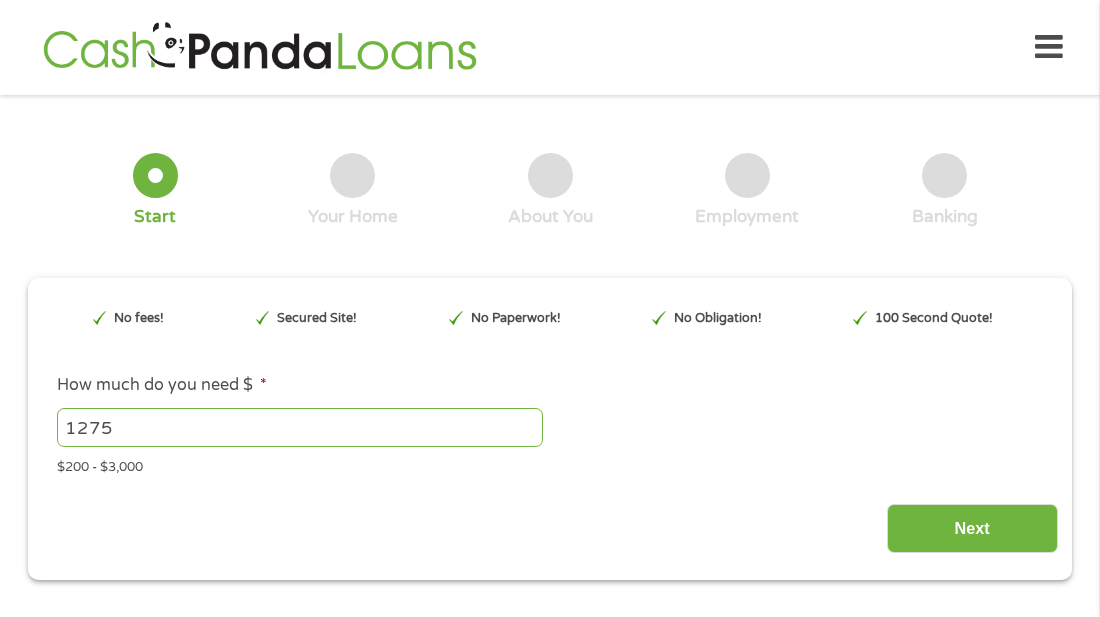 click on "1275" at bounding box center (300, 427) 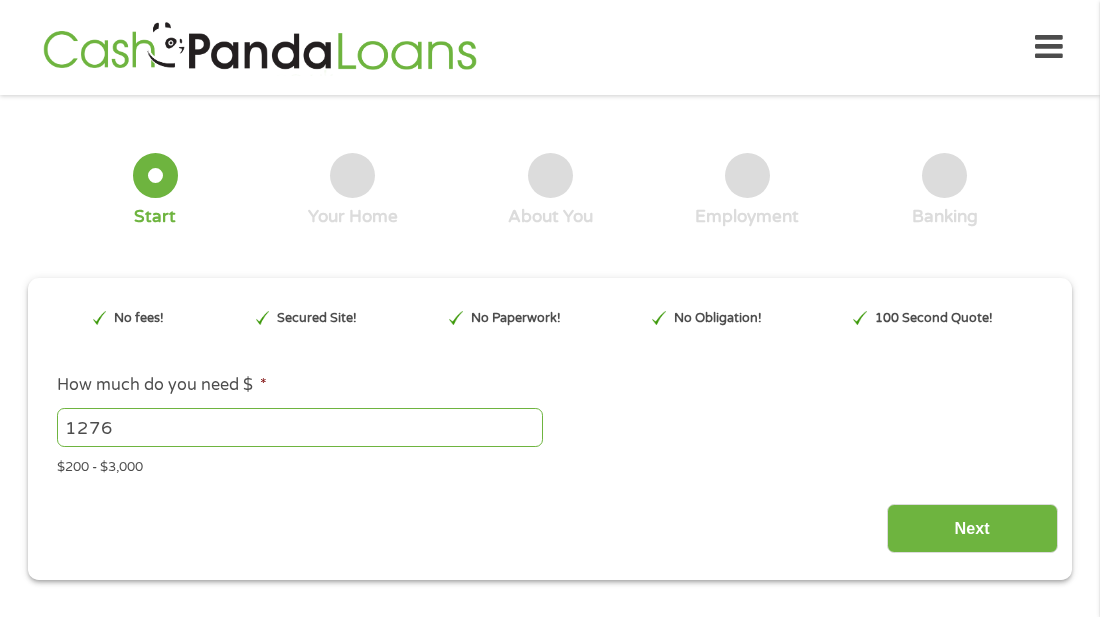 click on "1276" at bounding box center [300, 427] 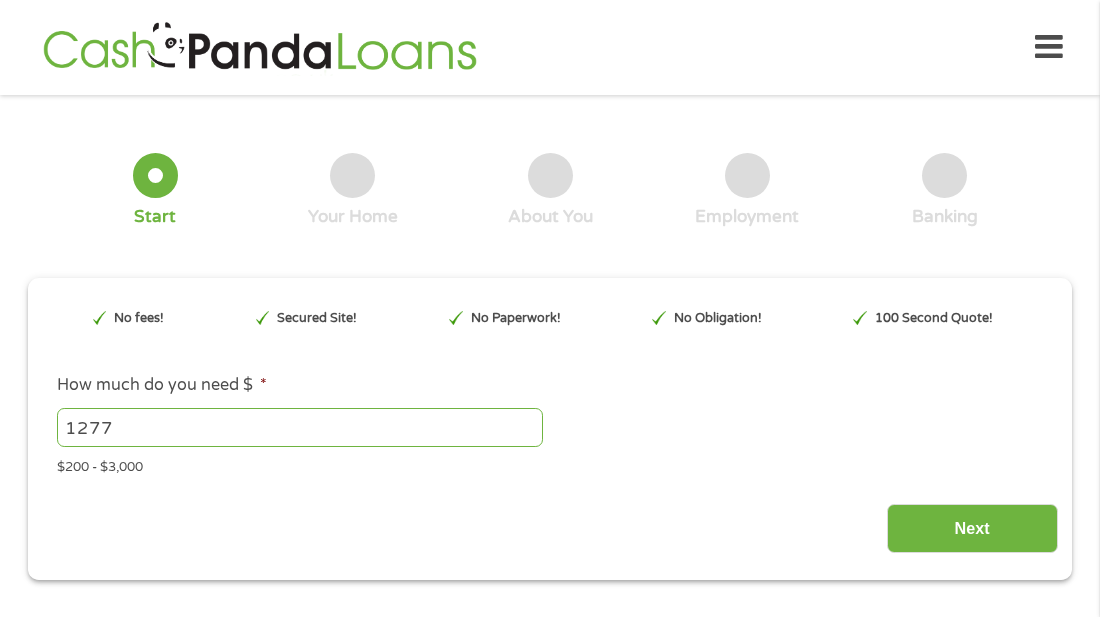click on "1277" at bounding box center (300, 427) 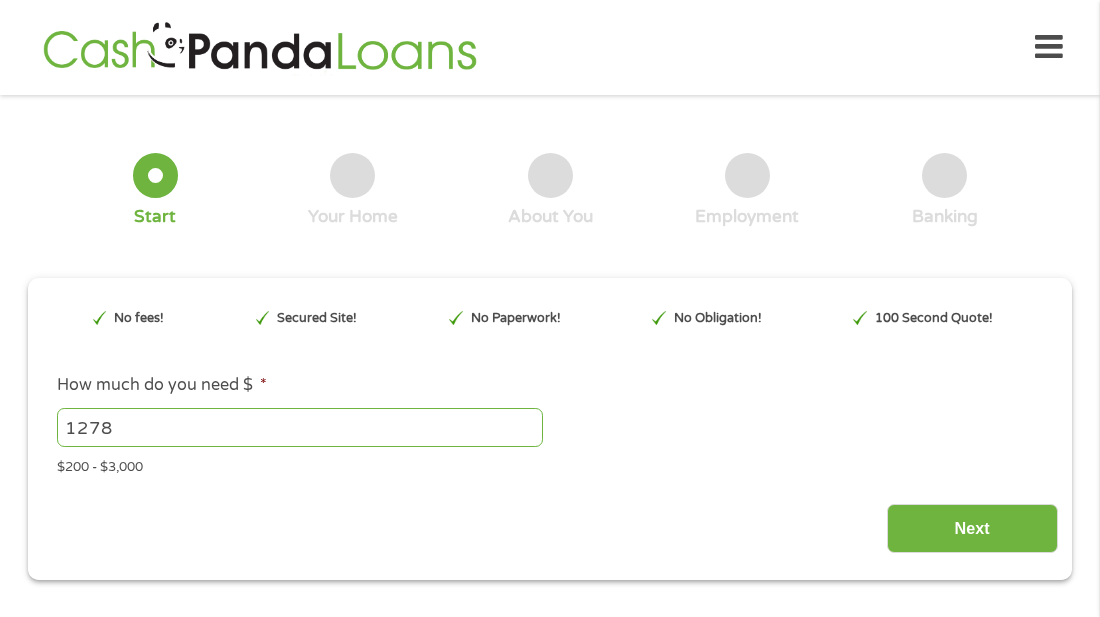 click on "1278" at bounding box center [300, 427] 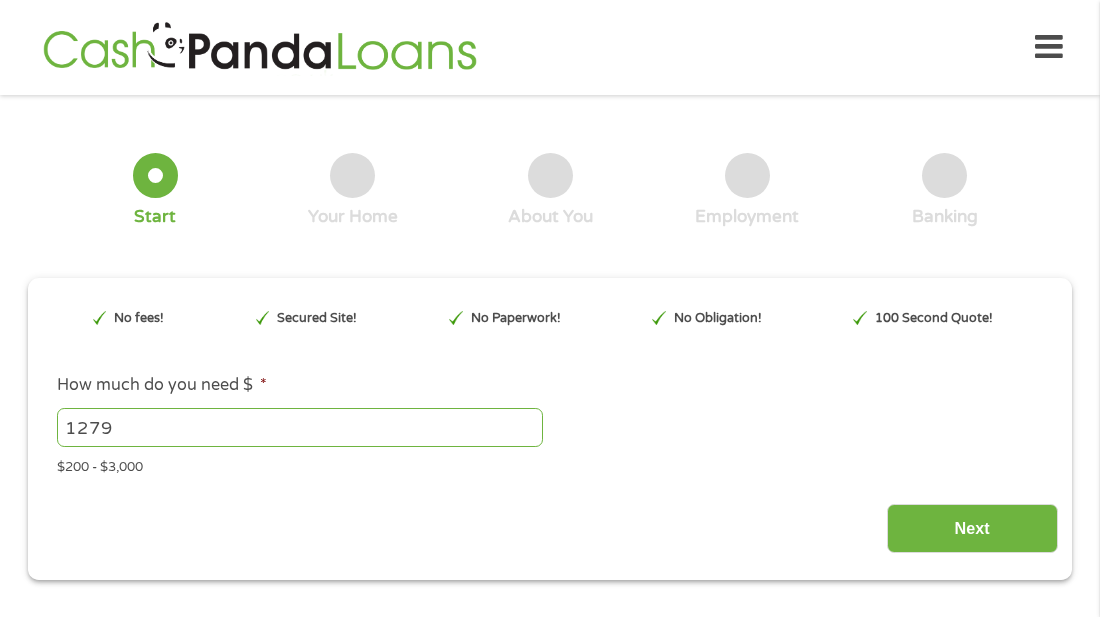 click on "1279" at bounding box center (300, 427) 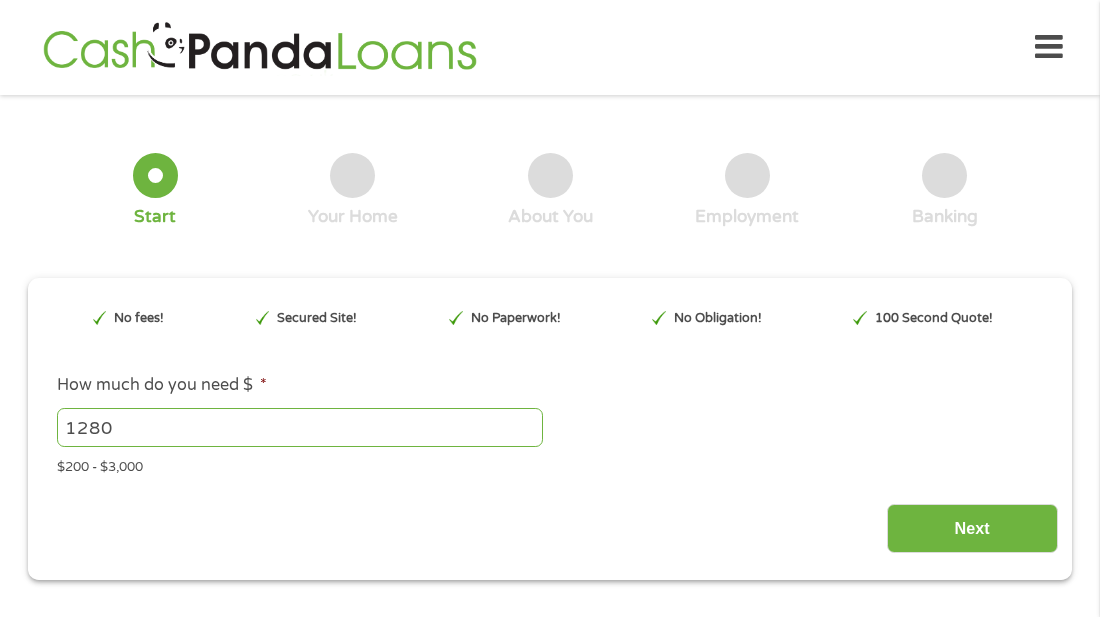 click on "1280" at bounding box center [300, 427] 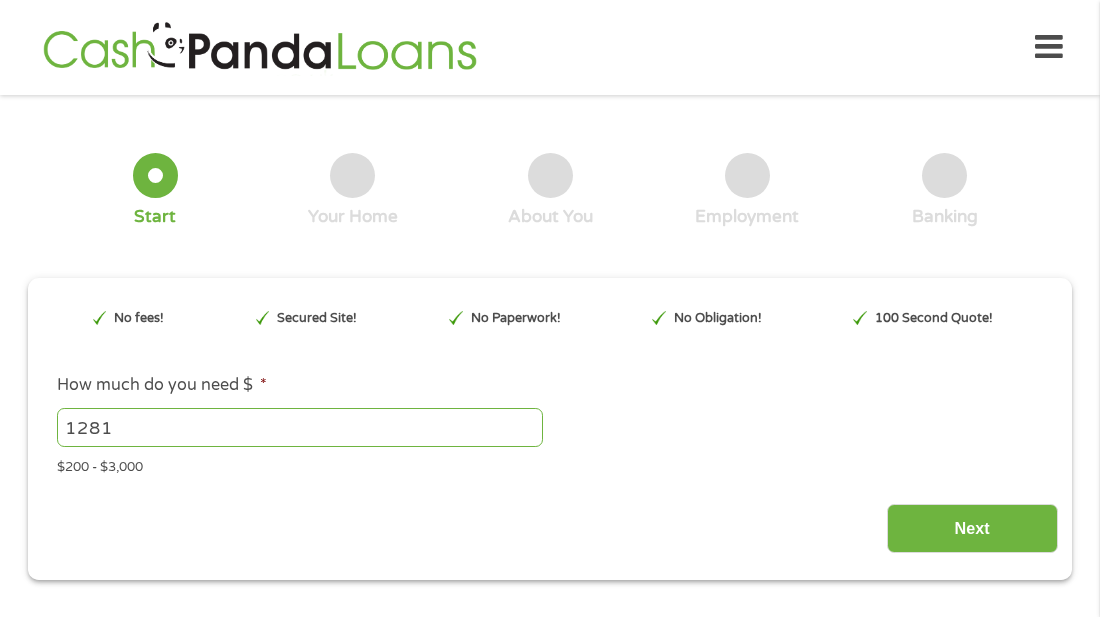 click on "1281" at bounding box center (300, 427) 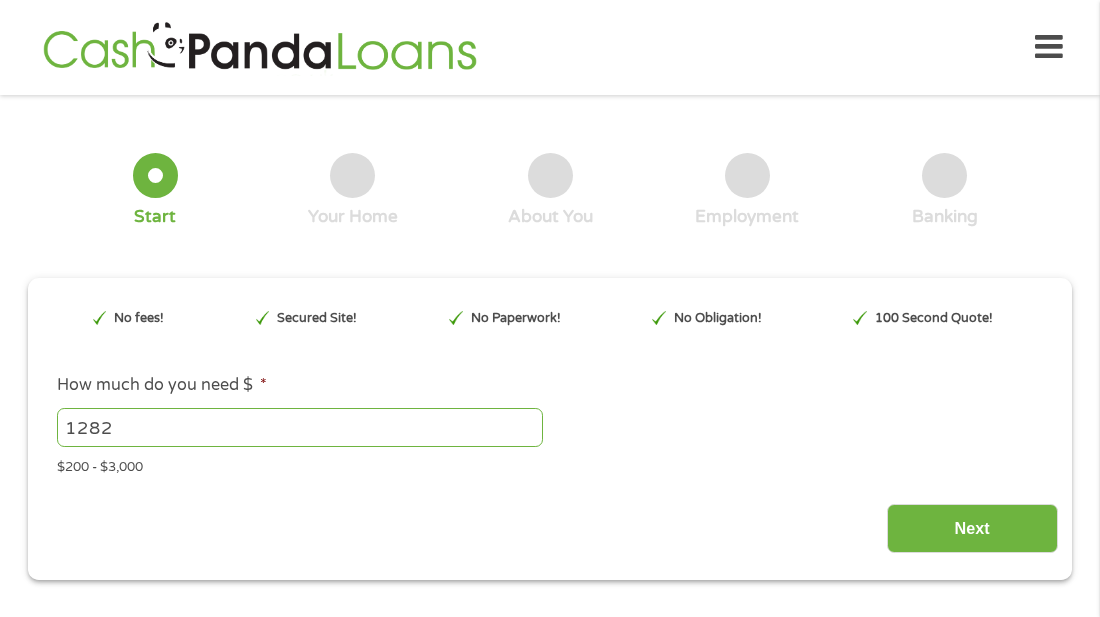 click on "1282" at bounding box center (300, 427) 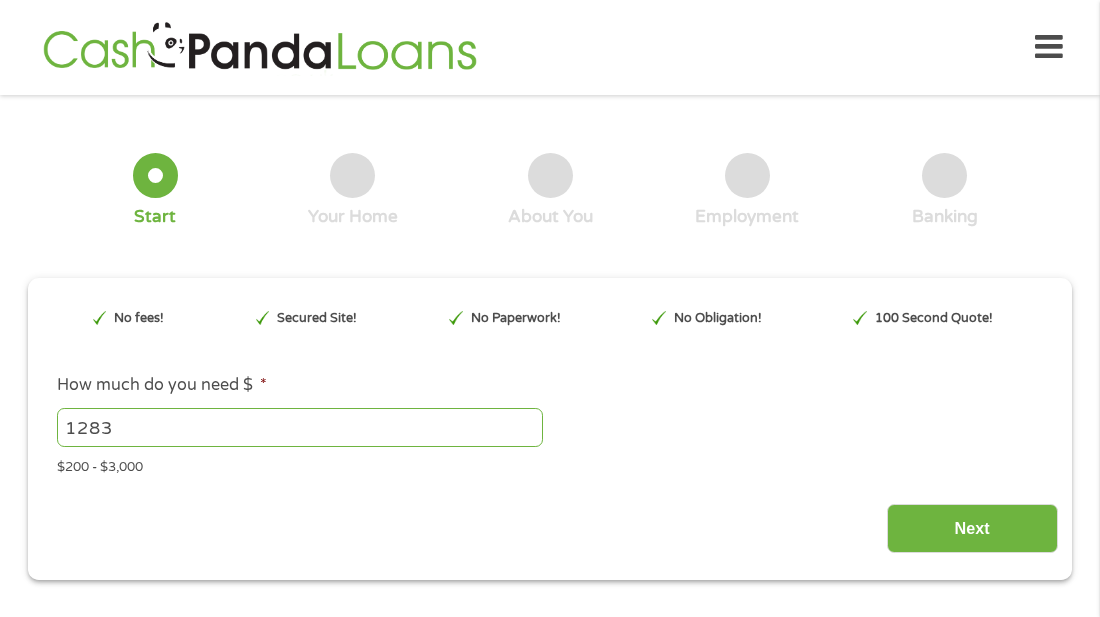 click on "1283" at bounding box center [300, 427] 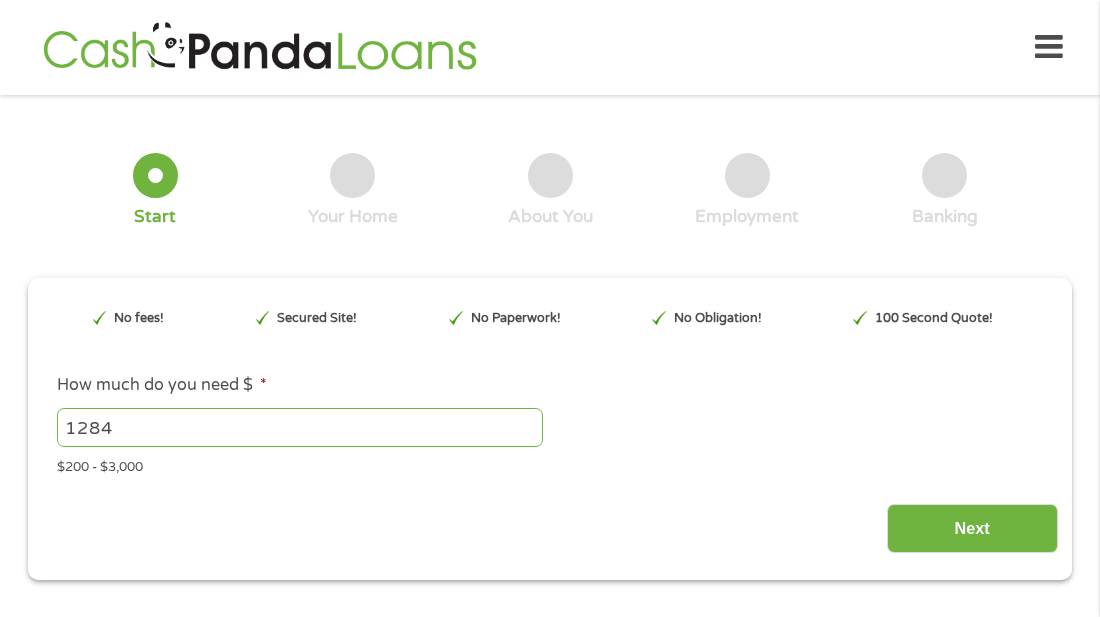 click on "1284" at bounding box center [300, 427] 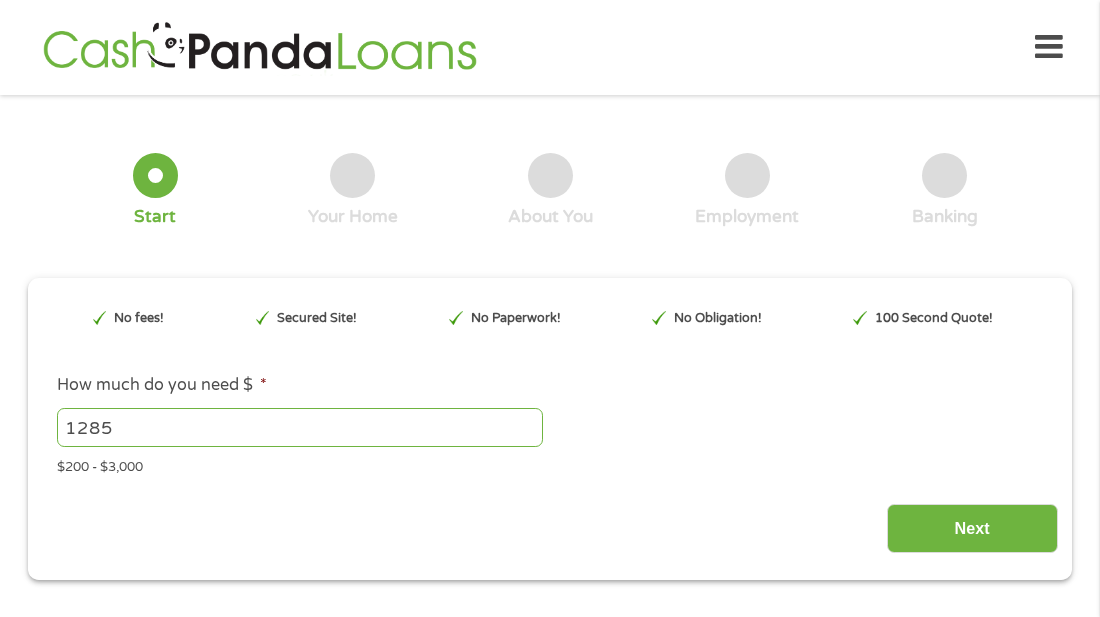 click on "1285" at bounding box center [300, 427] 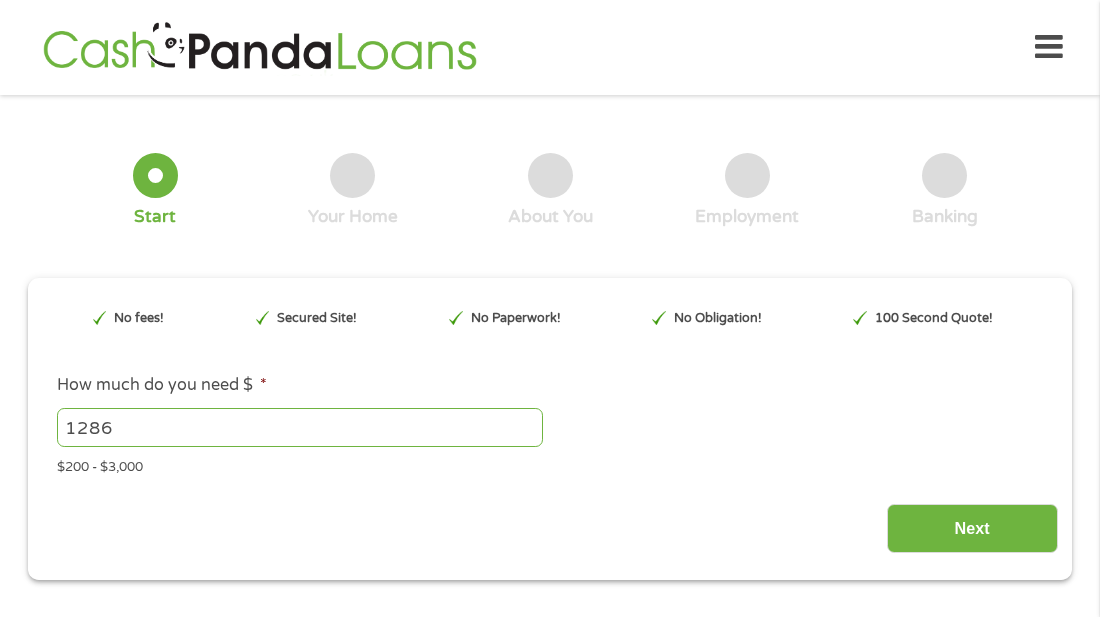 click on "1286" at bounding box center [300, 427] 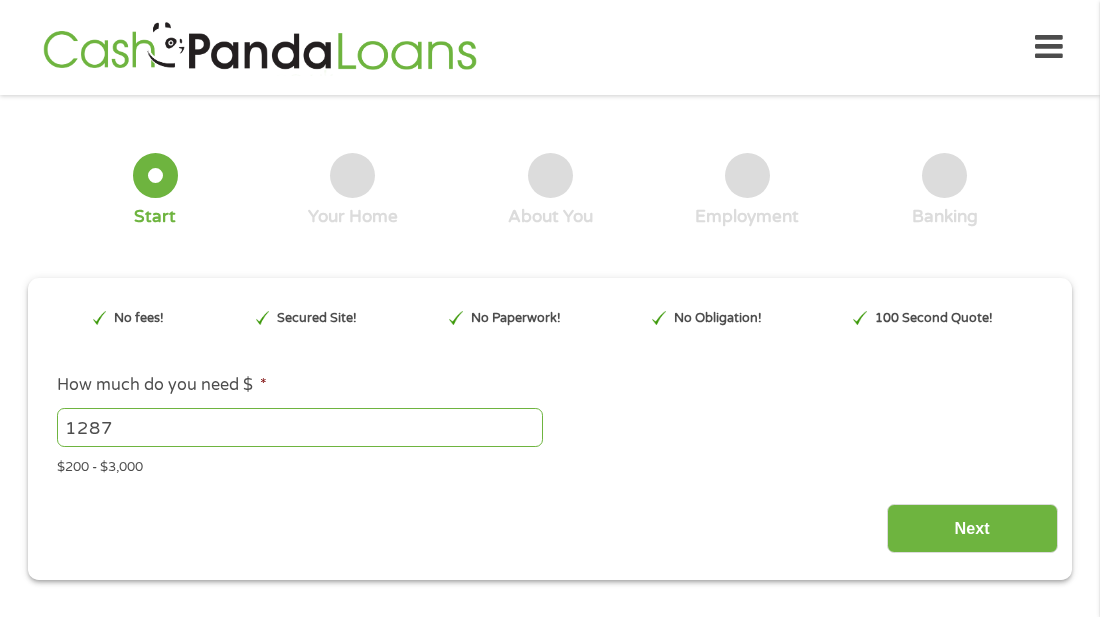 click on "1287" at bounding box center [300, 427] 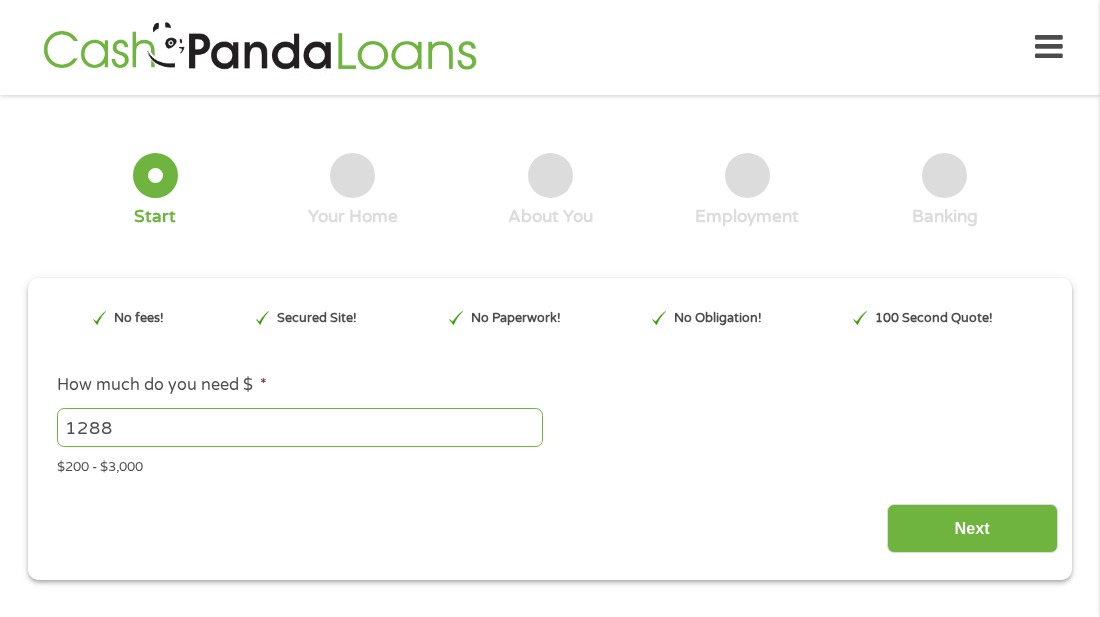 click on "1288" at bounding box center [300, 427] 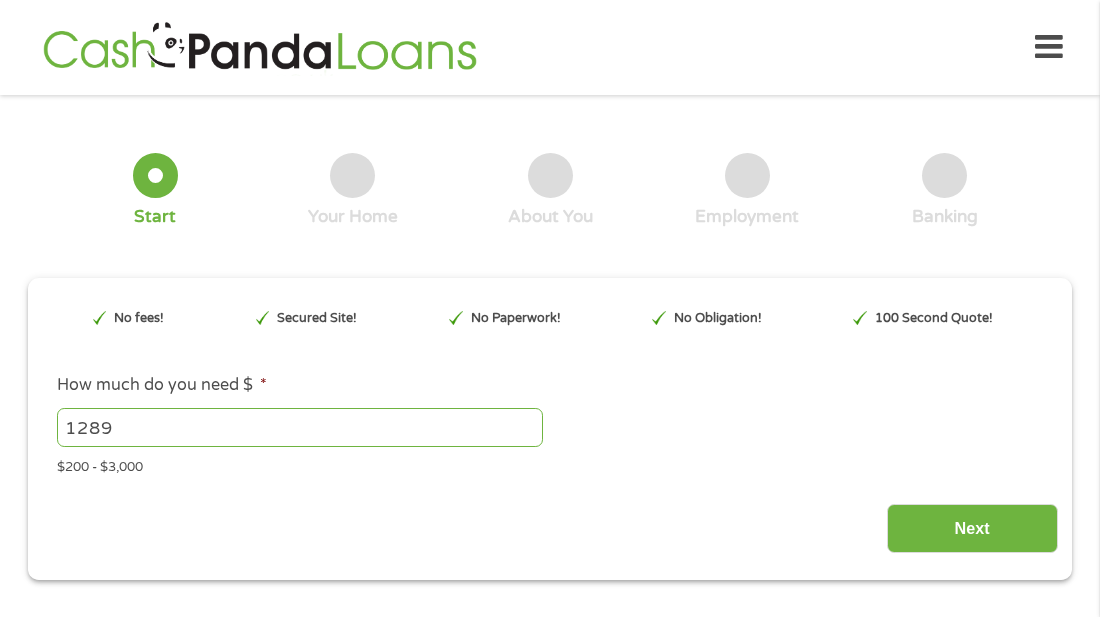 click on "1289" at bounding box center (300, 427) 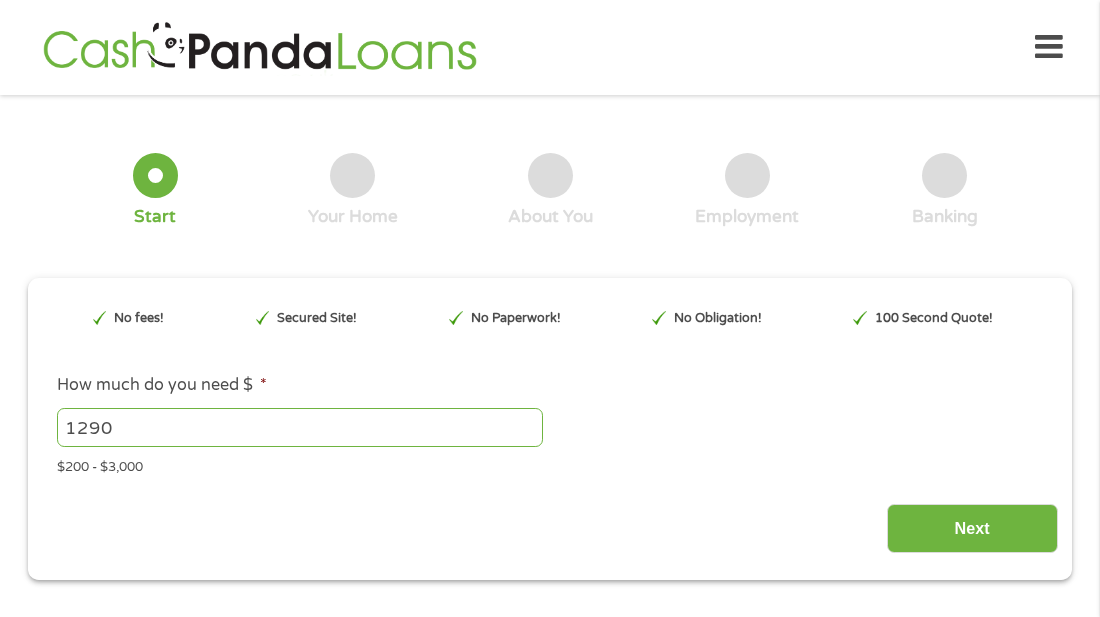 click on "1290" at bounding box center (300, 427) 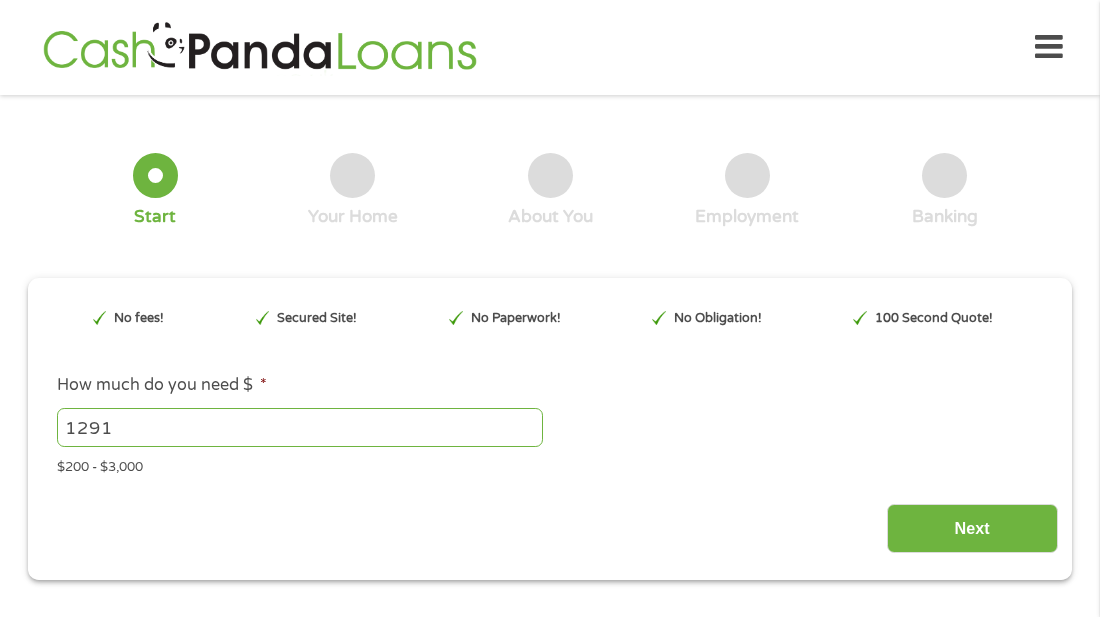 click on "1291" at bounding box center [300, 427] 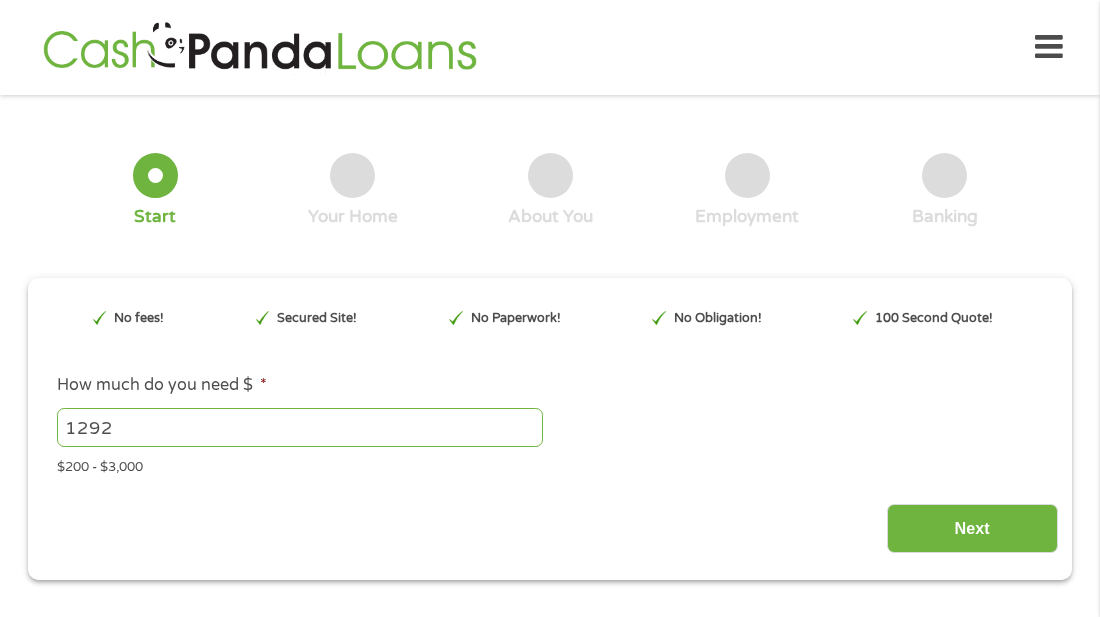 click on "1292" at bounding box center [300, 427] 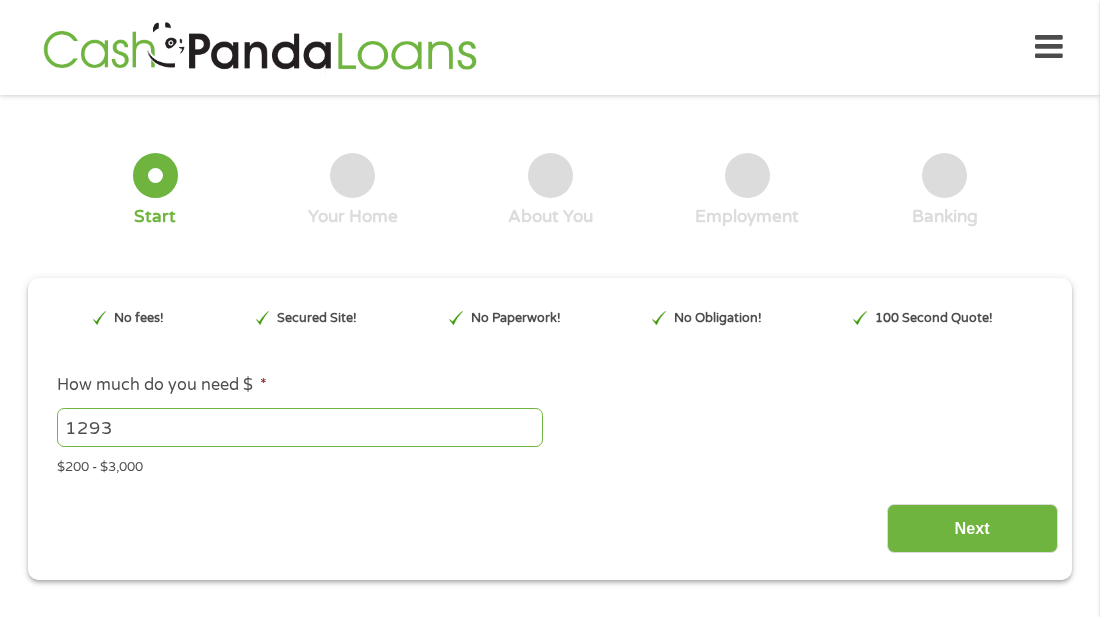 click on "1293" at bounding box center (300, 427) 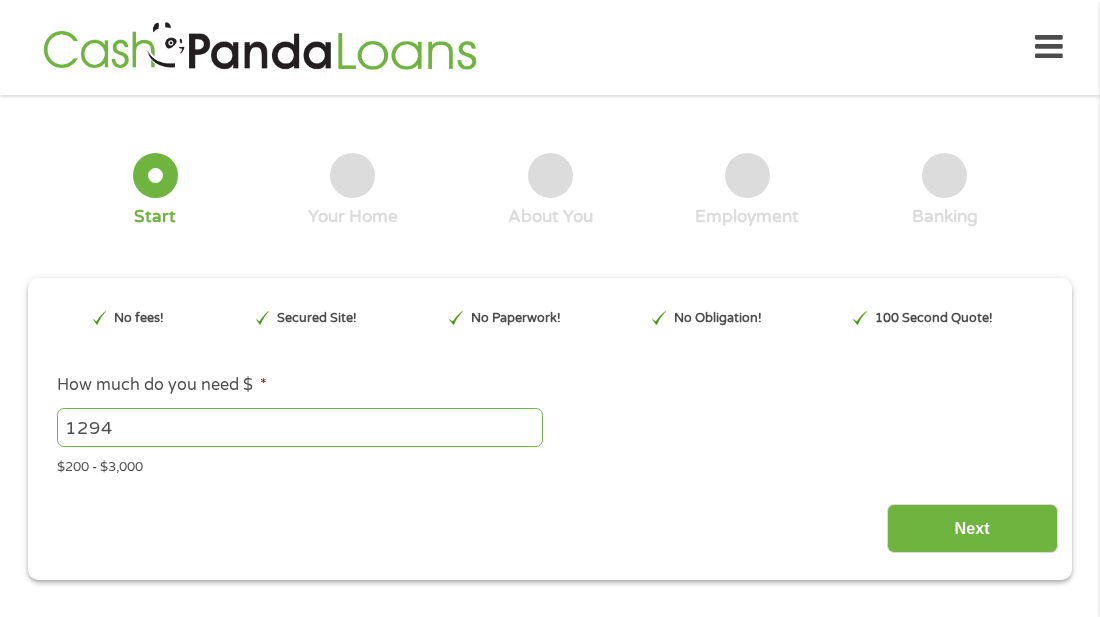 click on "1294" at bounding box center (300, 427) 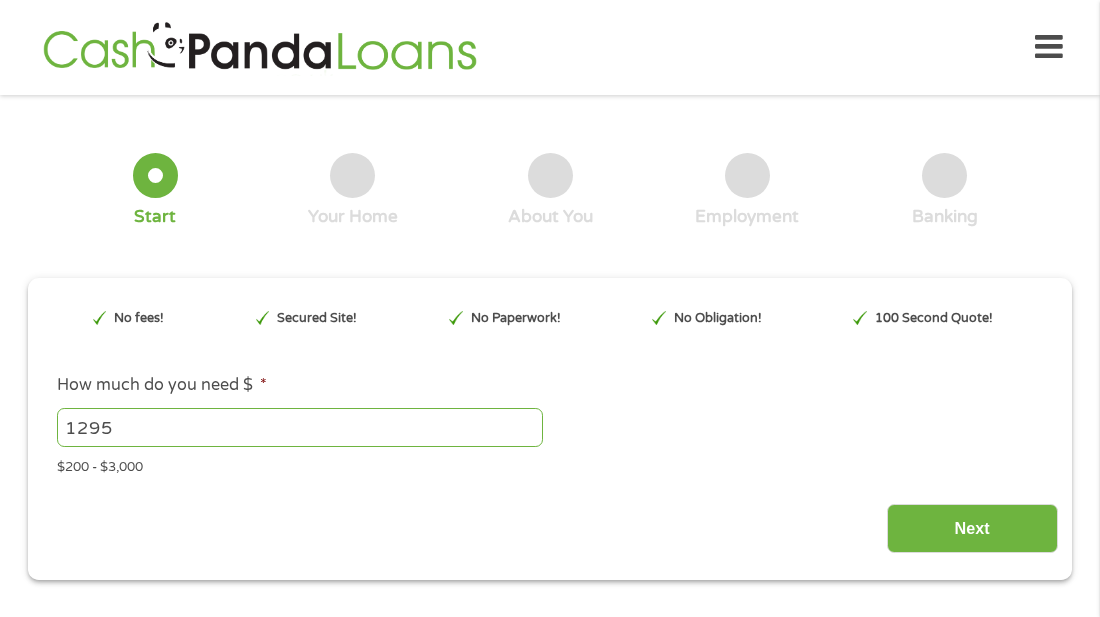click on "1295" at bounding box center [300, 427] 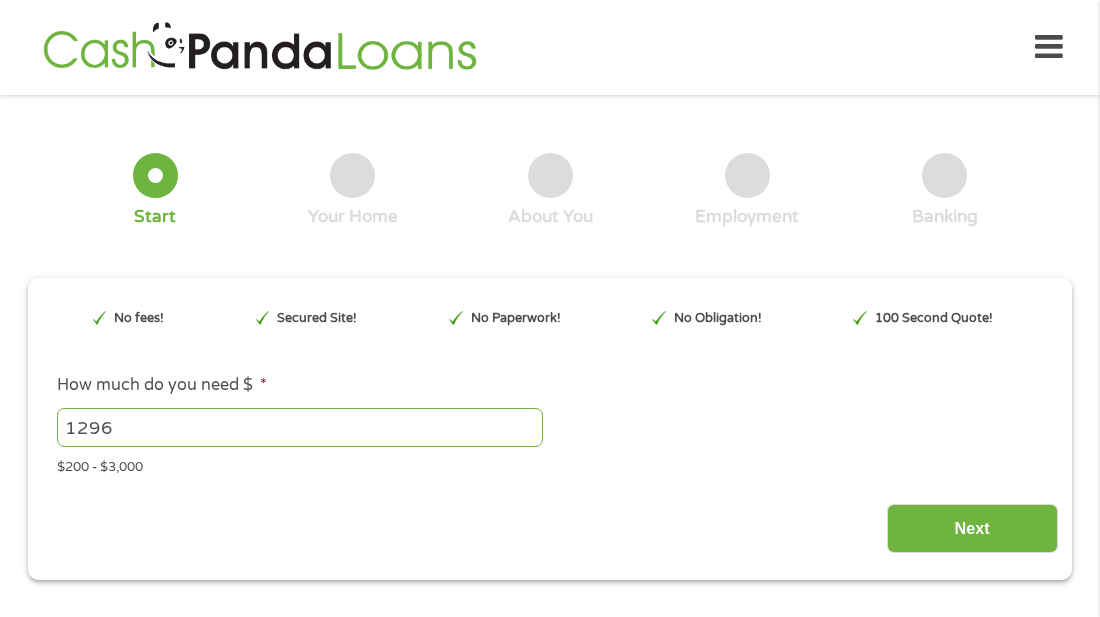 click on "1296" at bounding box center (300, 427) 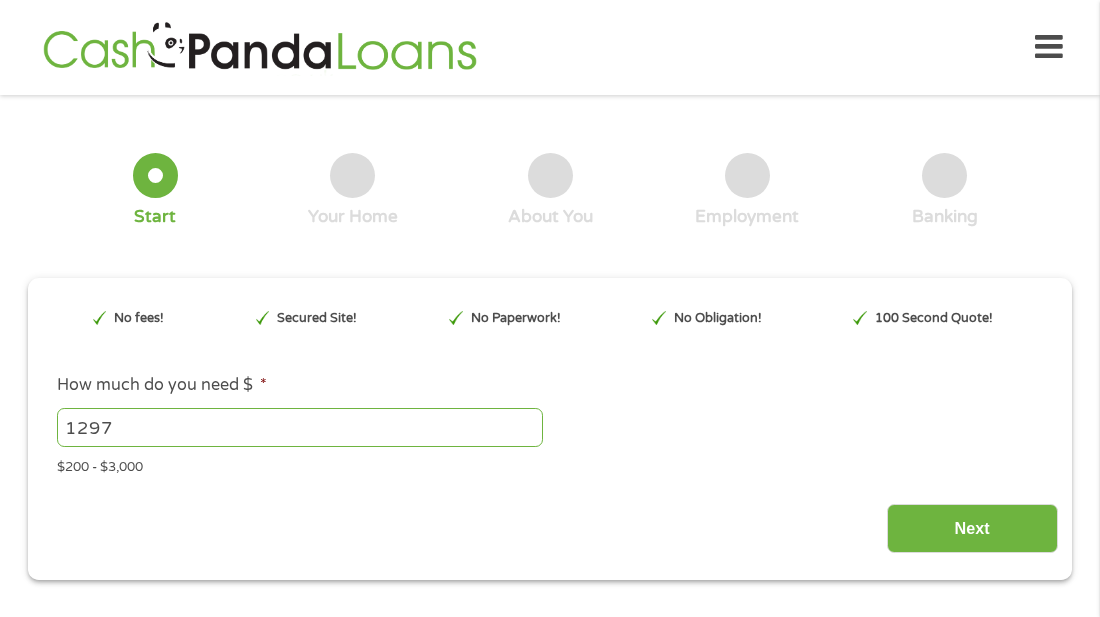 click on "1297" at bounding box center (300, 427) 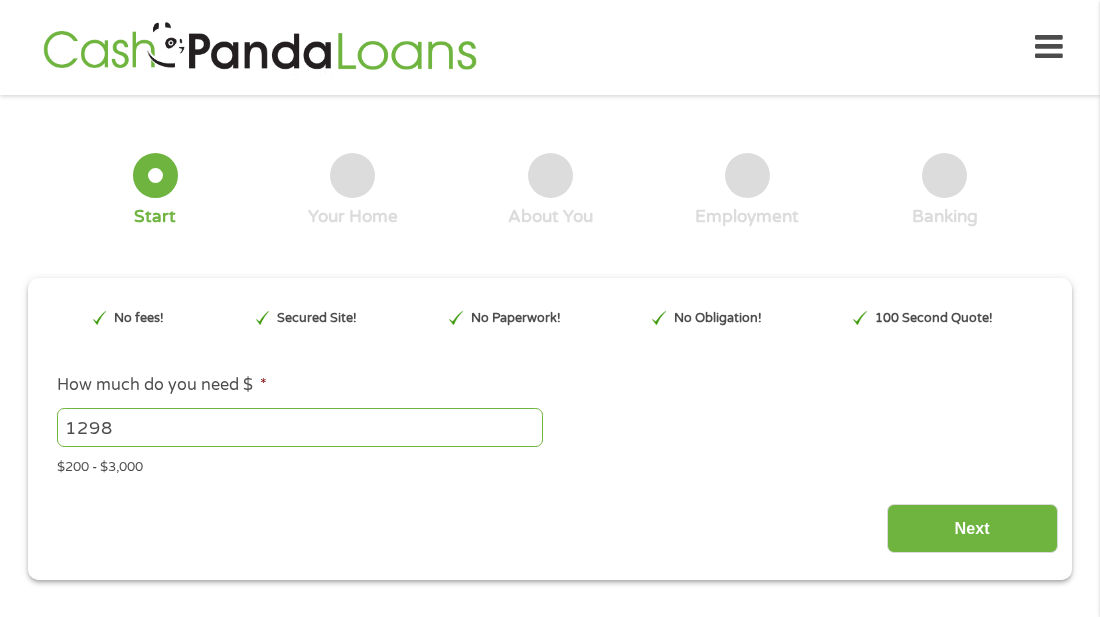 click on "1298" at bounding box center (300, 427) 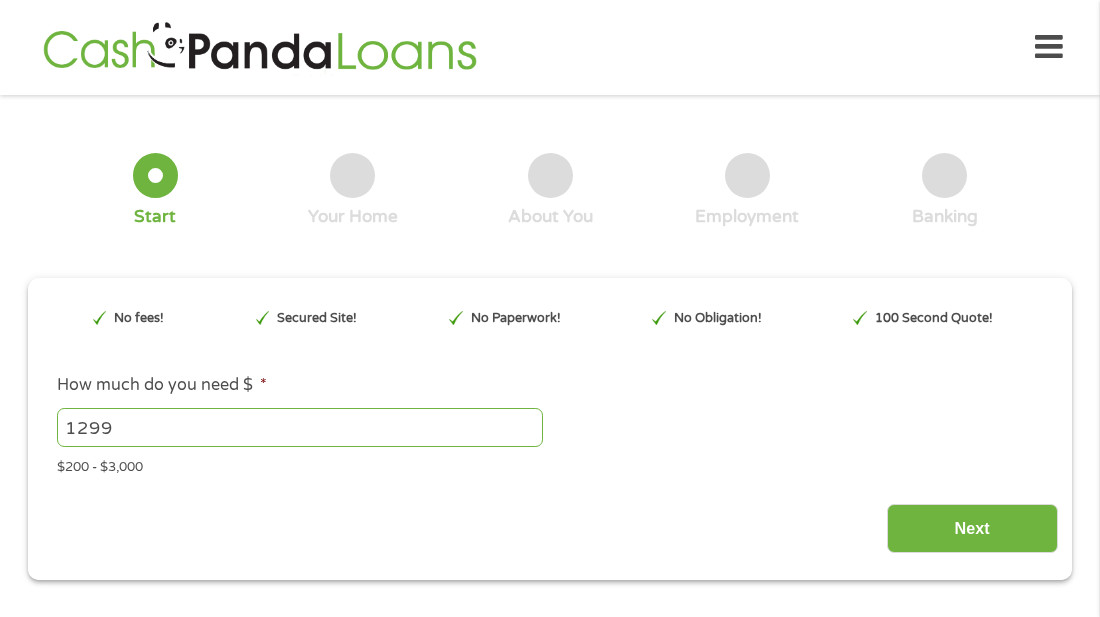click on "1299" at bounding box center (300, 427) 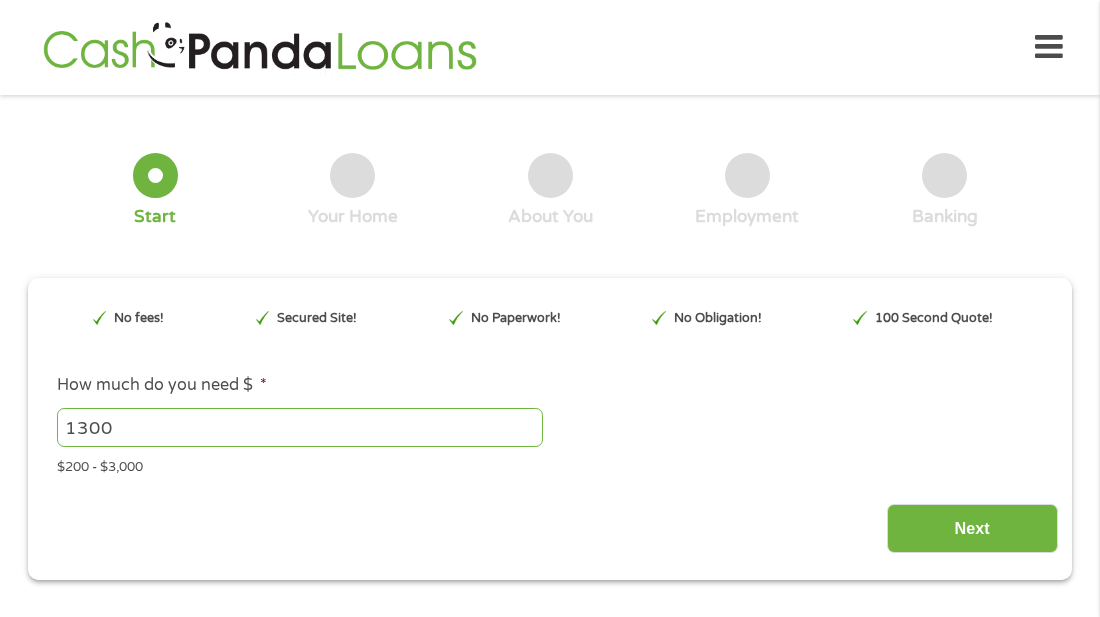 click on "1300" at bounding box center (300, 427) 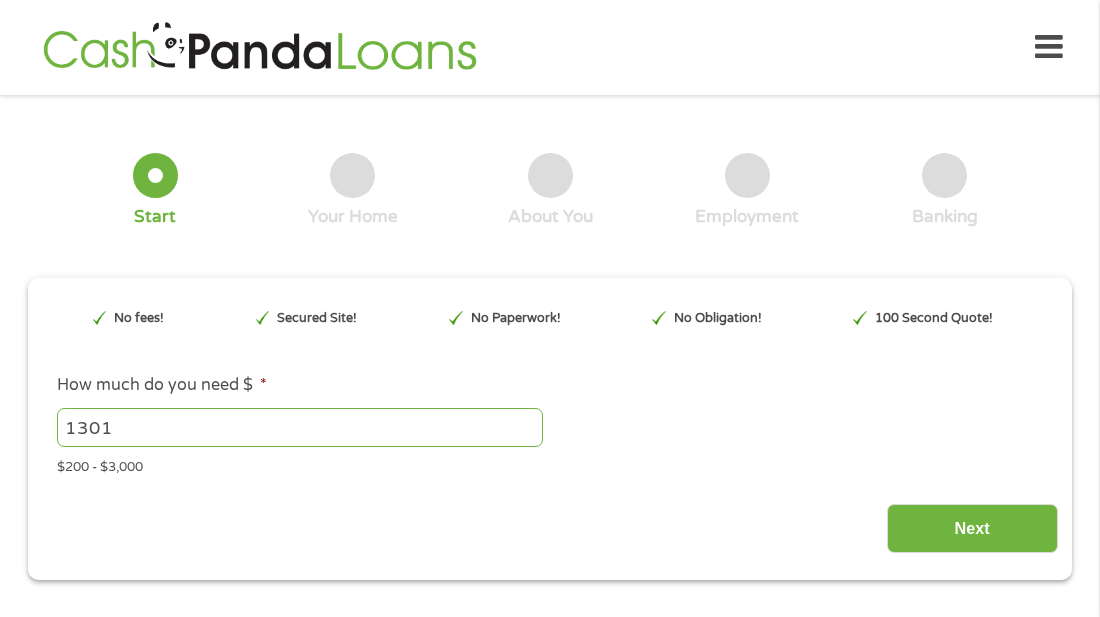 click on "1301" at bounding box center [300, 427] 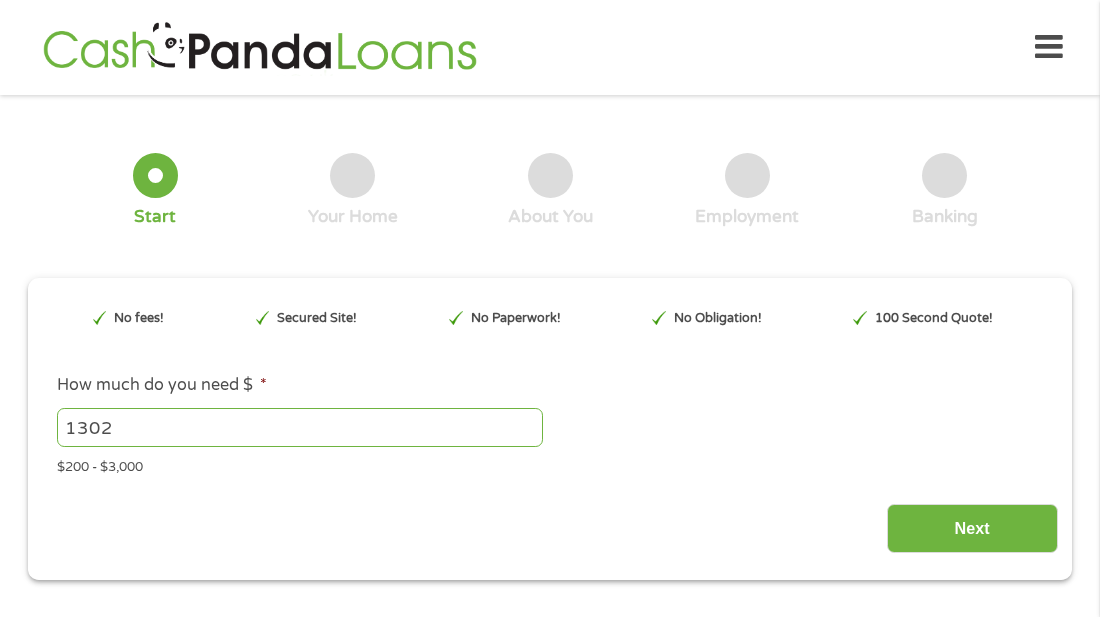 click on "1302" at bounding box center [300, 427] 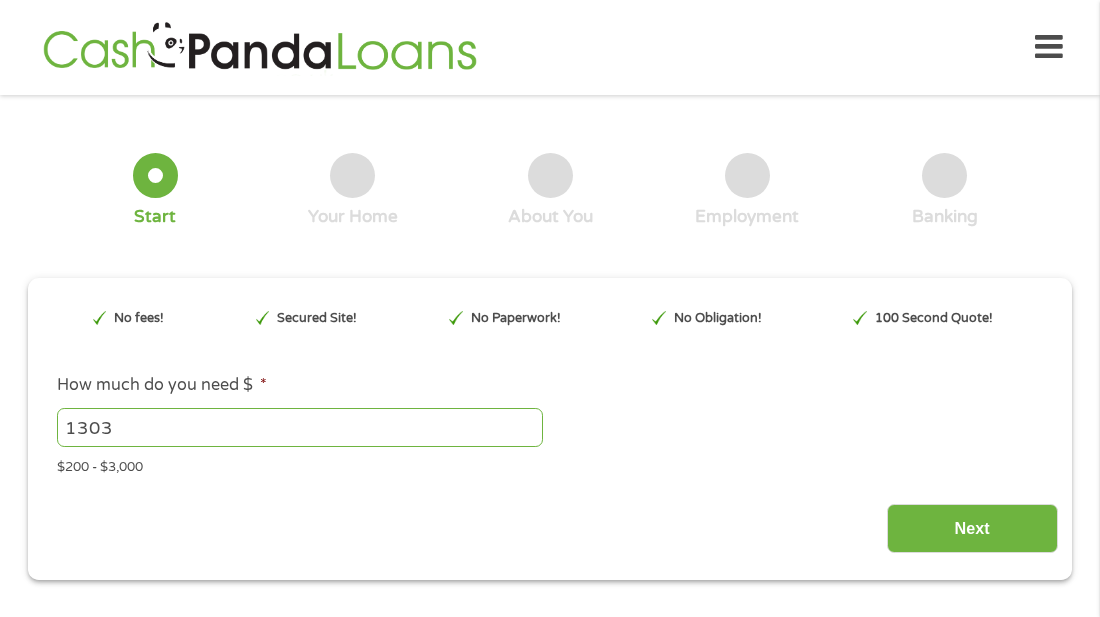 click on "1303" at bounding box center [300, 427] 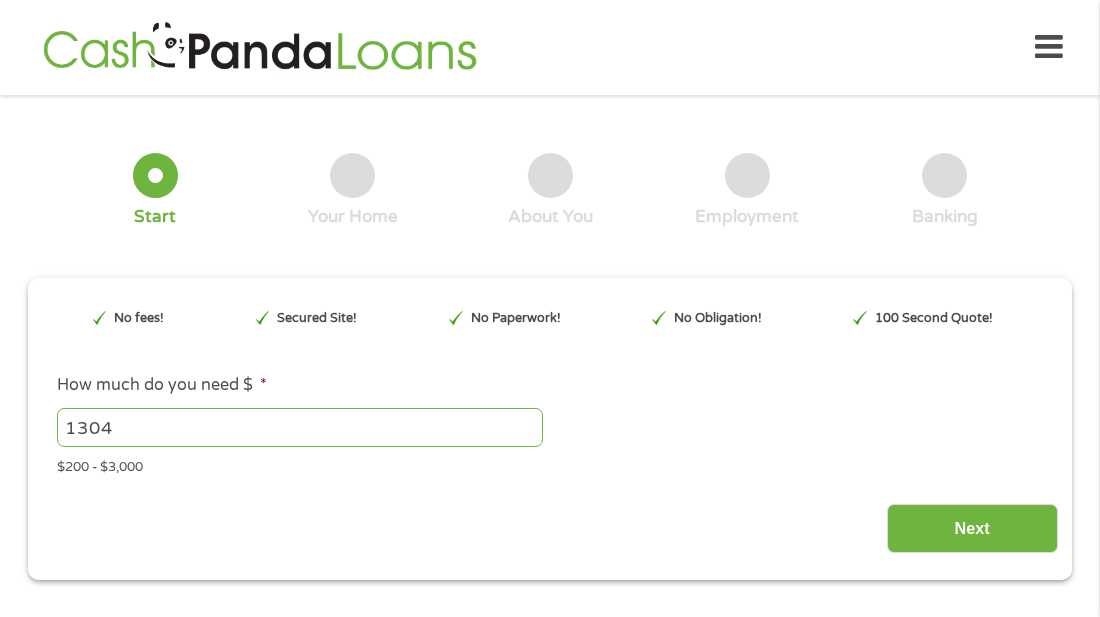 click on "1304" at bounding box center (300, 427) 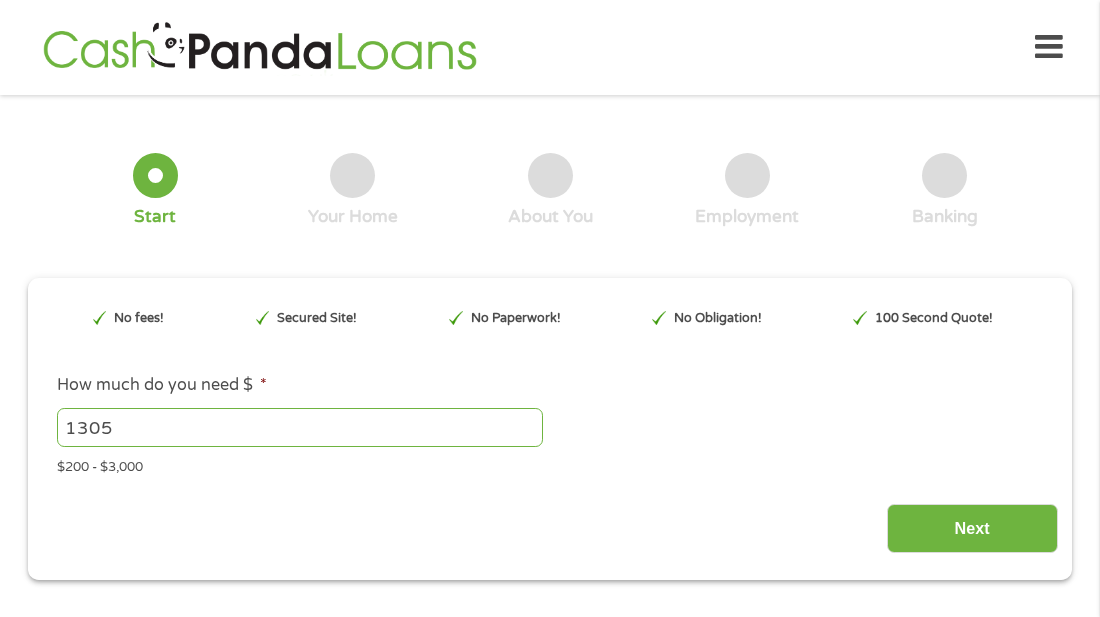 click on "1305" at bounding box center [300, 427] 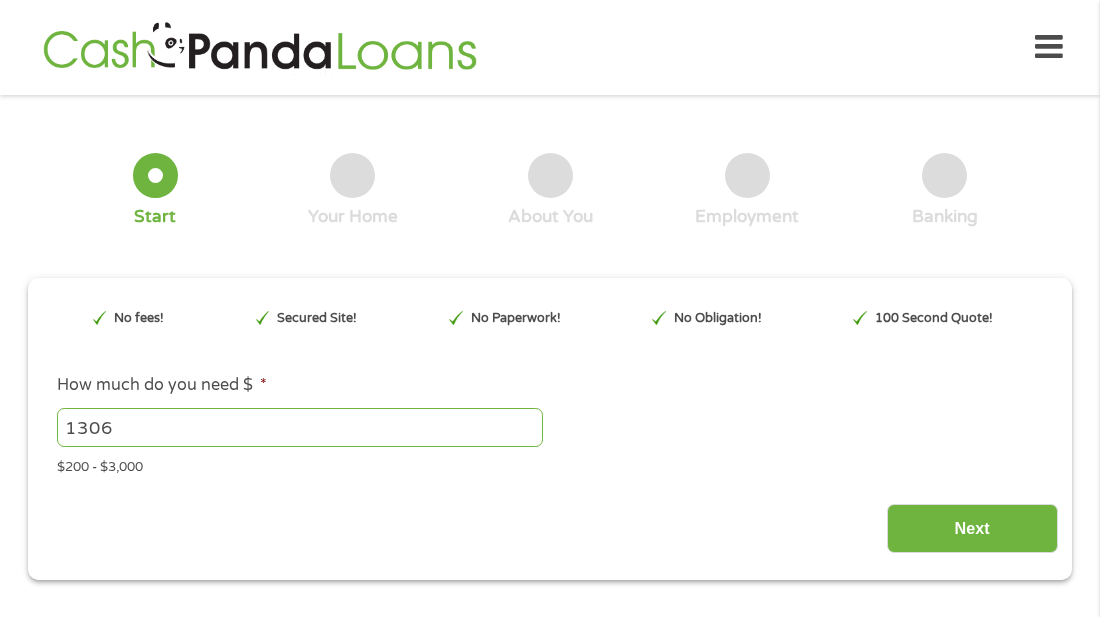 click on "1306" at bounding box center (300, 427) 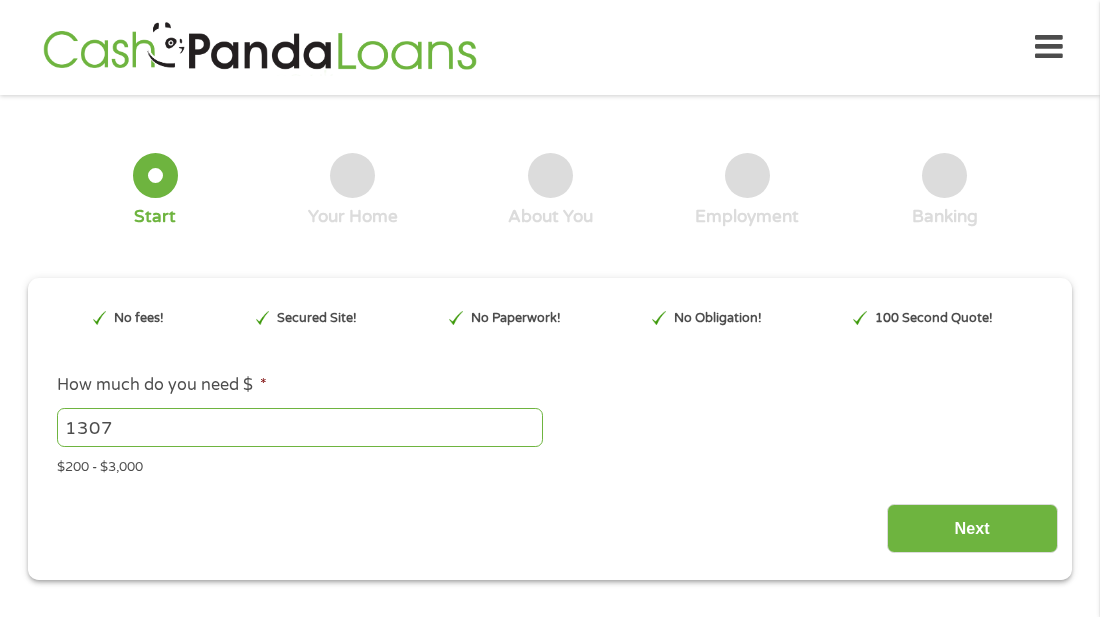 click on "1307" at bounding box center (300, 427) 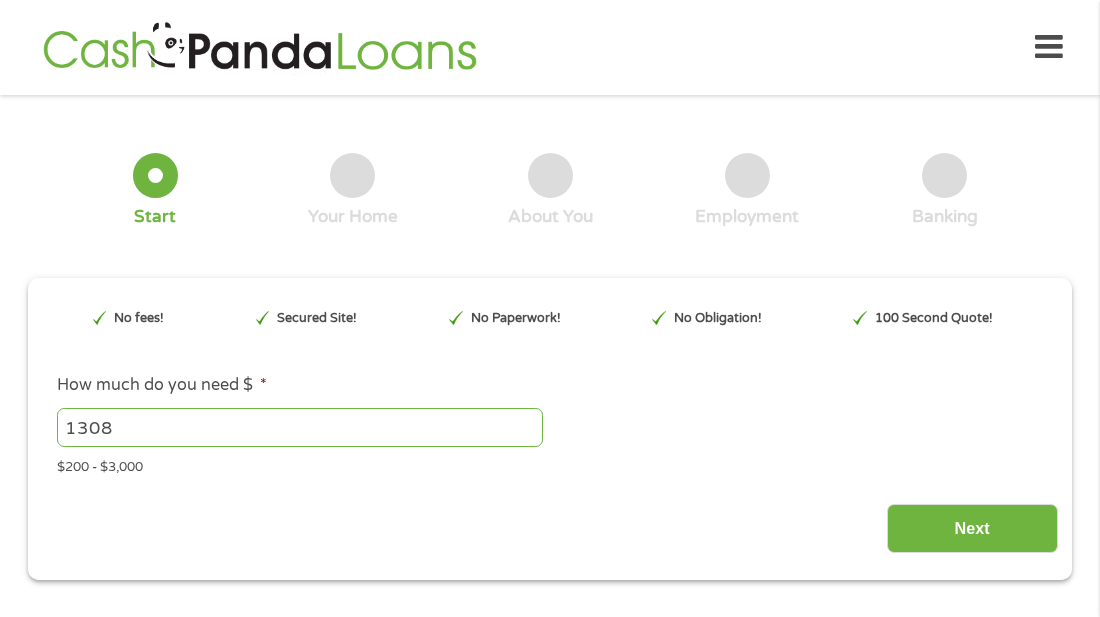 click on "1308" at bounding box center [300, 427] 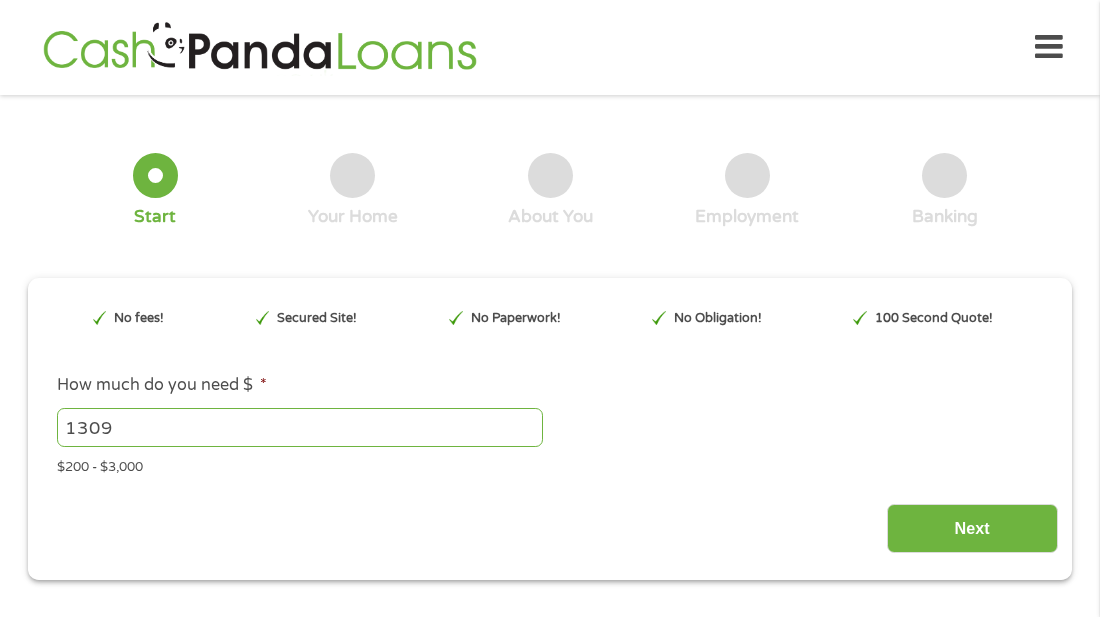 click on "1309" at bounding box center [300, 427] 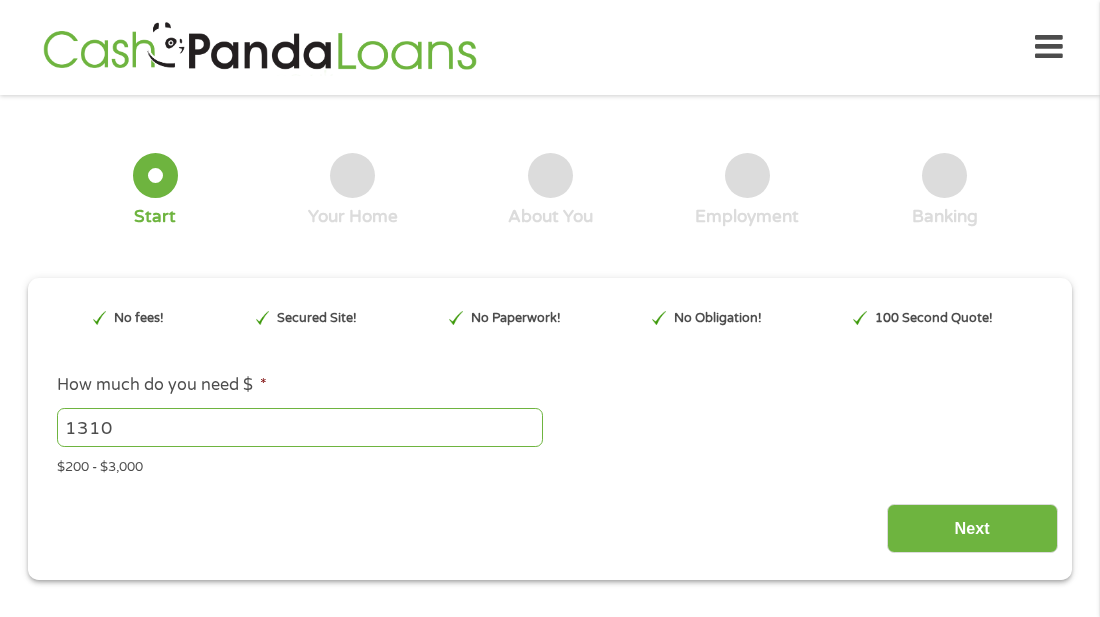click on "1310" at bounding box center (300, 427) 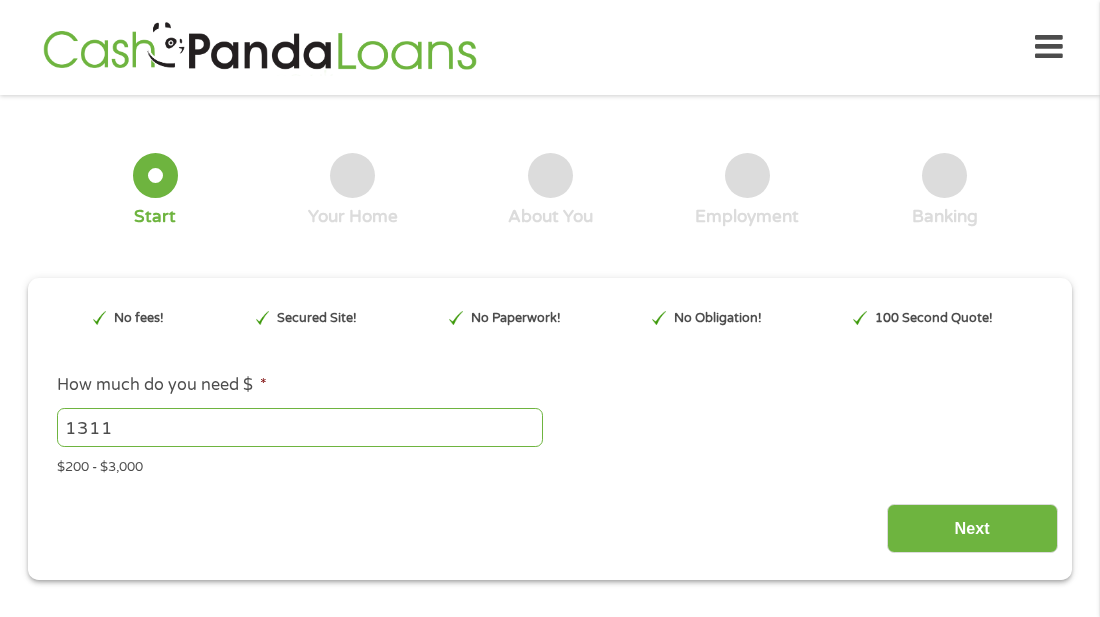 click on "1311" at bounding box center (300, 427) 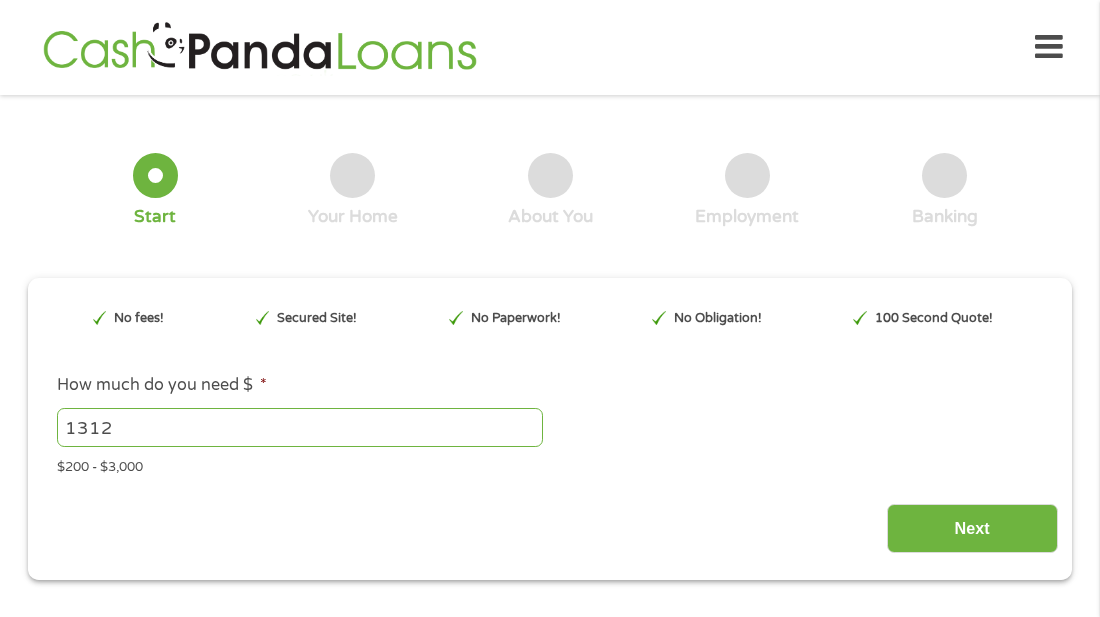 click on "1312" at bounding box center (300, 427) 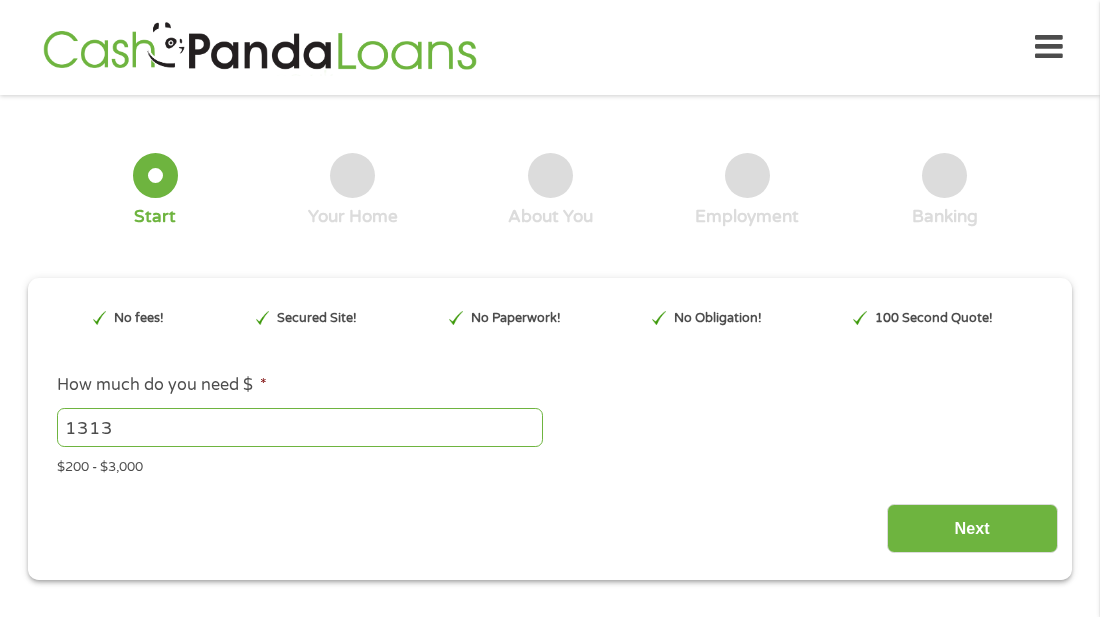 click on "1313" at bounding box center [300, 427] 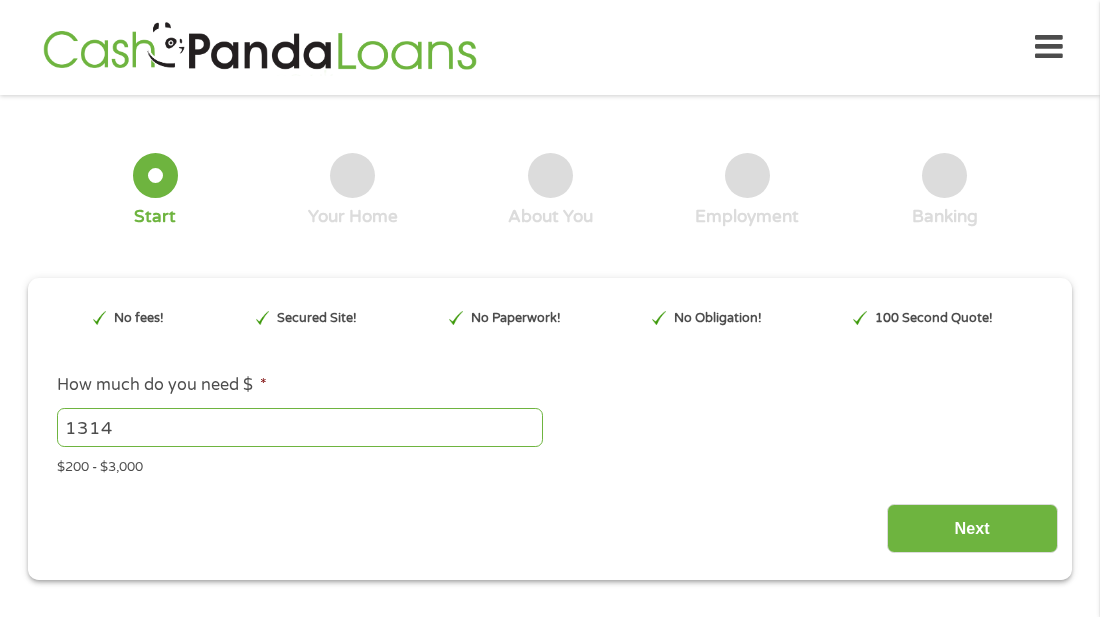 click on "1314" at bounding box center [300, 427] 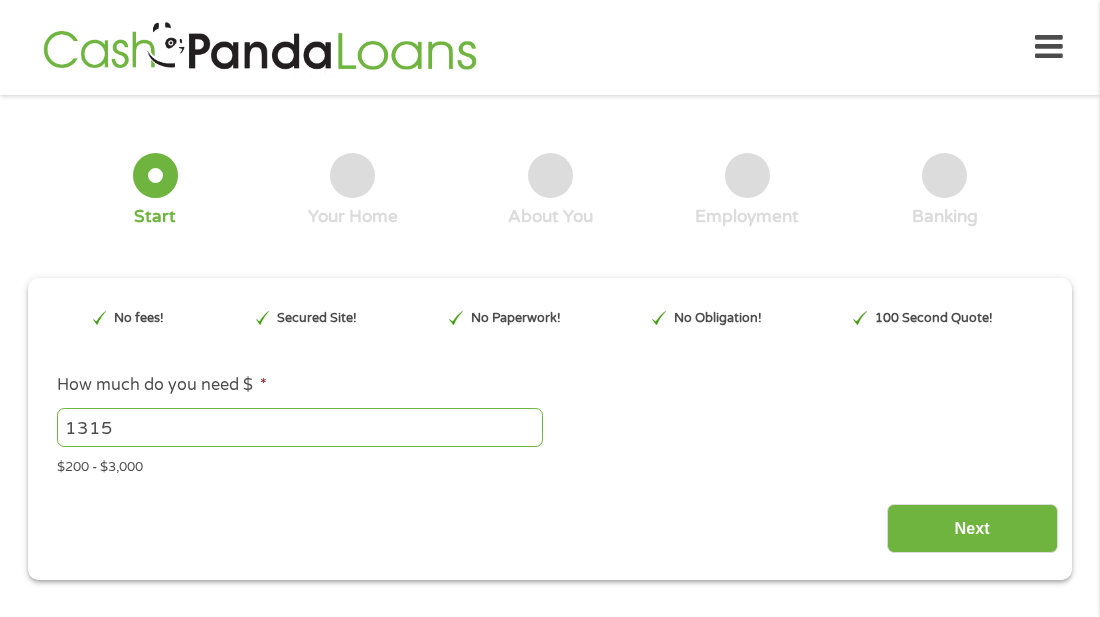 click on "1315" at bounding box center (300, 427) 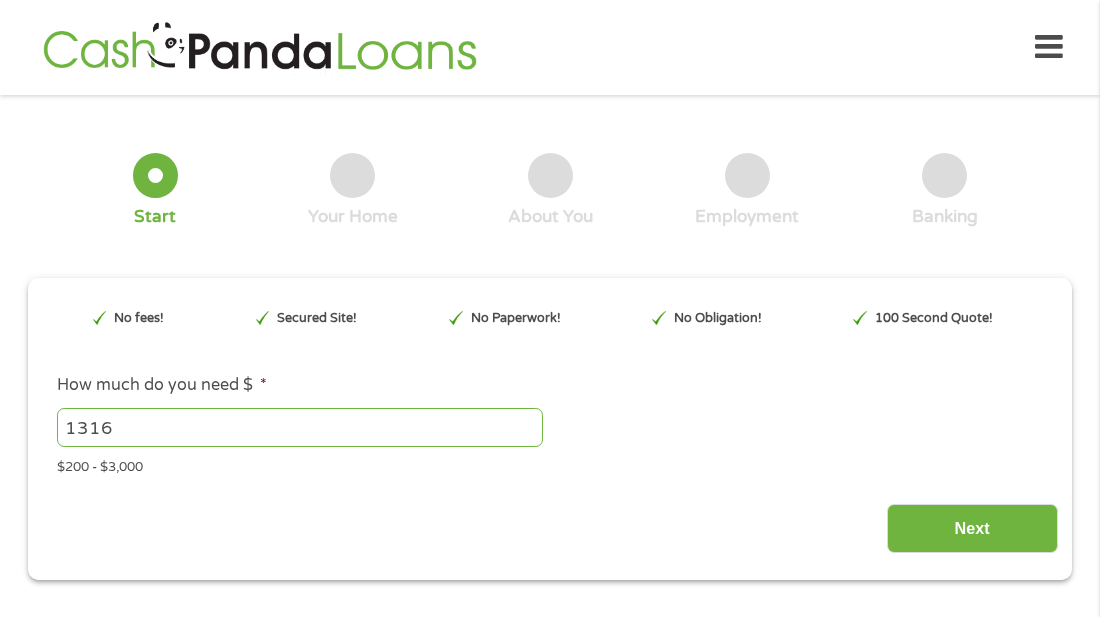 click on "1316" at bounding box center (300, 427) 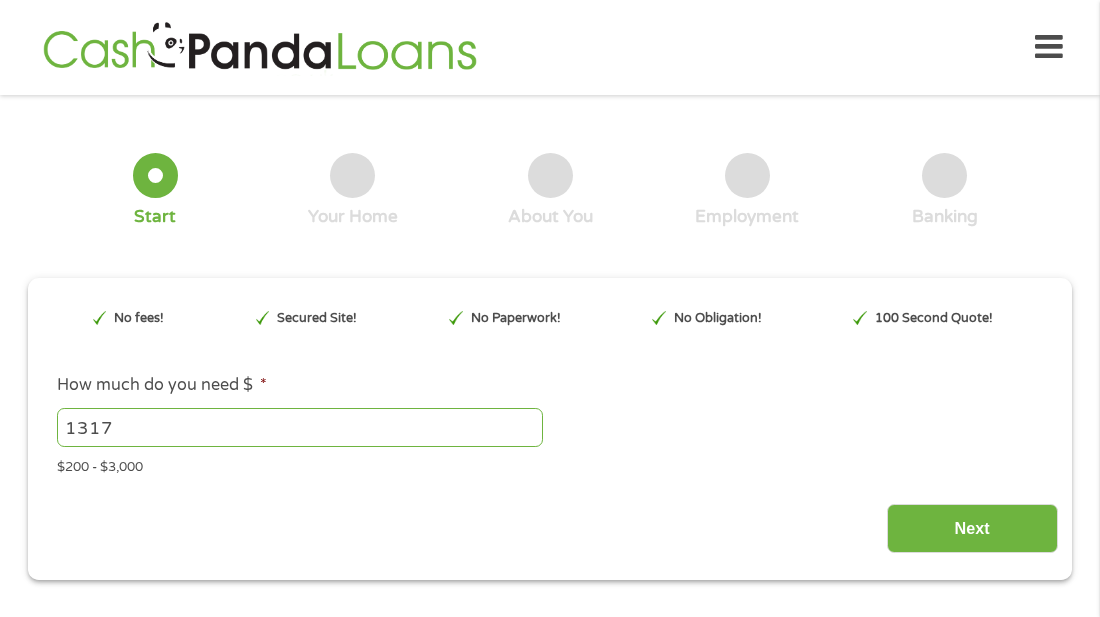 click on "1317" at bounding box center [300, 427] 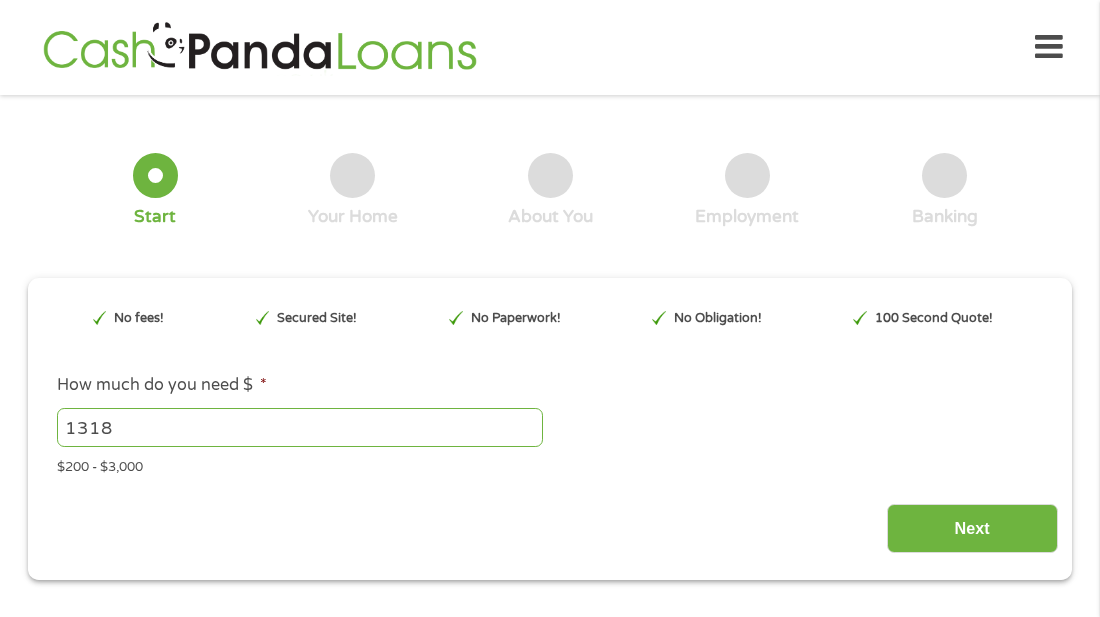 click on "1318" at bounding box center (300, 427) 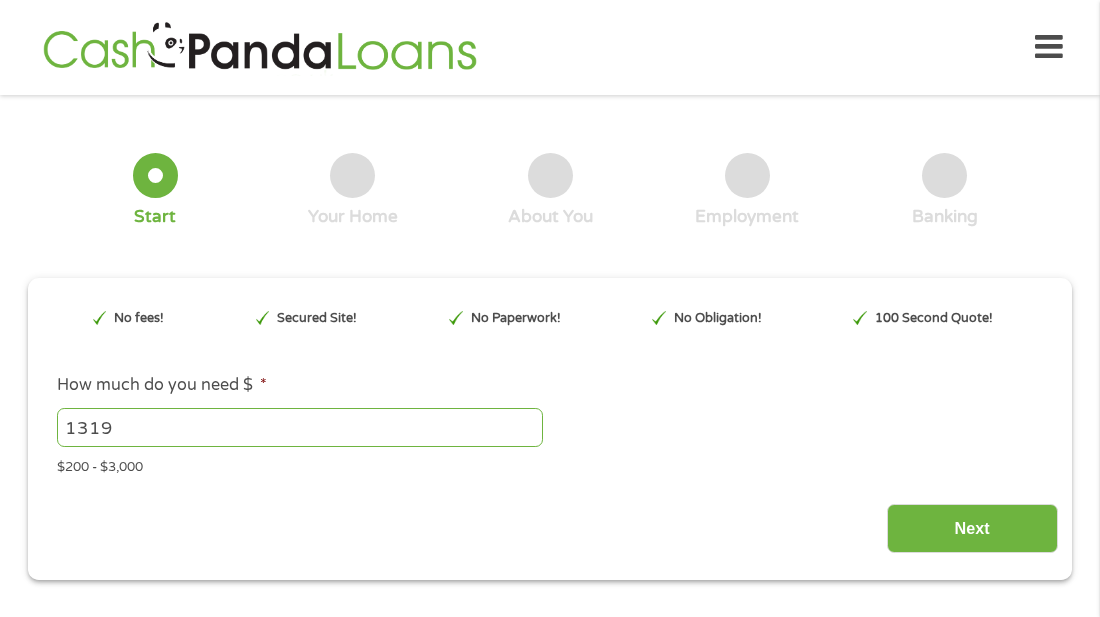 click on "1319" at bounding box center (300, 427) 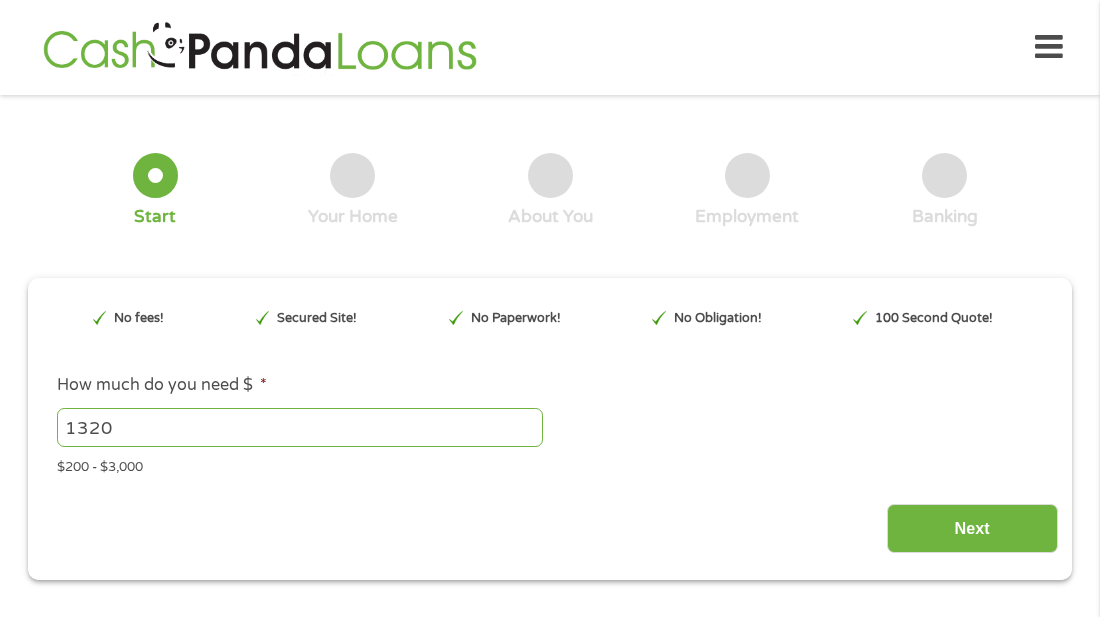 click on "1320" at bounding box center [300, 427] 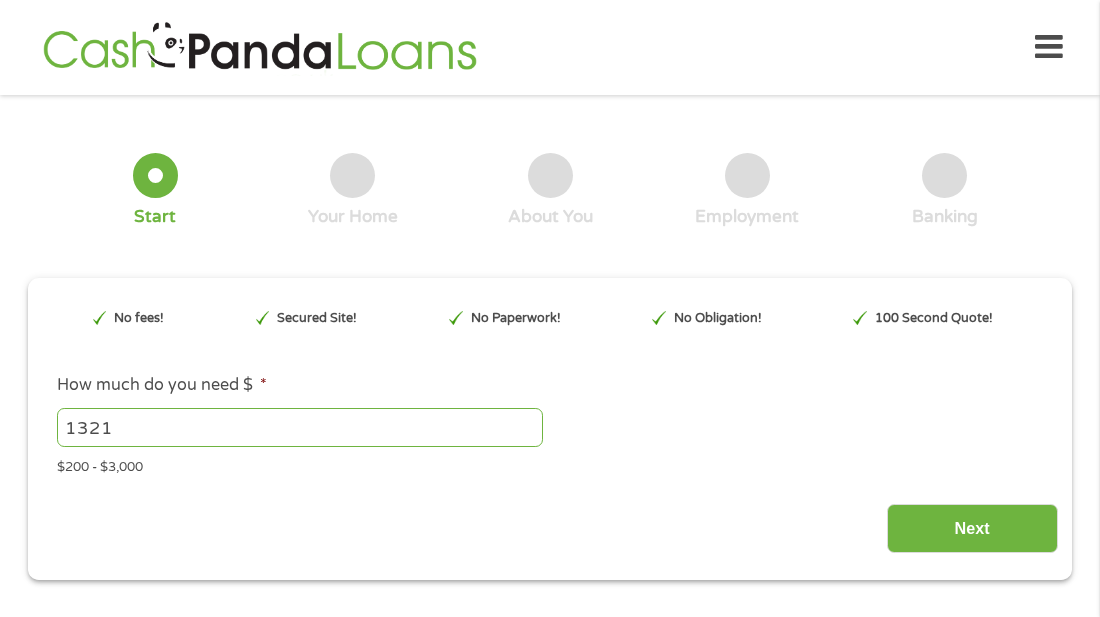 click on "1321" at bounding box center (300, 427) 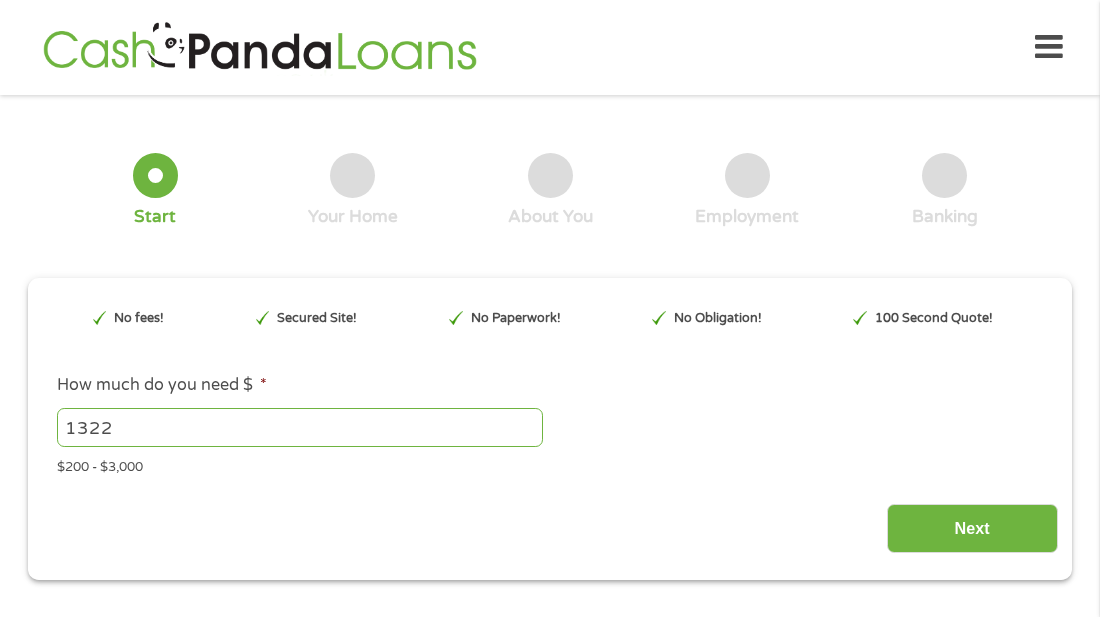 click on "1322" at bounding box center [300, 427] 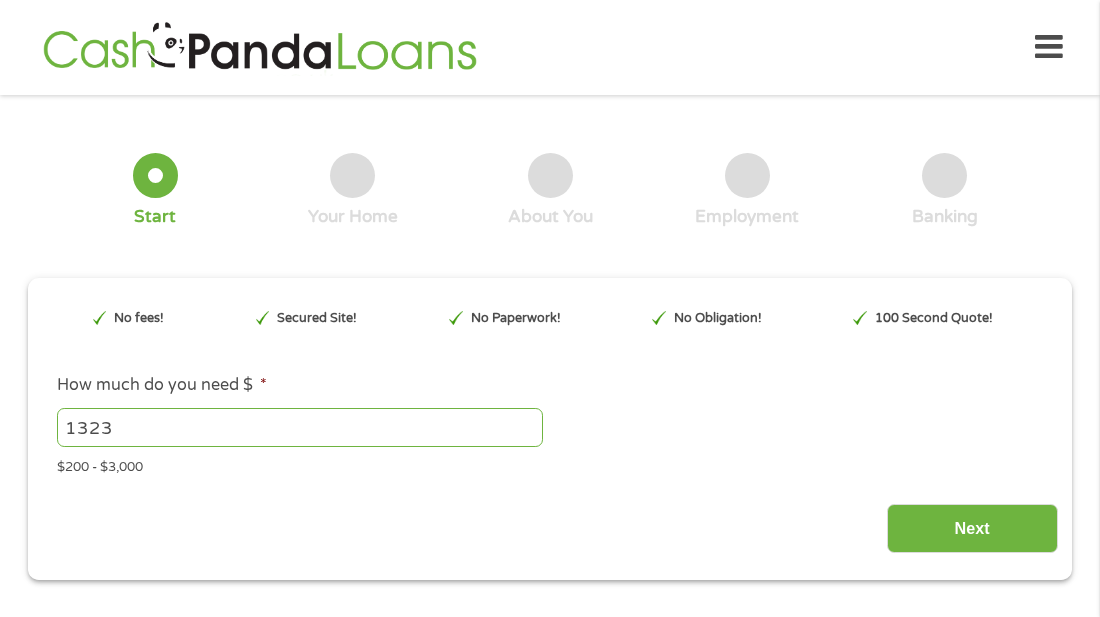 click on "1323" at bounding box center (300, 427) 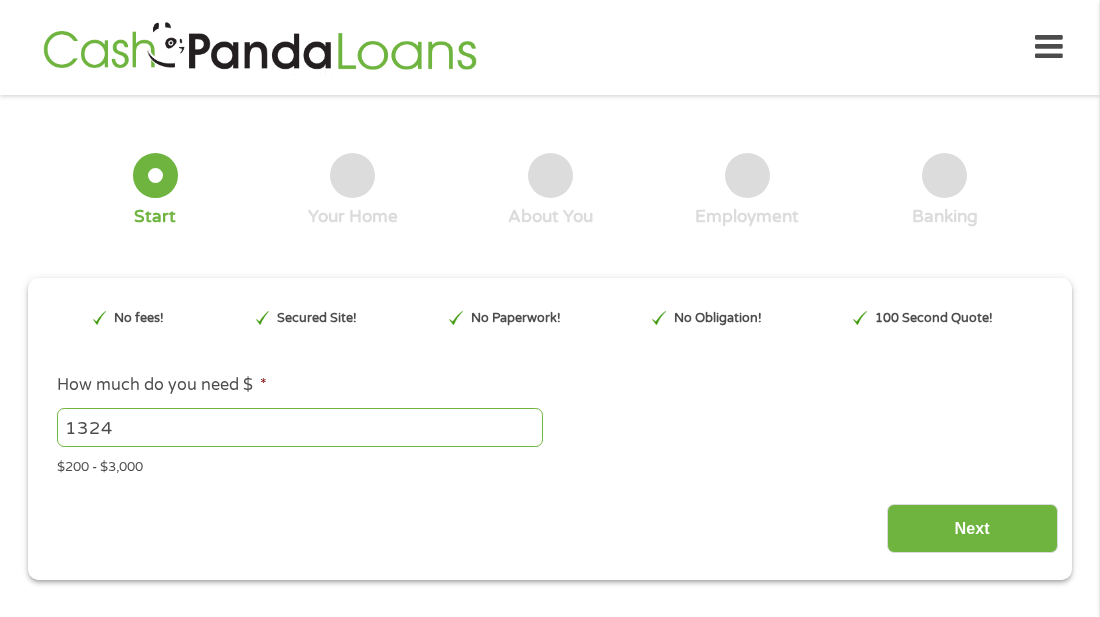 click on "1324" at bounding box center (300, 427) 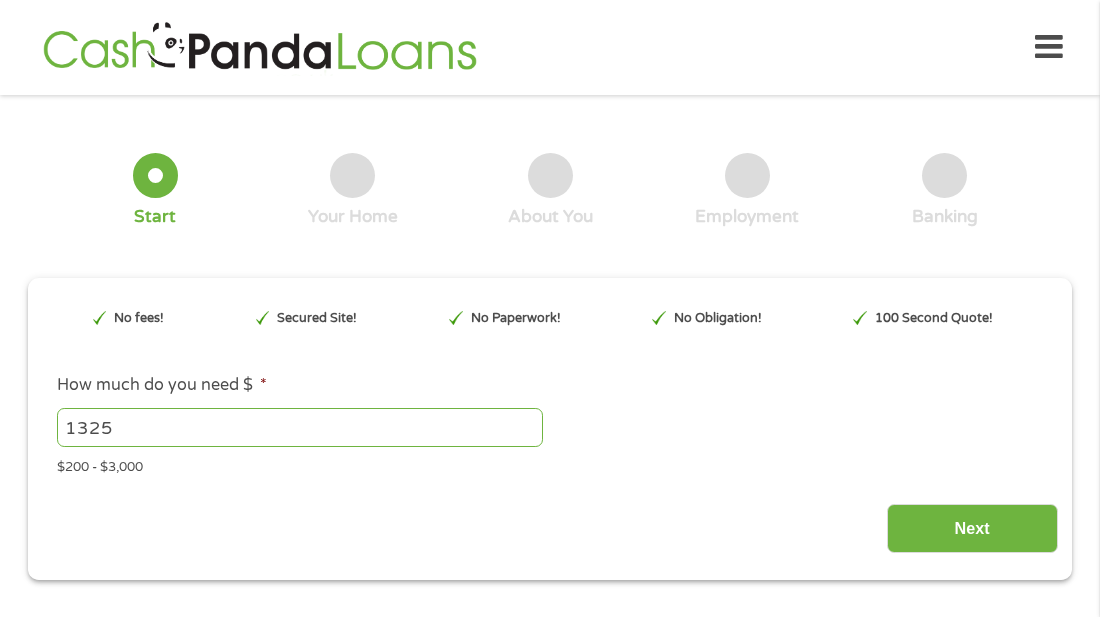 click on "1325" at bounding box center (300, 427) 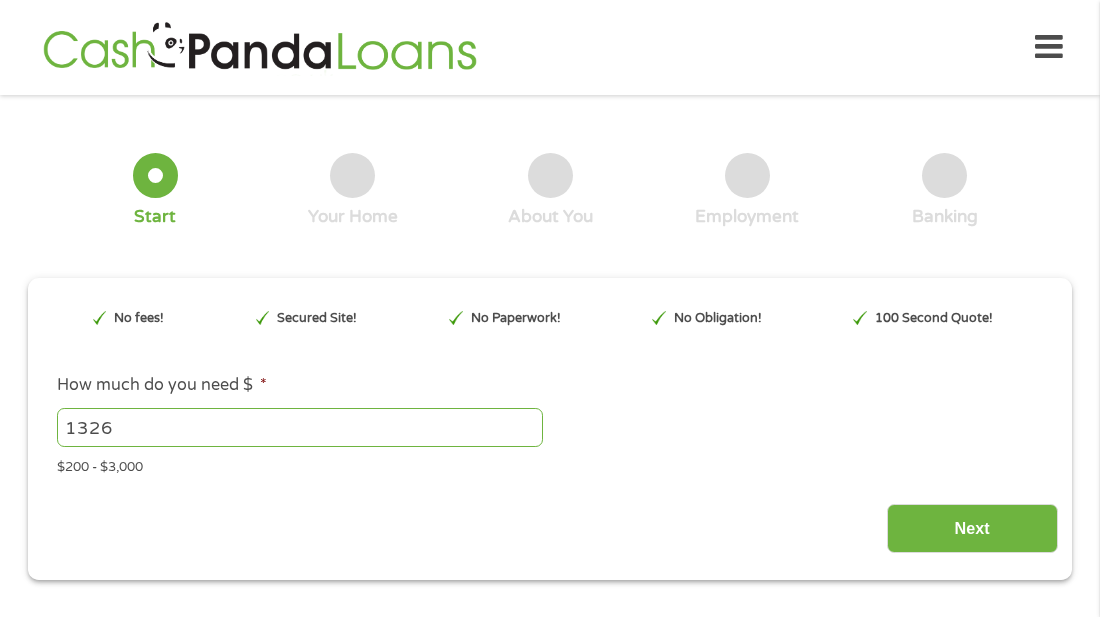 click on "1326" at bounding box center (300, 427) 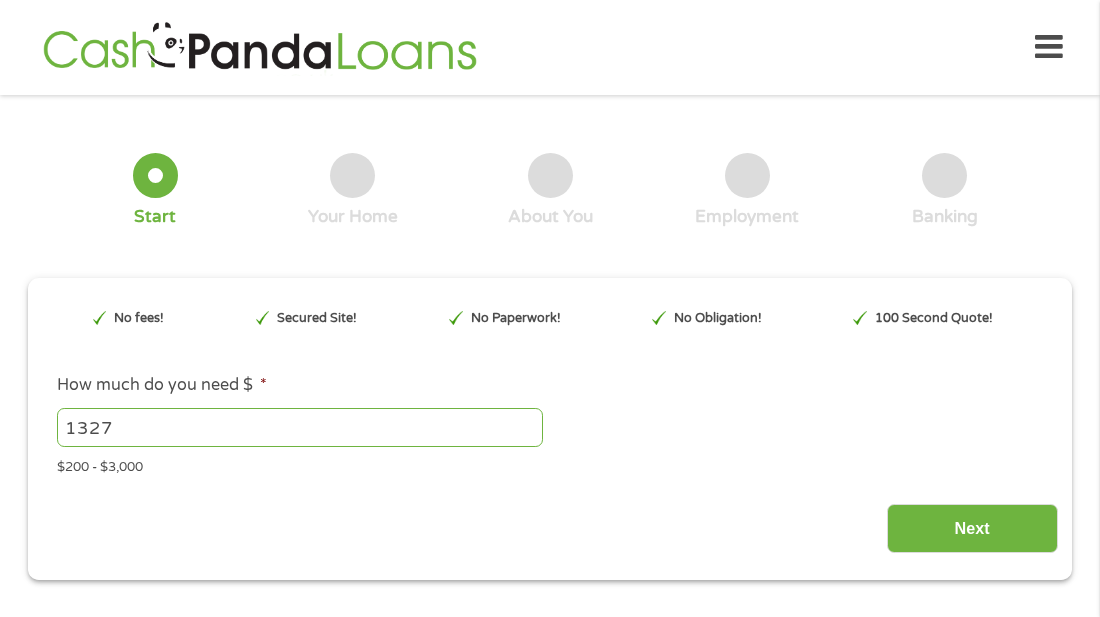 click on "1327" at bounding box center (300, 427) 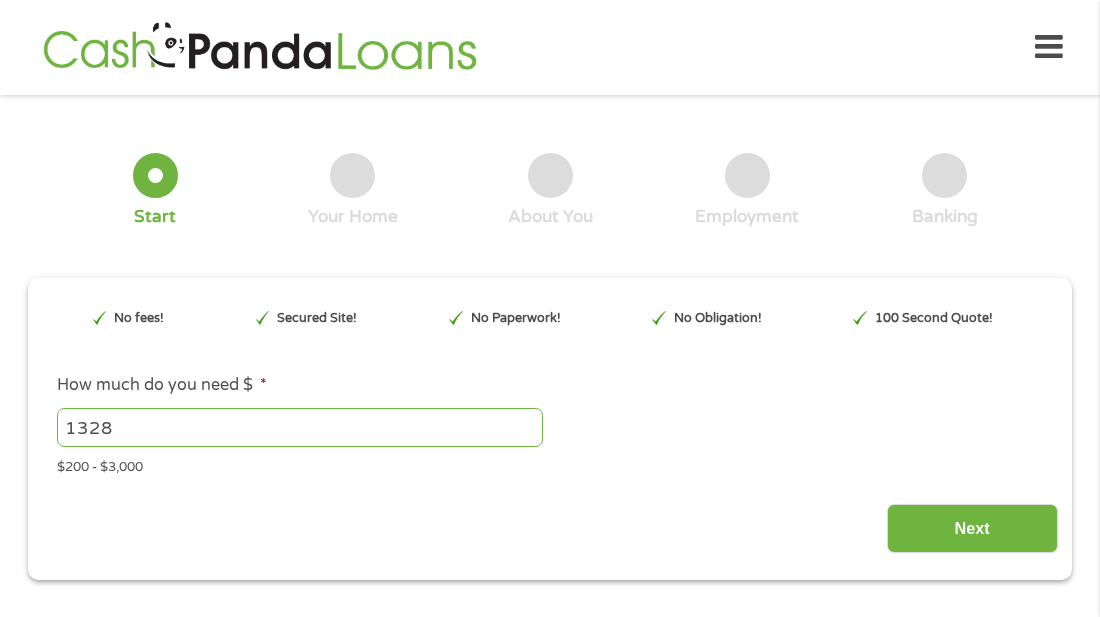 click on "1328" at bounding box center (300, 427) 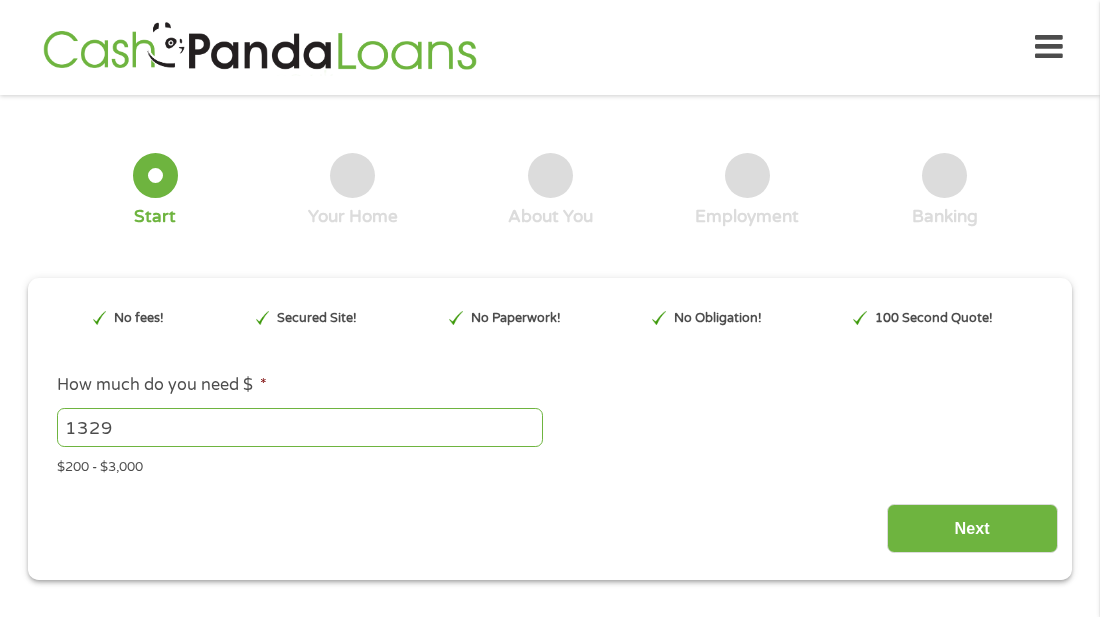 click on "1329" at bounding box center [300, 427] 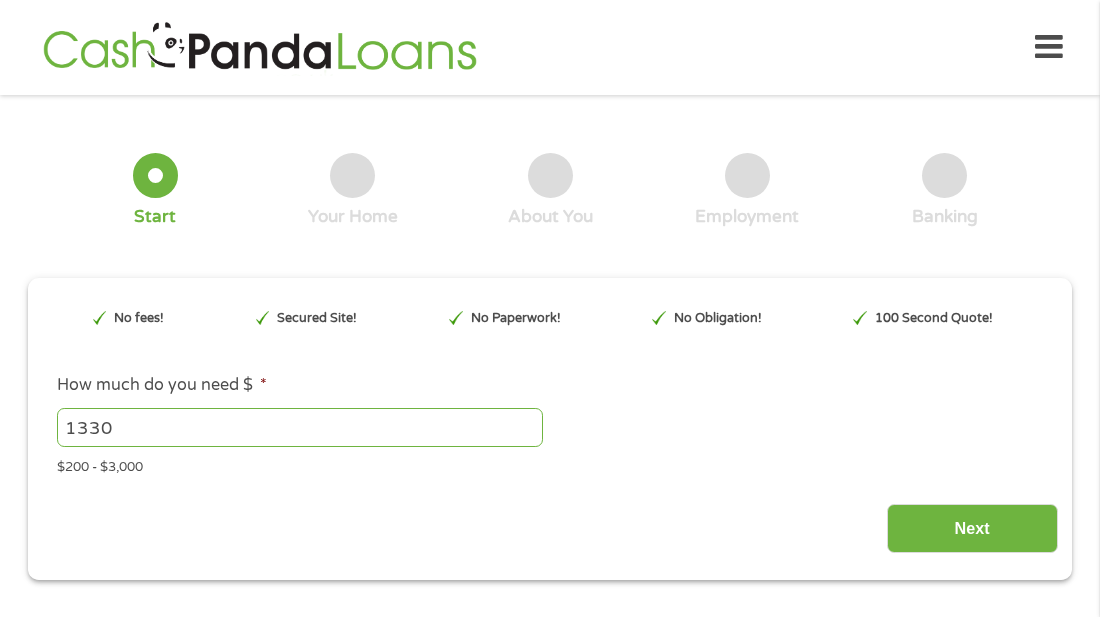click on "1330" at bounding box center [300, 427] 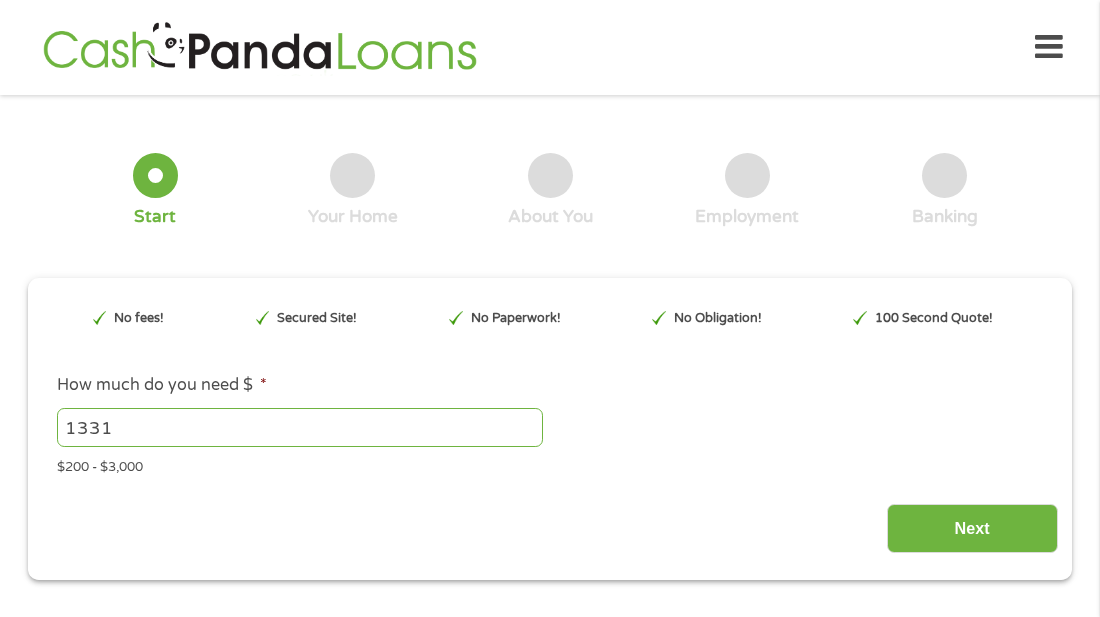 click on "1331" at bounding box center [300, 427] 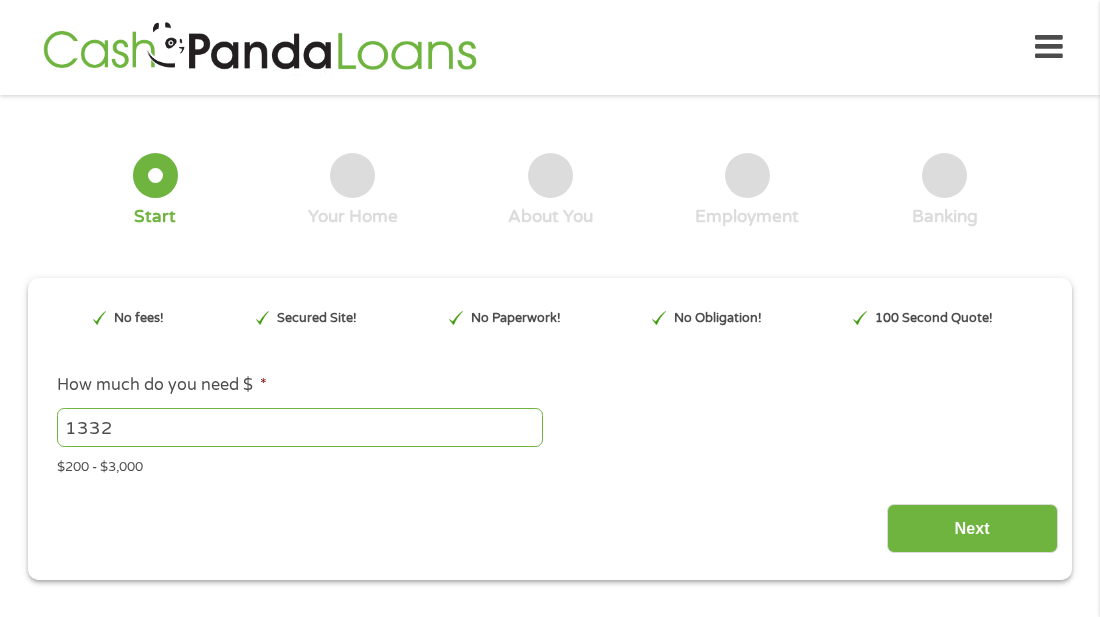 click on "1332" at bounding box center [300, 427] 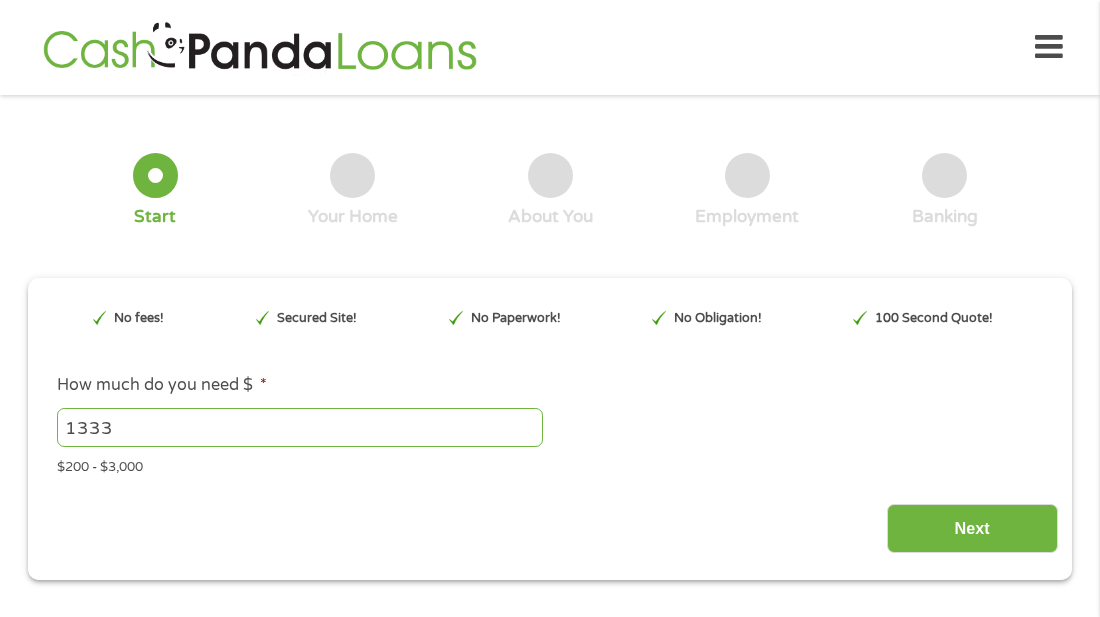 click on "1333" at bounding box center [300, 427] 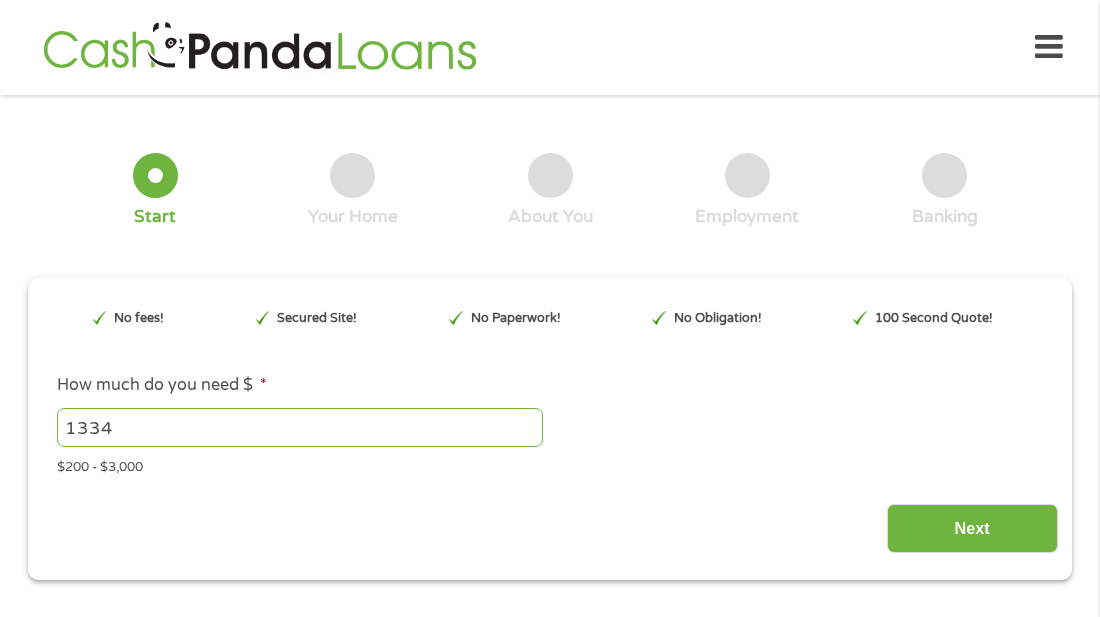click on "1334" at bounding box center (300, 427) 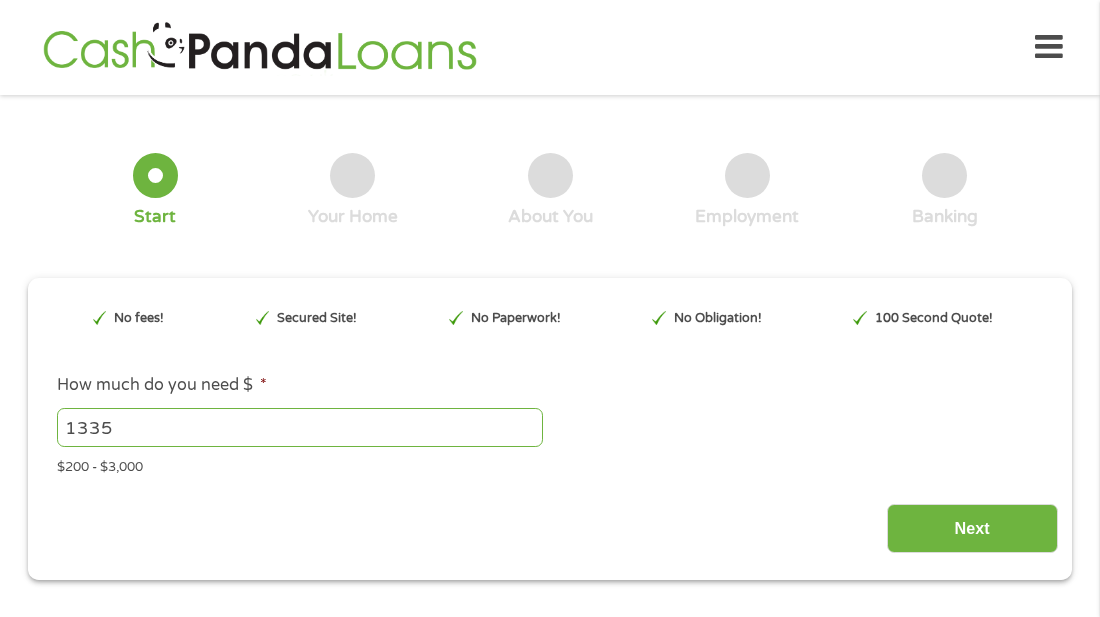 click on "1335" at bounding box center [300, 427] 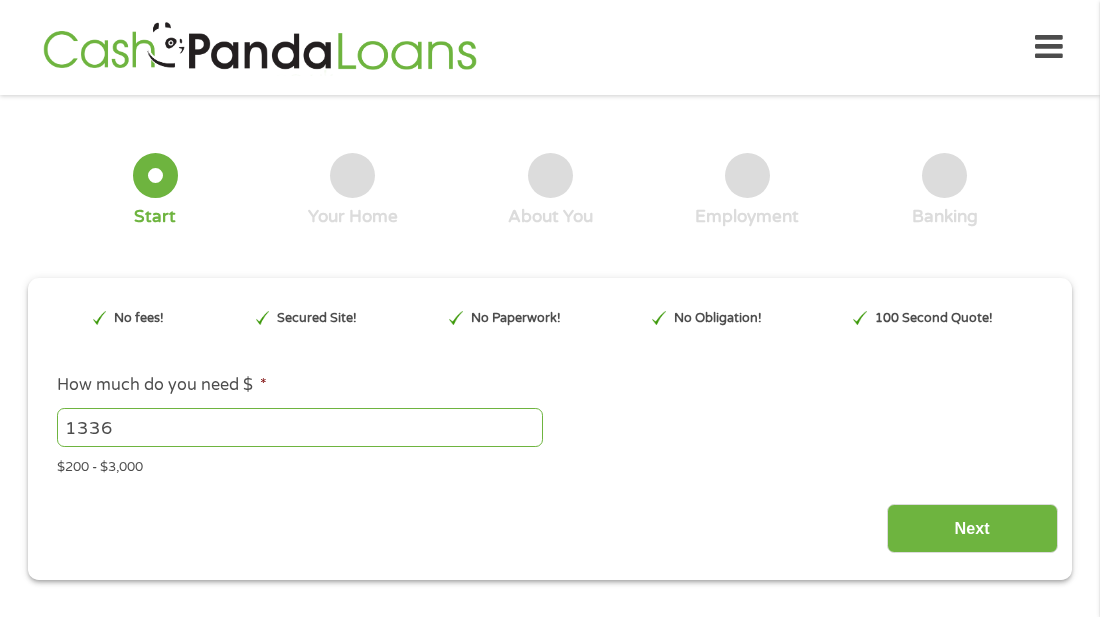 click on "1336" at bounding box center [300, 427] 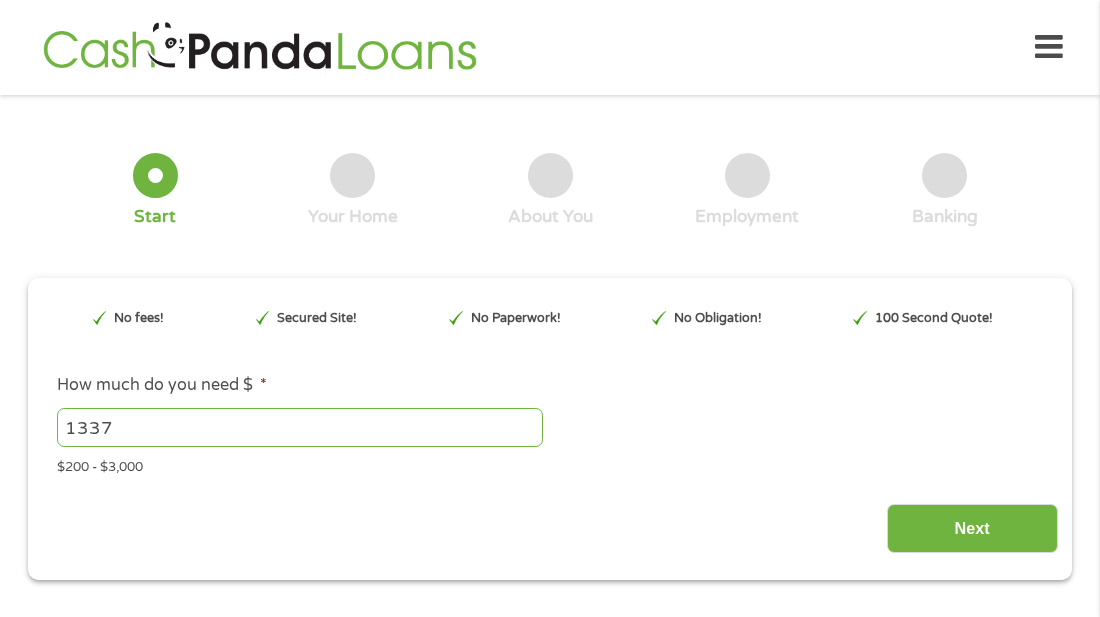 click on "1337" at bounding box center [300, 427] 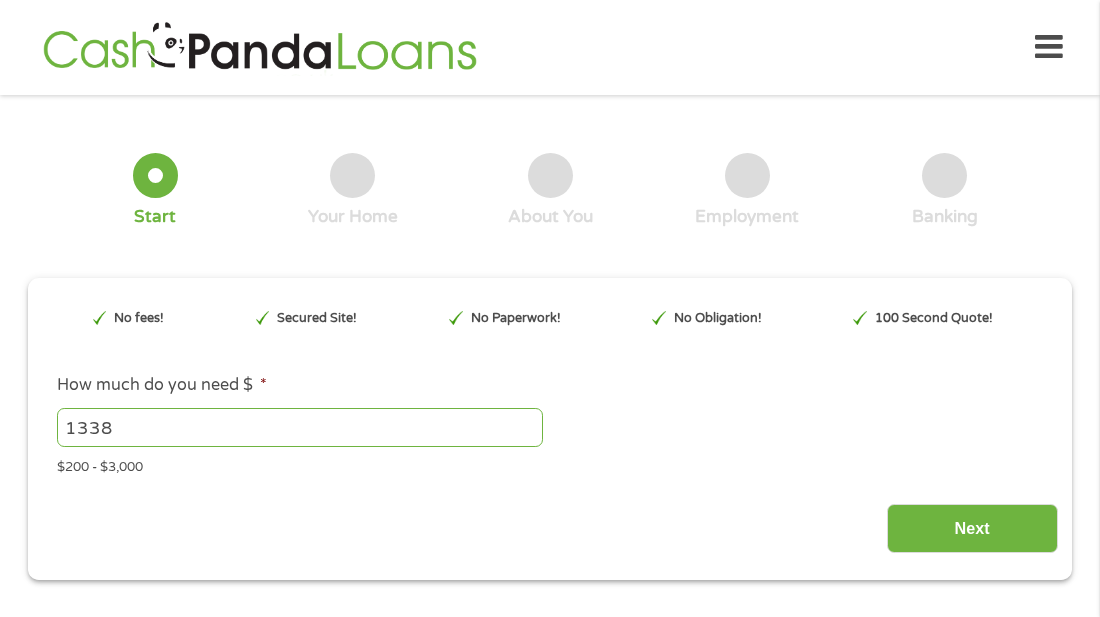 click on "1338" at bounding box center [300, 427] 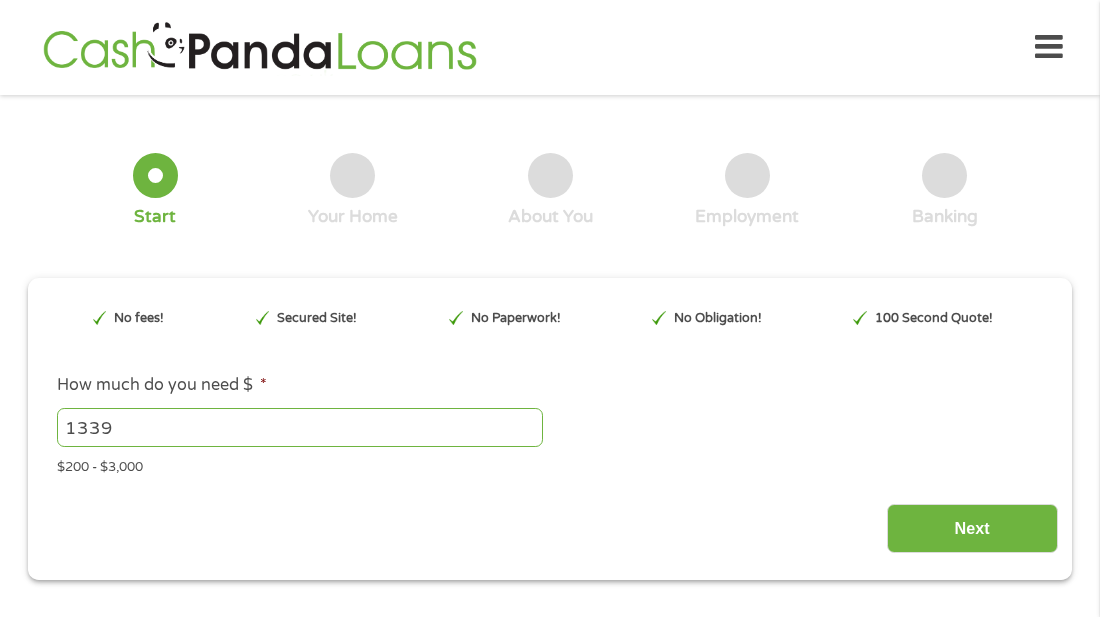 click on "1339" at bounding box center [300, 427] 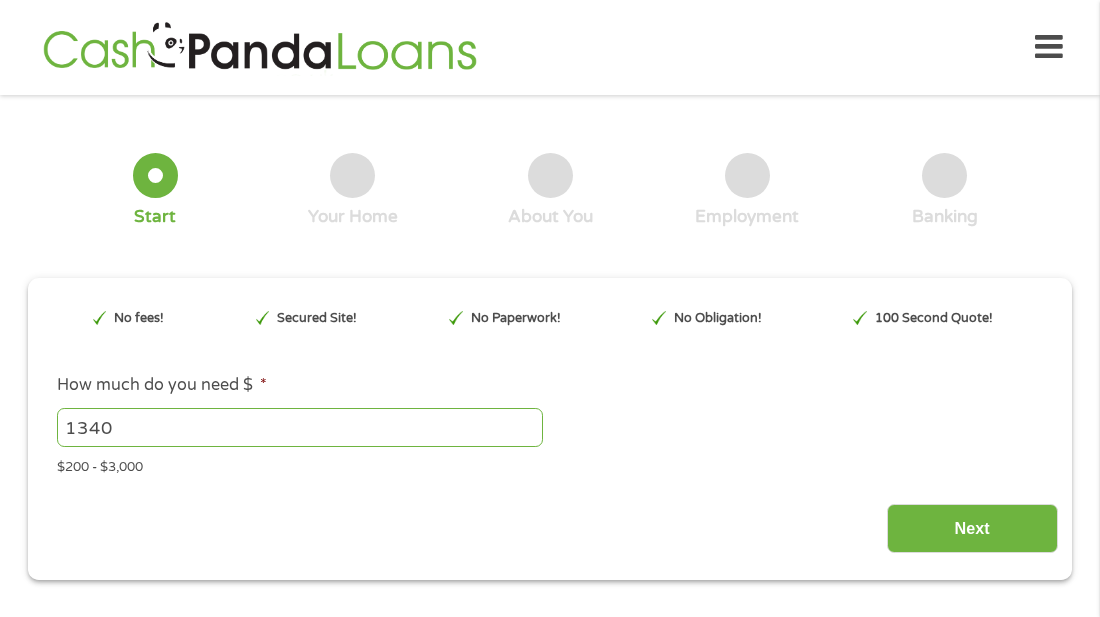 click on "1340" at bounding box center (300, 427) 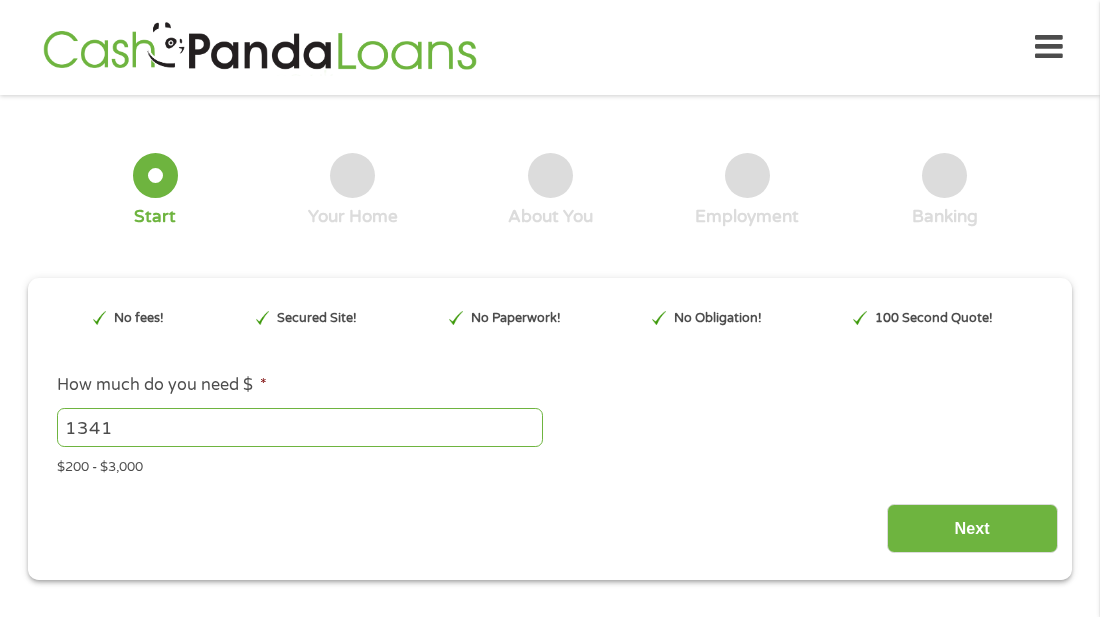 click on "1341" at bounding box center [300, 427] 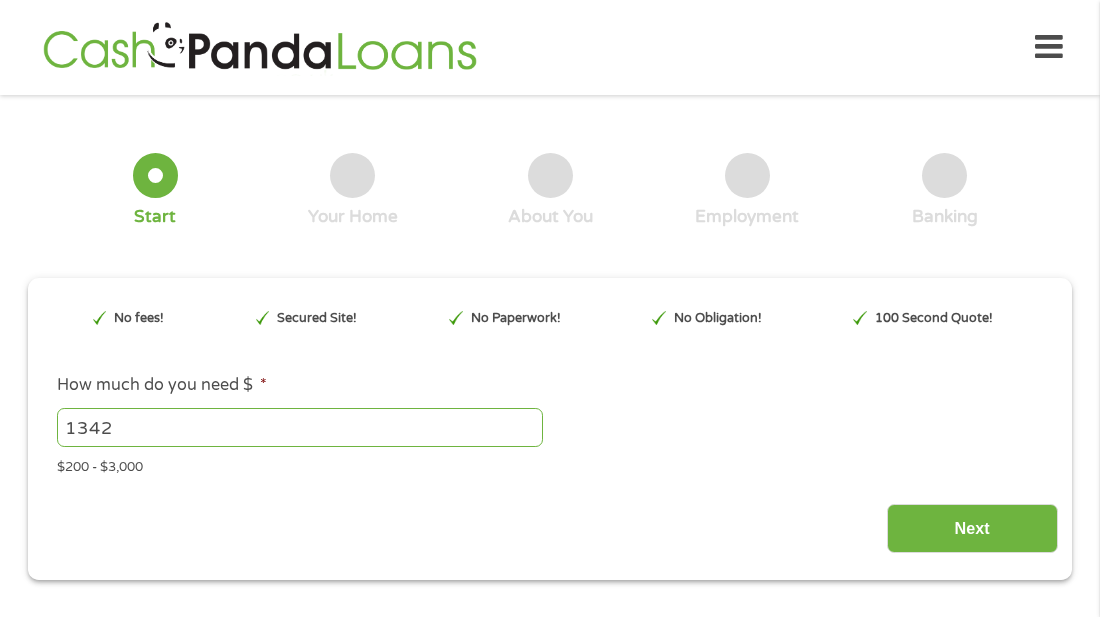 click on "1342" at bounding box center [300, 427] 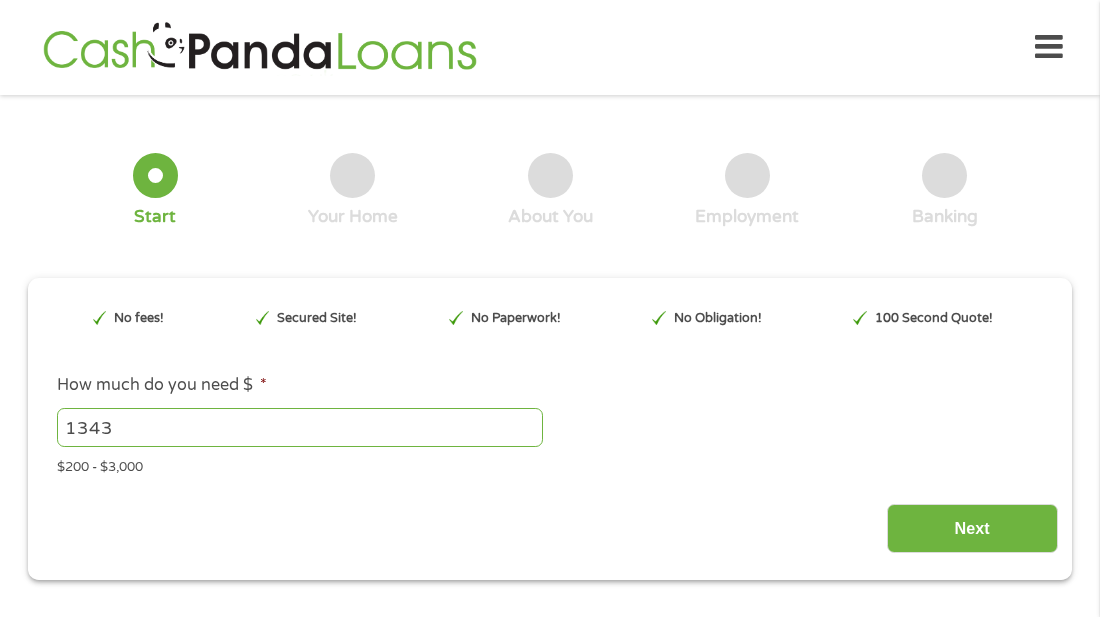 click on "1343" at bounding box center (300, 427) 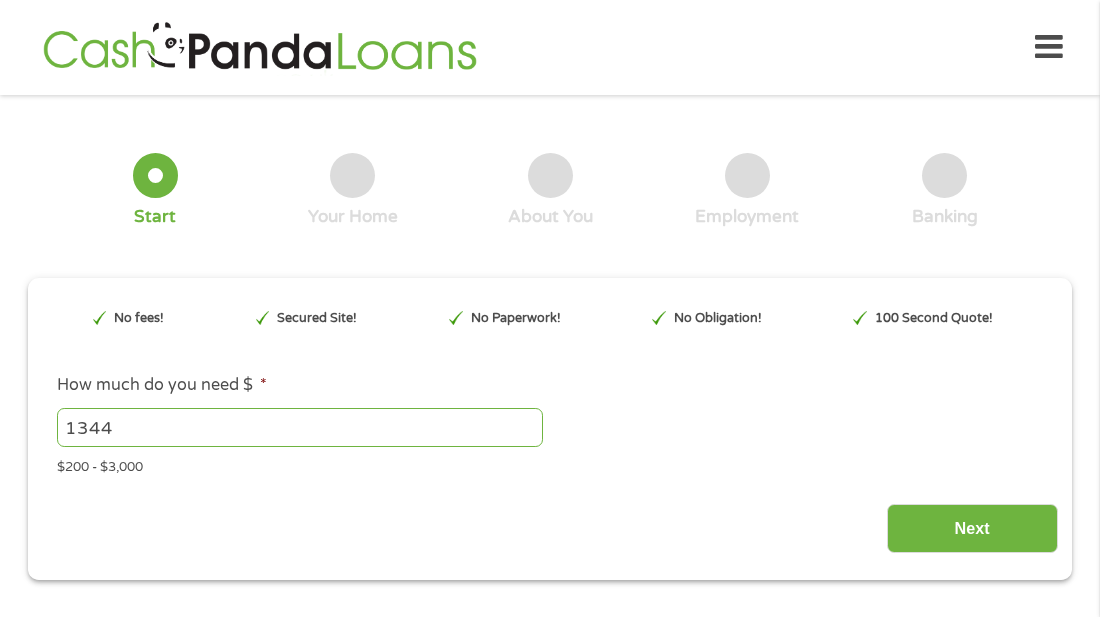 click on "1344" at bounding box center (300, 427) 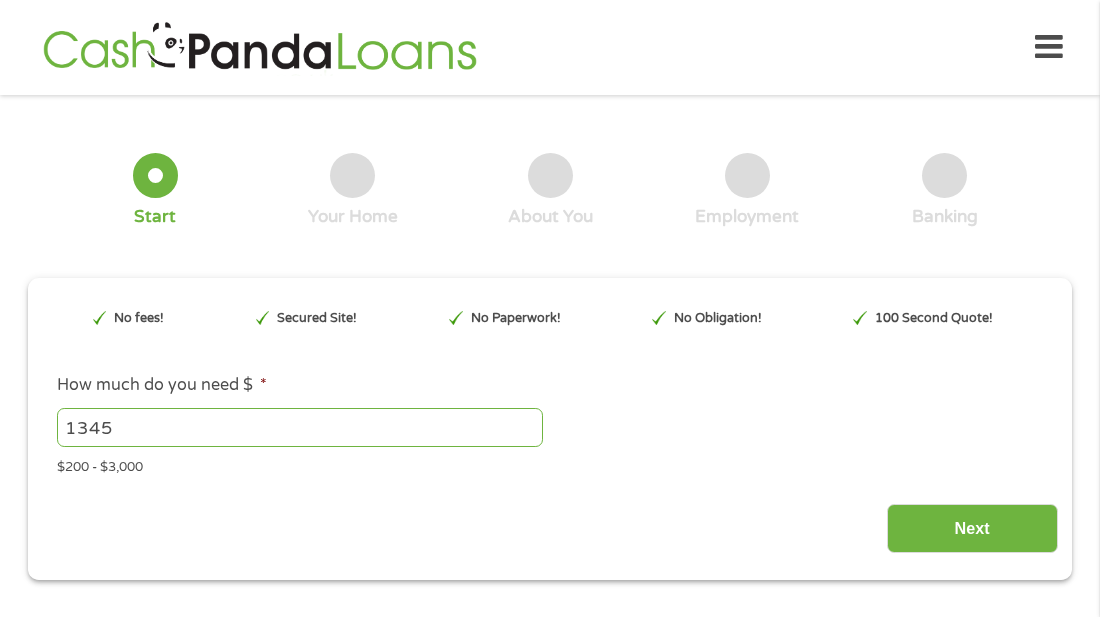 click on "1345" at bounding box center [300, 427] 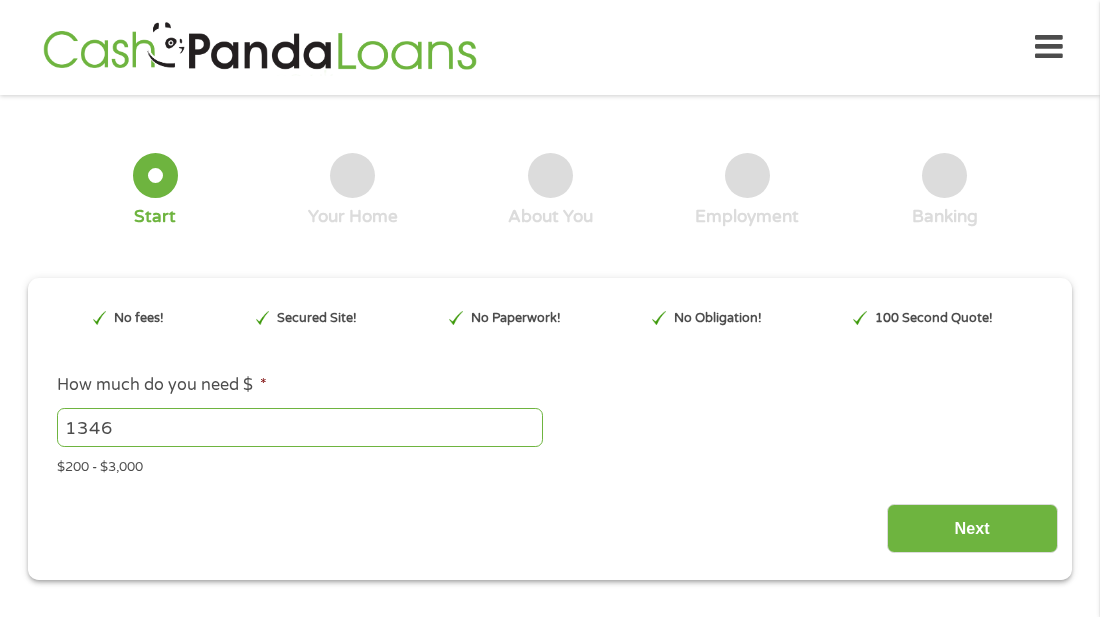 click on "1346" at bounding box center [300, 427] 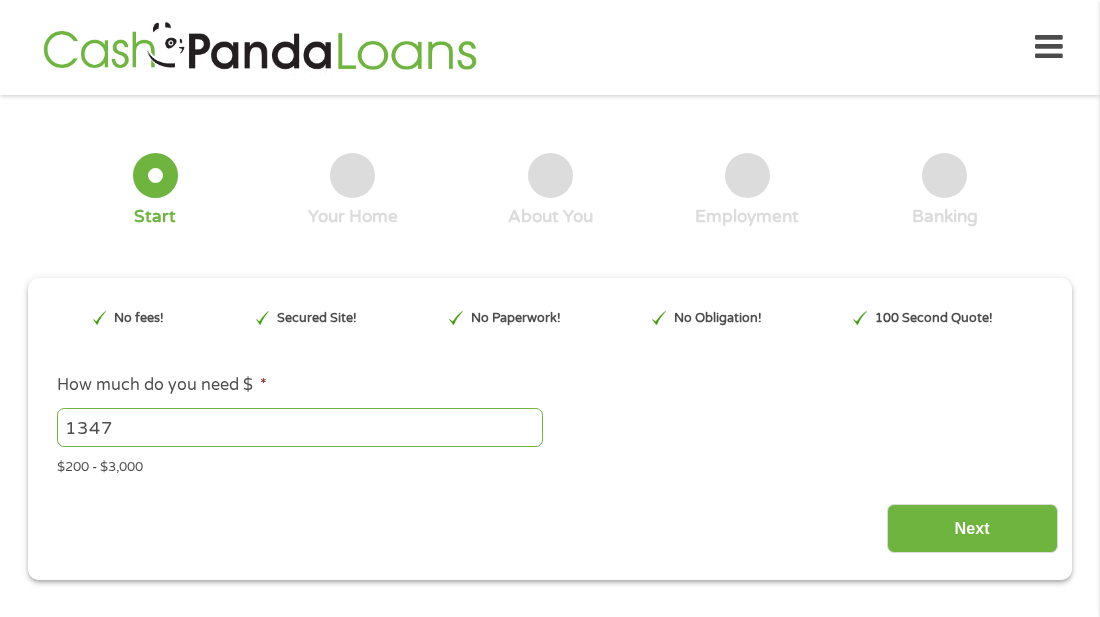 click on "1347" at bounding box center [300, 427] 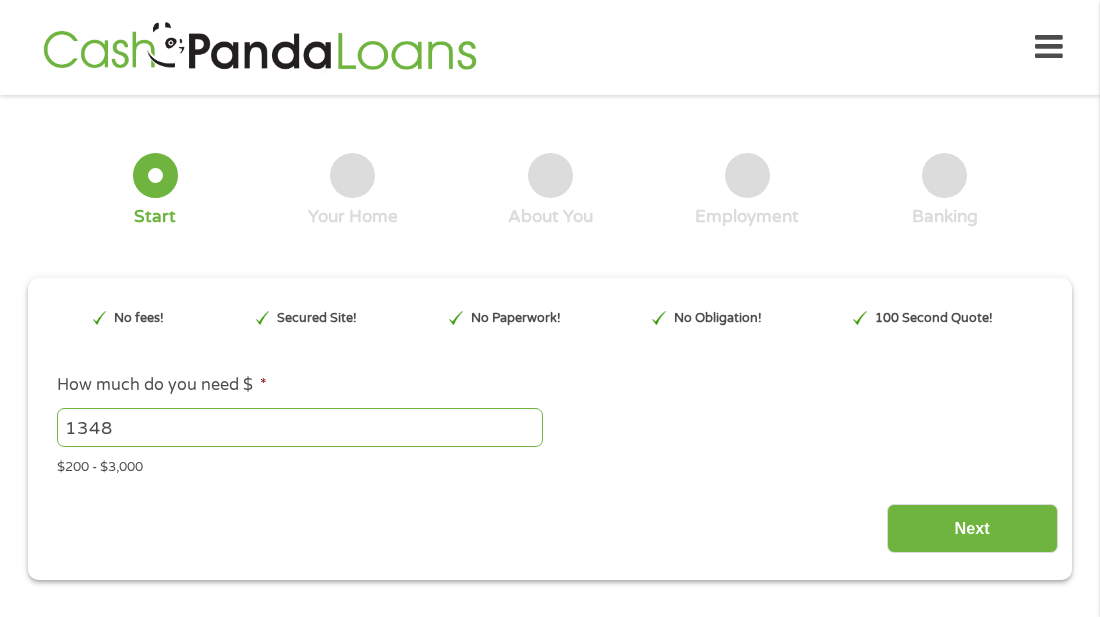 click on "1348" at bounding box center [300, 427] 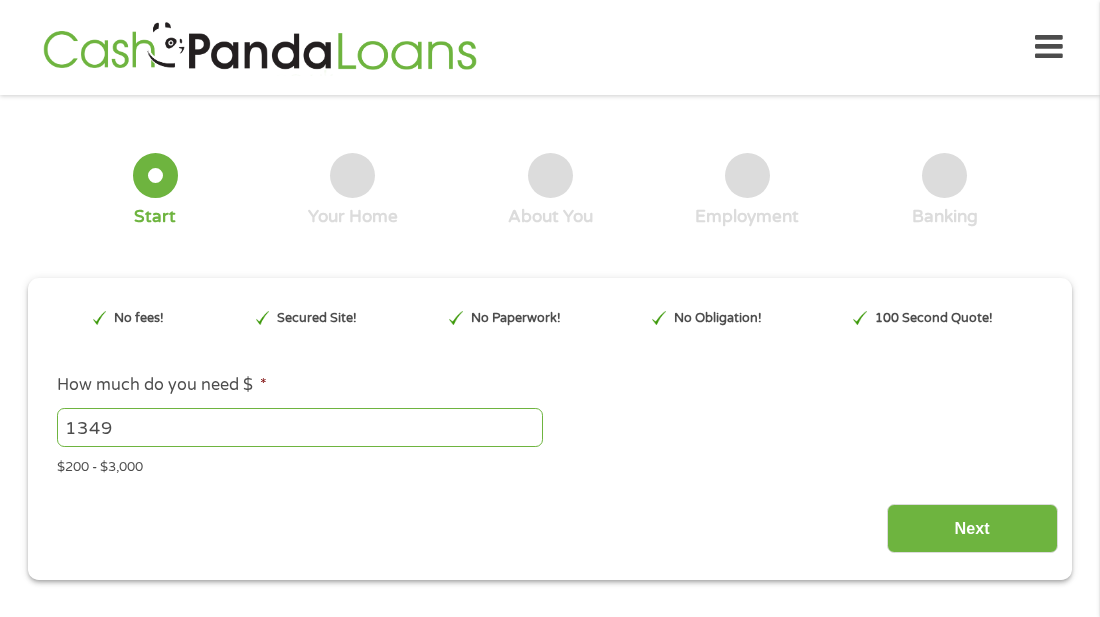 click on "1349" at bounding box center (300, 427) 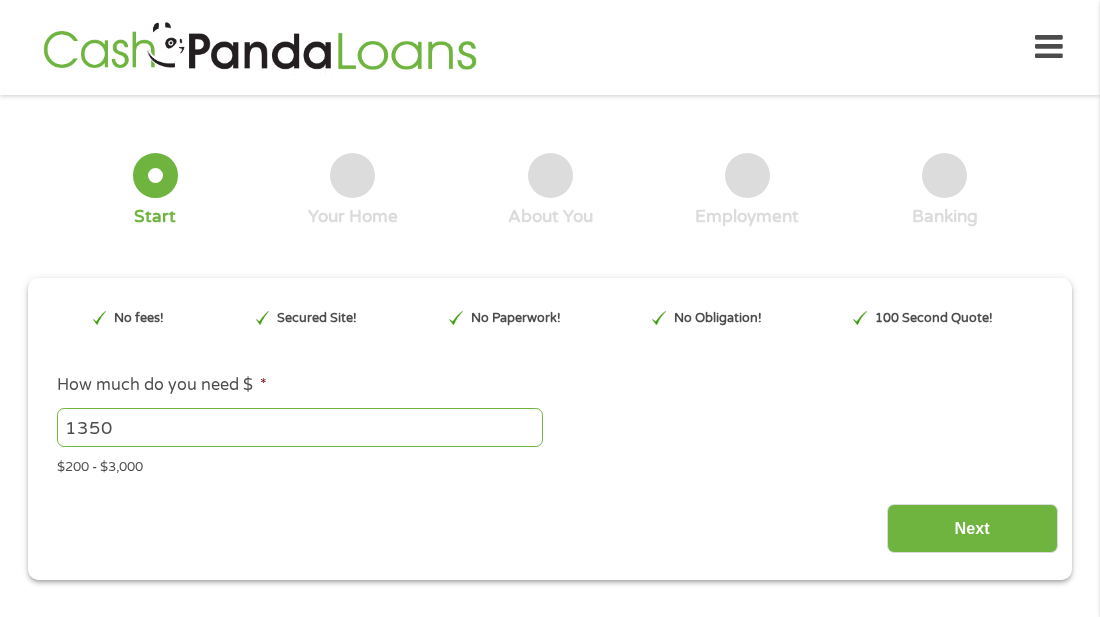 click on "1350" at bounding box center [300, 427] 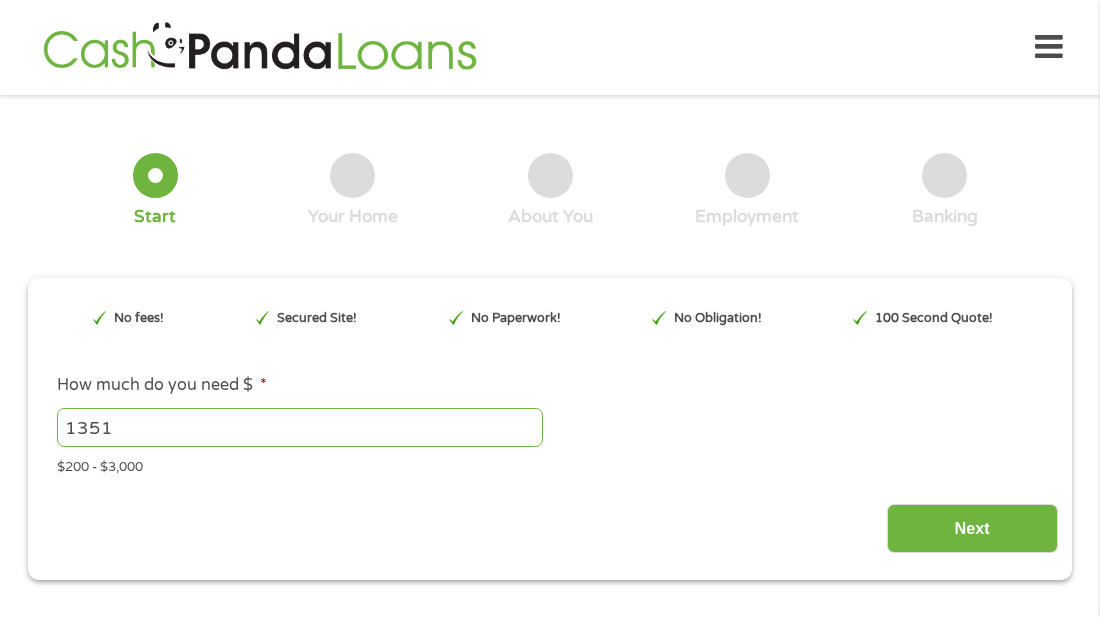 click on "1351" at bounding box center (300, 427) 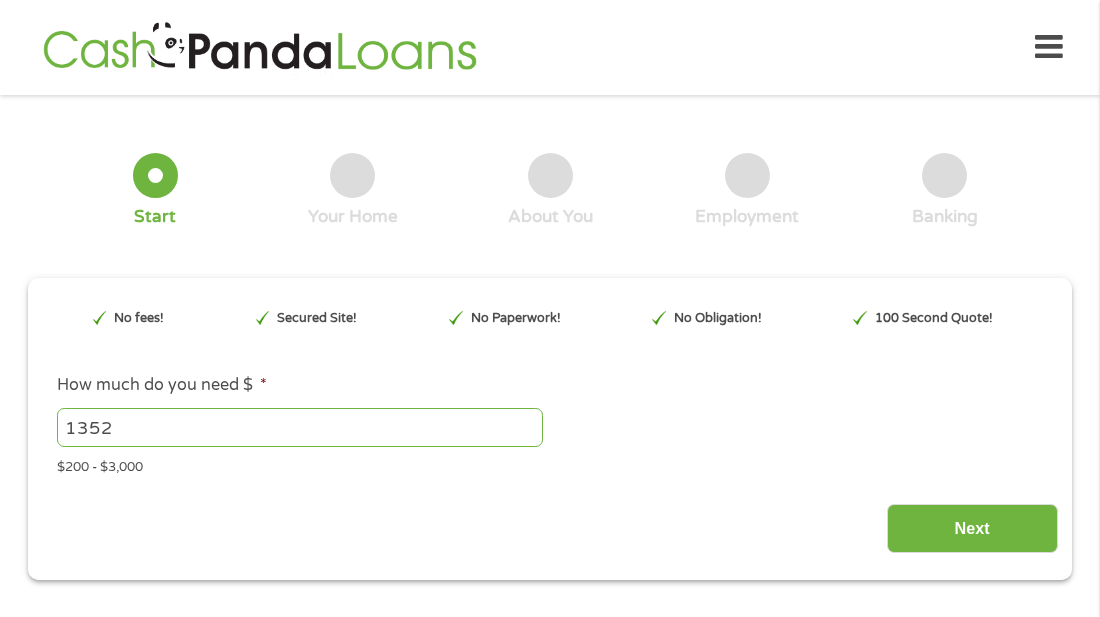 click on "1352" at bounding box center [300, 427] 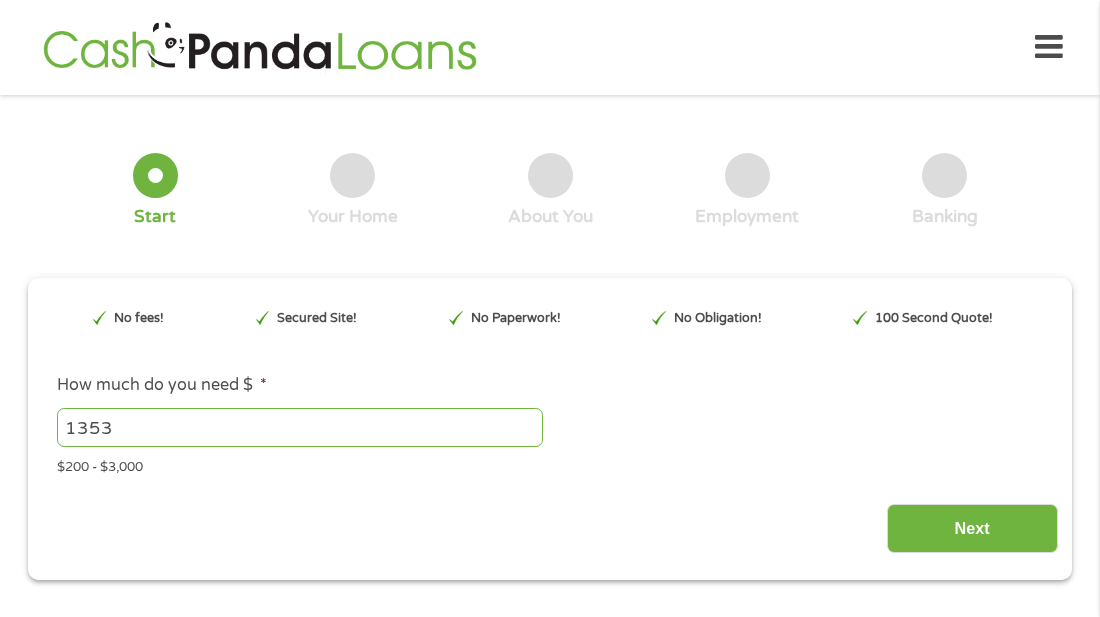 click on "1353" at bounding box center [300, 427] 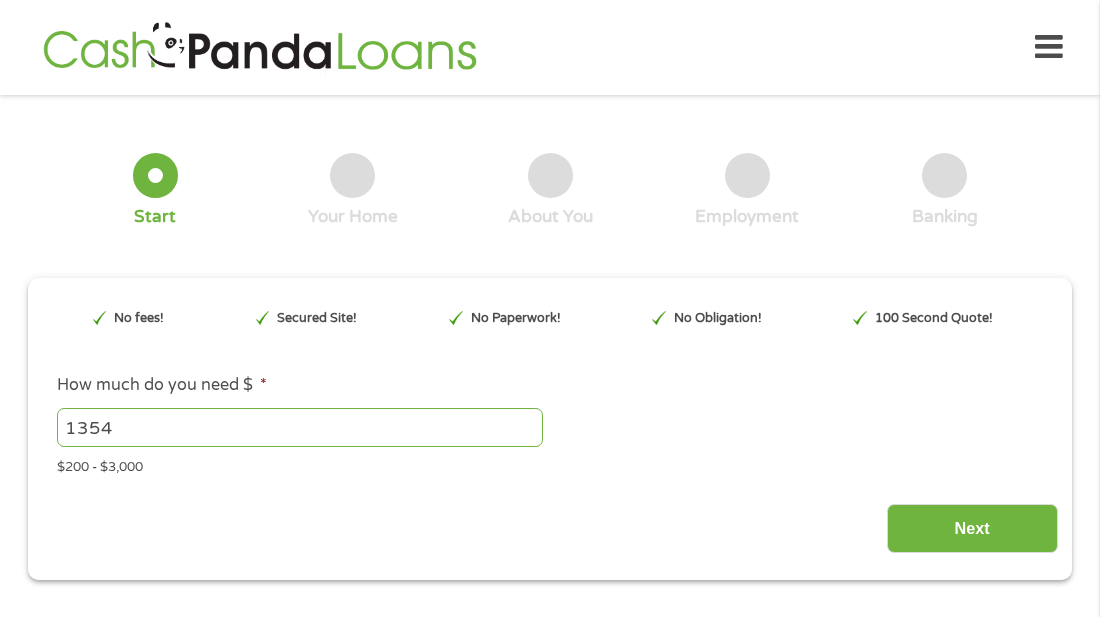 click on "1354" at bounding box center (300, 427) 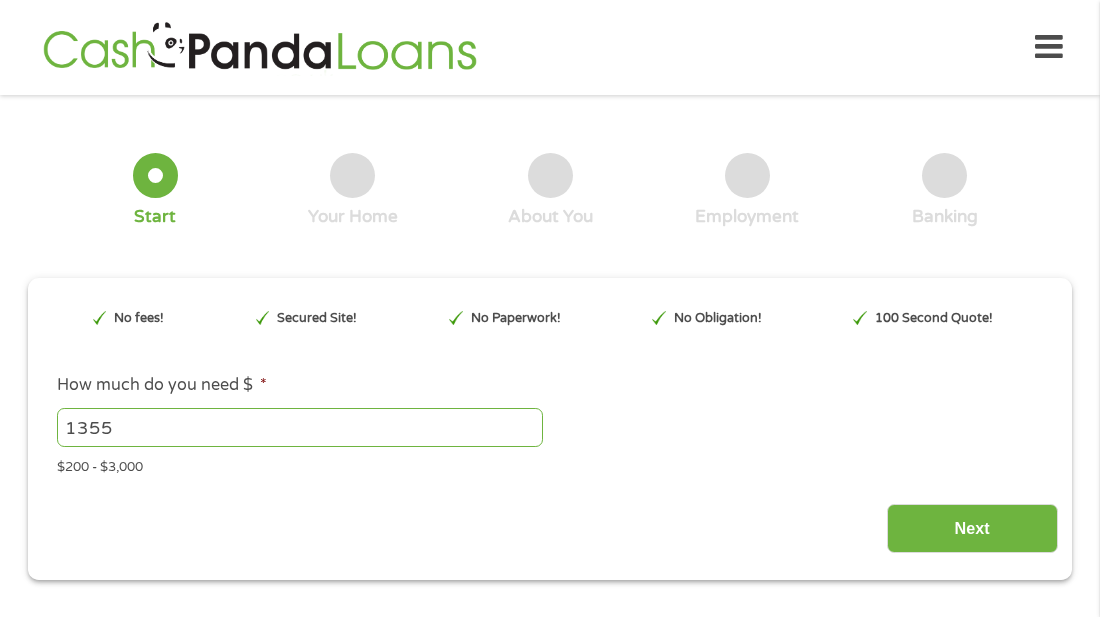click on "1355" at bounding box center (300, 427) 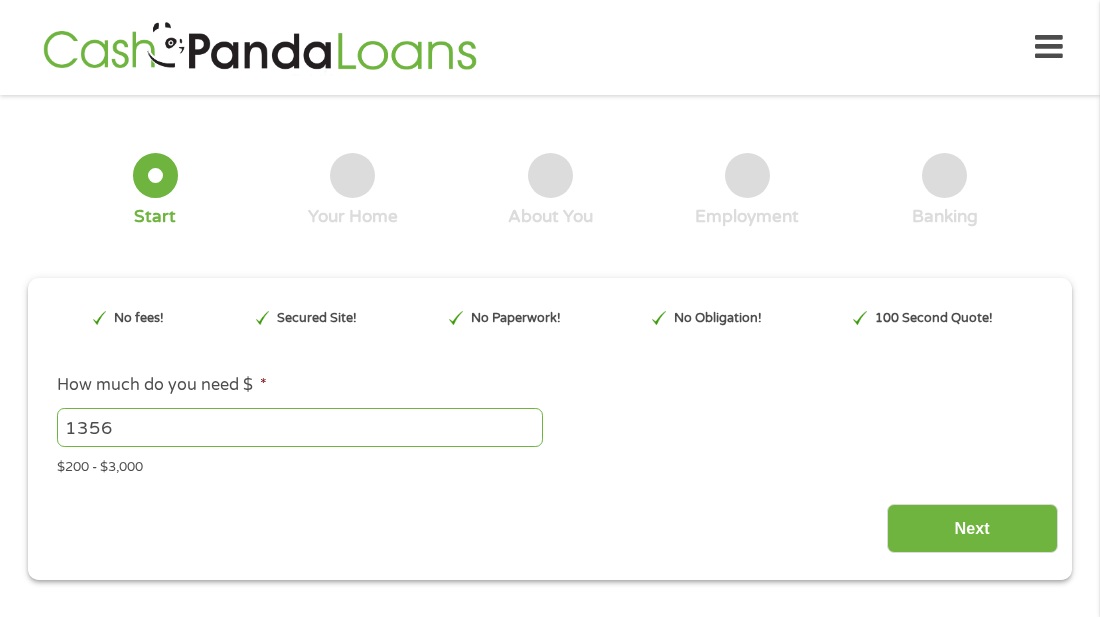 click on "1356" at bounding box center [300, 427] 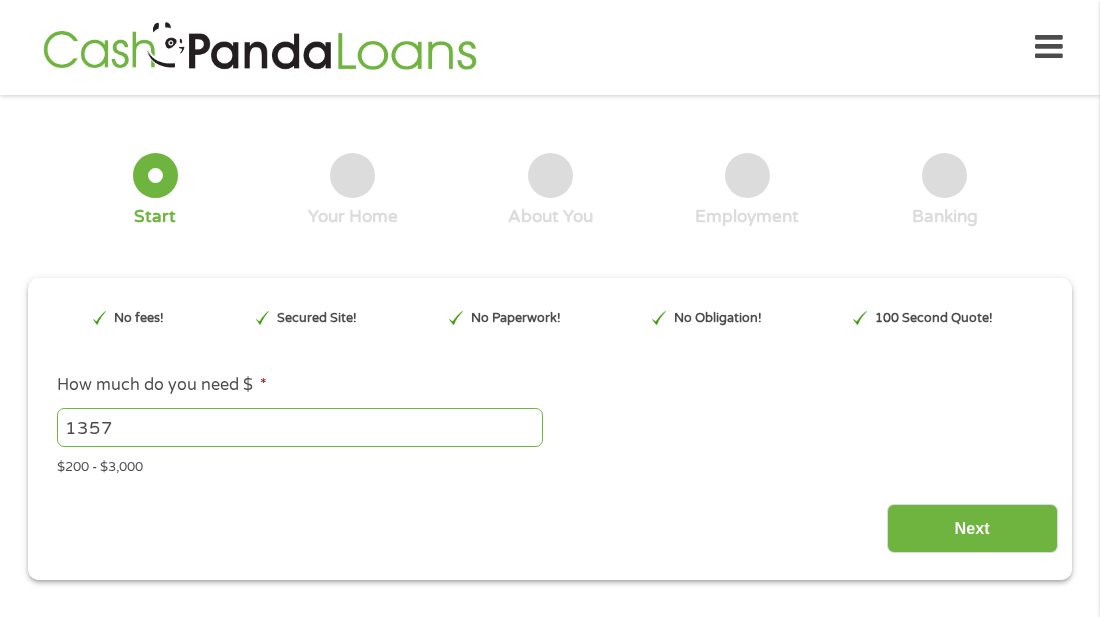 click on "1357" at bounding box center [300, 427] 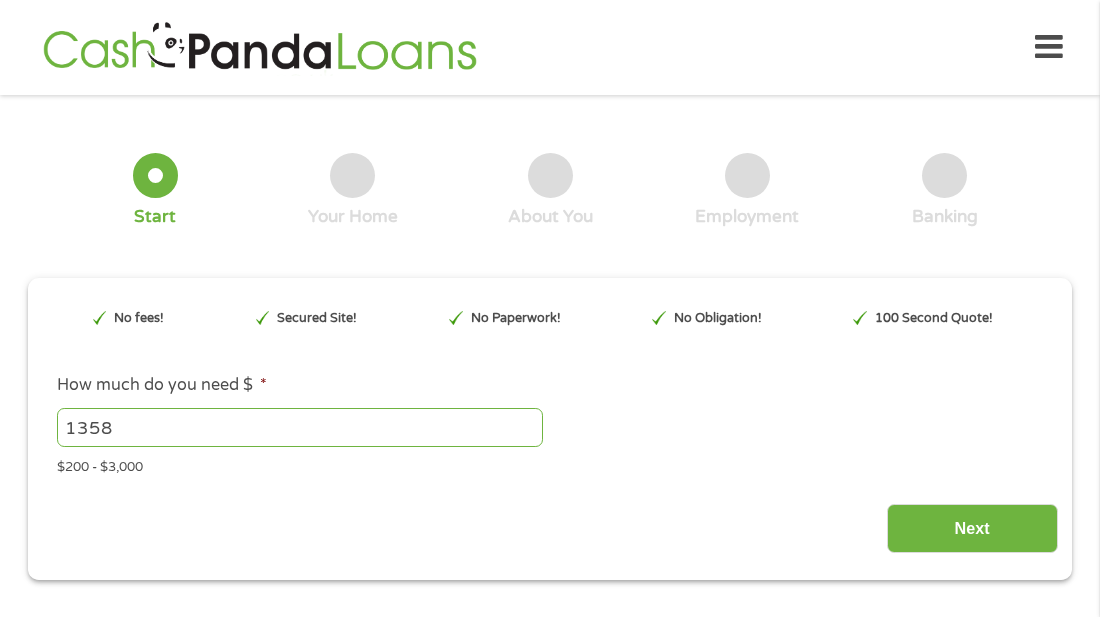 click on "1358" at bounding box center (300, 427) 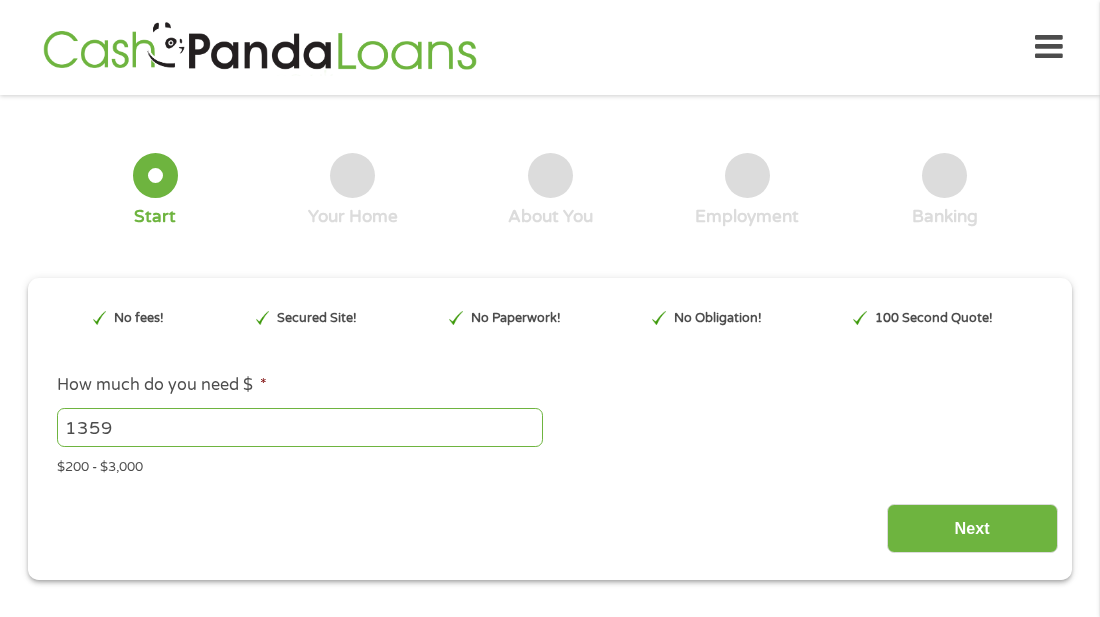 click on "1359" at bounding box center (300, 427) 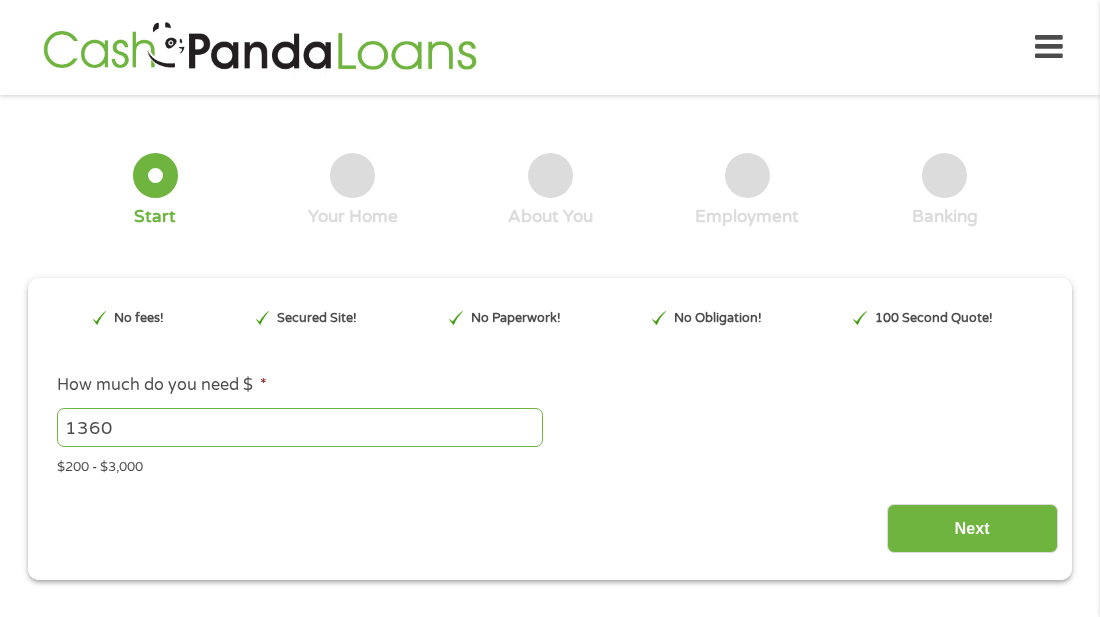 click on "1360" at bounding box center [300, 427] 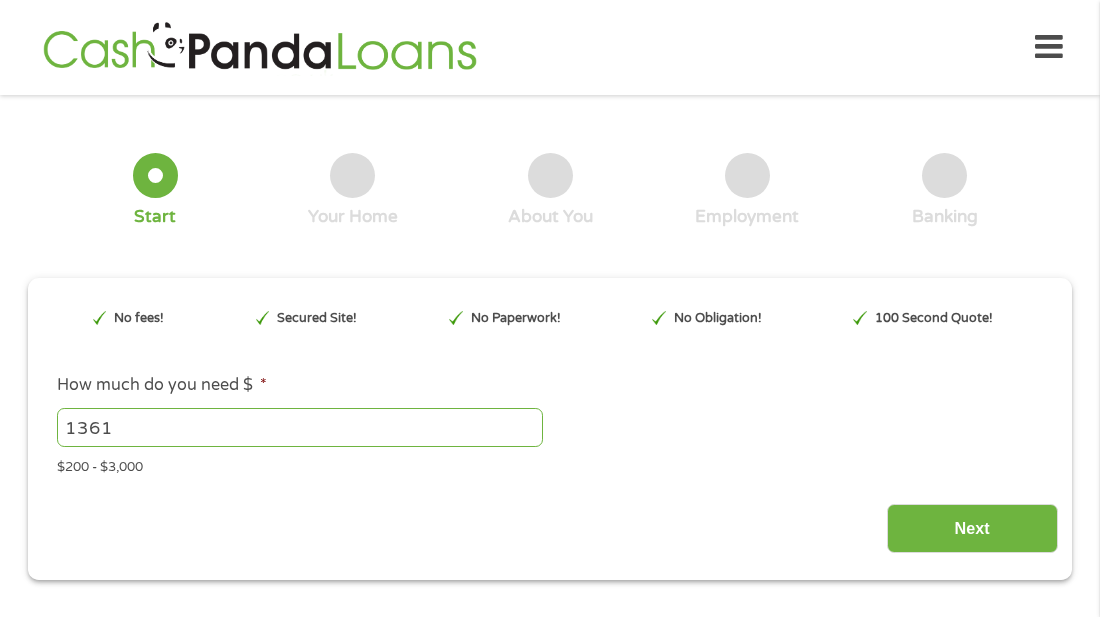 click on "1361" at bounding box center [300, 427] 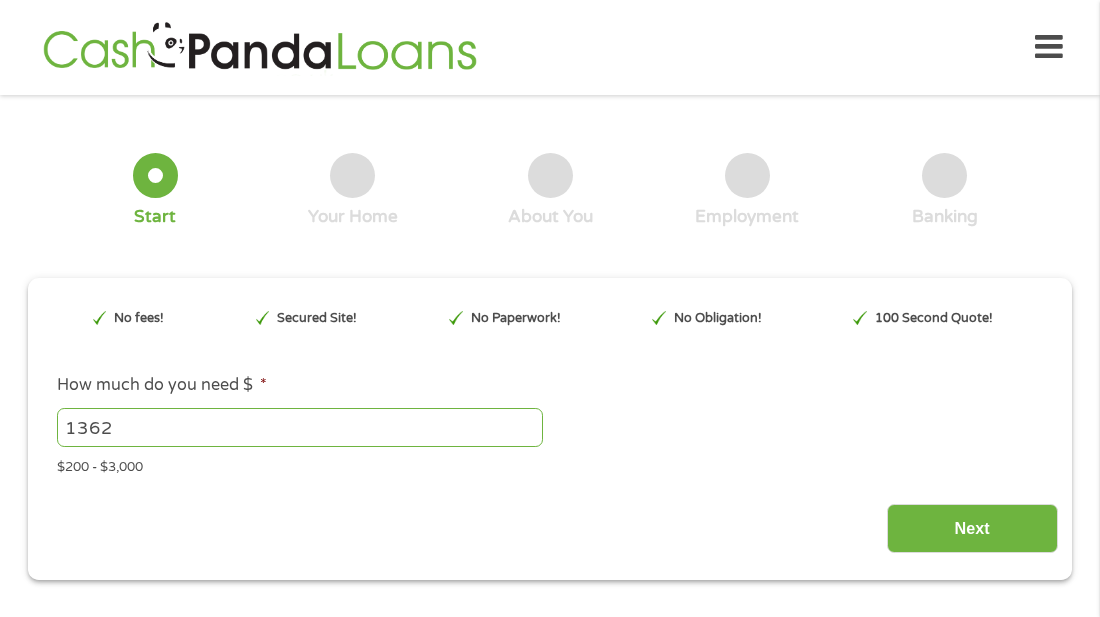 click on "1362" at bounding box center [300, 427] 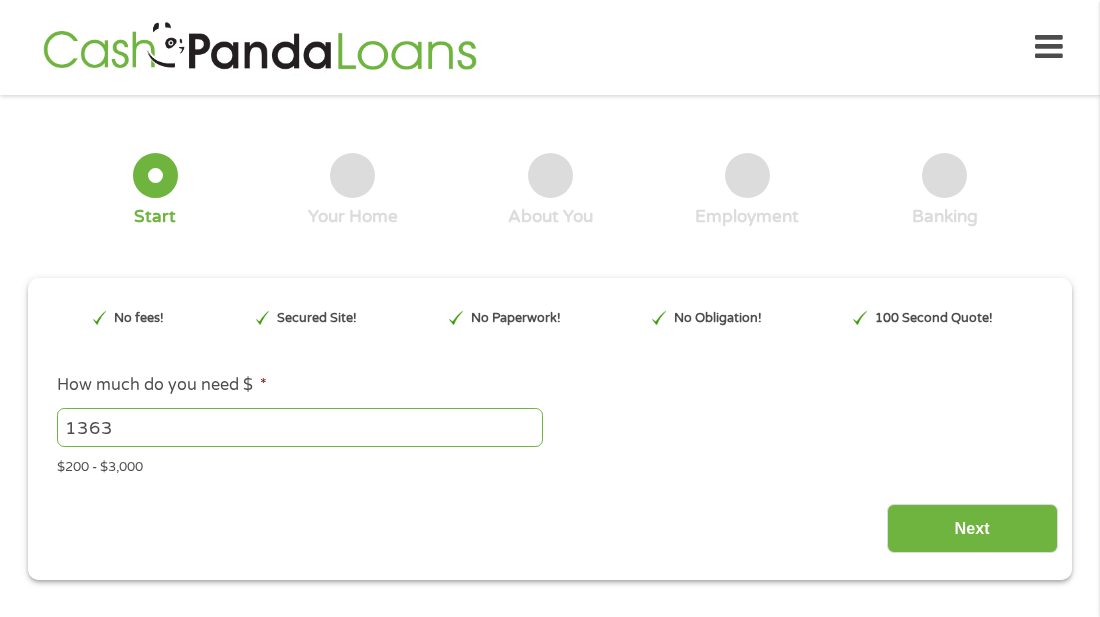click on "1363" at bounding box center [300, 427] 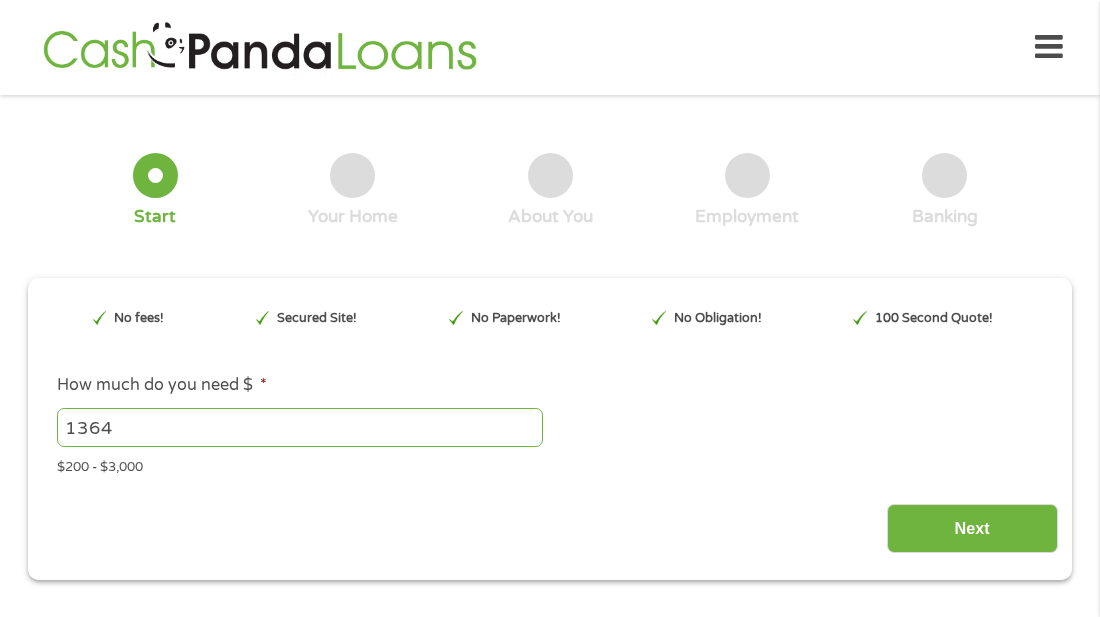 click on "1364" at bounding box center (300, 427) 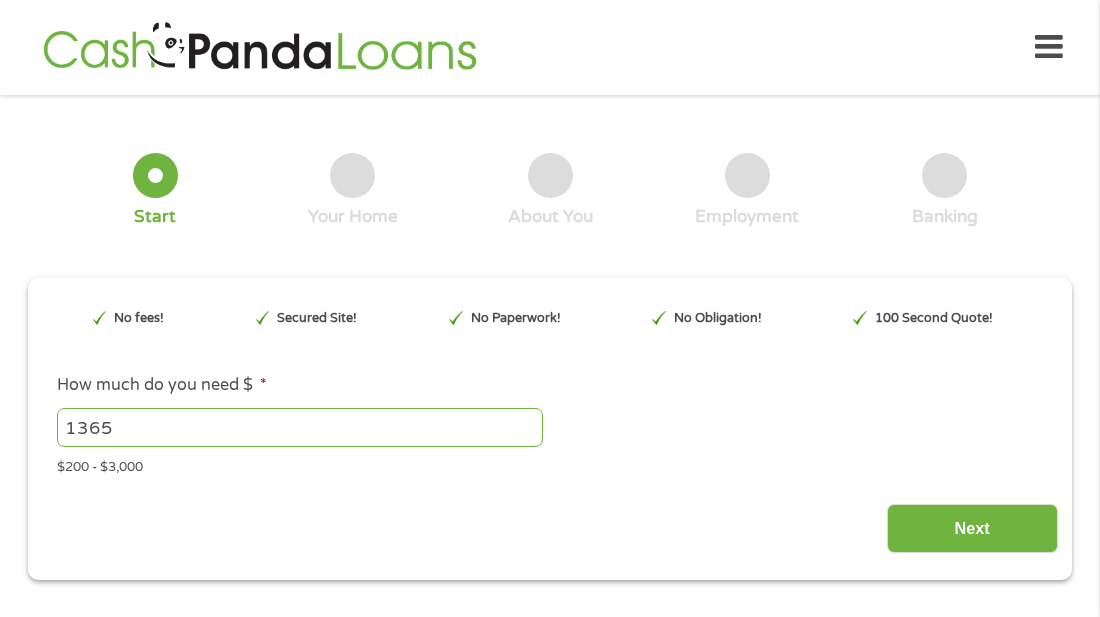 click on "1365" at bounding box center [300, 427] 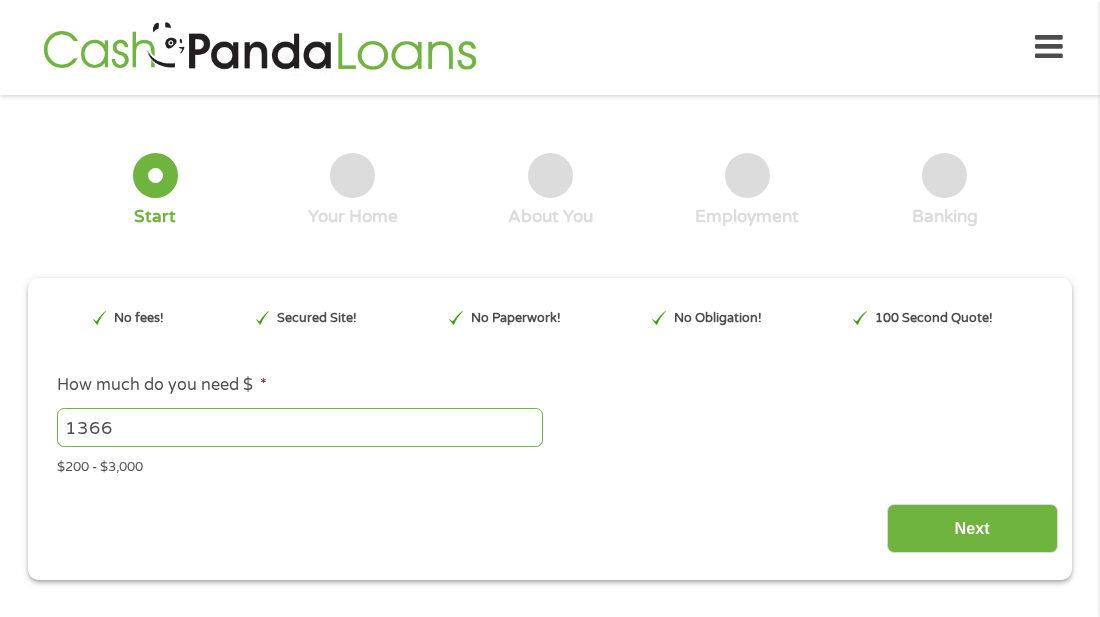 click on "1366" at bounding box center (300, 427) 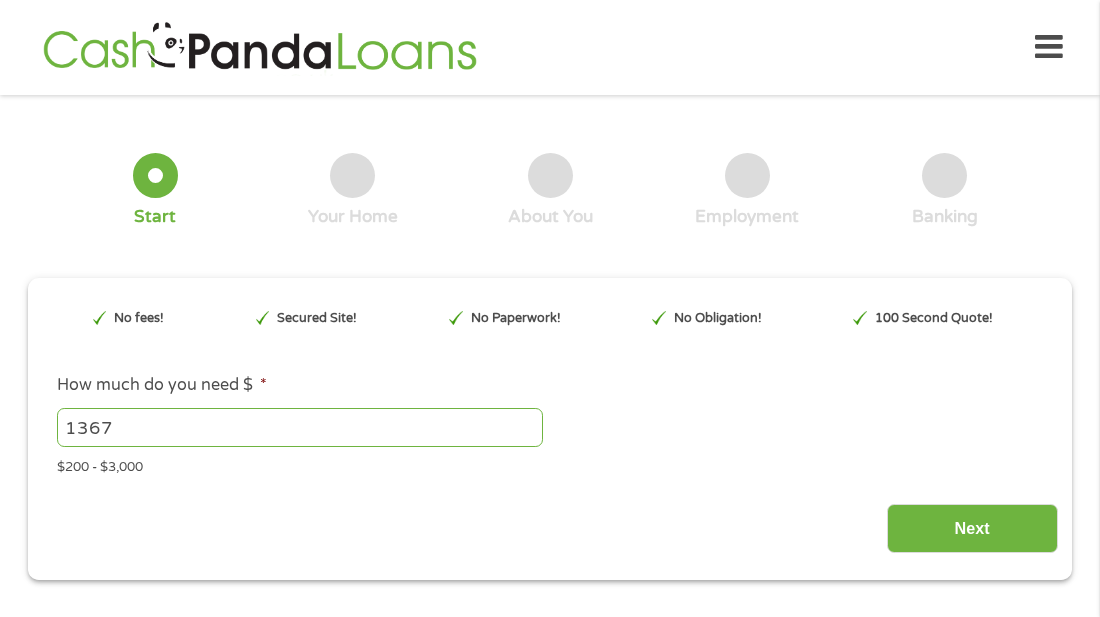 click on "1367" at bounding box center [300, 427] 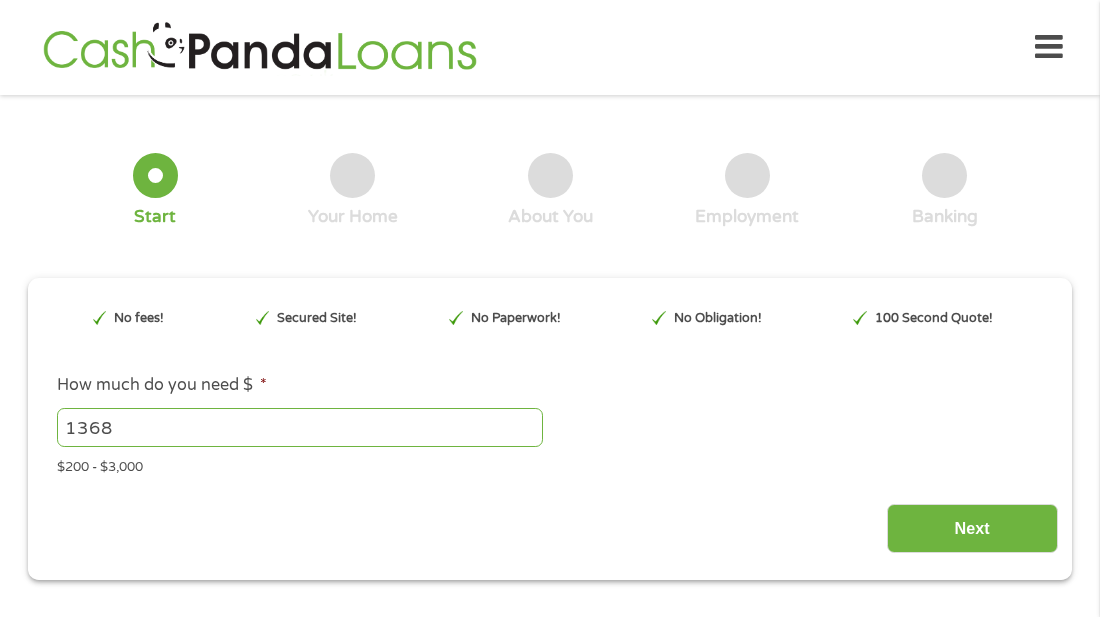 click on "1368" at bounding box center [300, 427] 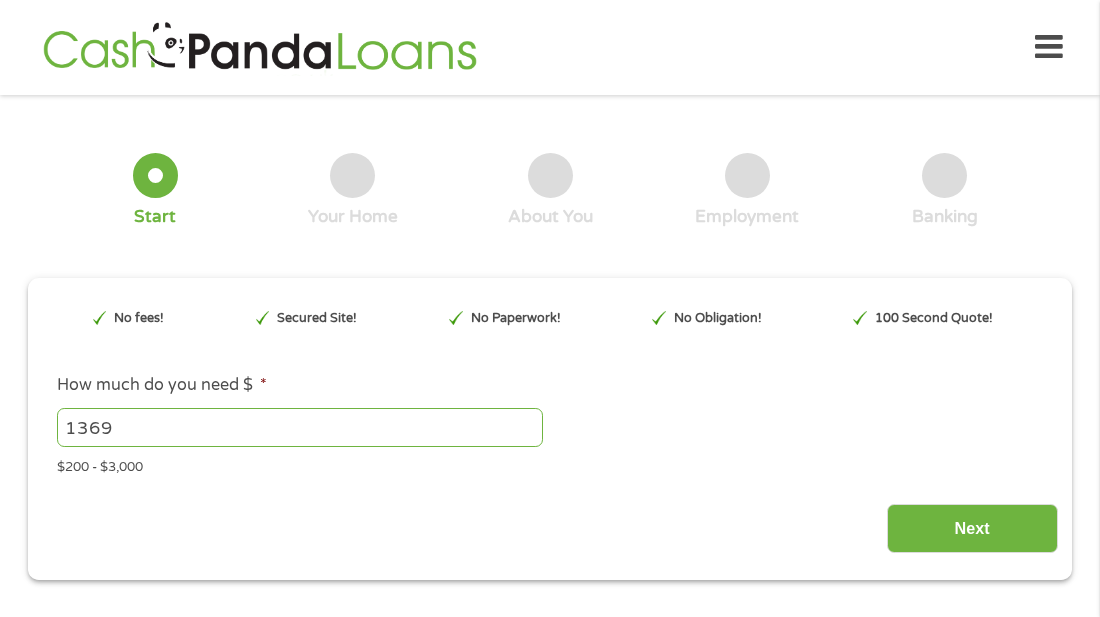 click on "1369" at bounding box center [300, 427] 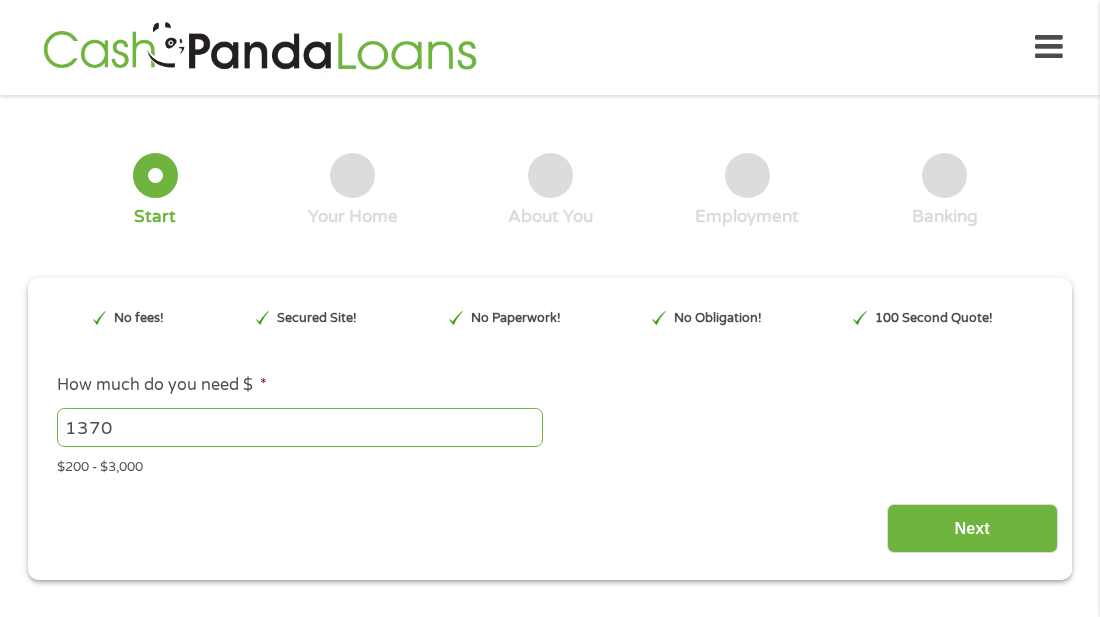 click on "1370" at bounding box center [300, 427] 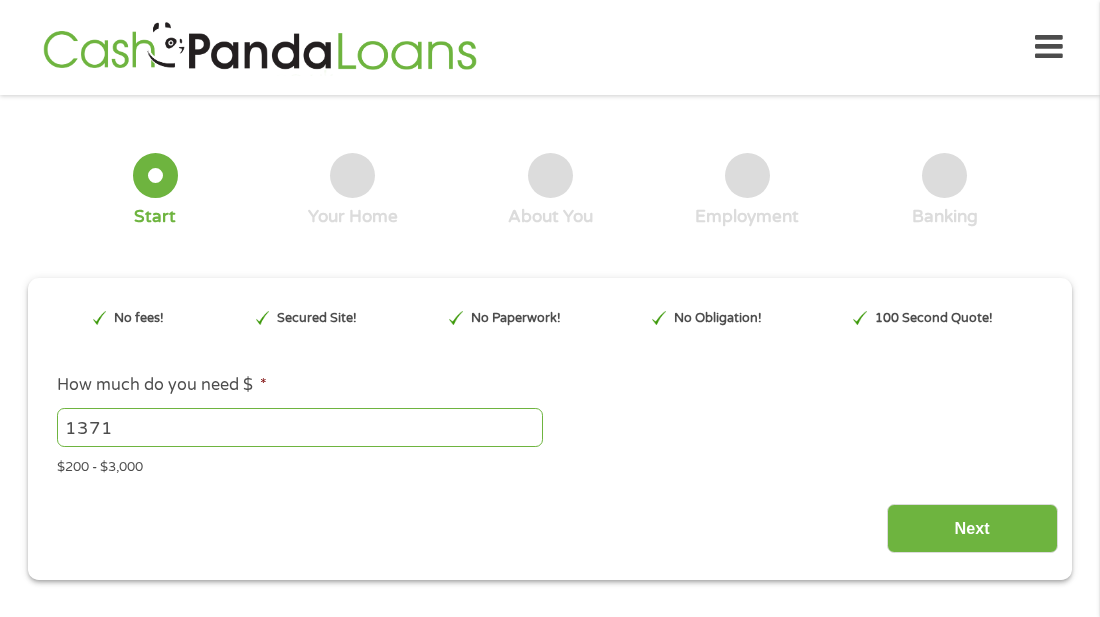 click on "1371" at bounding box center (300, 427) 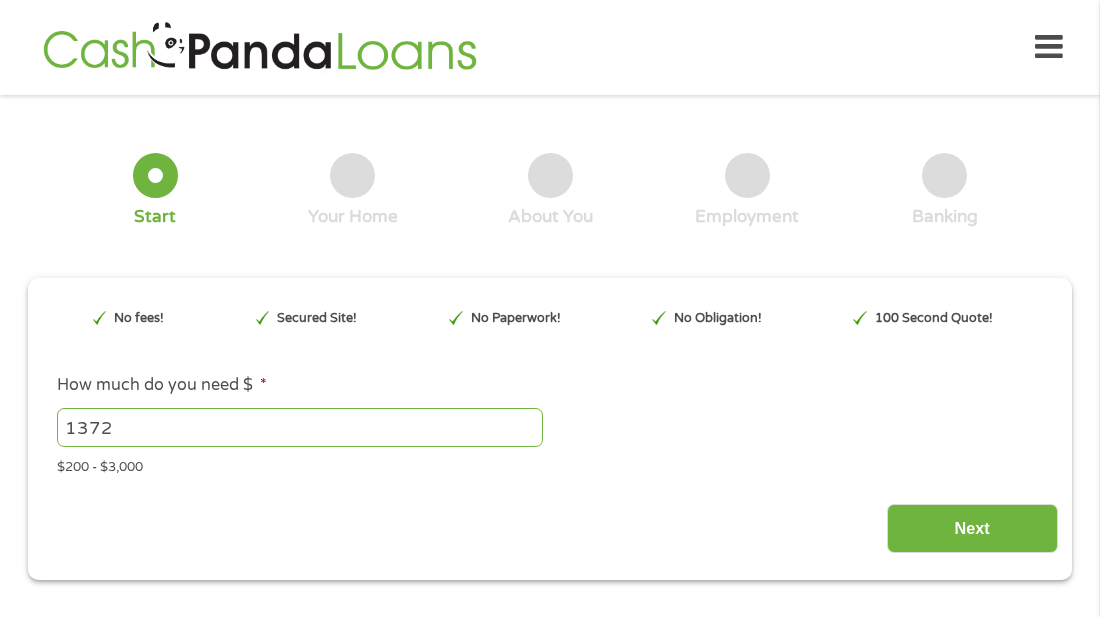 click on "1372" at bounding box center (300, 427) 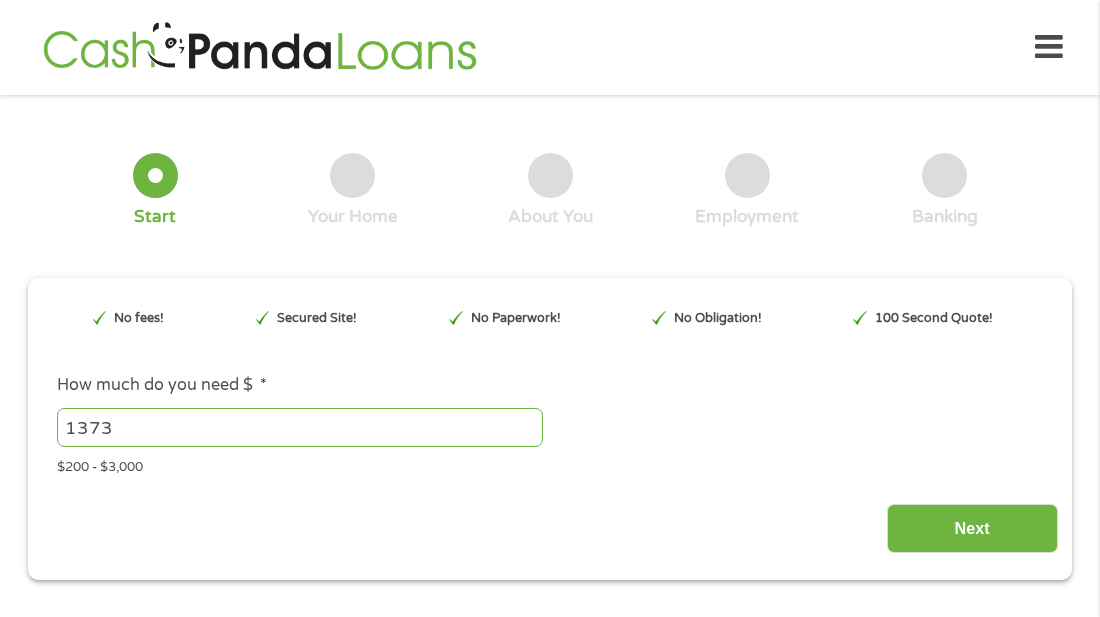 click on "1373" at bounding box center (300, 427) 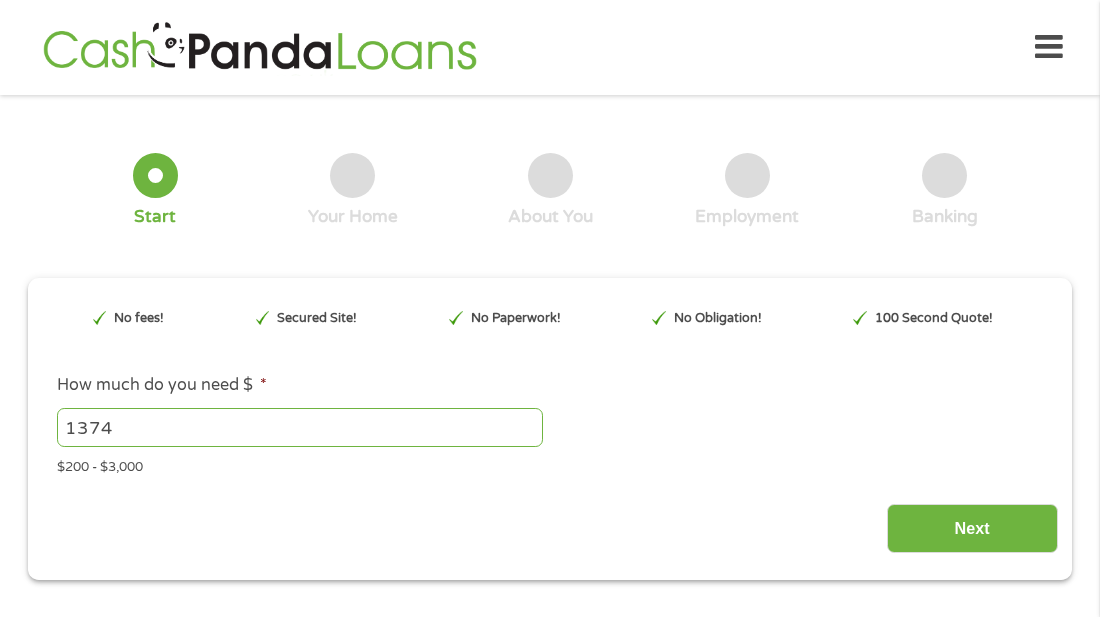 click on "1374" at bounding box center (300, 427) 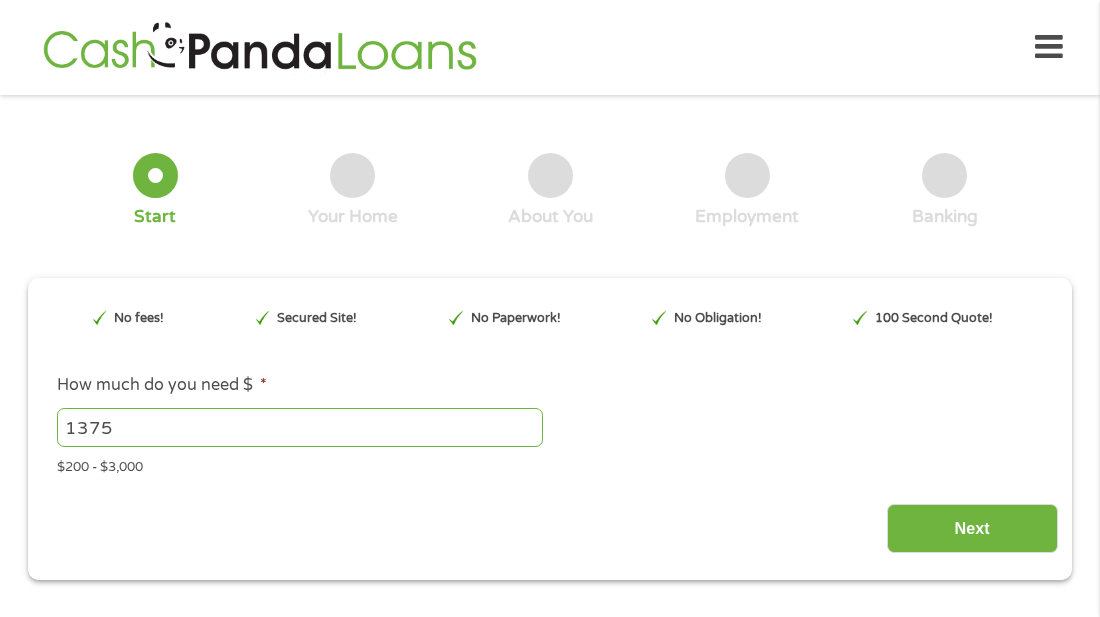 click on "1375" at bounding box center [300, 427] 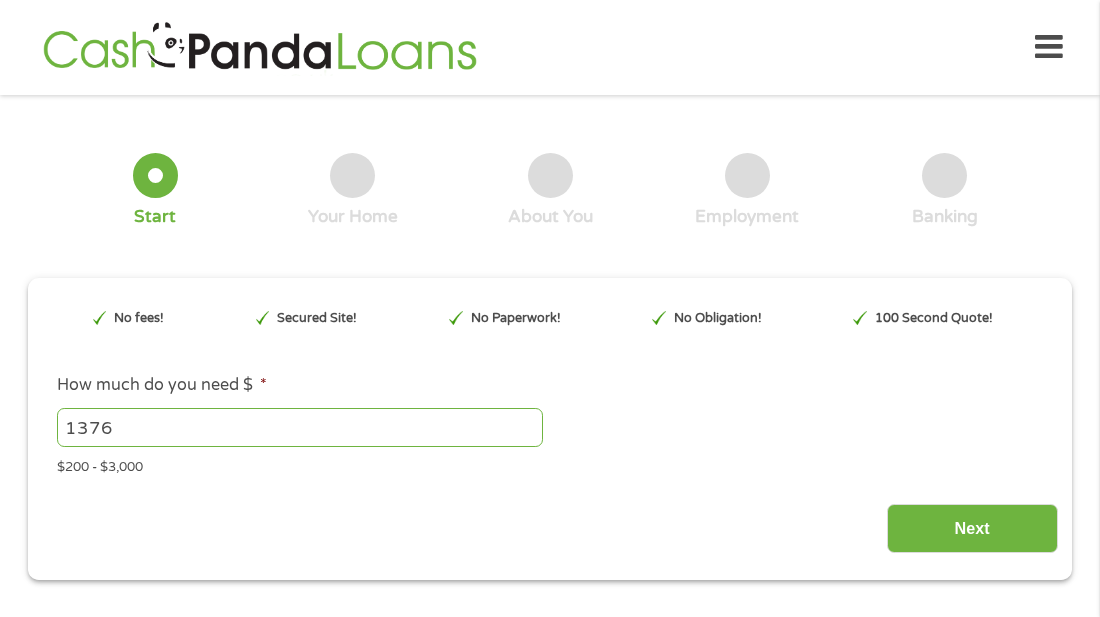 click on "1376" at bounding box center (300, 427) 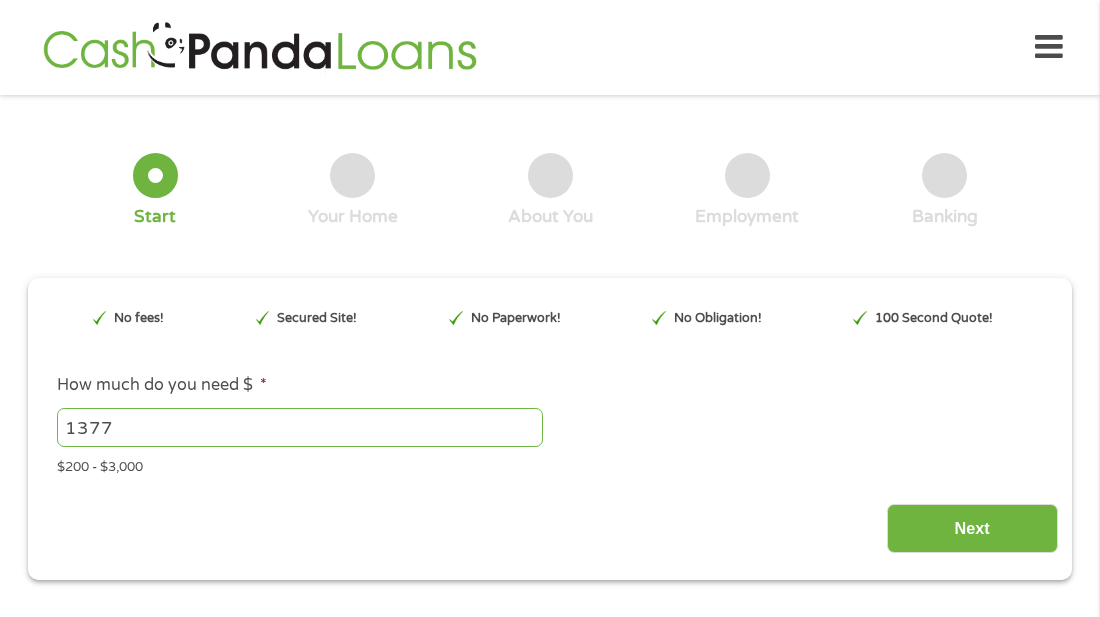 click on "1377" at bounding box center (300, 427) 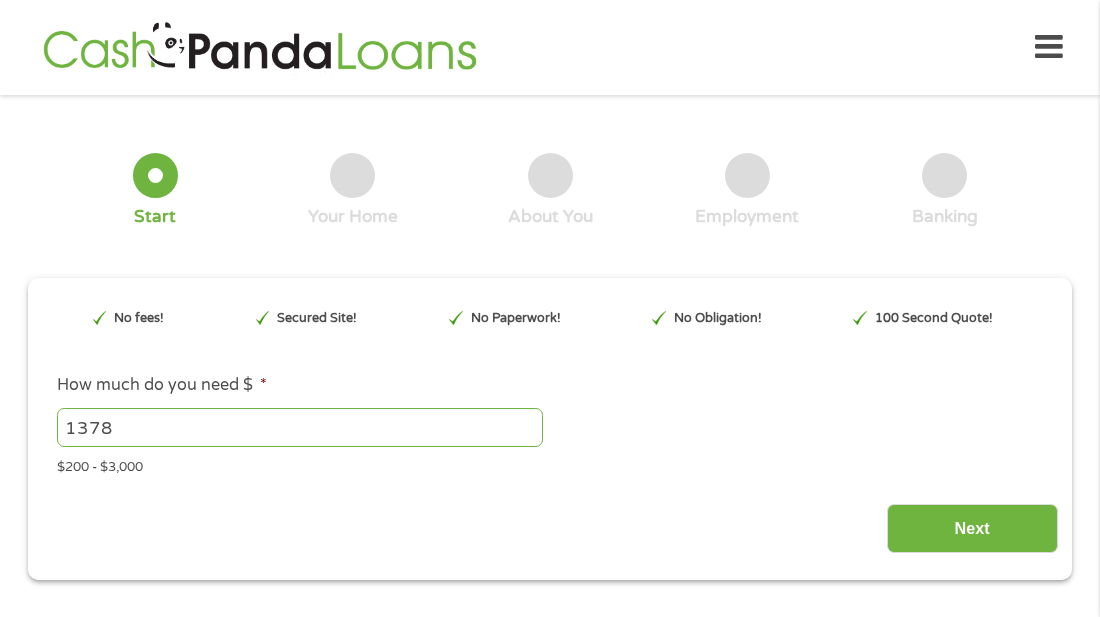click on "1378" at bounding box center (300, 427) 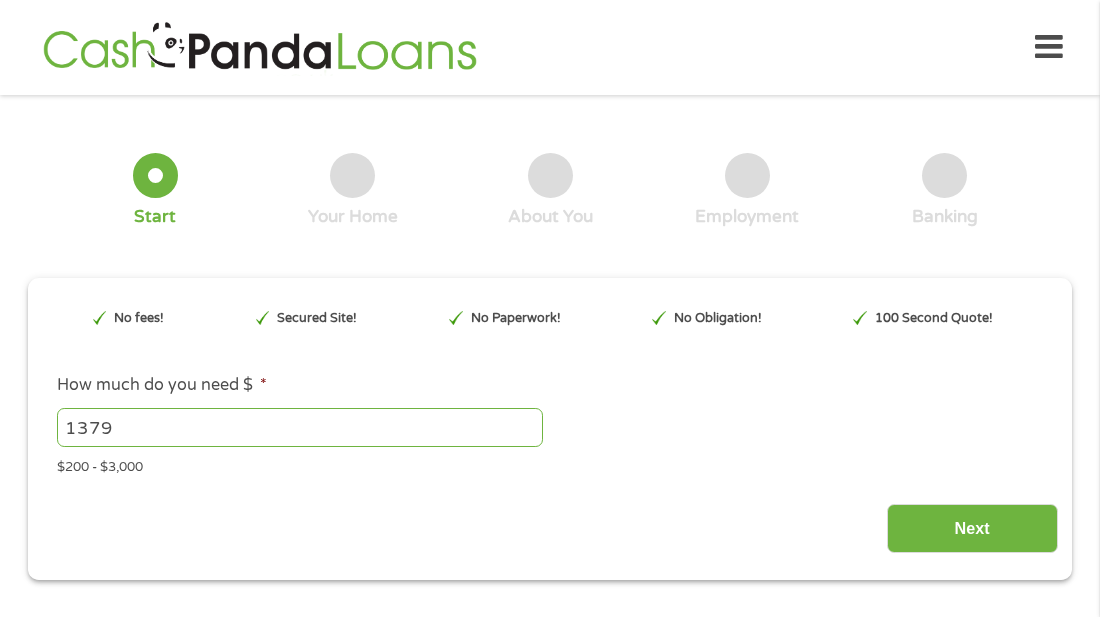 click on "1379" at bounding box center (300, 427) 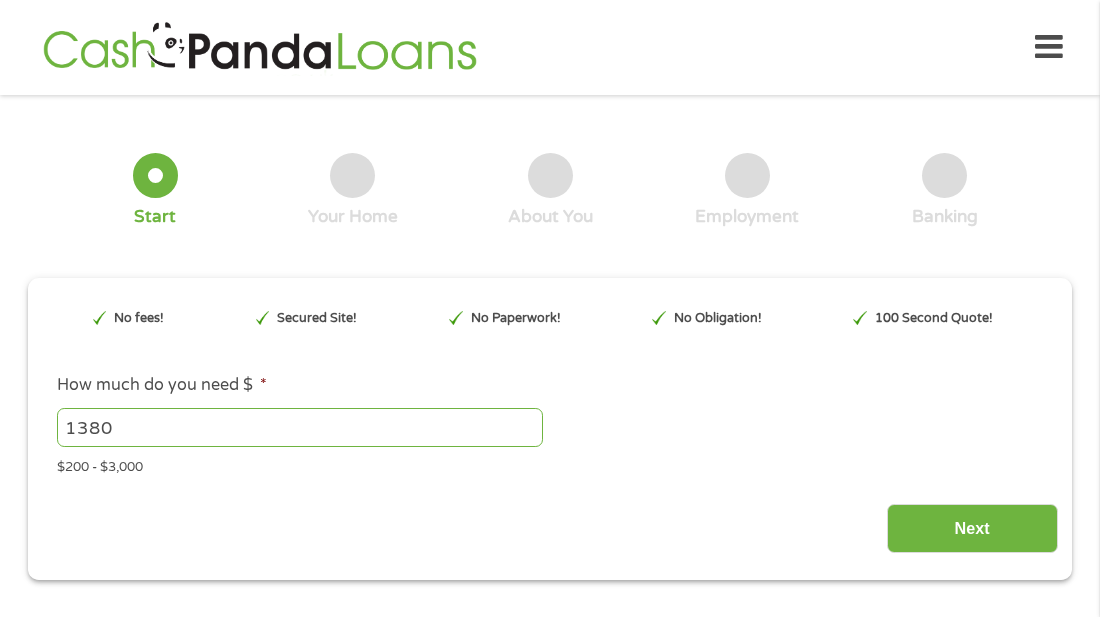 click on "1380" at bounding box center [300, 427] 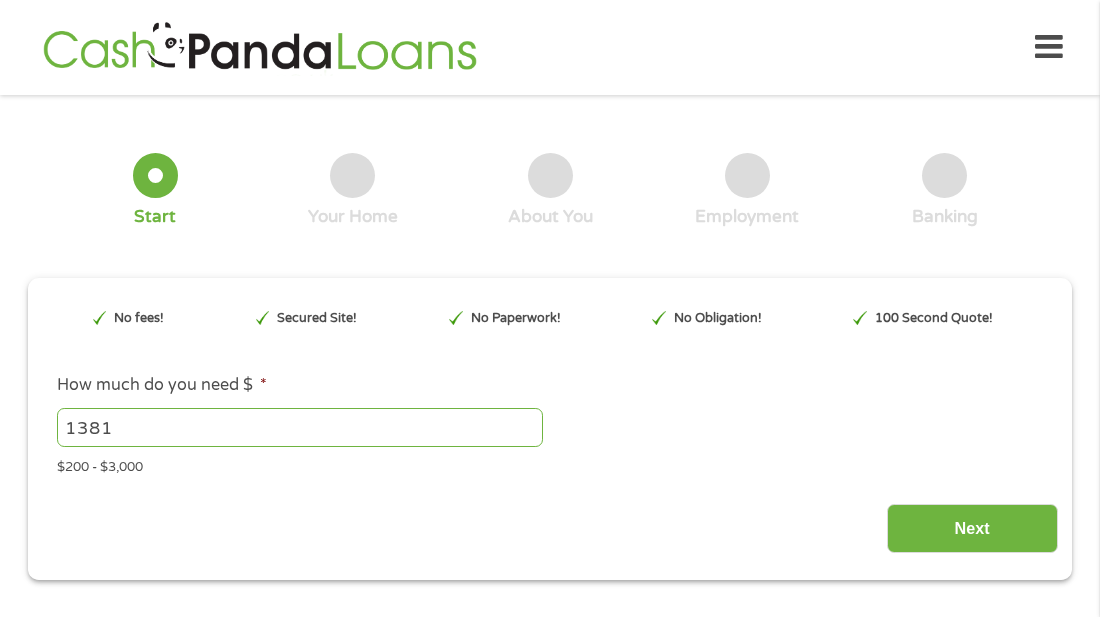 click on "1381" at bounding box center (300, 427) 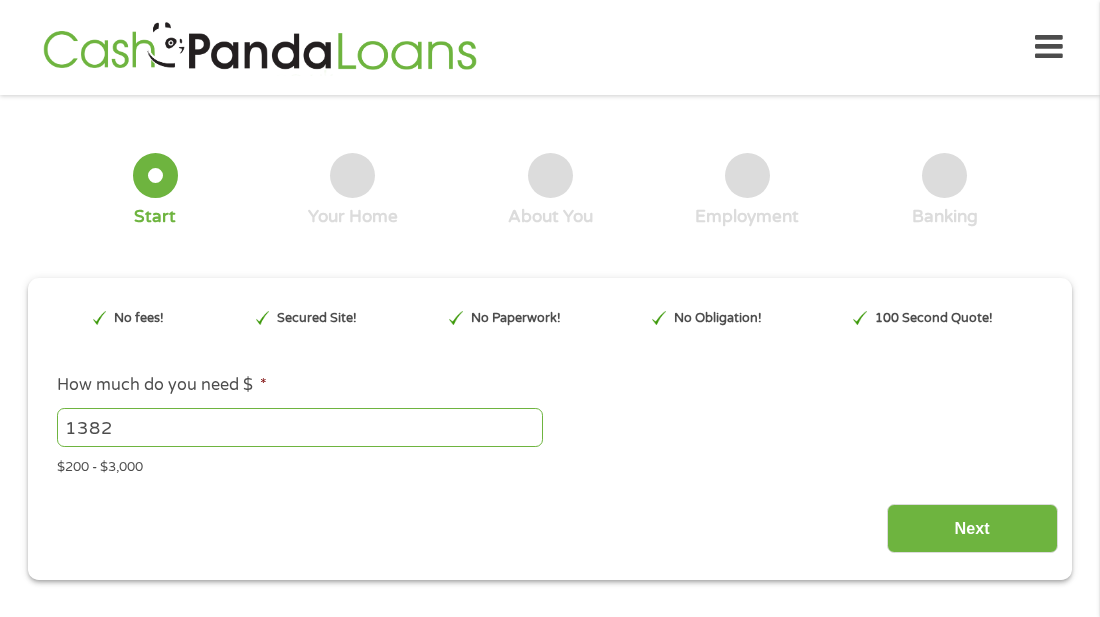 click on "1382" at bounding box center (300, 427) 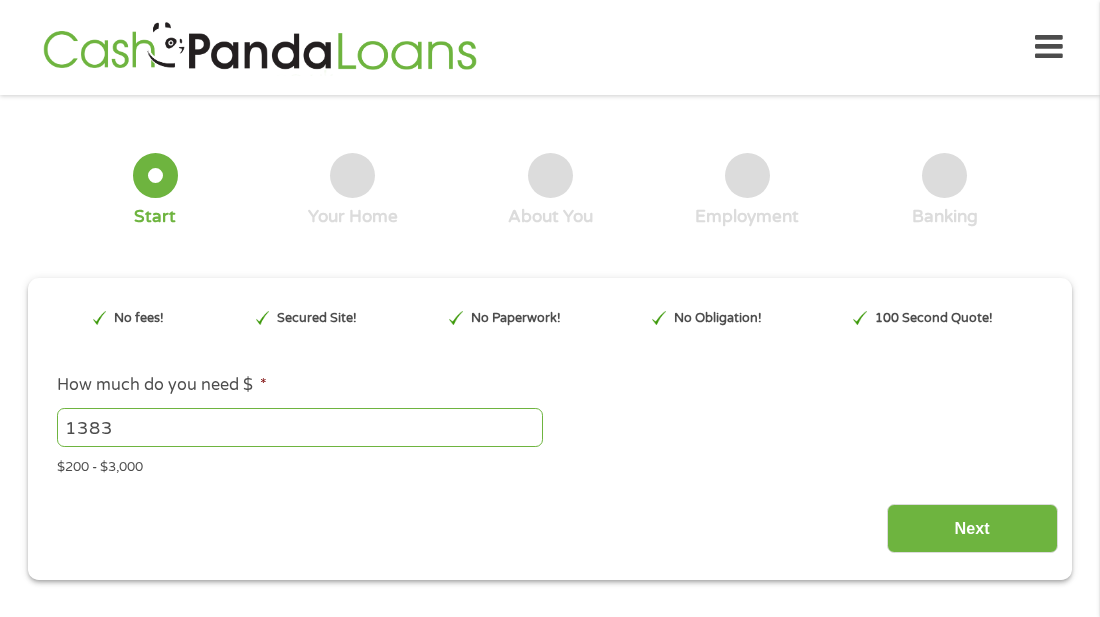 click on "1383" at bounding box center (300, 427) 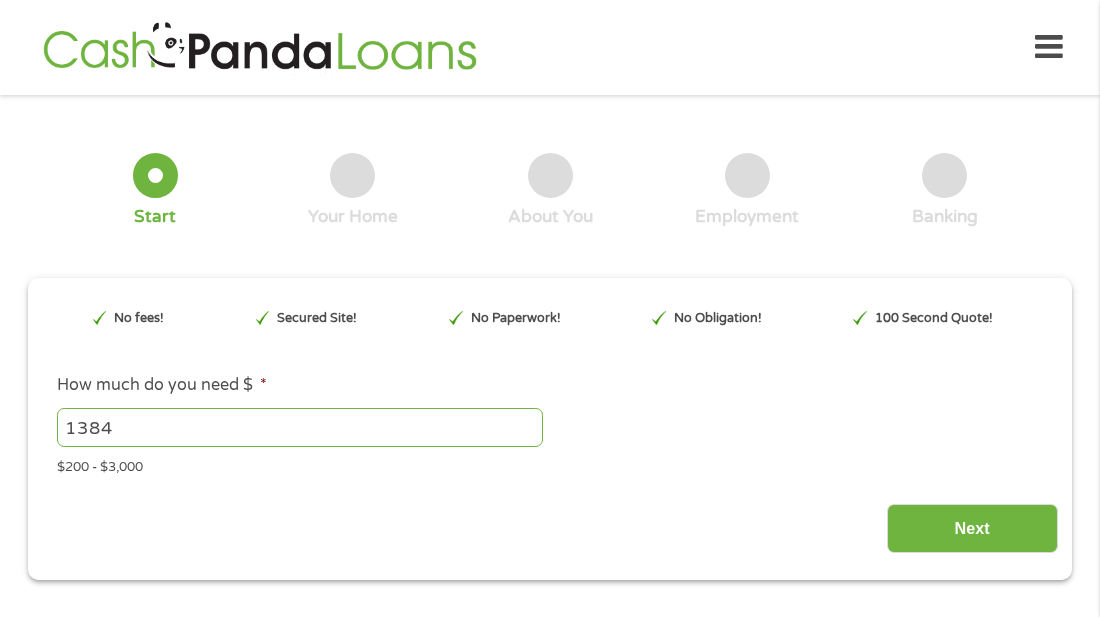 click on "1384" at bounding box center [300, 427] 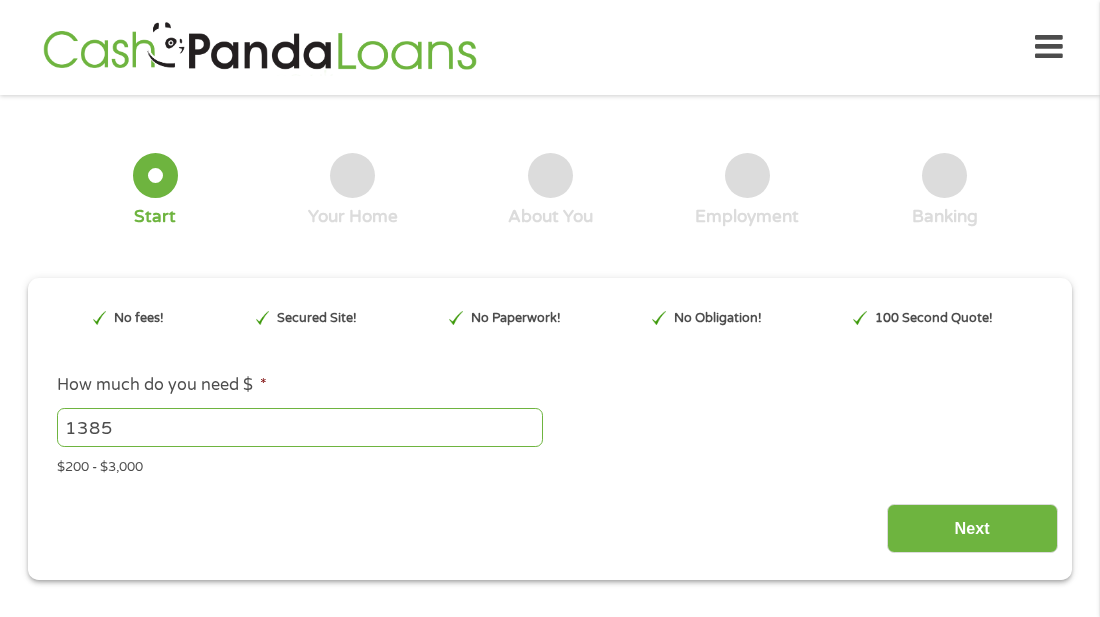 click on "1385" at bounding box center [300, 427] 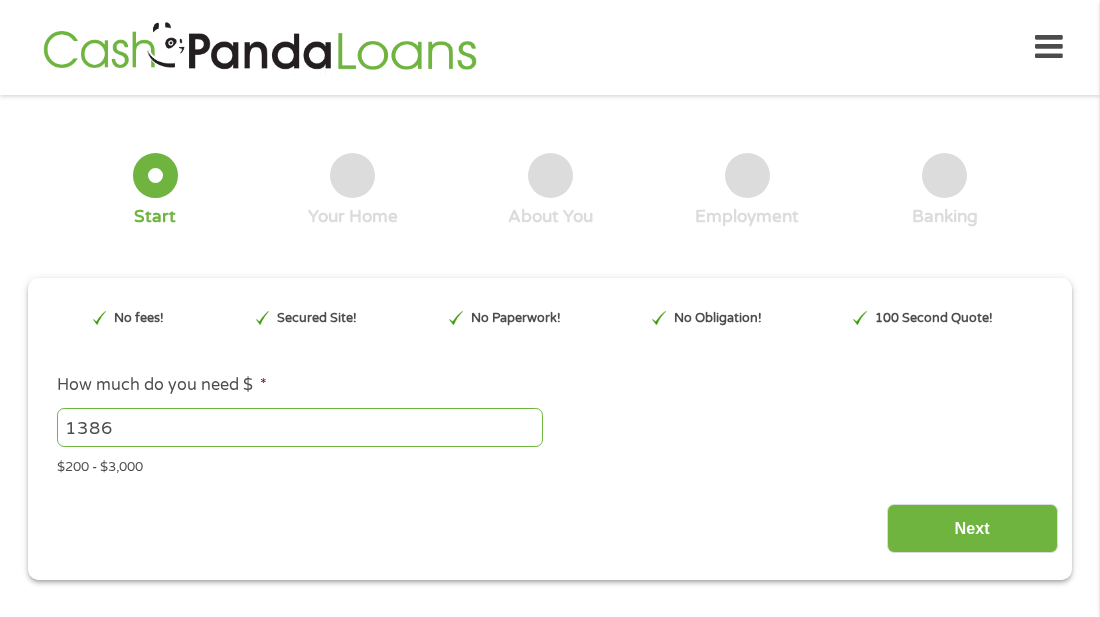 click on "1386" at bounding box center [300, 427] 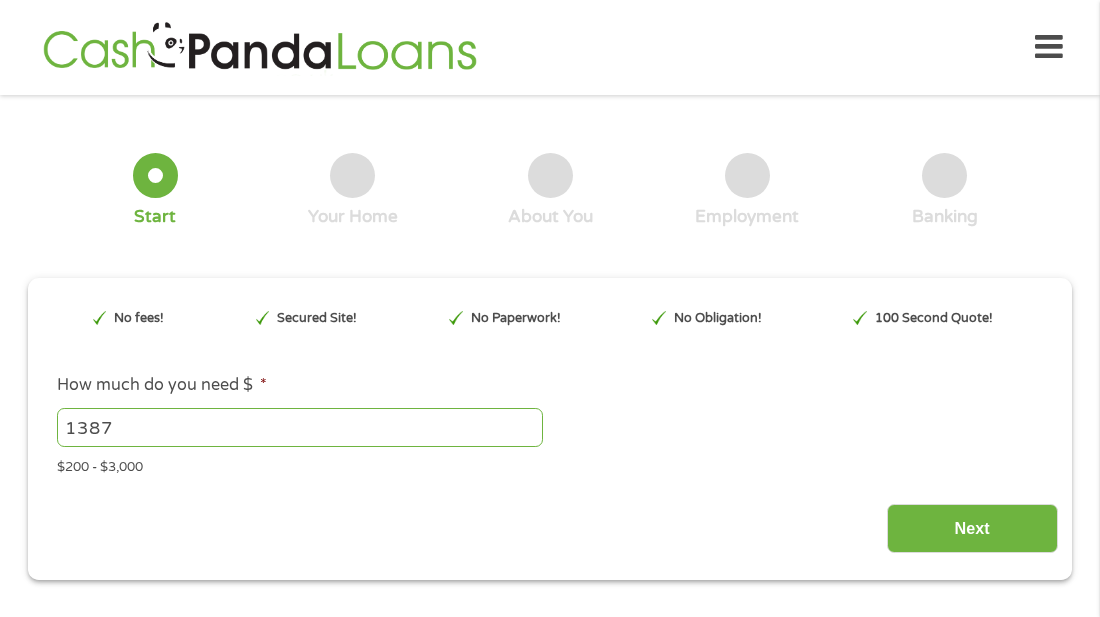 click on "1387" at bounding box center (300, 427) 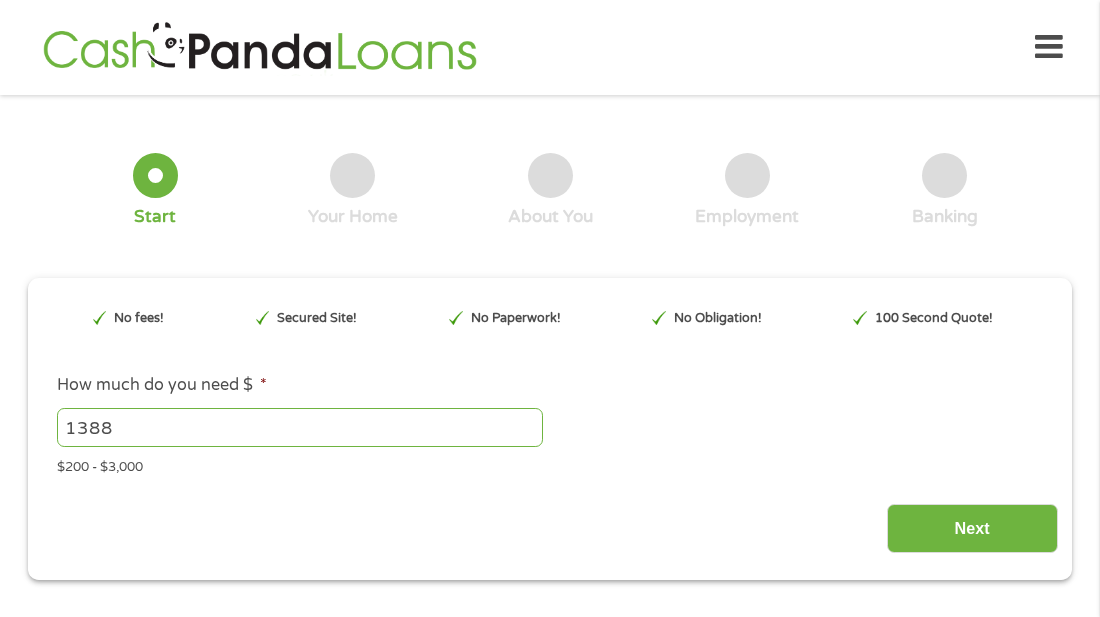 click on "1388" at bounding box center [300, 427] 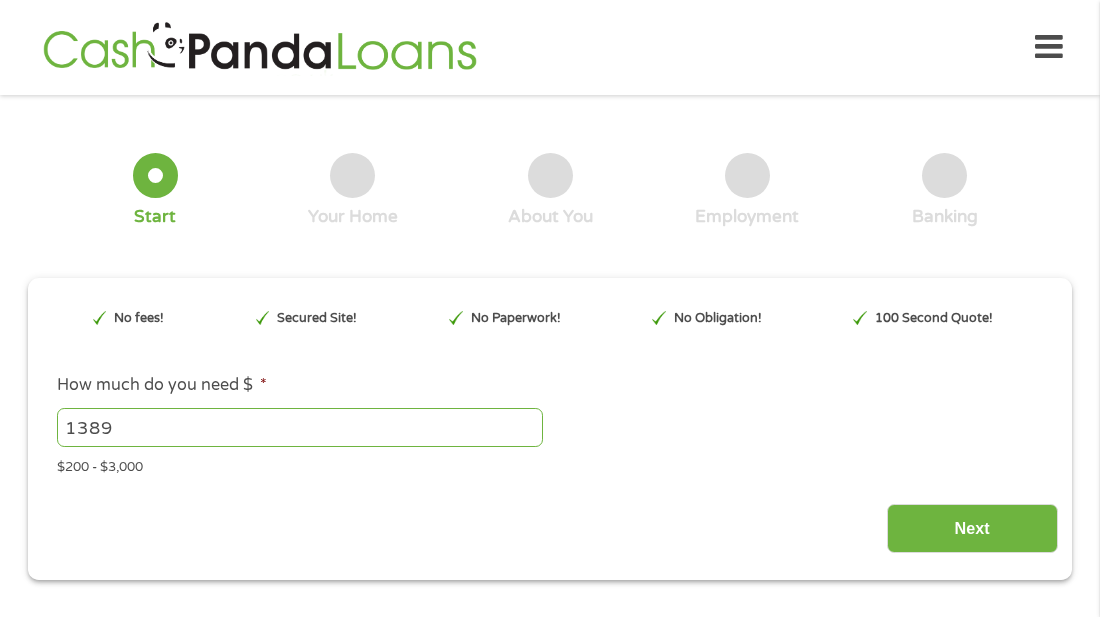 click on "1389" at bounding box center (300, 427) 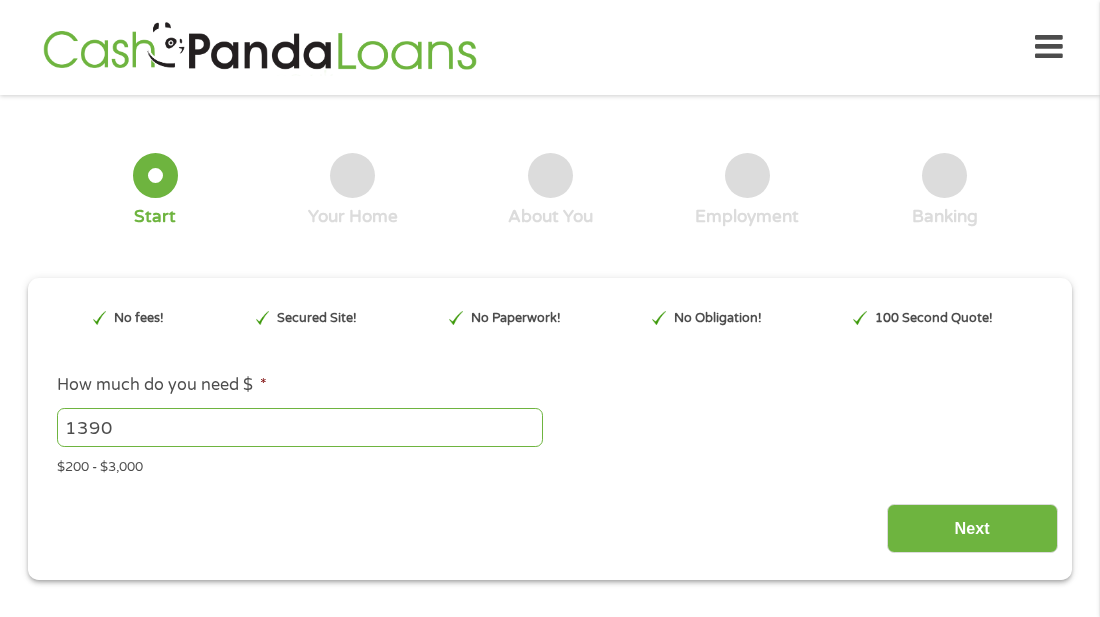 click on "1390" at bounding box center (300, 427) 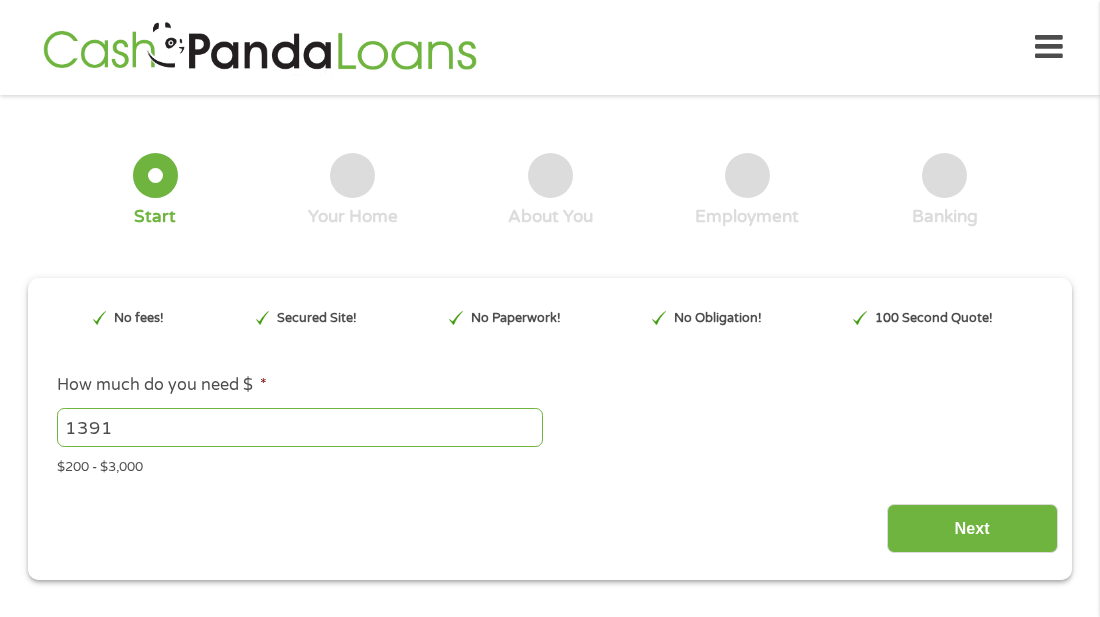 click on "1391" at bounding box center (300, 427) 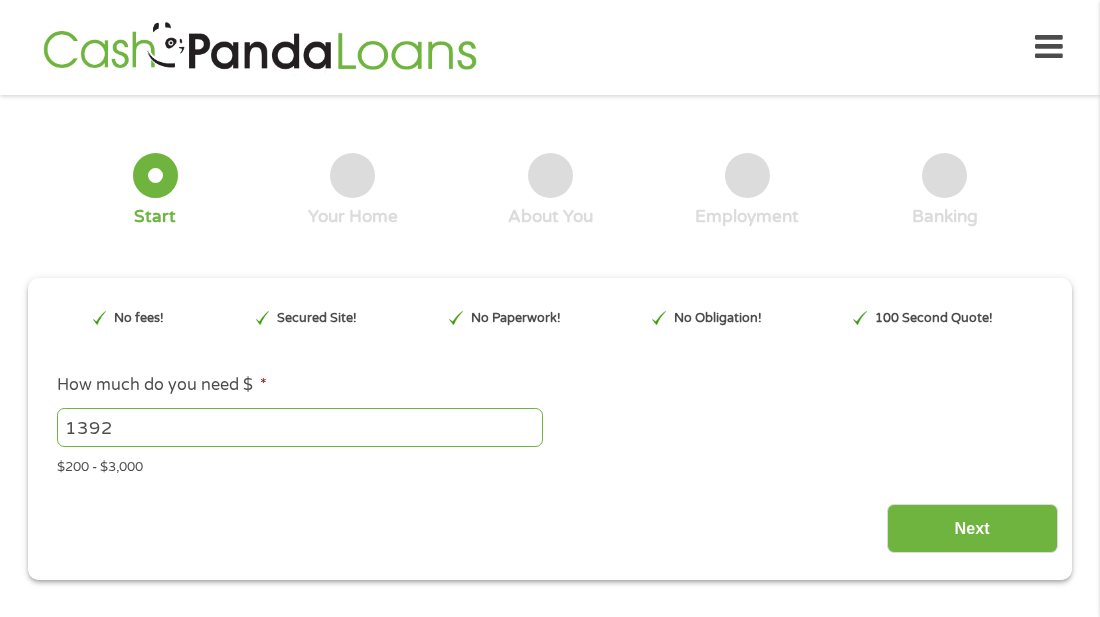 click on "1392" at bounding box center (300, 427) 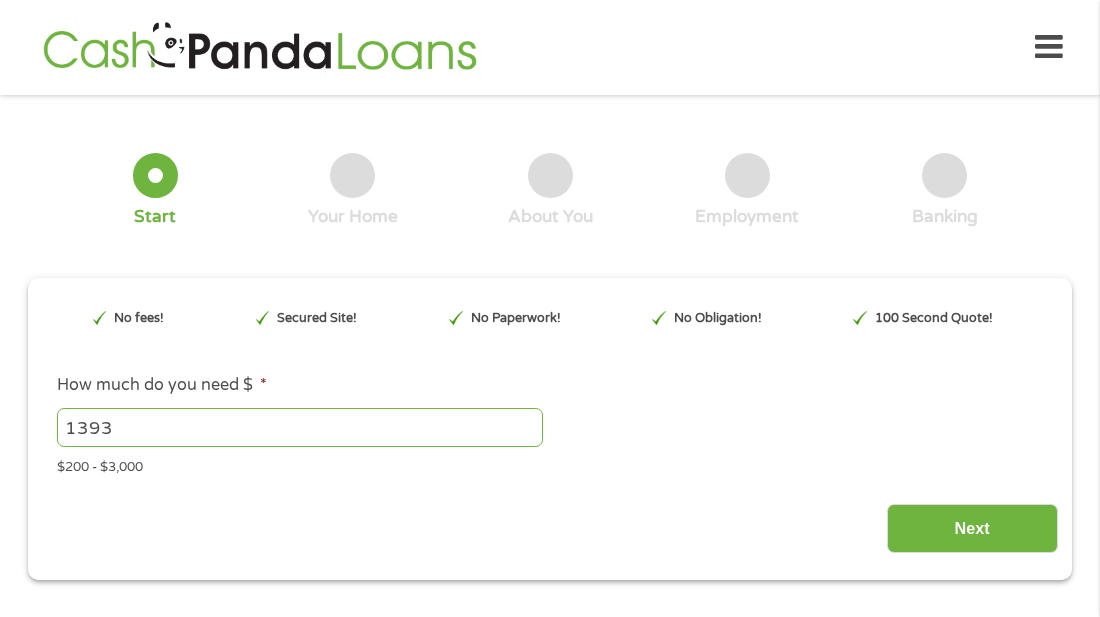 click on "1393" at bounding box center [300, 427] 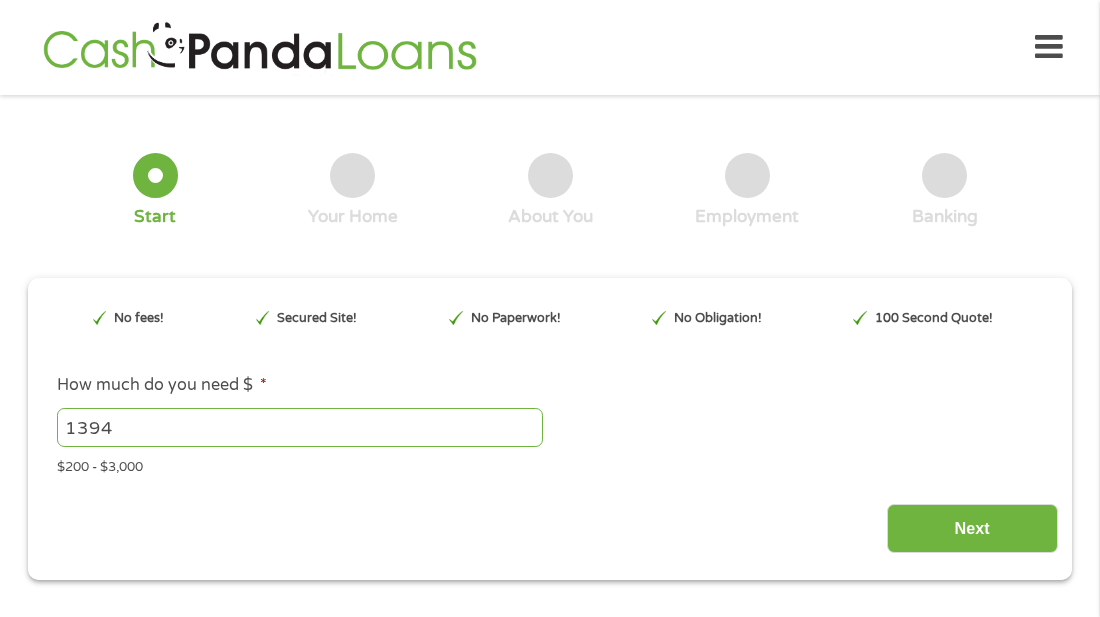 click on "1394" at bounding box center (300, 427) 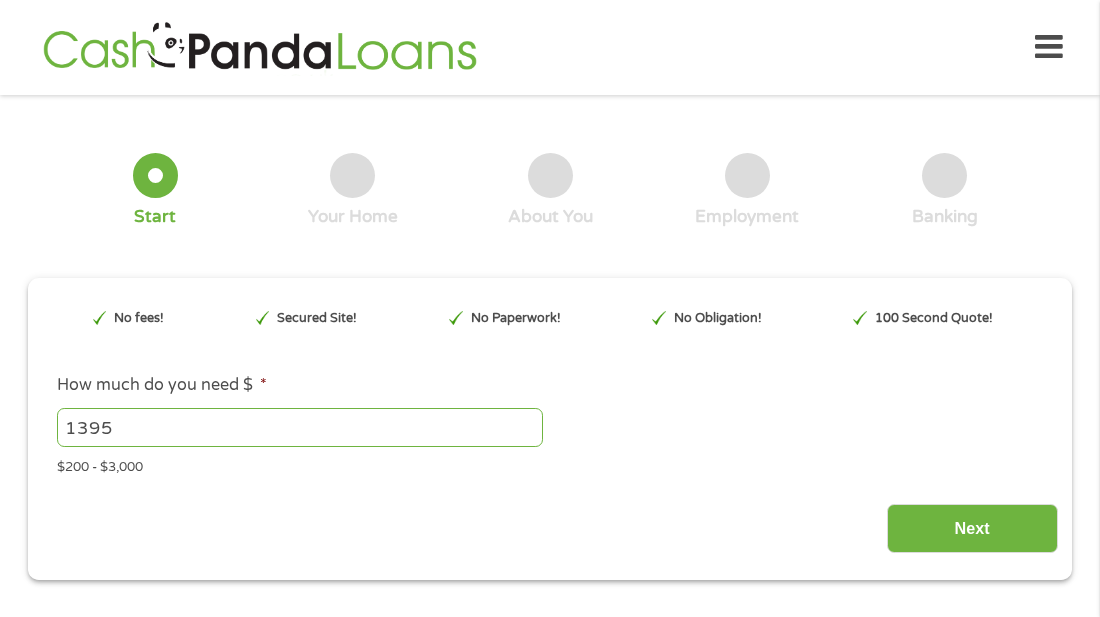 click on "1395" at bounding box center [300, 427] 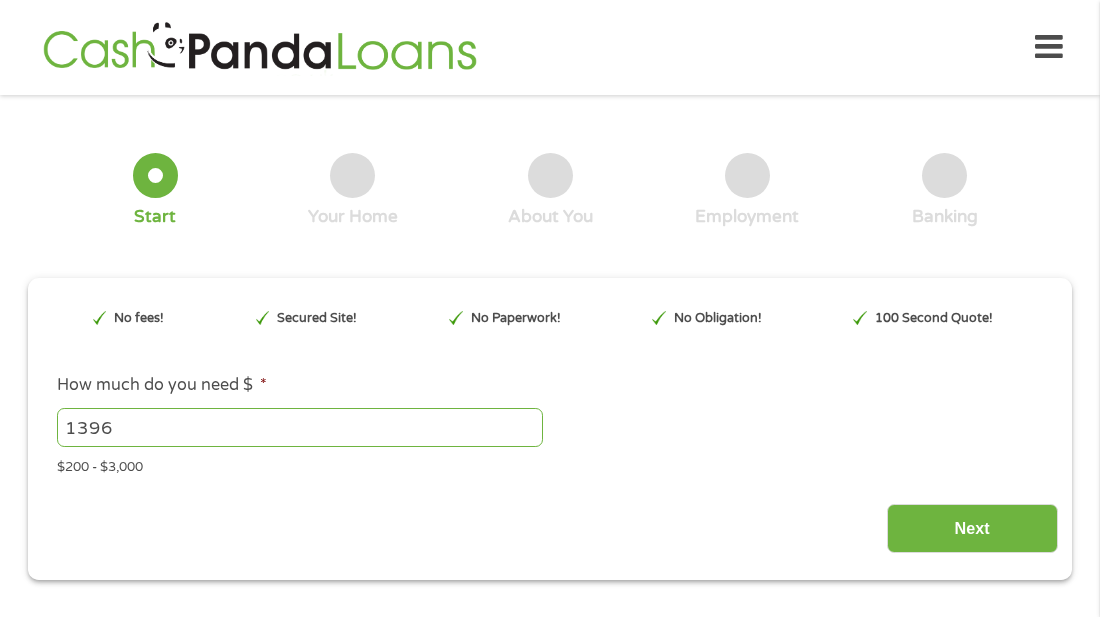 click on "1396" at bounding box center [300, 427] 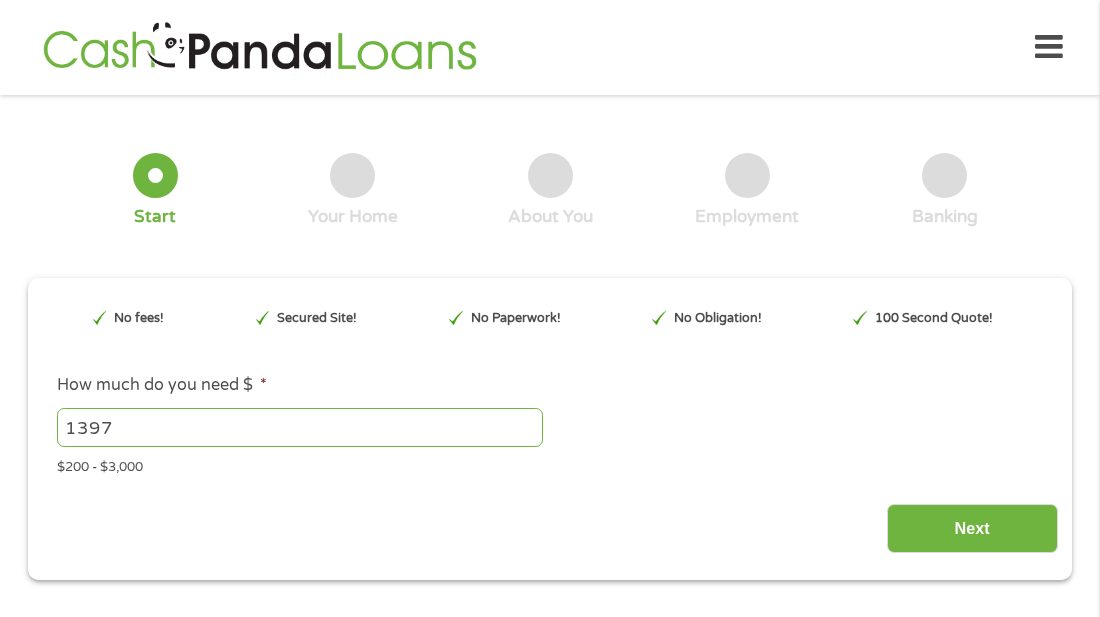 click on "1397" at bounding box center (300, 427) 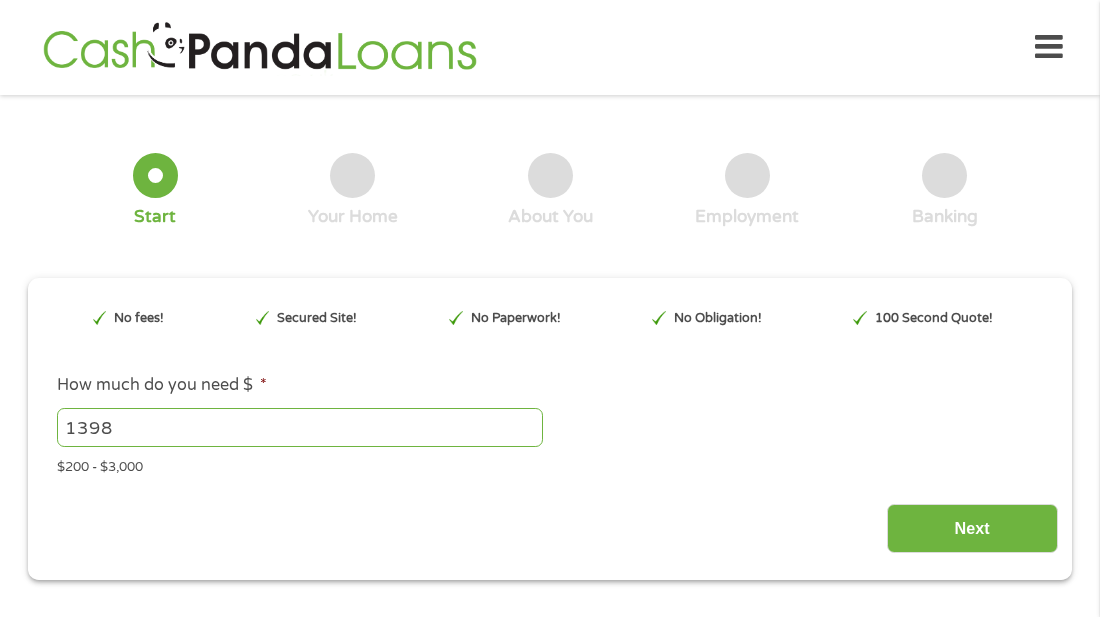 click on "1398" at bounding box center (300, 427) 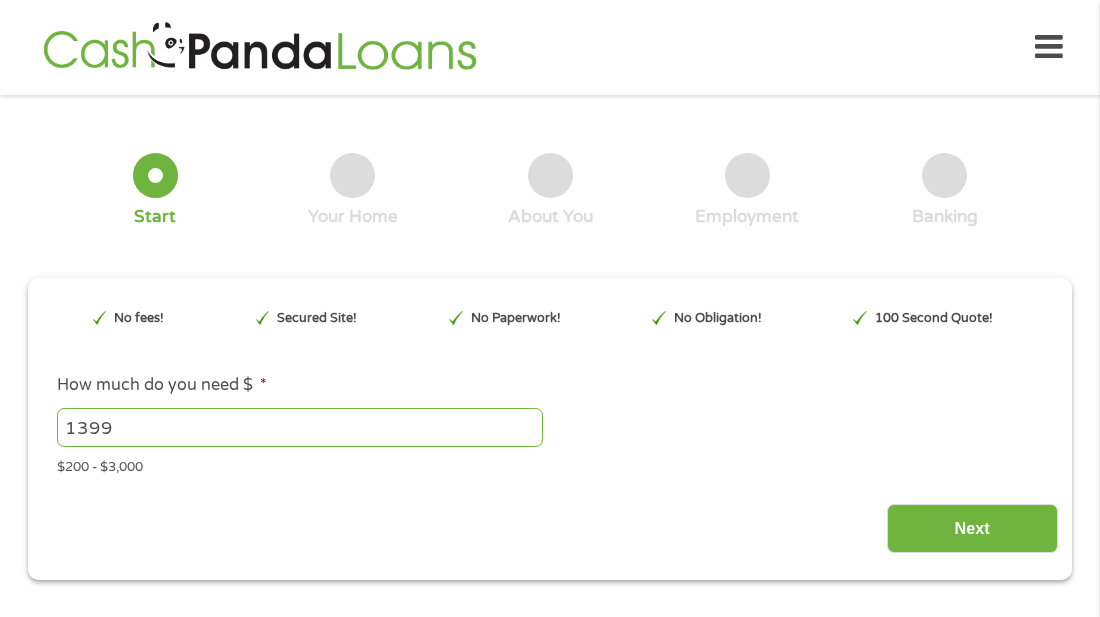 click on "1399" at bounding box center (300, 427) 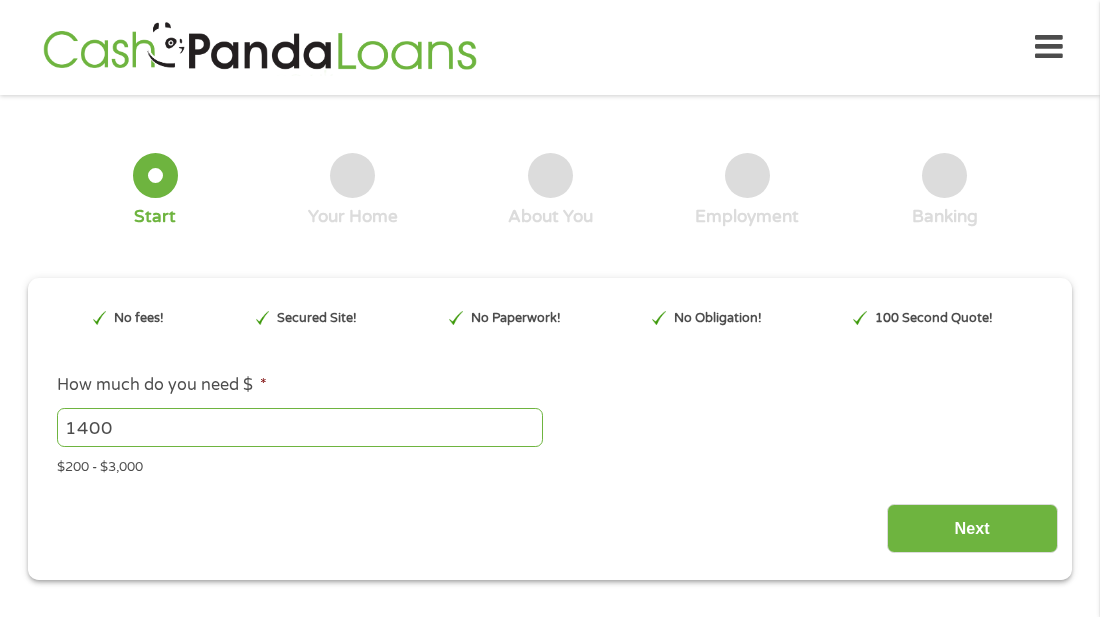 click on "1400" at bounding box center [300, 427] 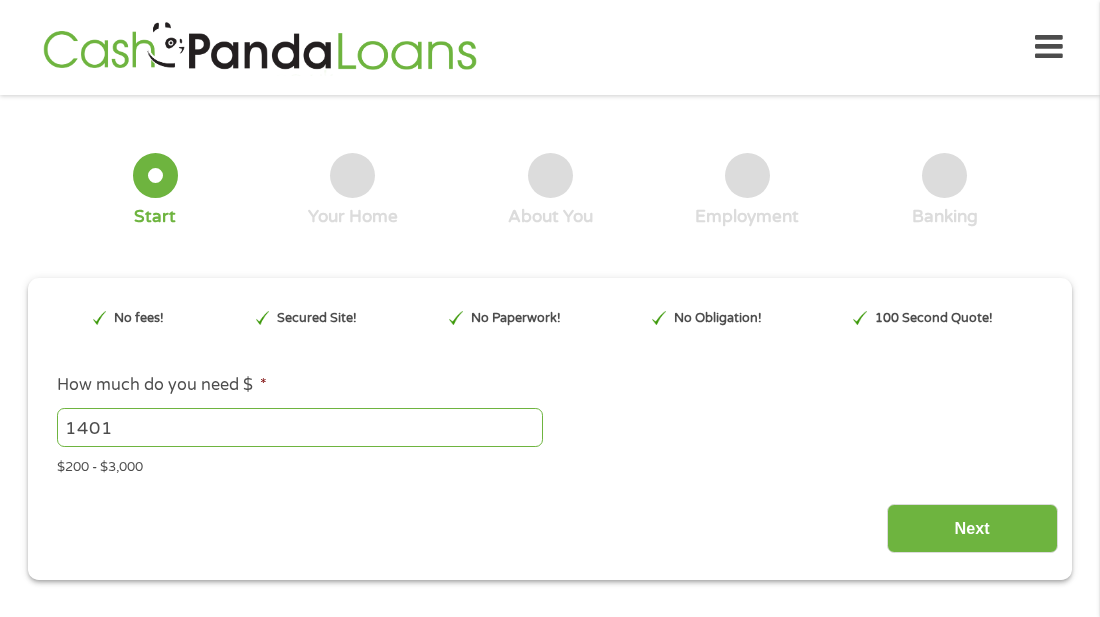 click on "1401" at bounding box center [300, 427] 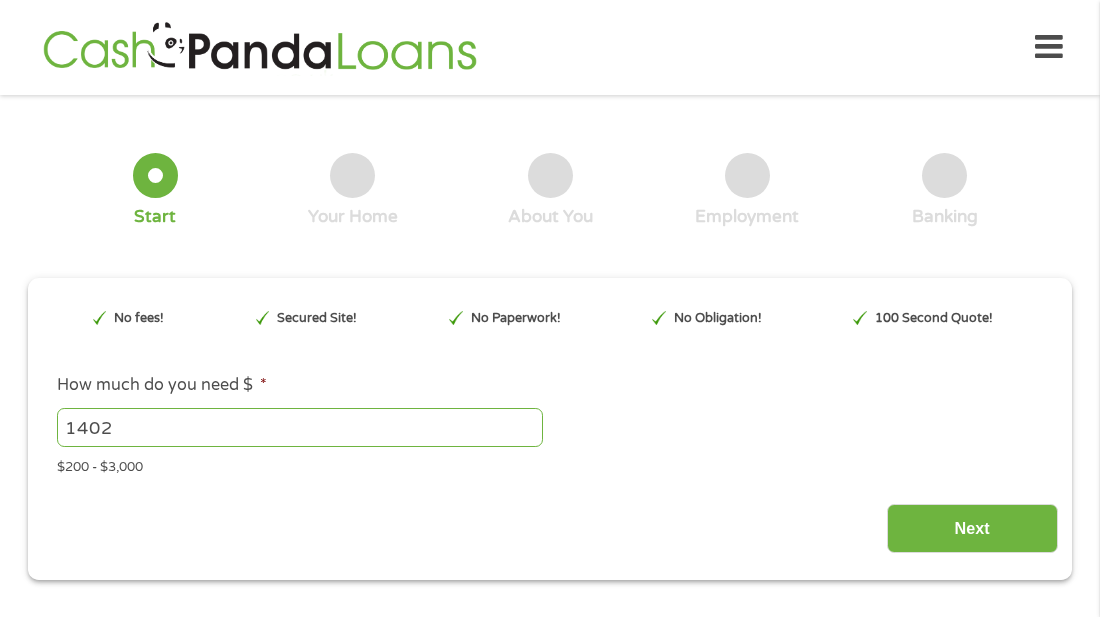 click on "1402" at bounding box center [300, 427] 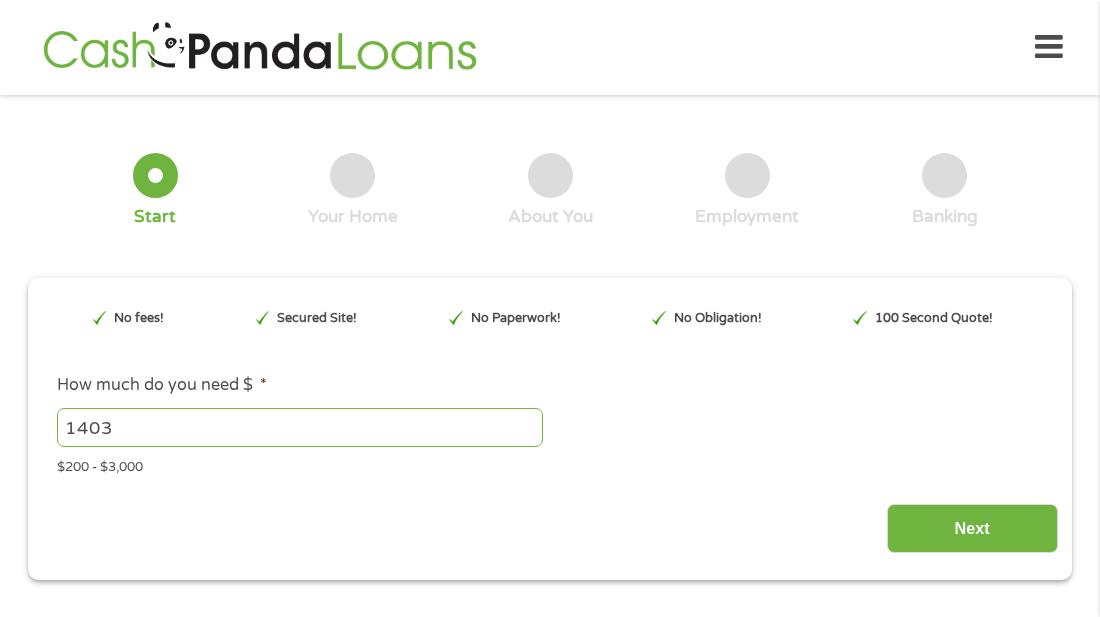 click on "1403" at bounding box center (300, 427) 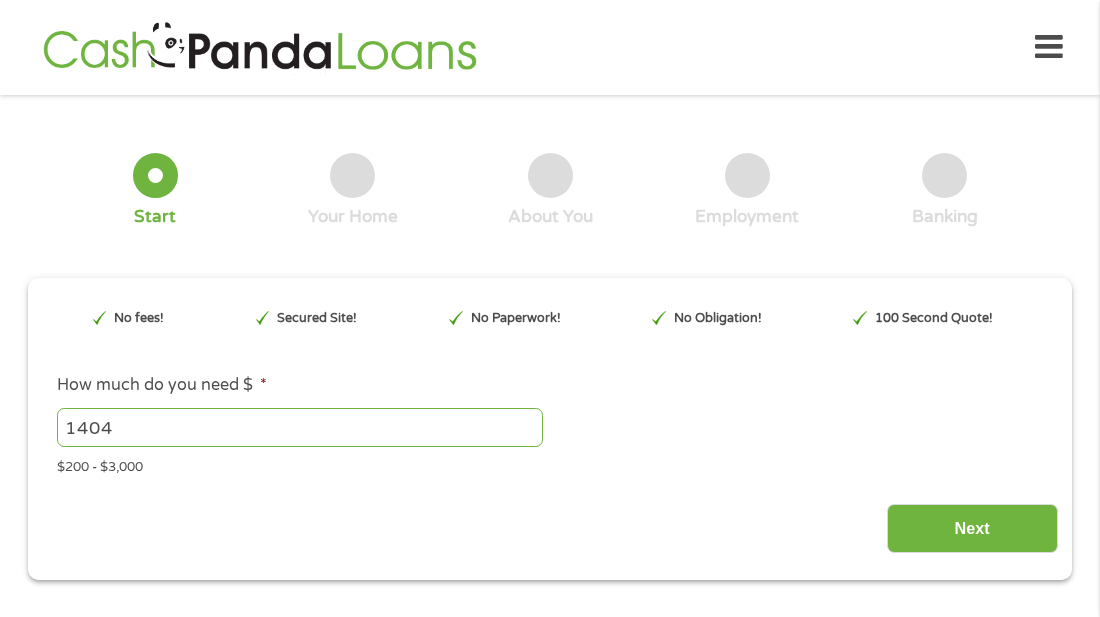 click on "1404" at bounding box center (300, 427) 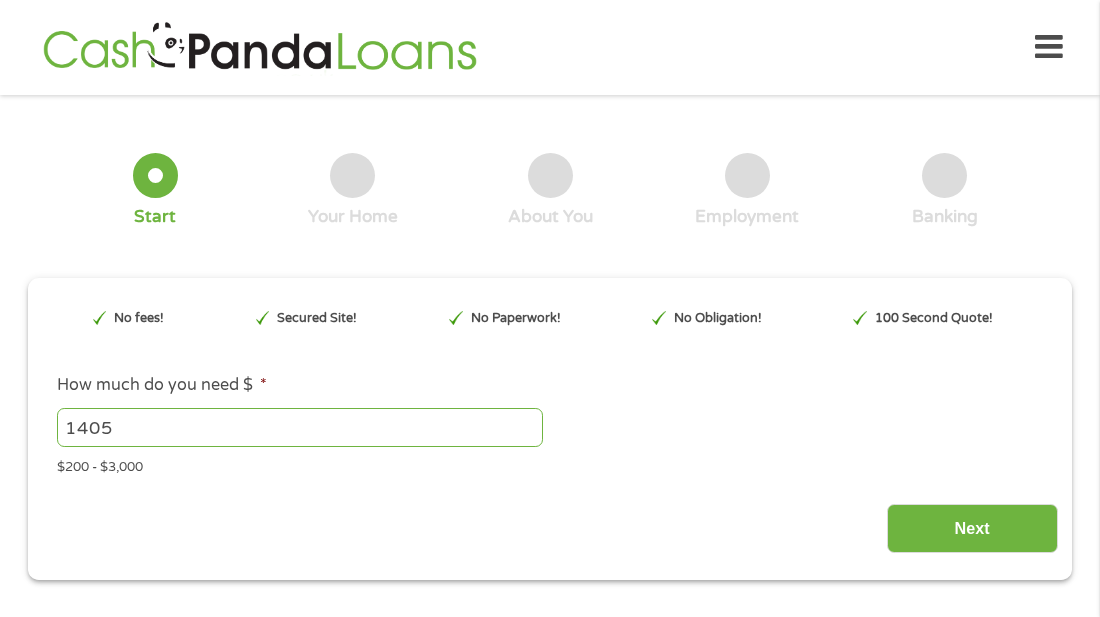 click on "1405" at bounding box center (300, 427) 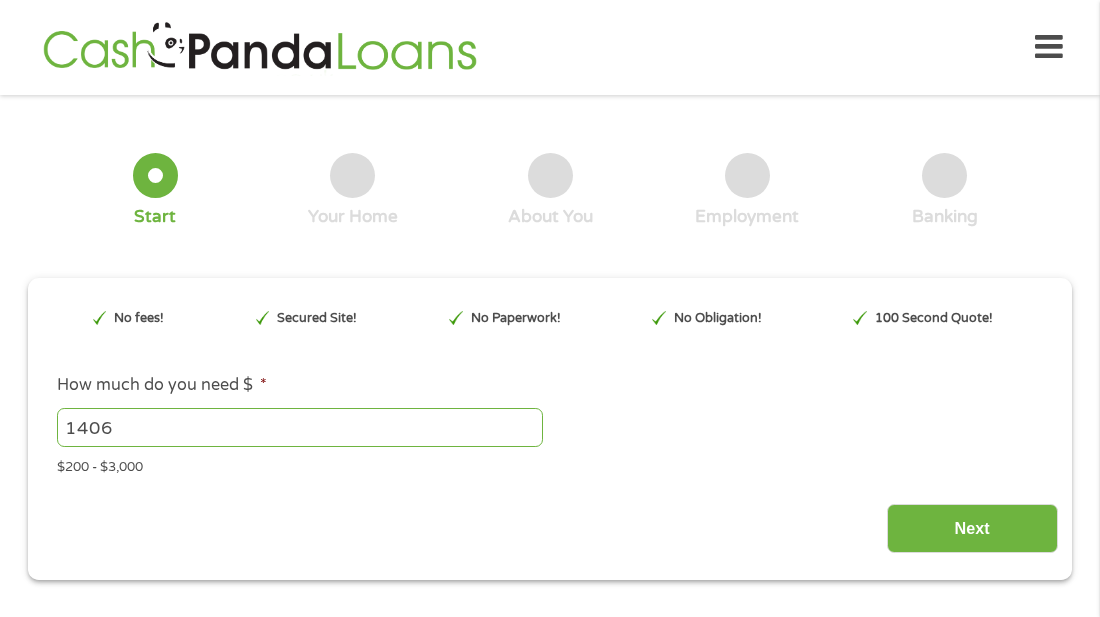 click on "1406" at bounding box center [300, 427] 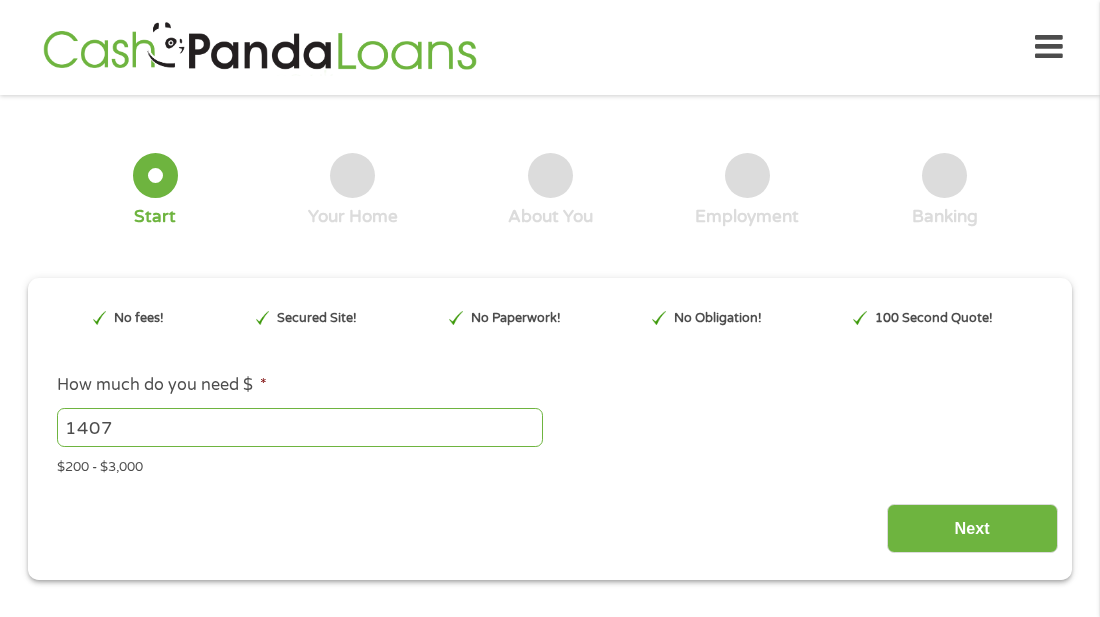 click on "1407" at bounding box center (300, 427) 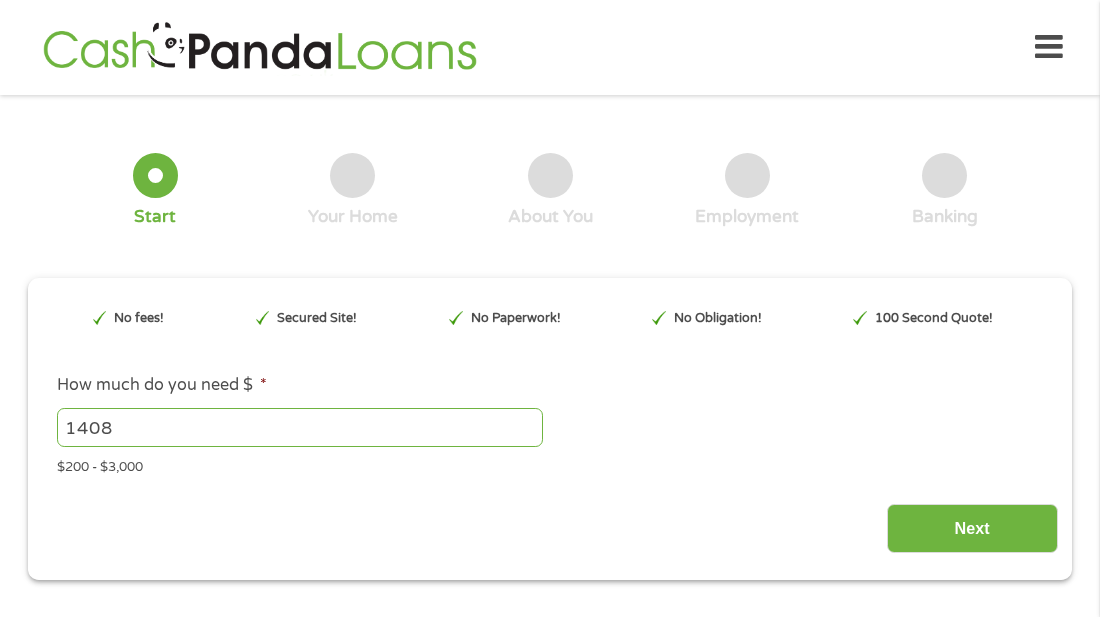click on "1408" at bounding box center [300, 427] 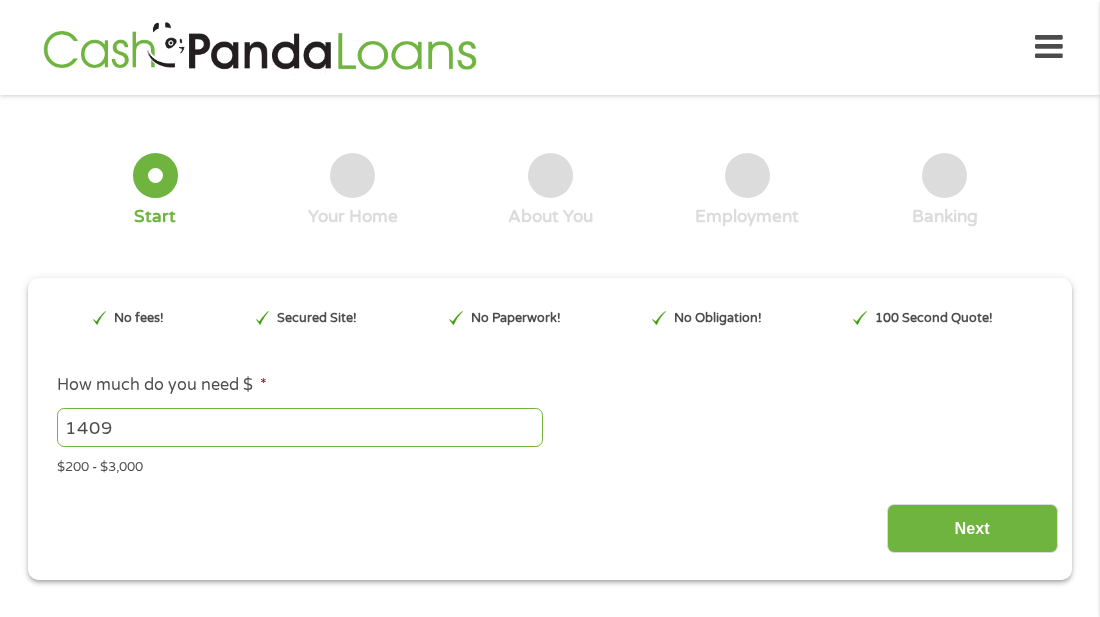 click on "1409" at bounding box center (300, 427) 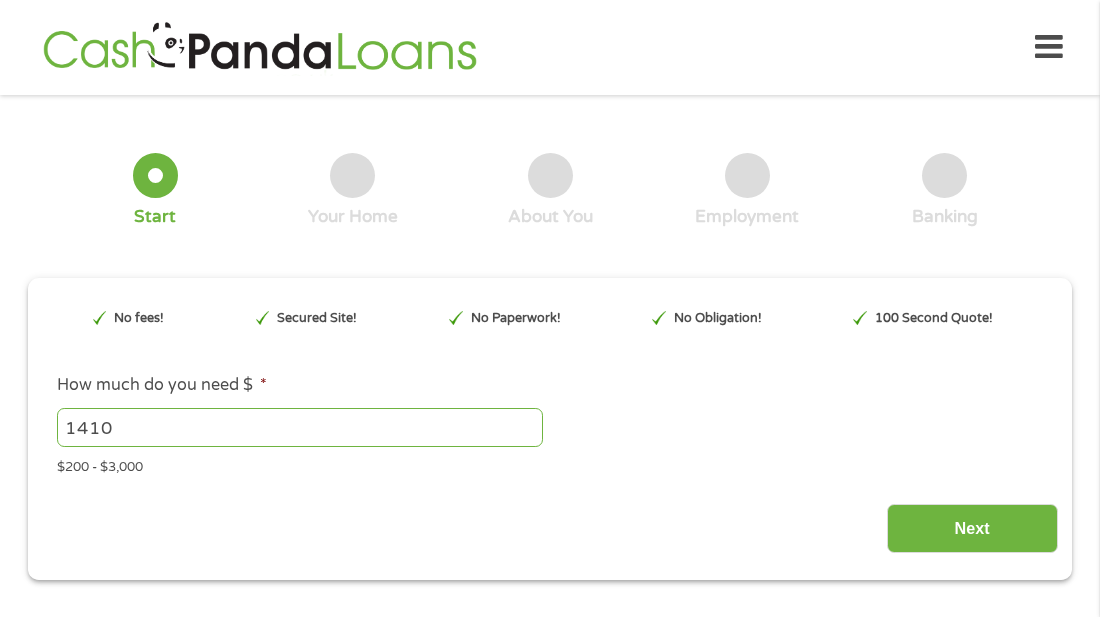 click on "1410" at bounding box center (300, 427) 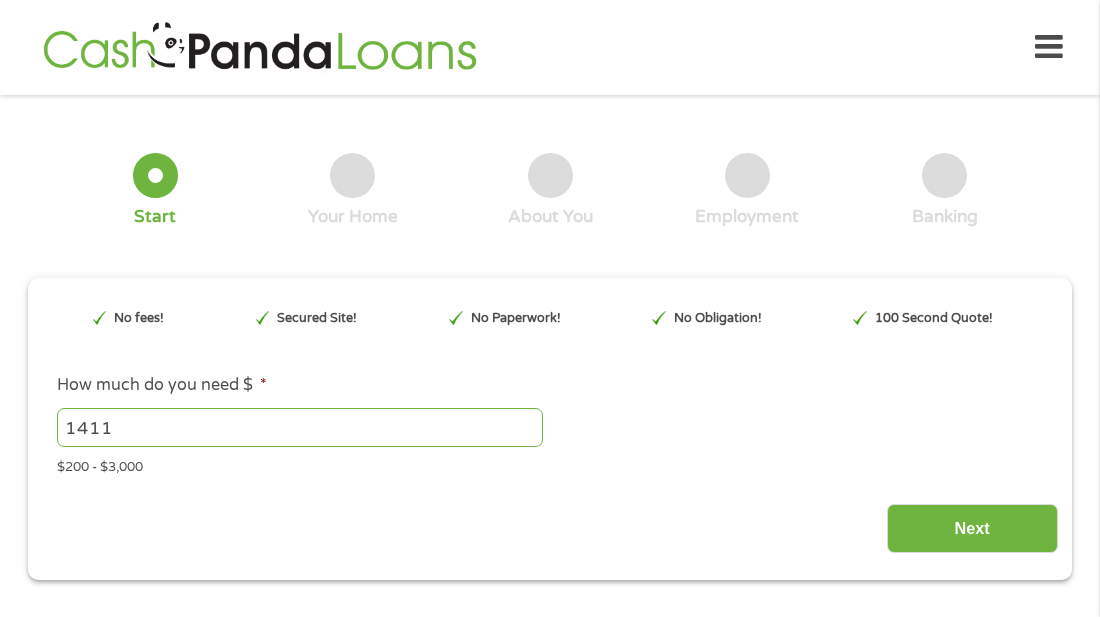 click on "1411" at bounding box center (300, 427) 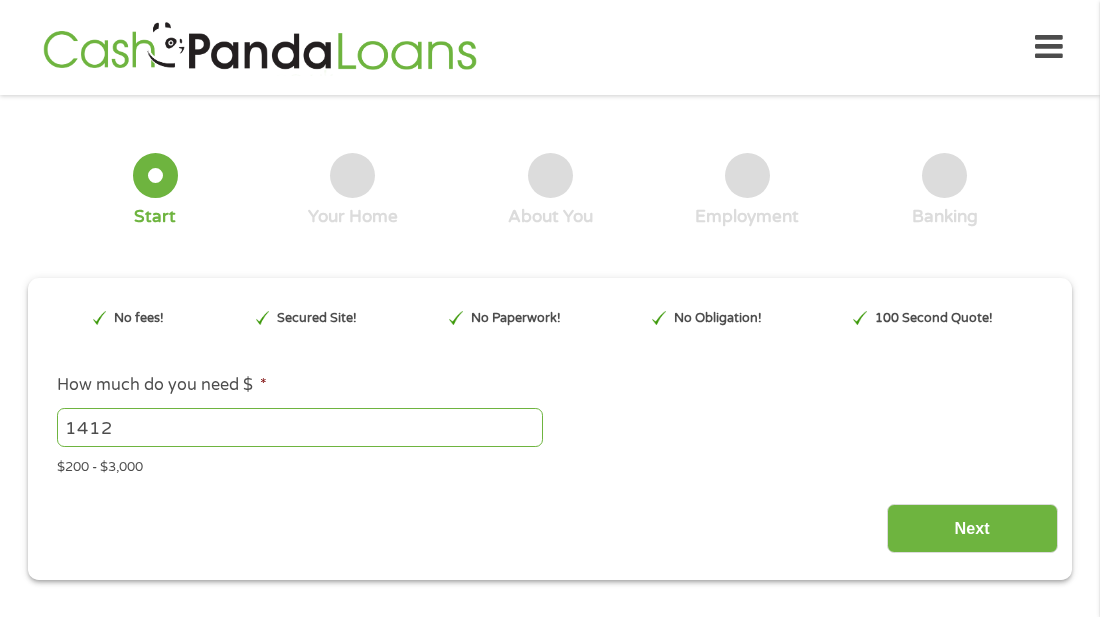 click on "1412" at bounding box center [300, 427] 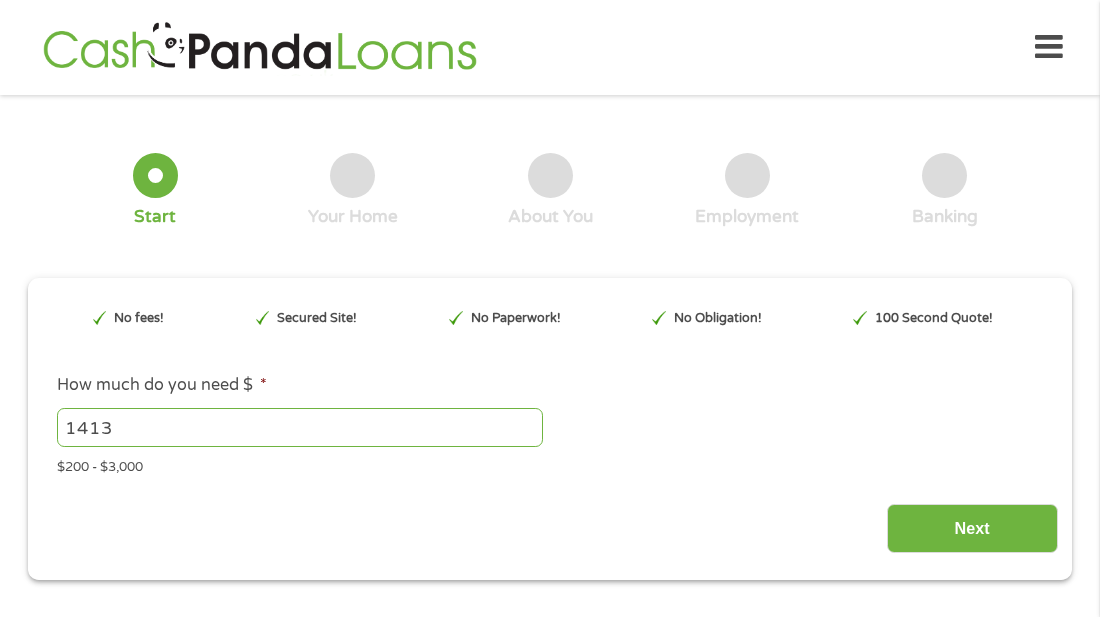 click on "1413" at bounding box center [300, 427] 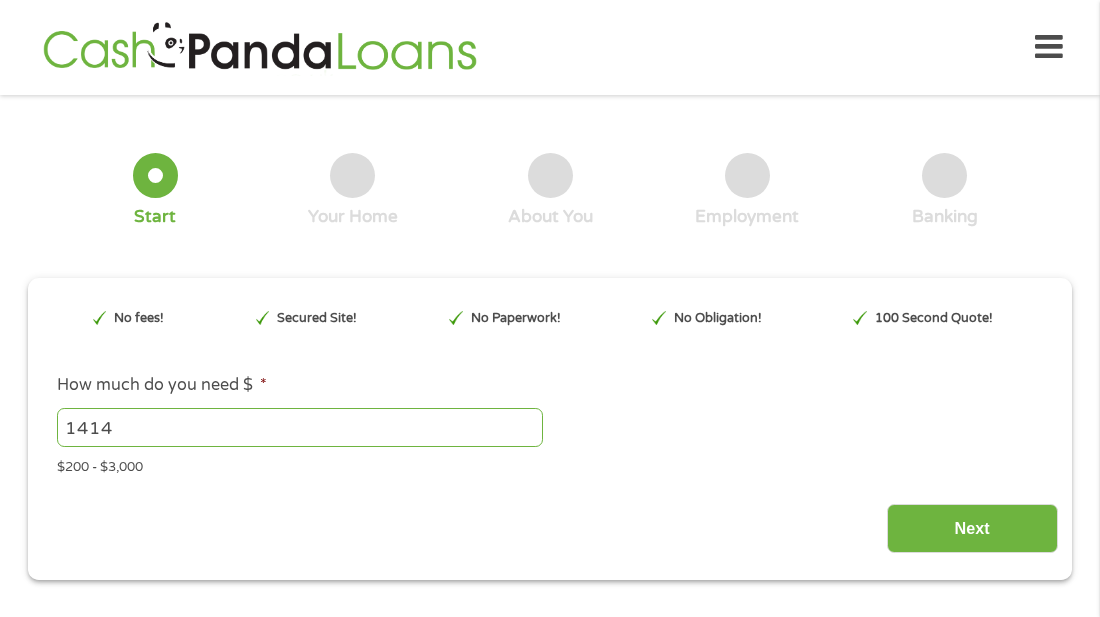 click on "1414" at bounding box center (300, 427) 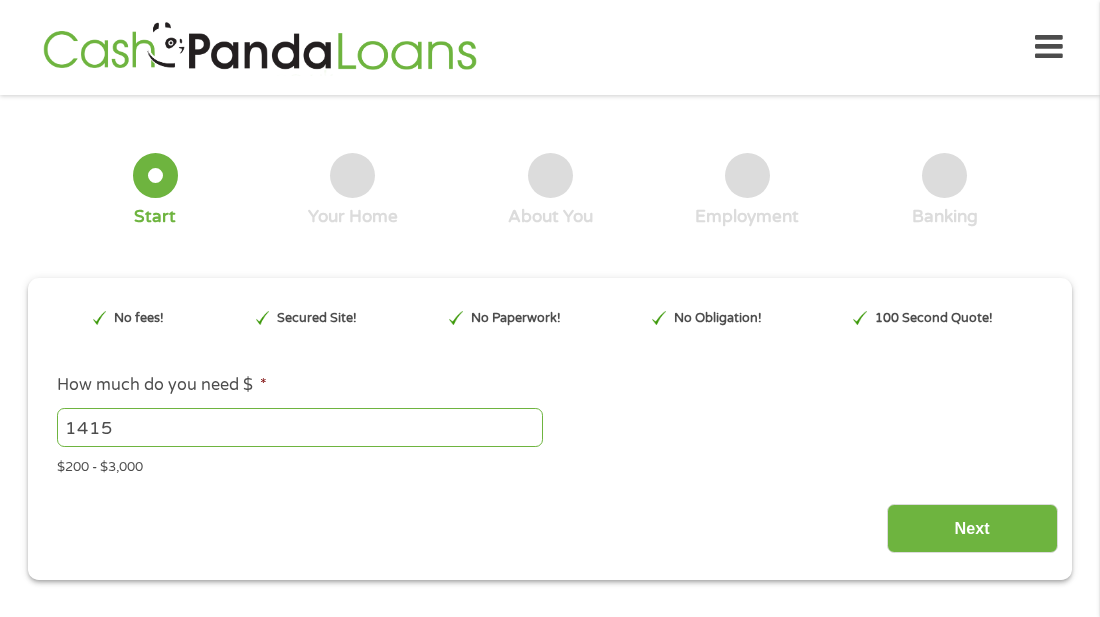 click on "1415" at bounding box center [300, 427] 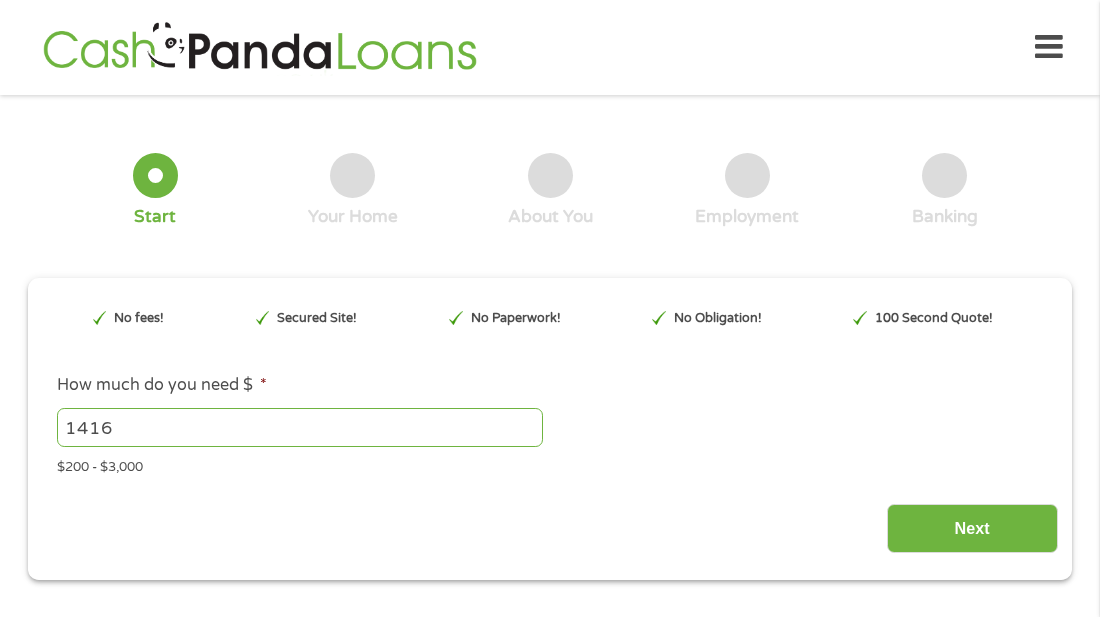 click on "1416" at bounding box center [300, 427] 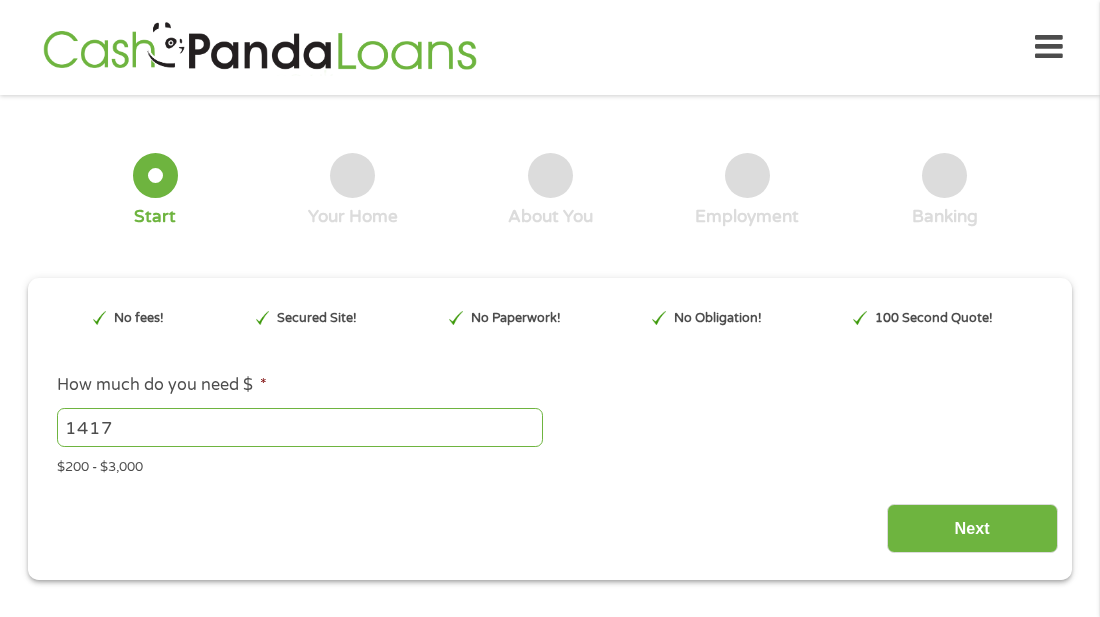 click on "1417" at bounding box center [300, 427] 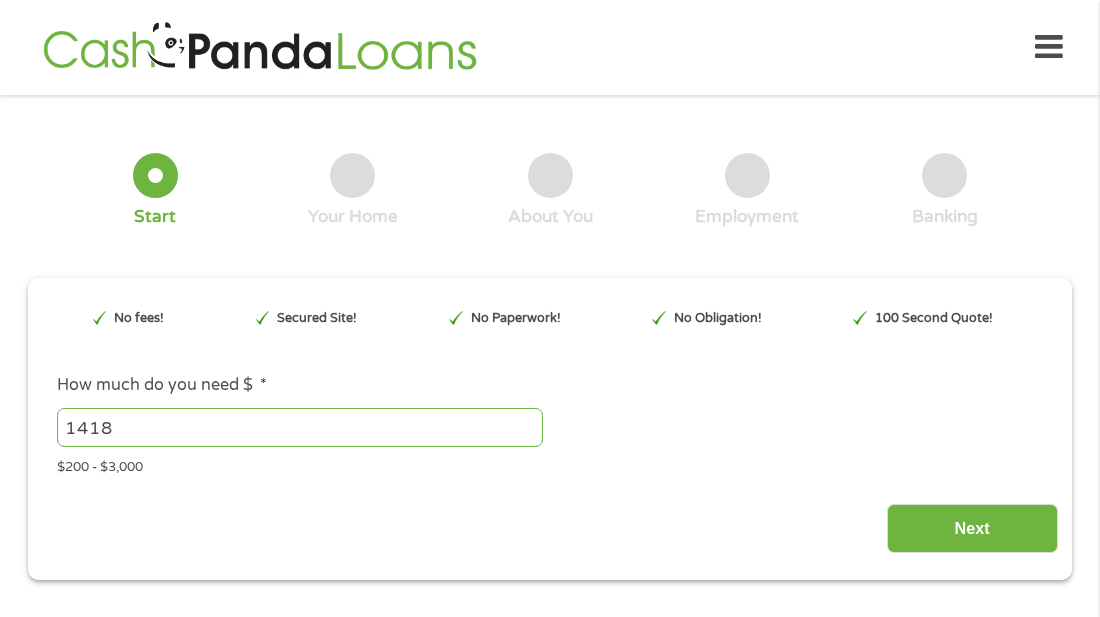 click on "1418" at bounding box center [300, 427] 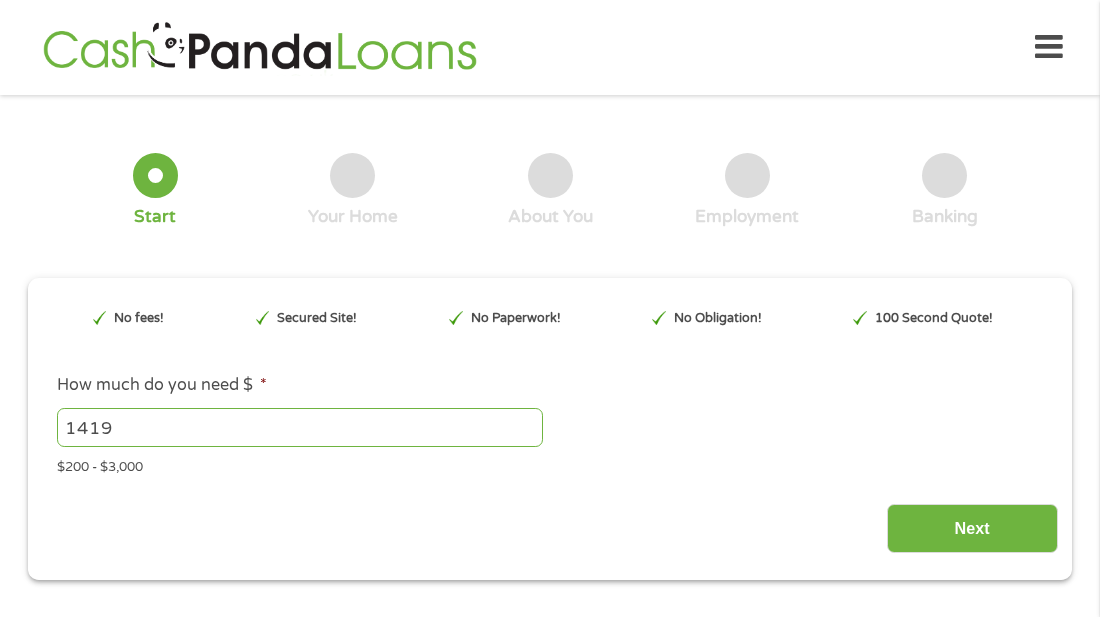 click on "1419" at bounding box center [300, 427] 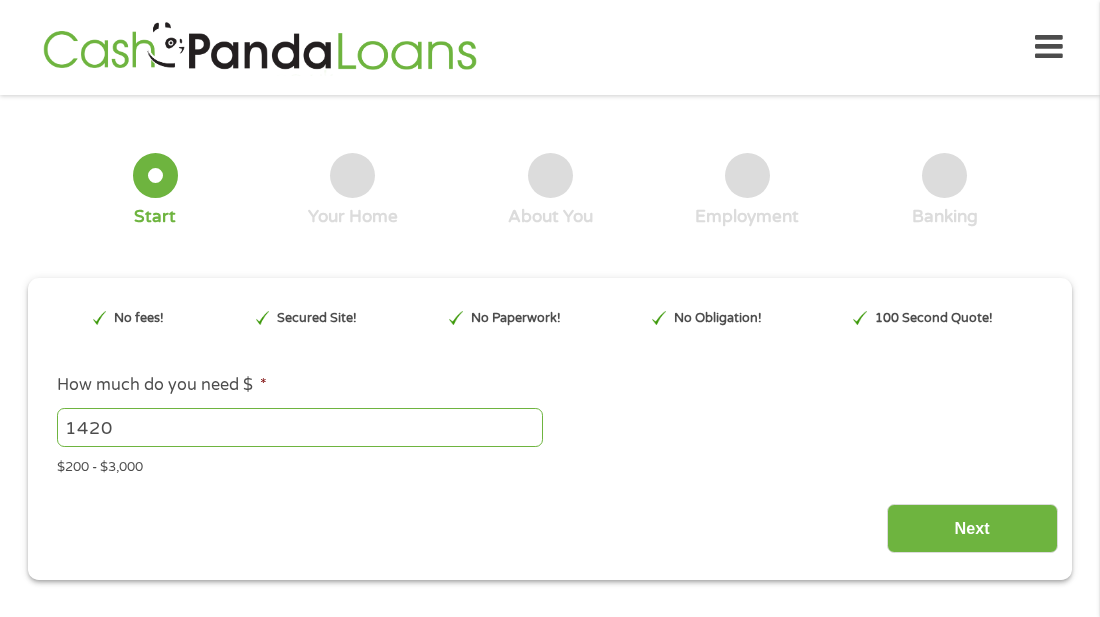 click on "1420" at bounding box center (300, 427) 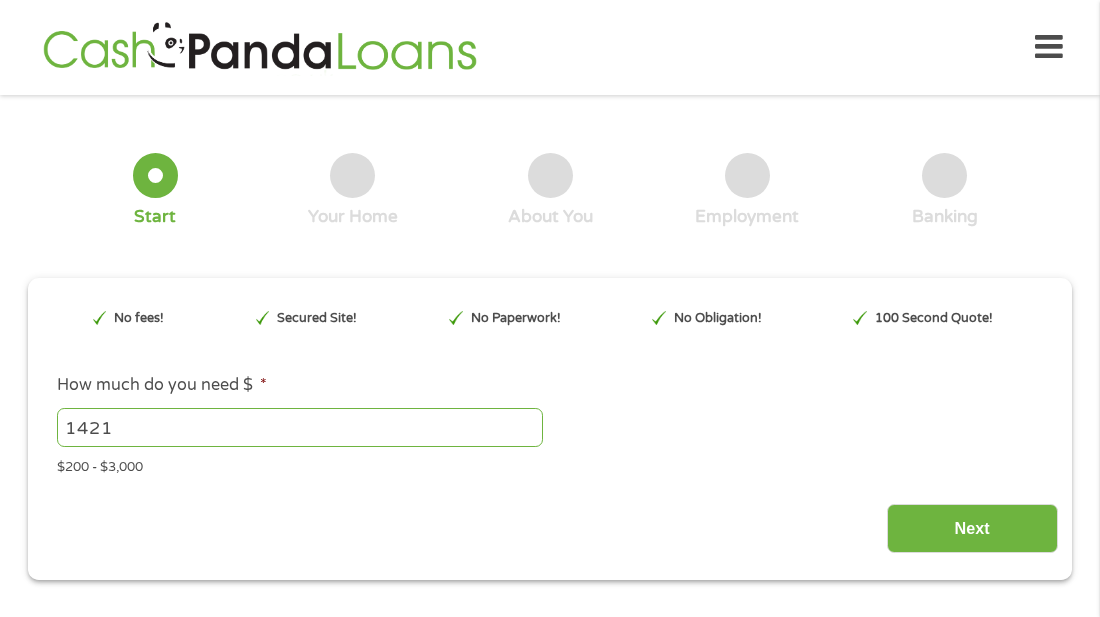 click on "1421" at bounding box center (300, 427) 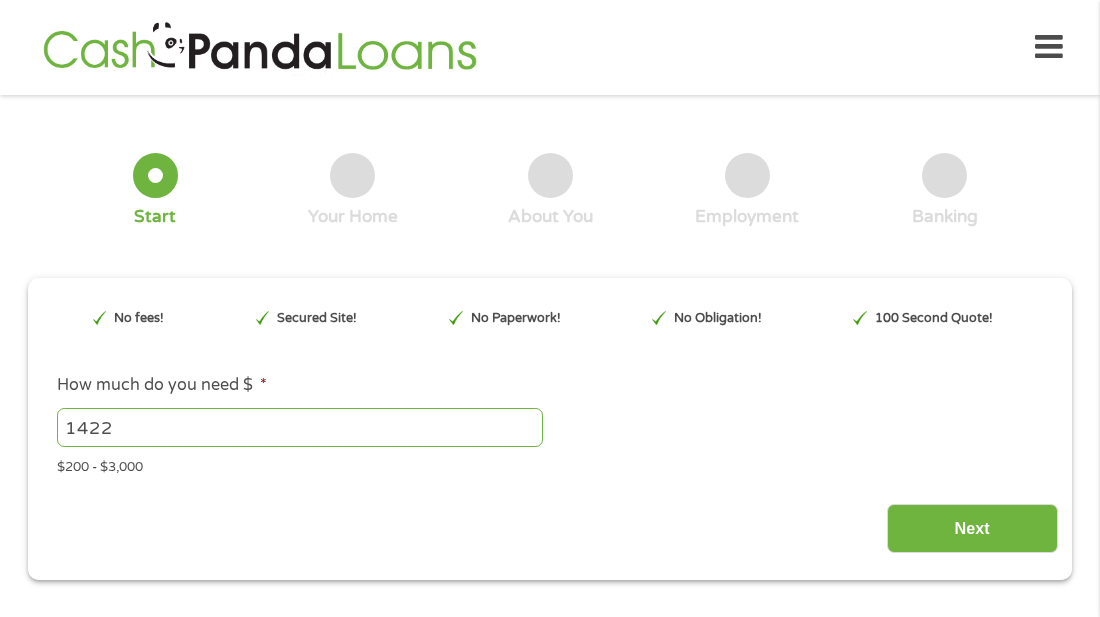 click on "1422" at bounding box center [300, 427] 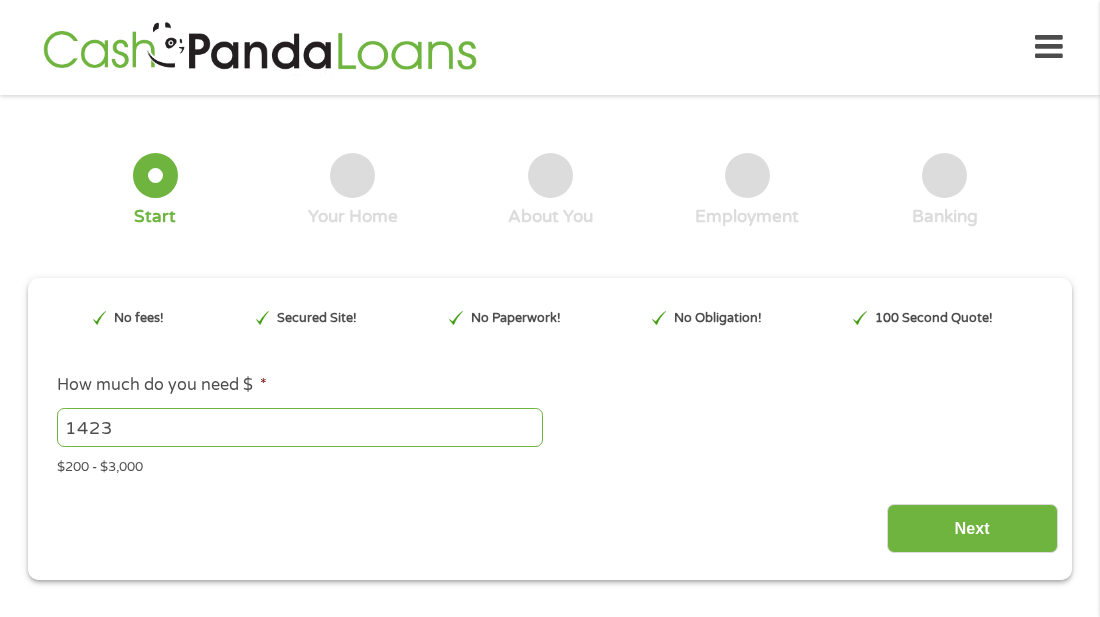 click on "1423" at bounding box center (300, 427) 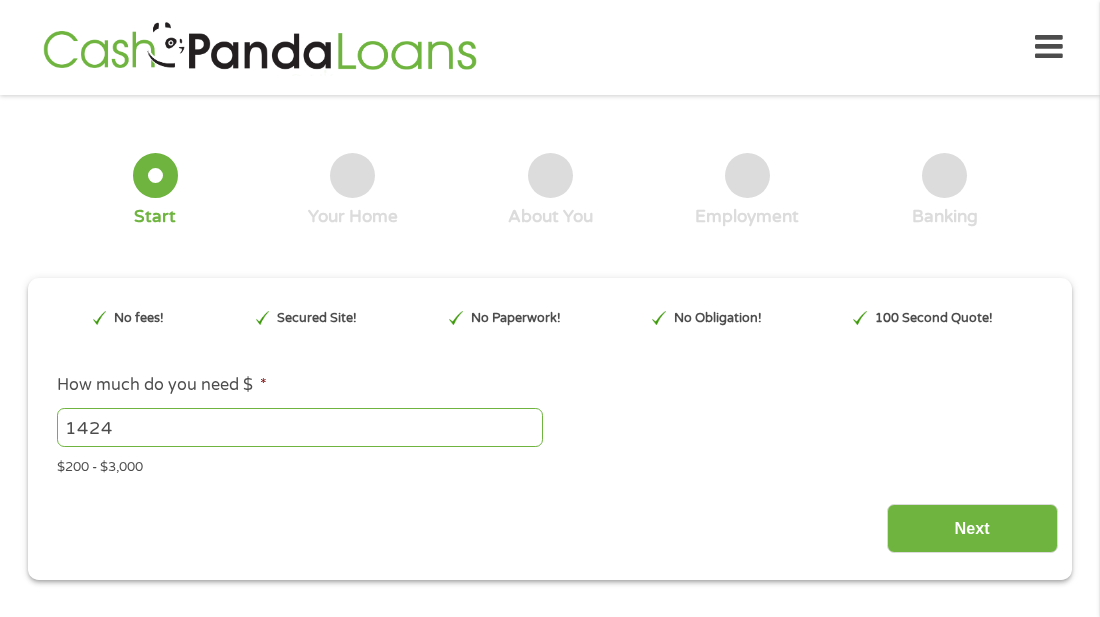 click on "1424" at bounding box center [300, 427] 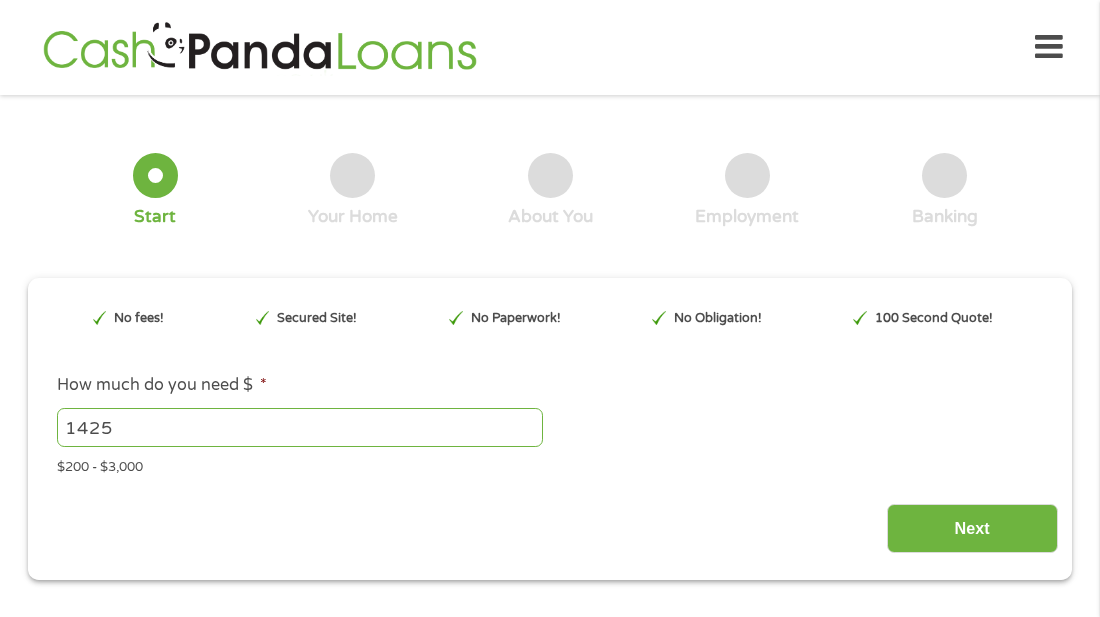 click on "1425" at bounding box center (300, 427) 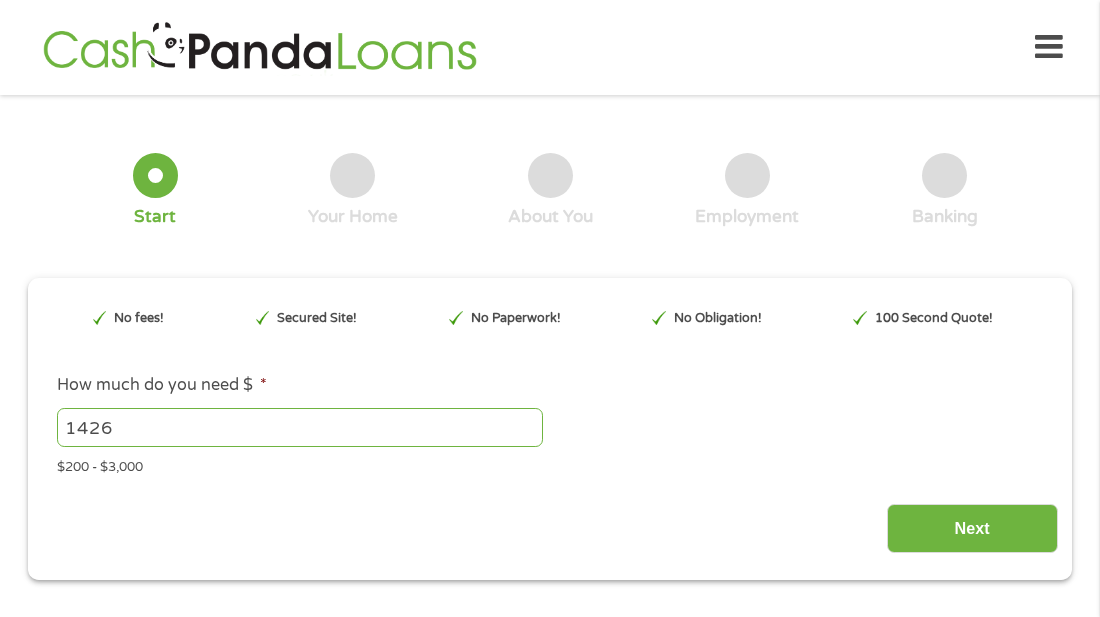 click on "1426" at bounding box center [300, 427] 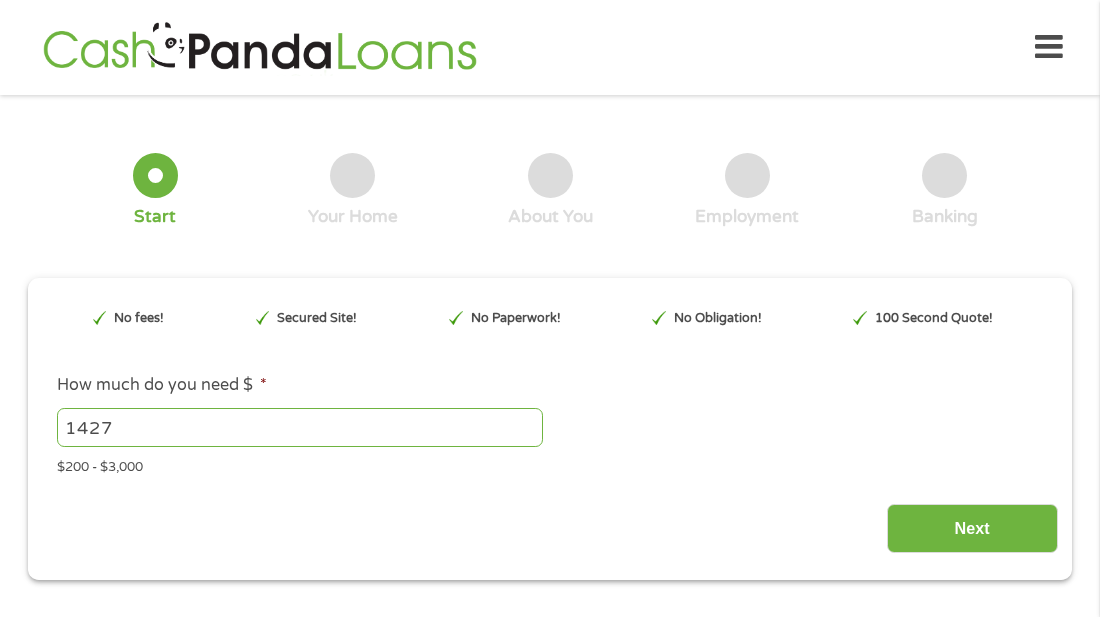 click on "1427" at bounding box center [300, 427] 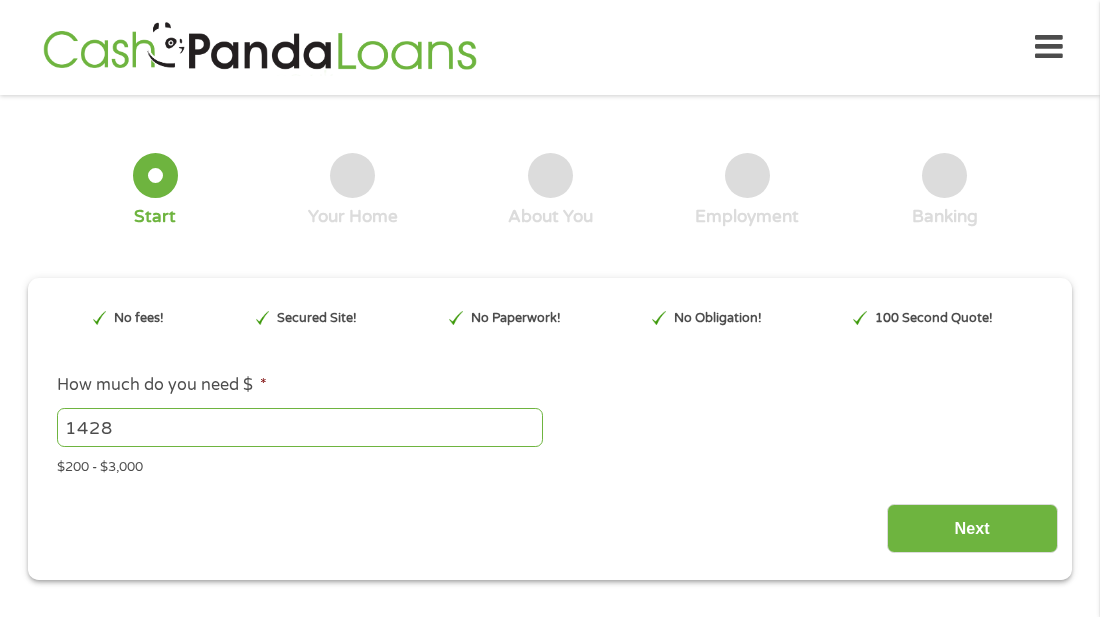 click on "1428" at bounding box center (300, 427) 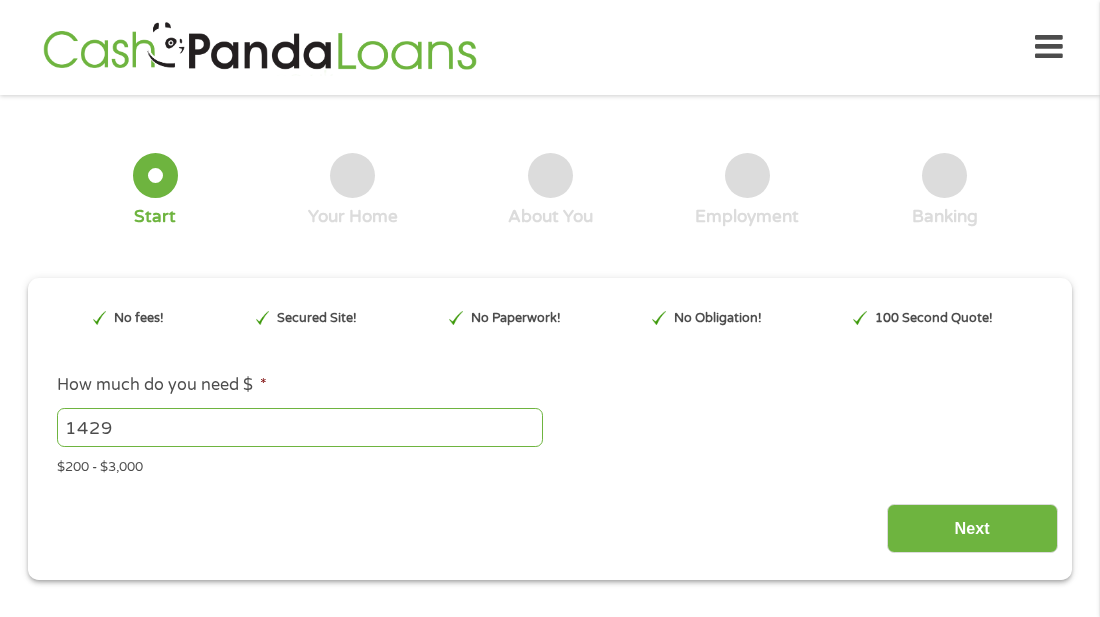 click on "1429" at bounding box center [300, 427] 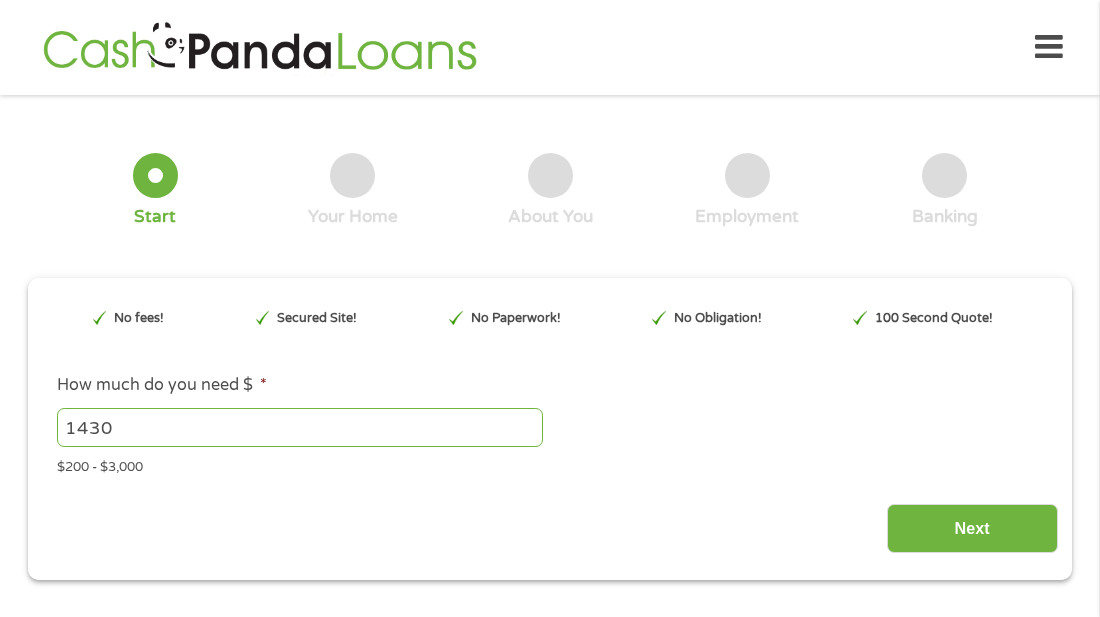 click on "1430" at bounding box center (300, 427) 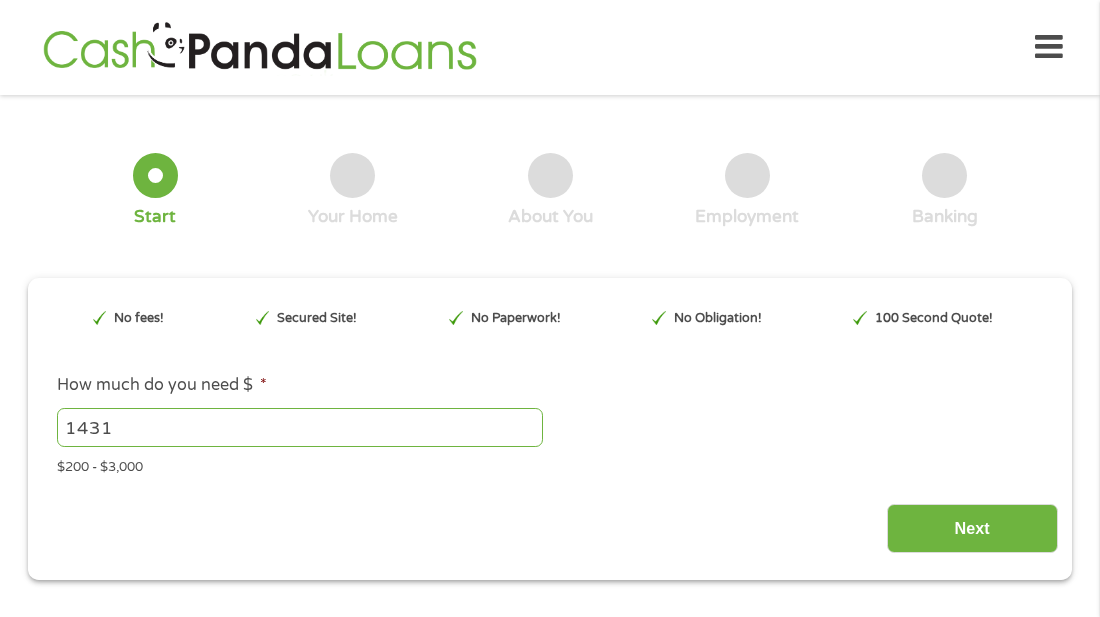 click on "1431" at bounding box center (300, 427) 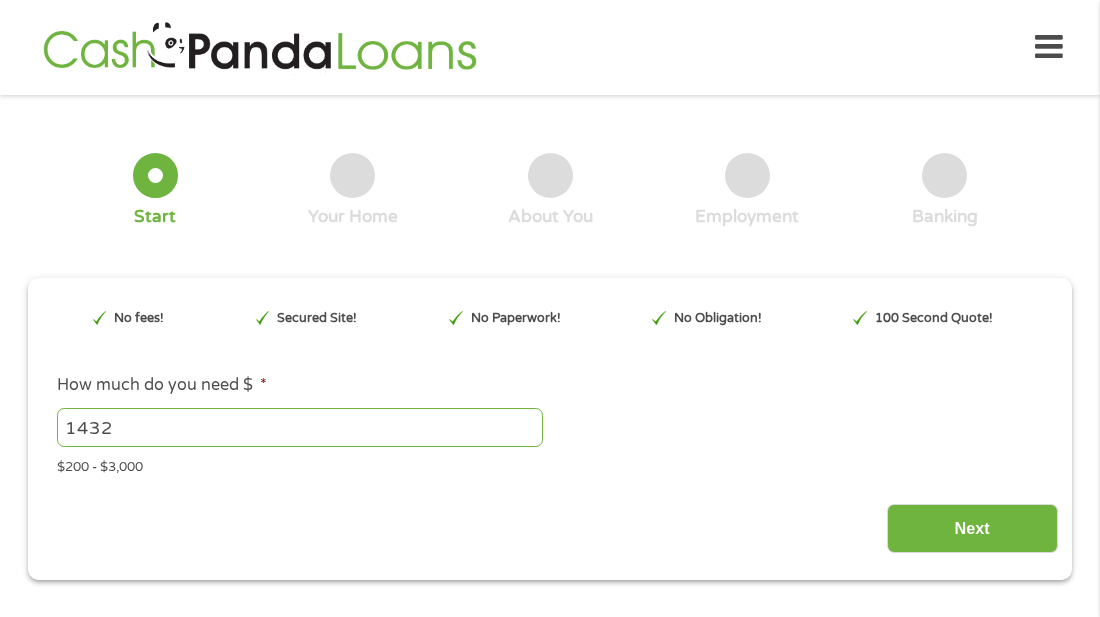 click on "1432" at bounding box center [300, 427] 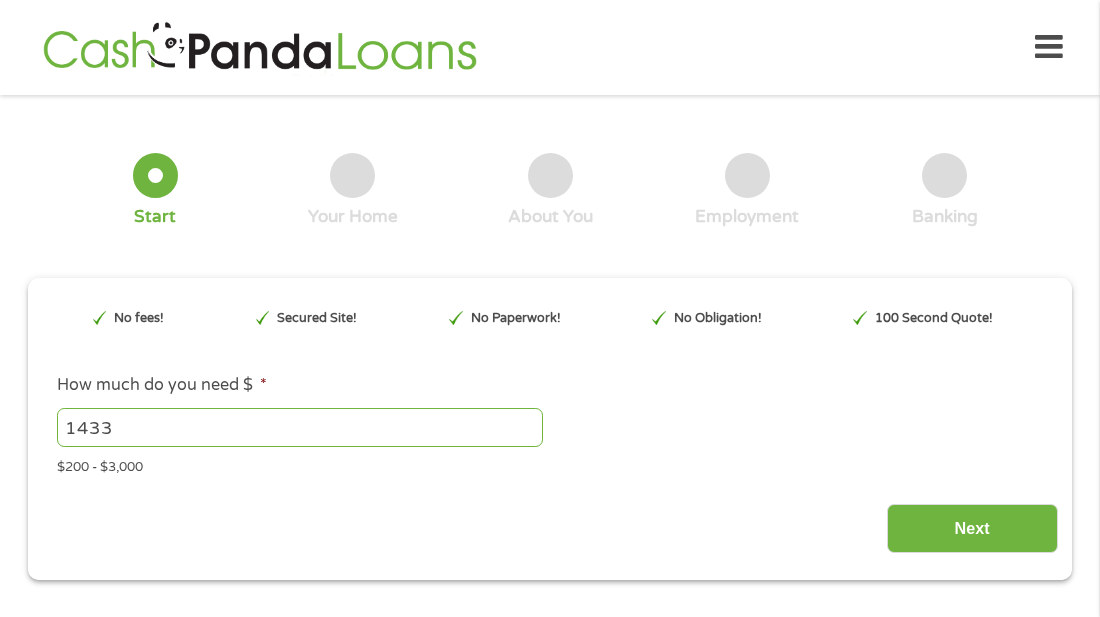 click on "1433" at bounding box center (300, 427) 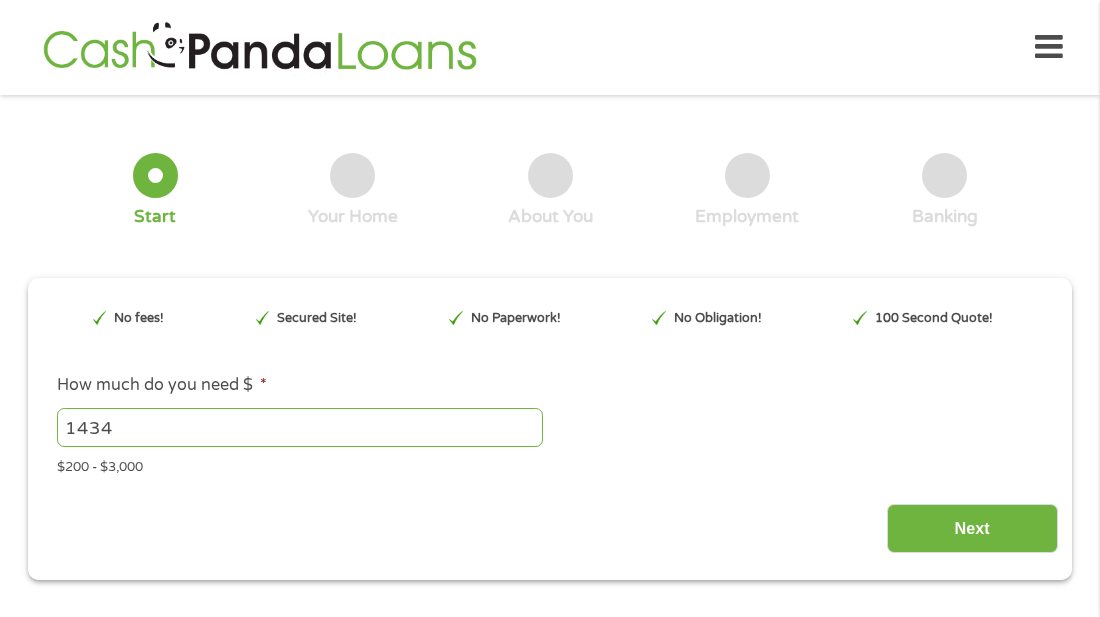 click on "1434" at bounding box center [300, 427] 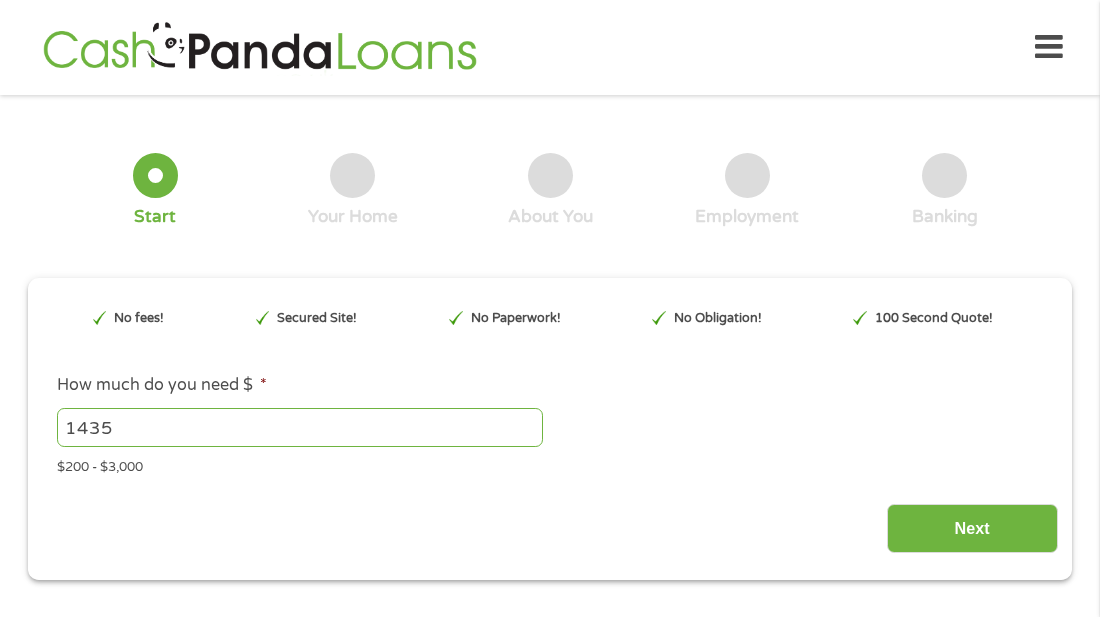 click on "1435" at bounding box center [300, 427] 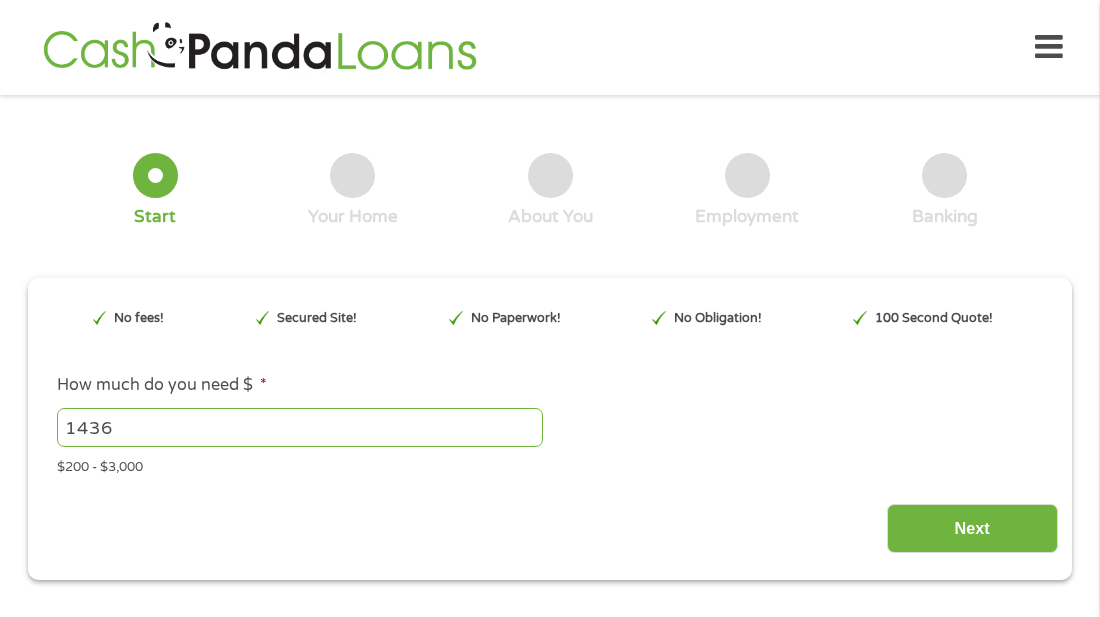 click on "1436" at bounding box center [300, 427] 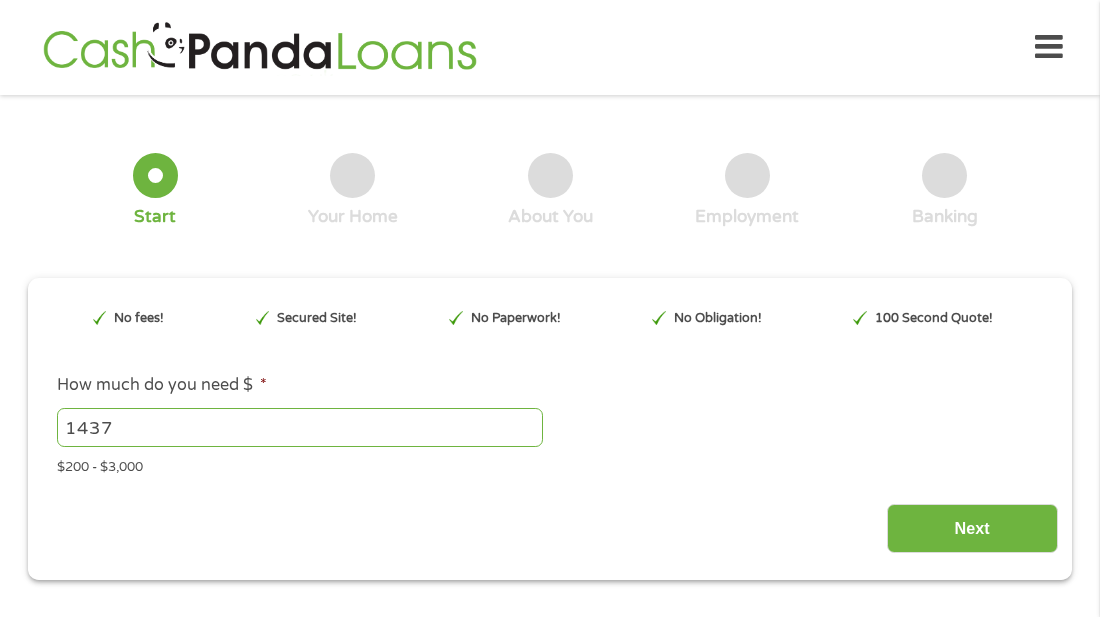 click on "1437" at bounding box center [300, 427] 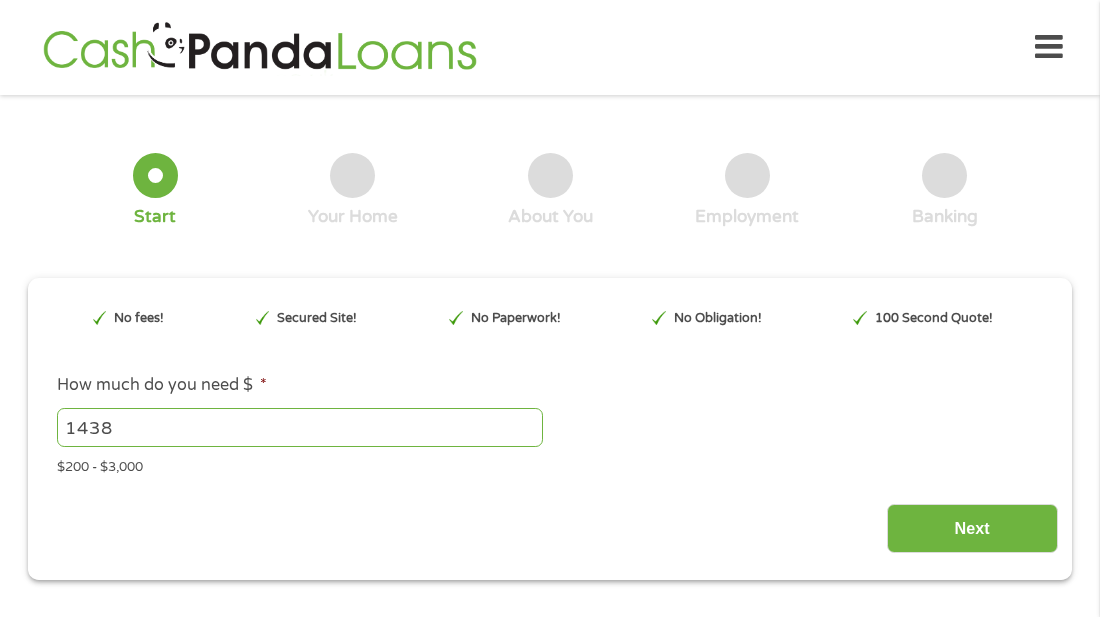 click on "1438" at bounding box center [300, 427] 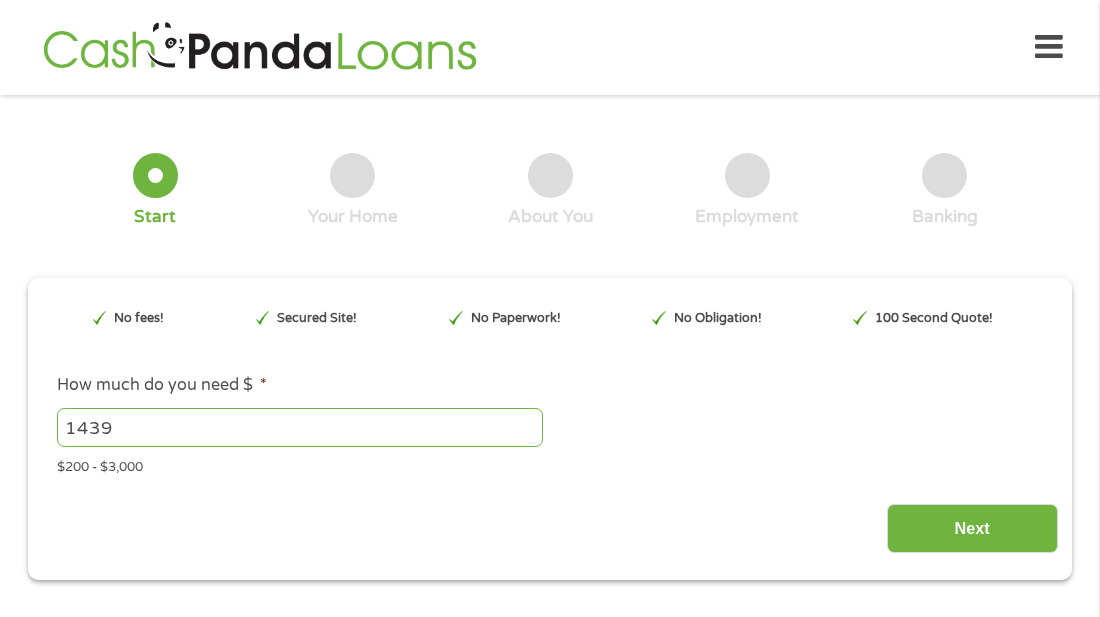 click on "1439" at bounding box center [300, 427] 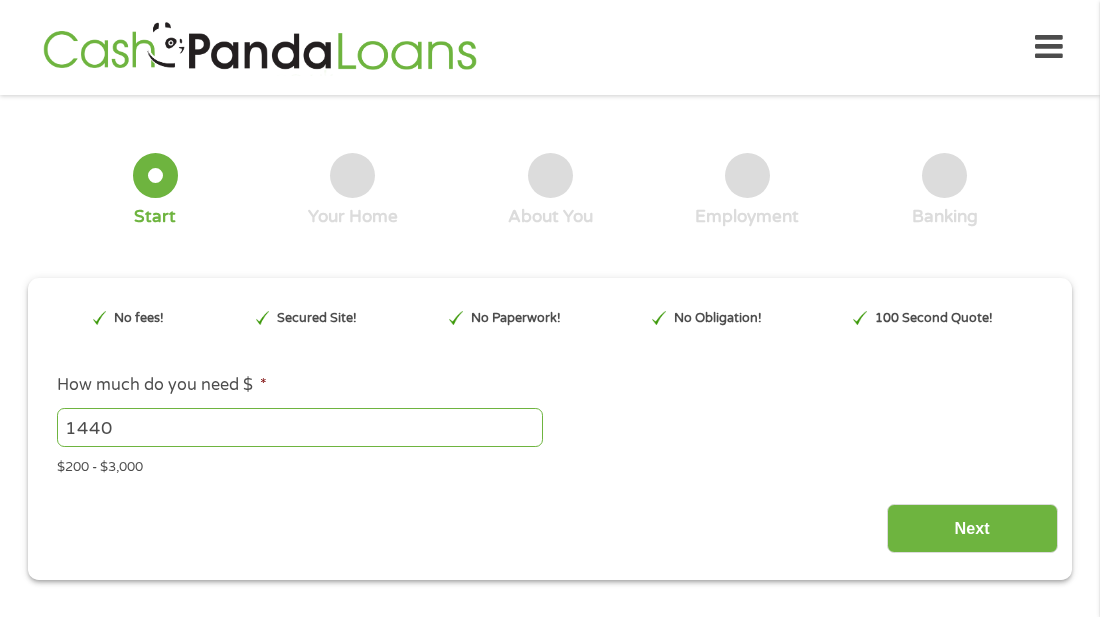 click on "1440" at bounding box center [300, 427] 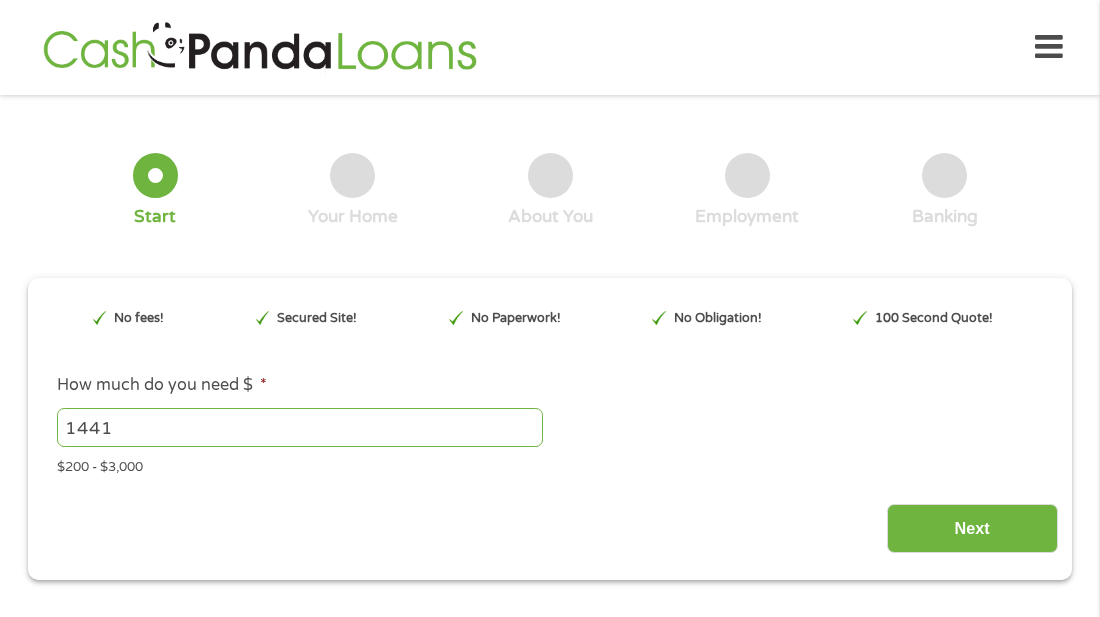 click on "1441" at bounding box center [300, 427] 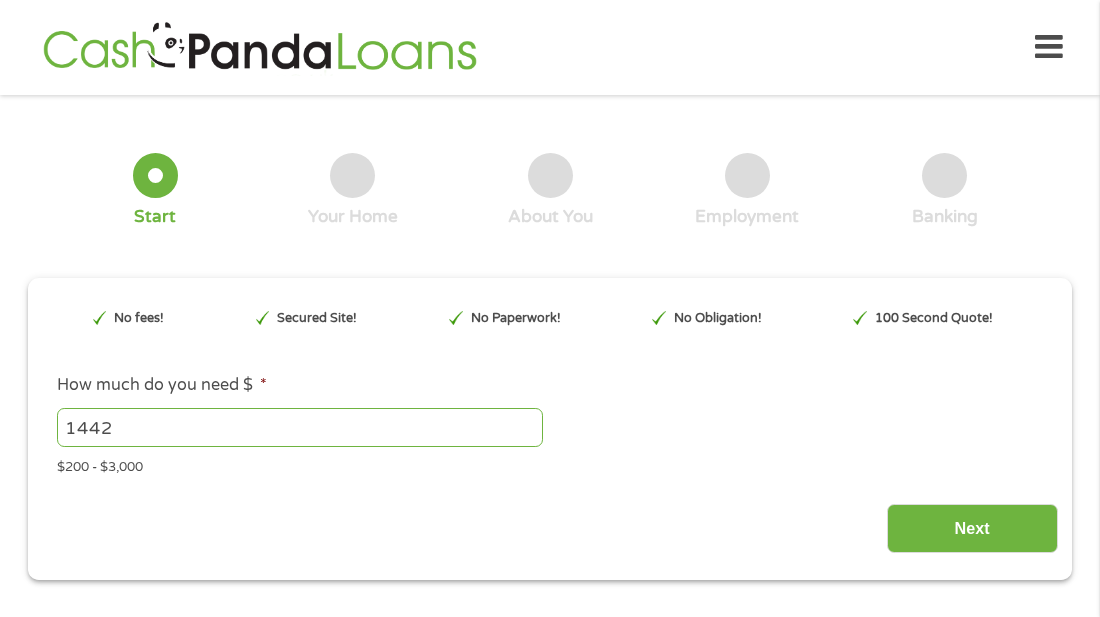 click on "1442" at bounding box center [300, 427] 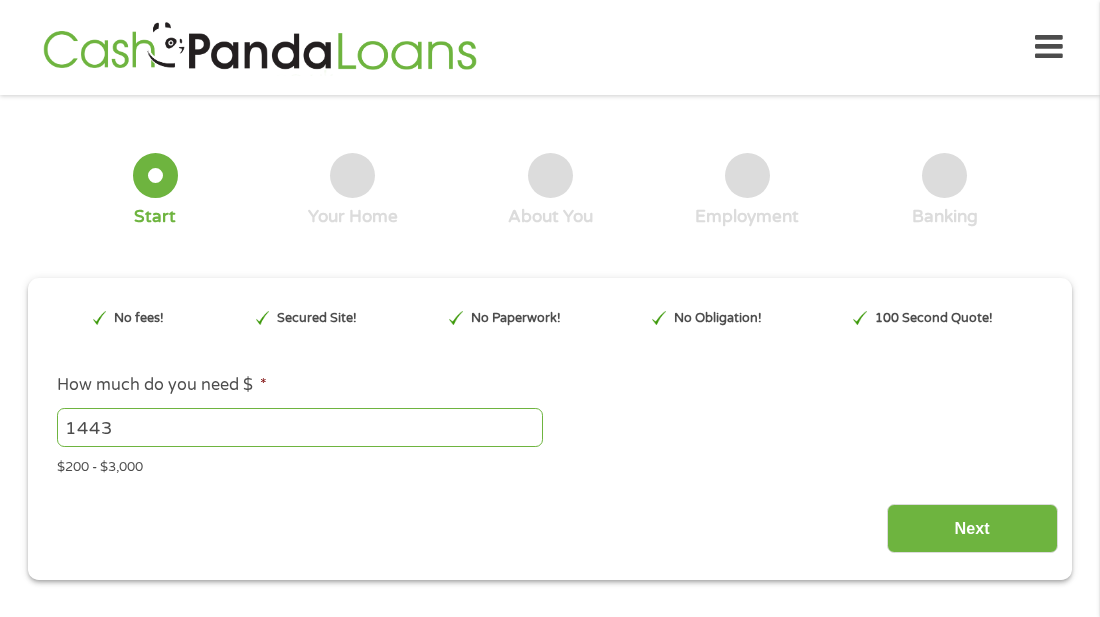 click on "1443" at bounding box center [300, 427] 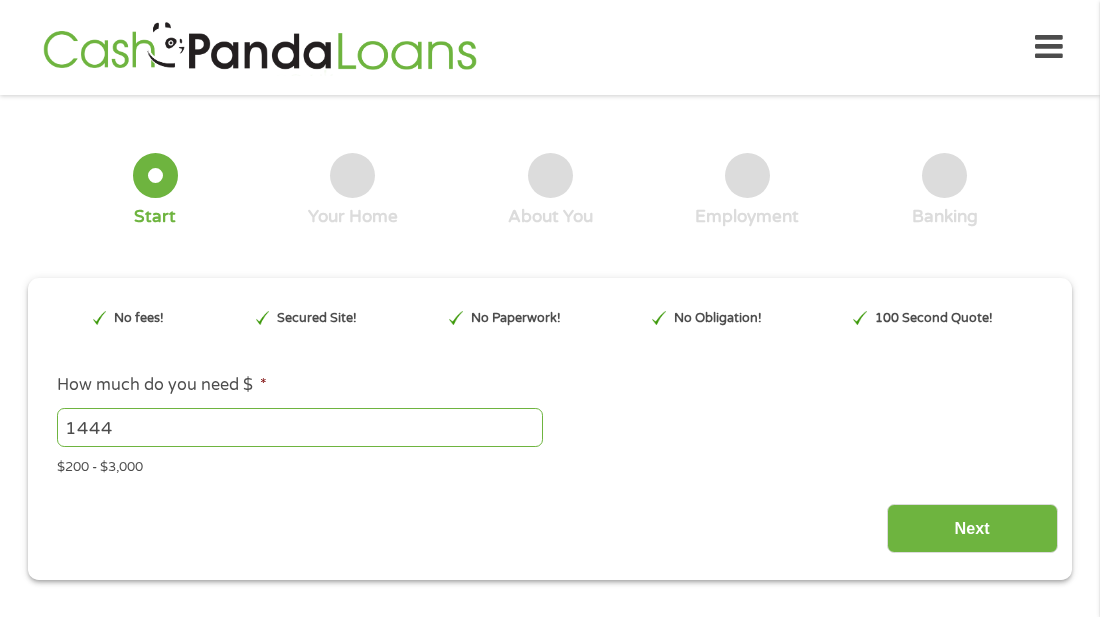 click on "1444" at bounding box center [300, 427] 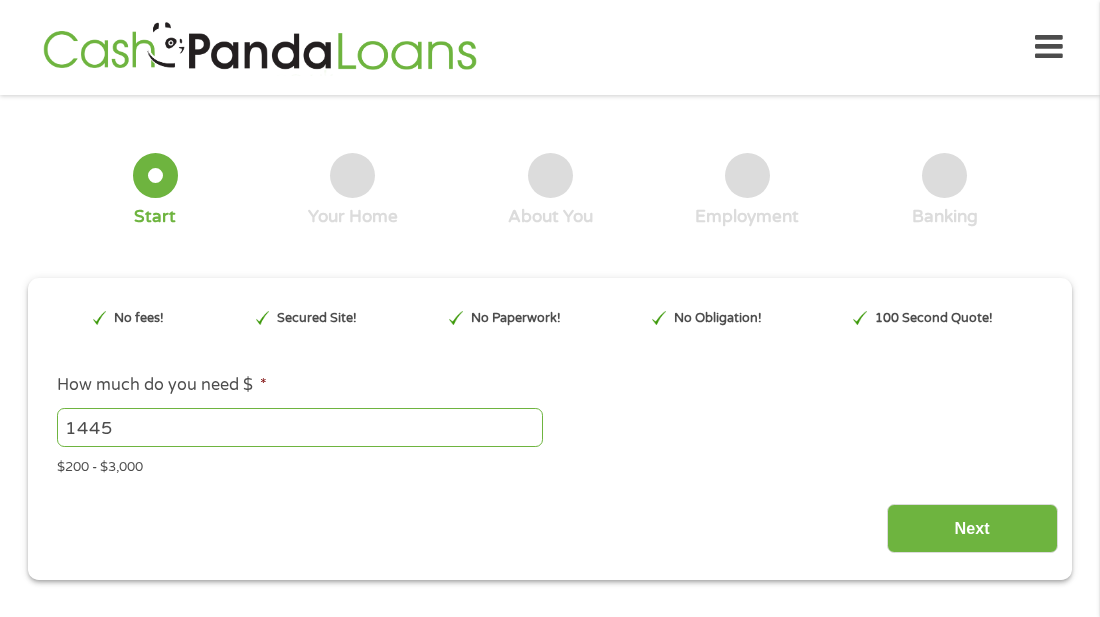 click on "1445" at bounding box center [300, 427] 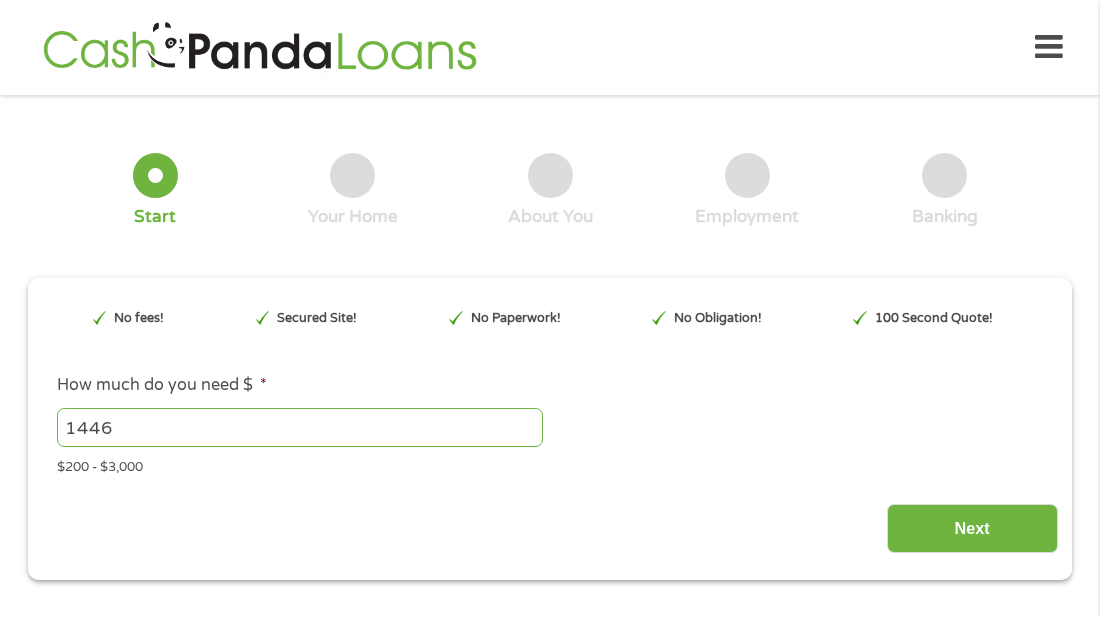 click on "1446" at bounding box center [300, 427] 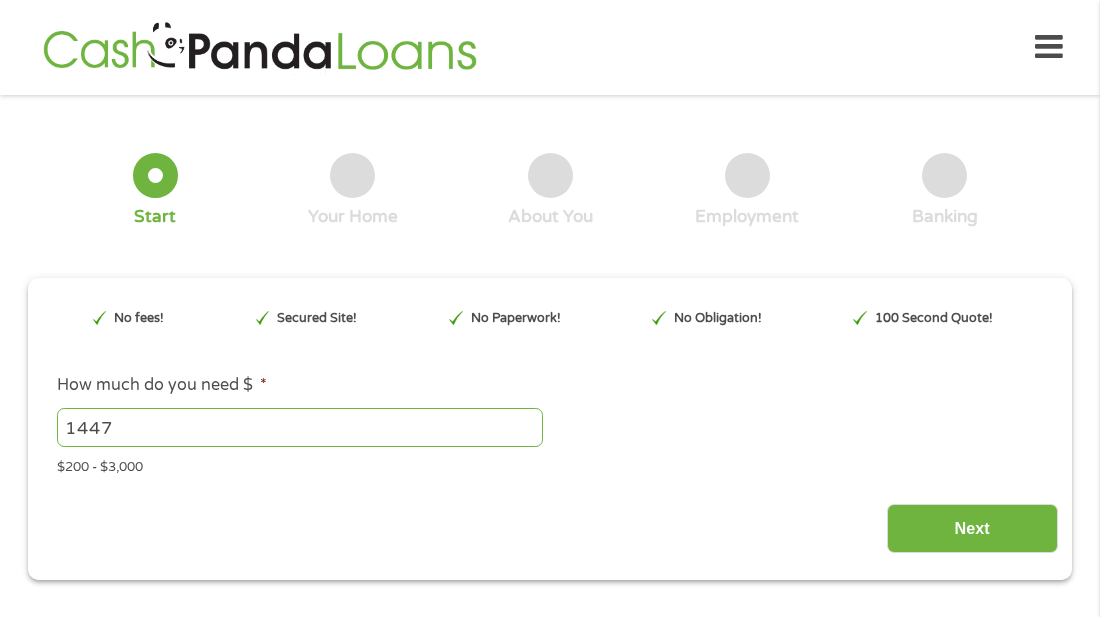click on "1447" at bounding box center [300, 427] 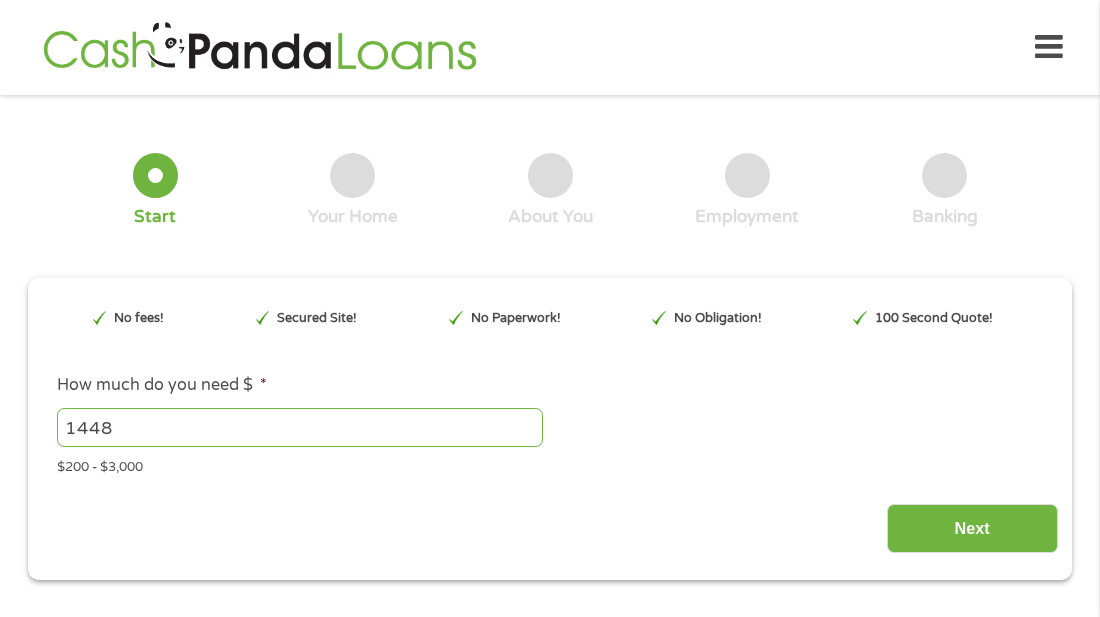 click on "1448" at bounding box center [300, 427] 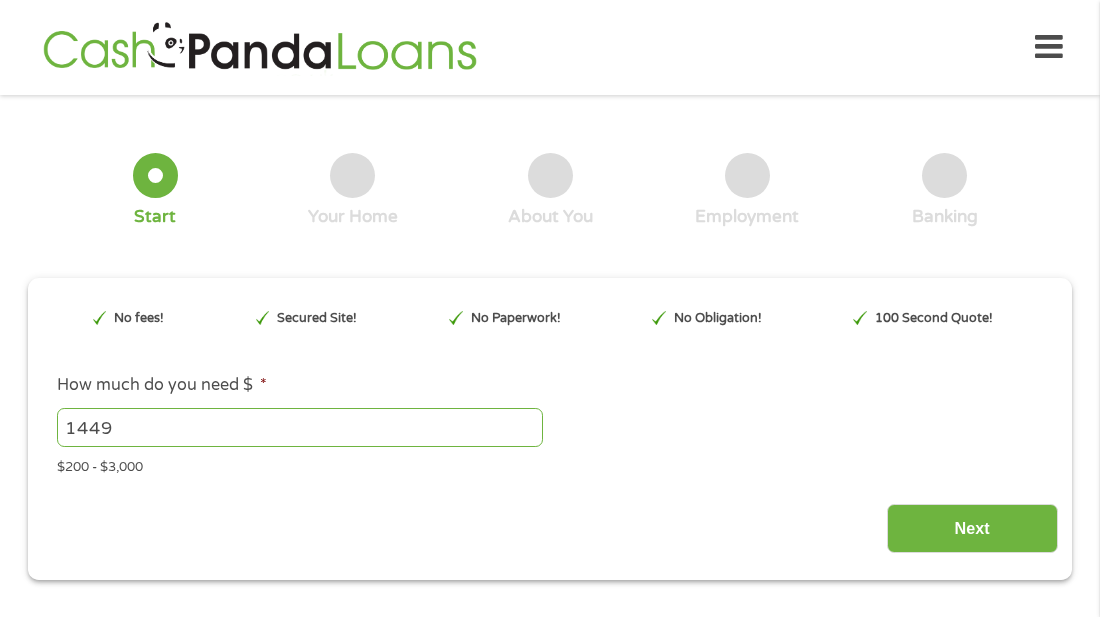 click on "1449" at bounding box center [300, 427] 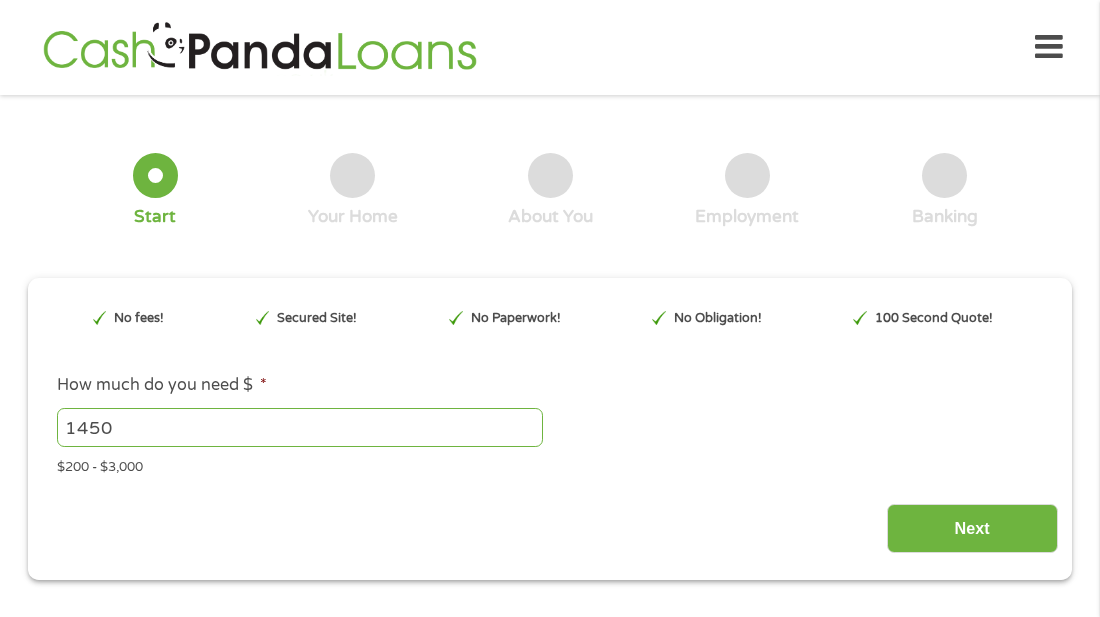 click on "1450" at bounding box center [300, 427] 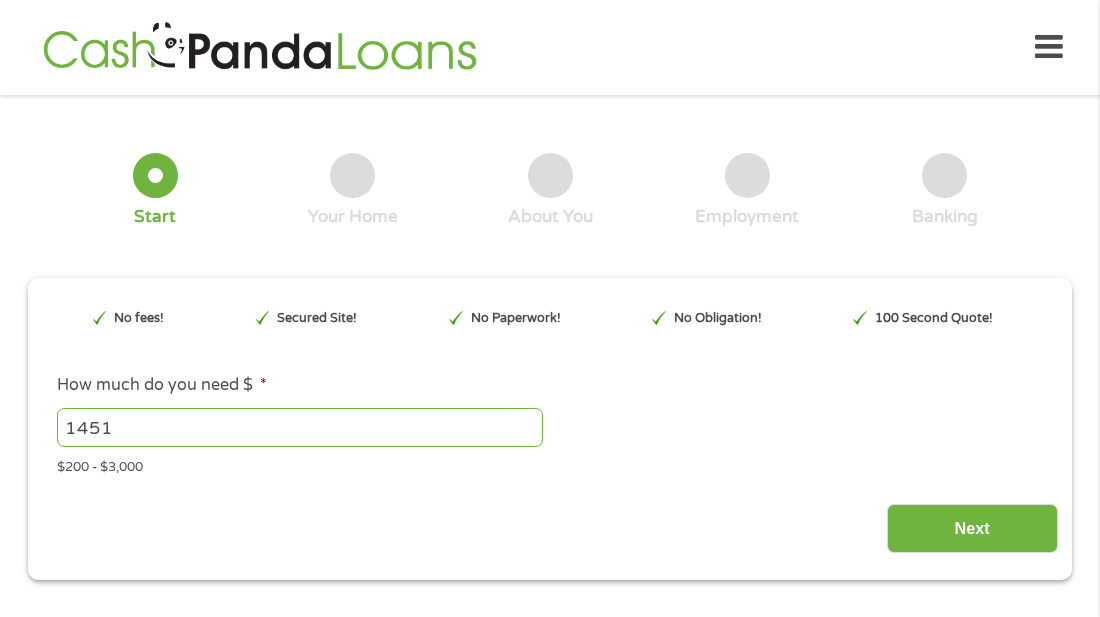 click on "1451" at bounding box center [300, 427] 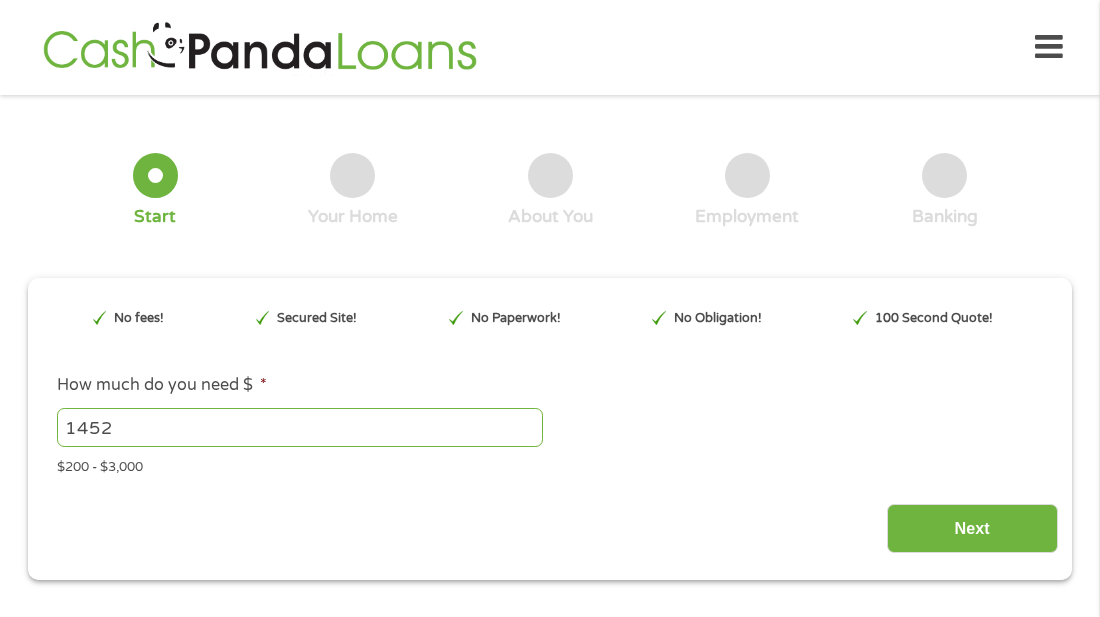 click on "1452" at bounding box center [300, 427] 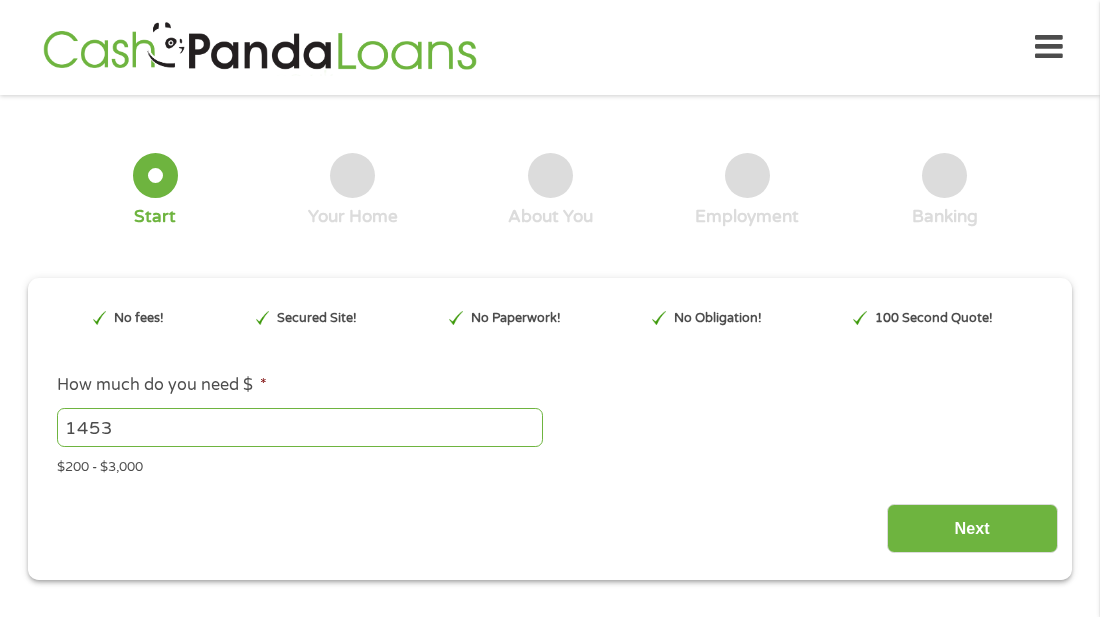 click on "1453" at bounding box center [300, 427] 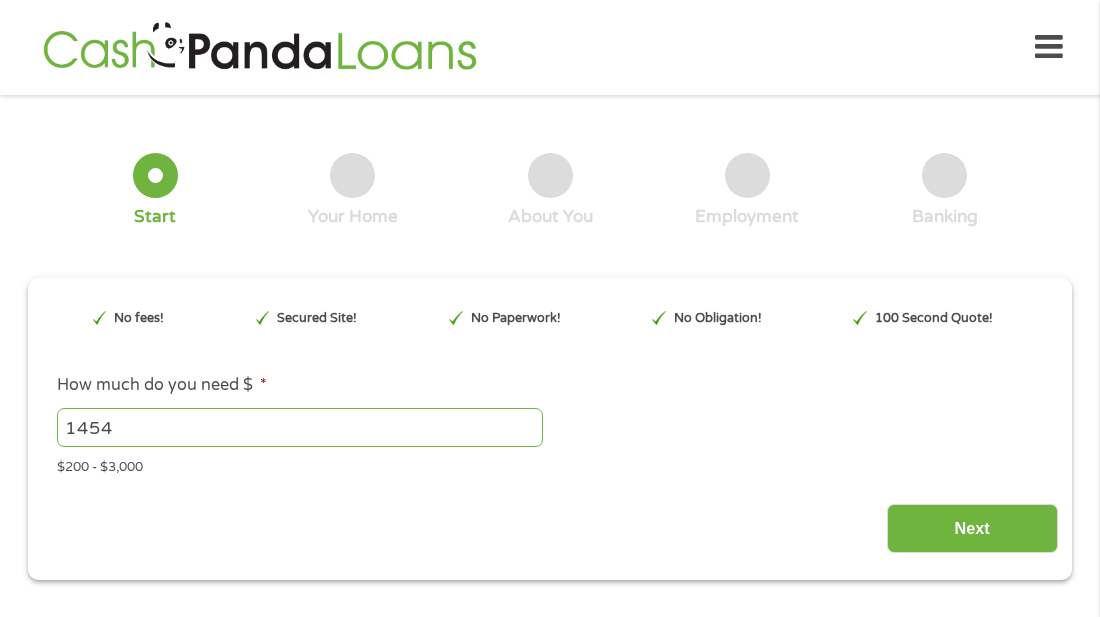 click on "1454" at bounding box center [300, 427] 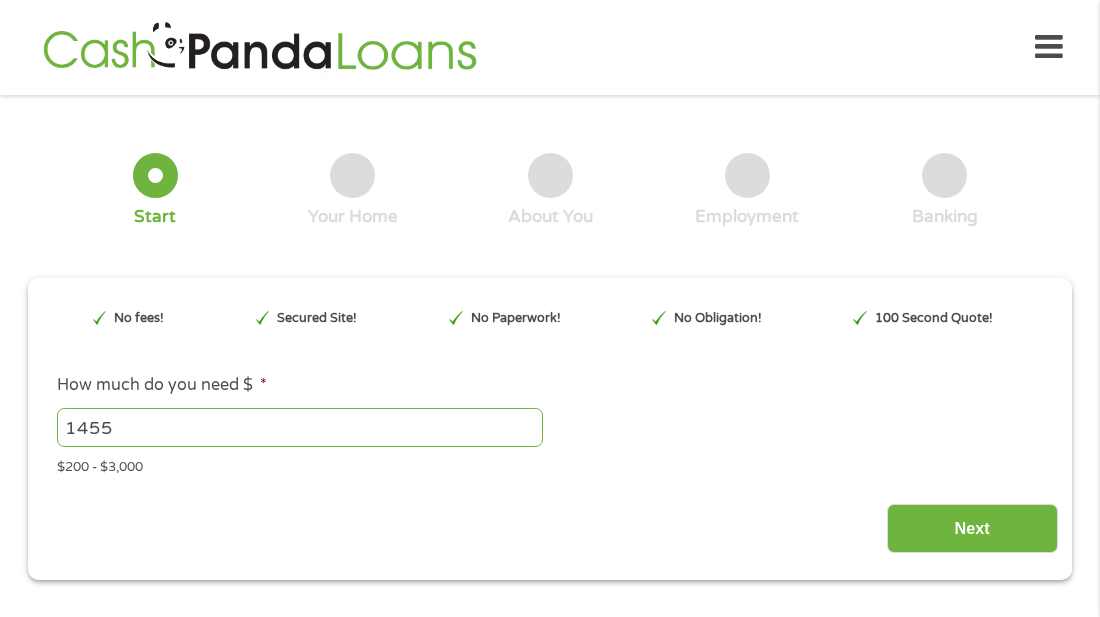 click on "1455" at bounding box center [300, 427] 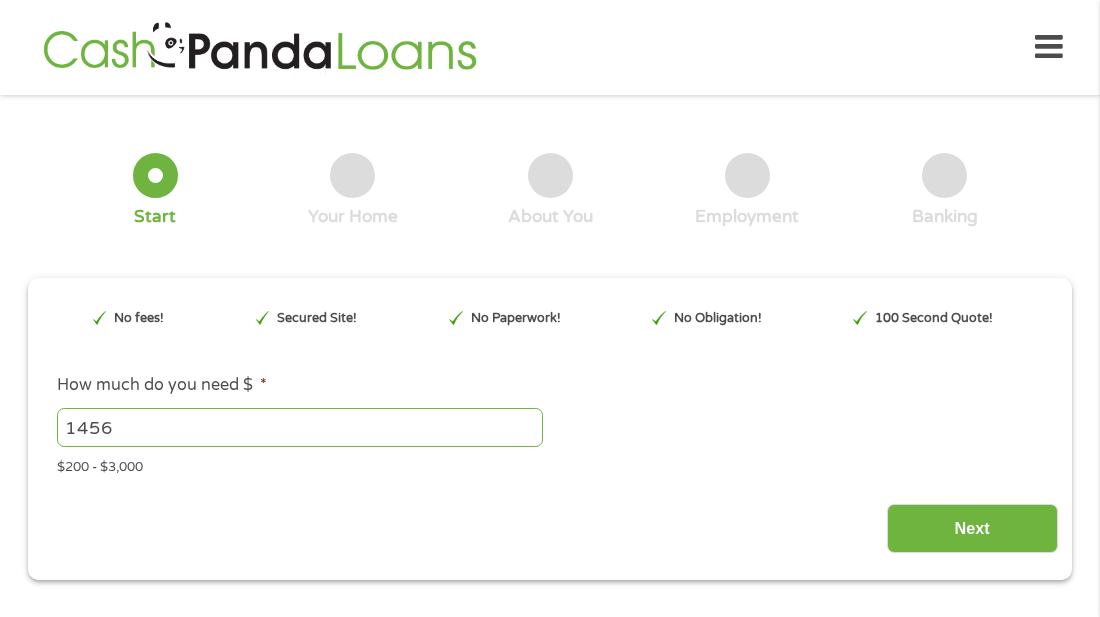 click on "1456" at bounding box center (300, 427) 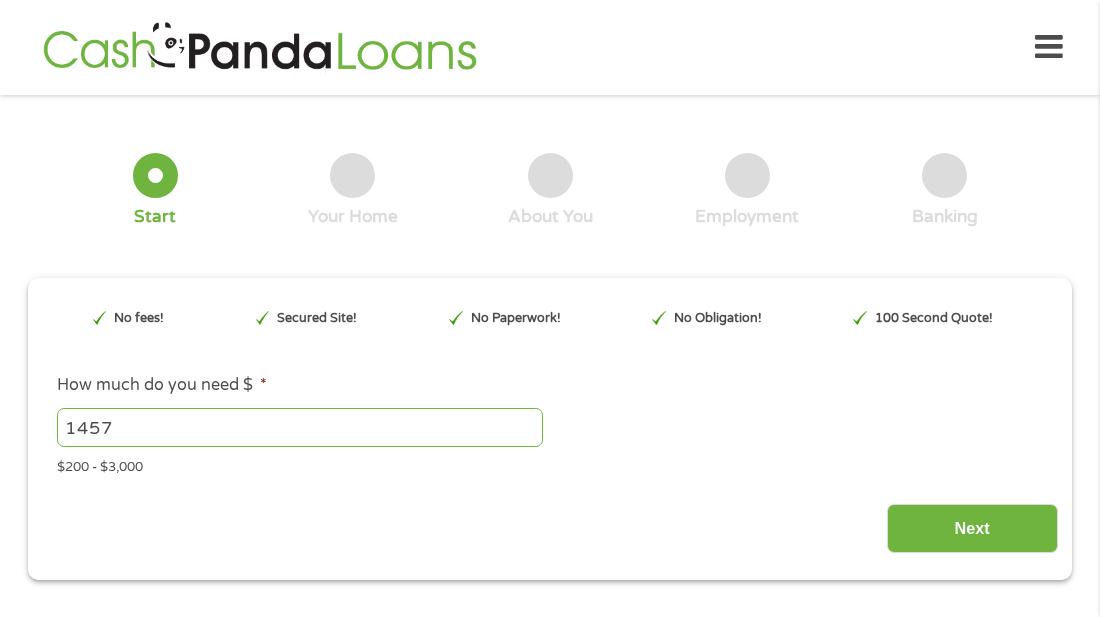 click on "1457" at bounding box center [300, 427] 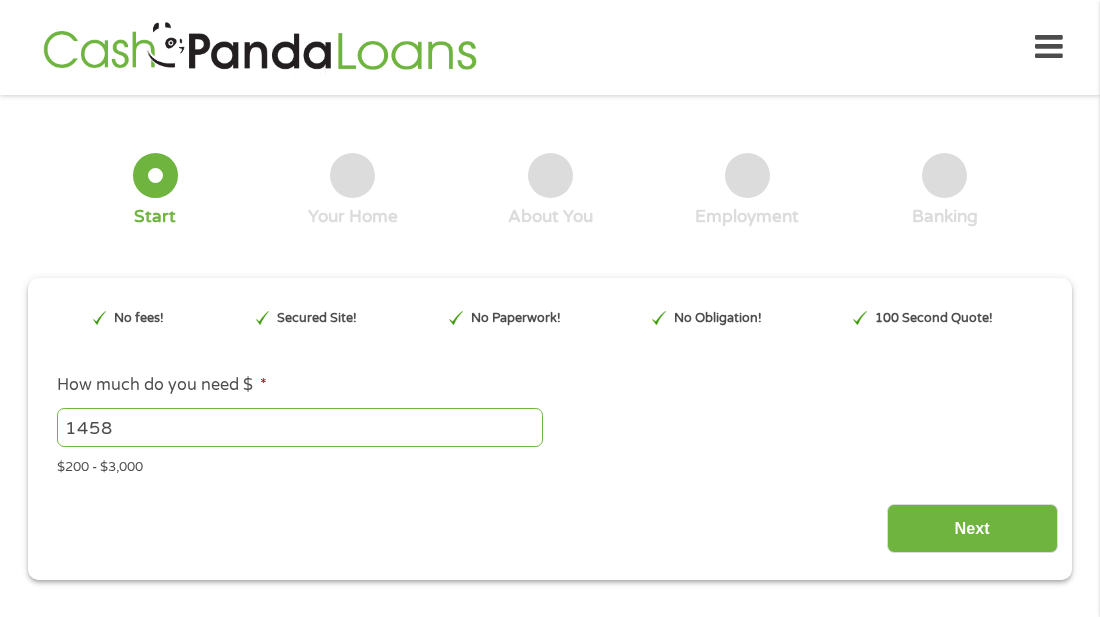 click on "1458" at bounding box center (300, 427) 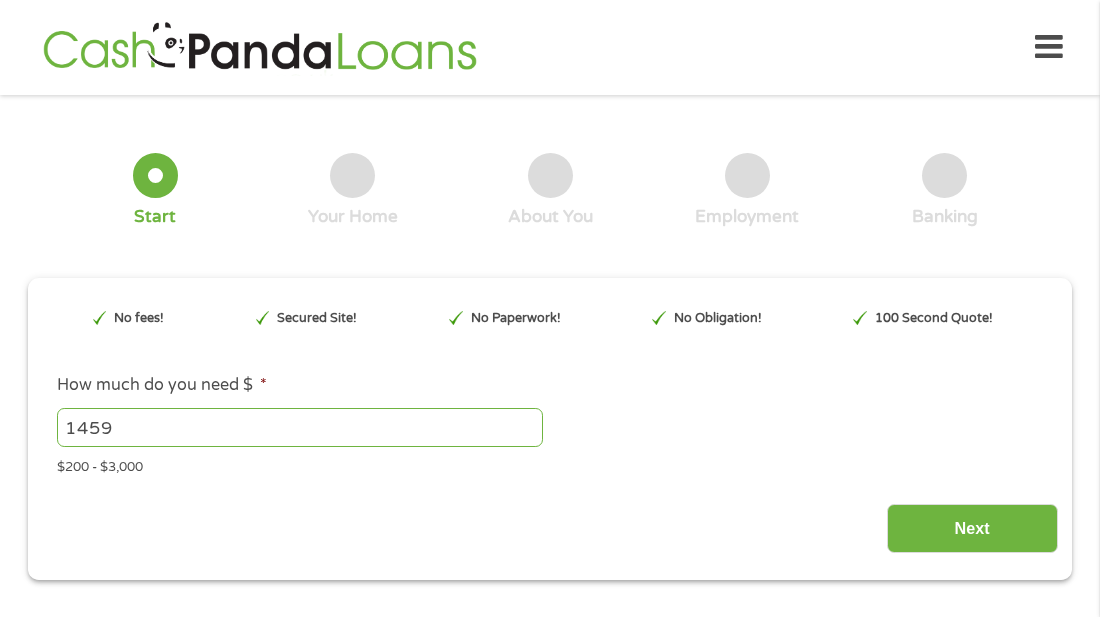 click on "1459" at bounding box center (300, 427) 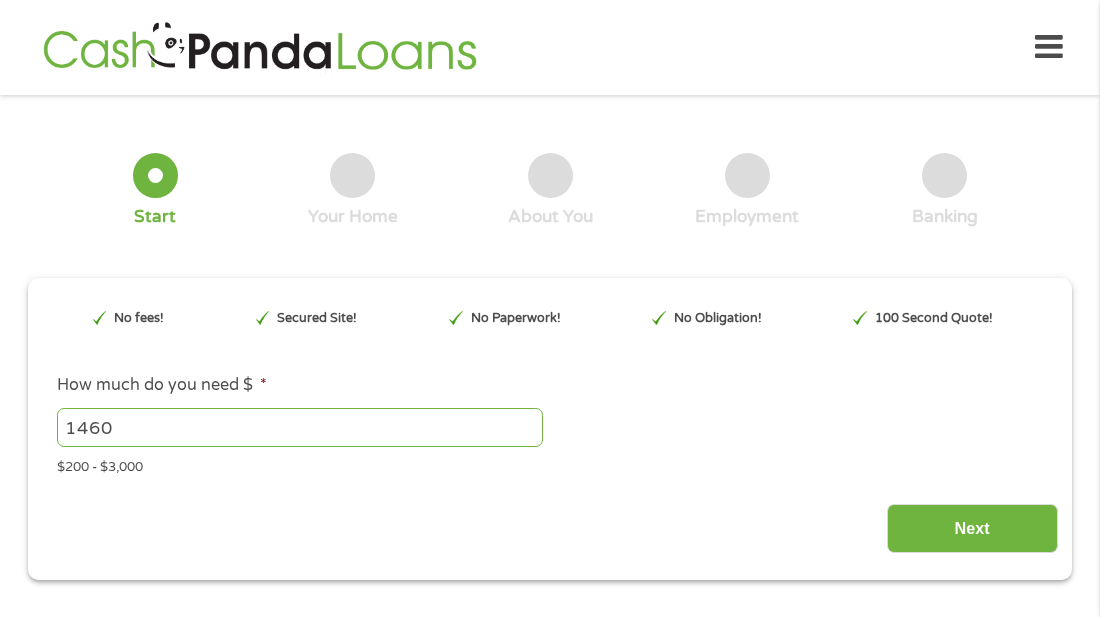 click on "1460" at bounding box center (300, 427) 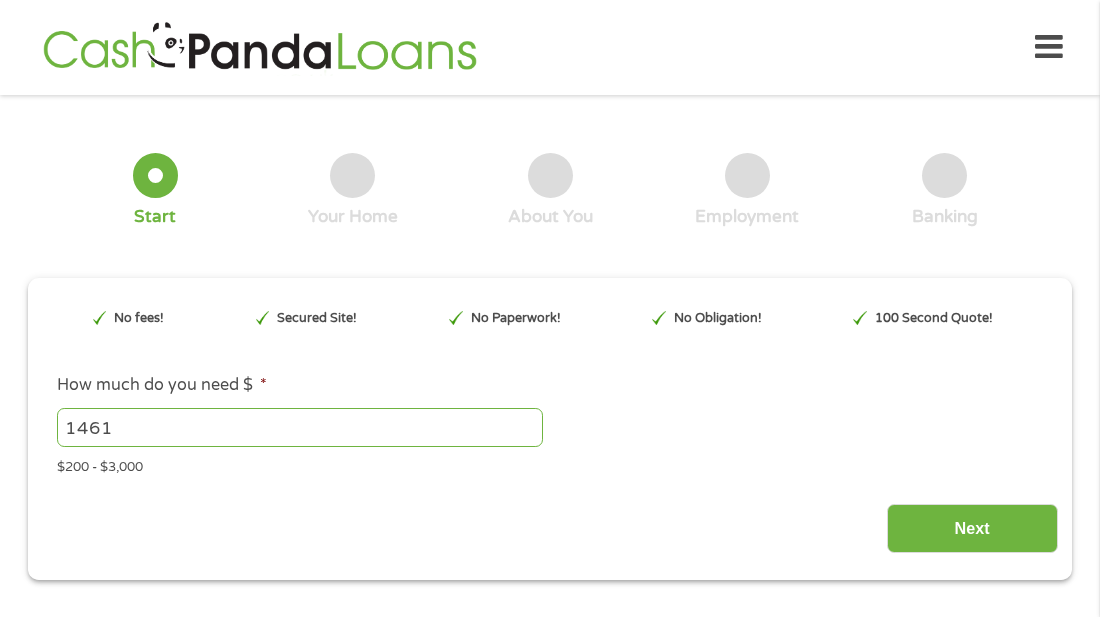 click on "1461" at bounding box center (300, 427) 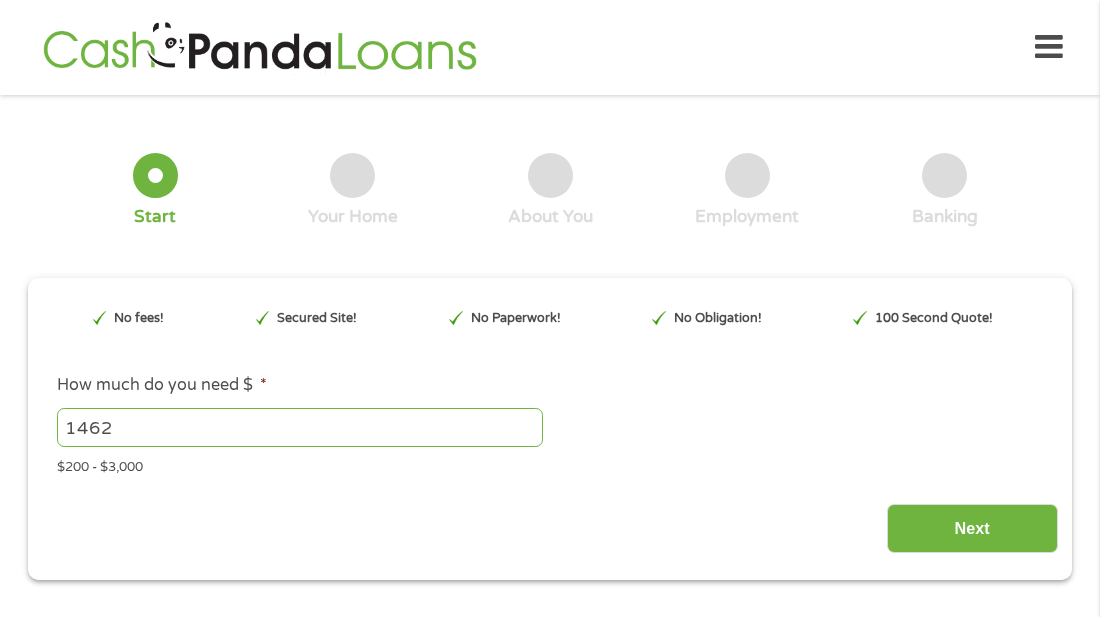click on "1462" at bounding box center (300, 427) 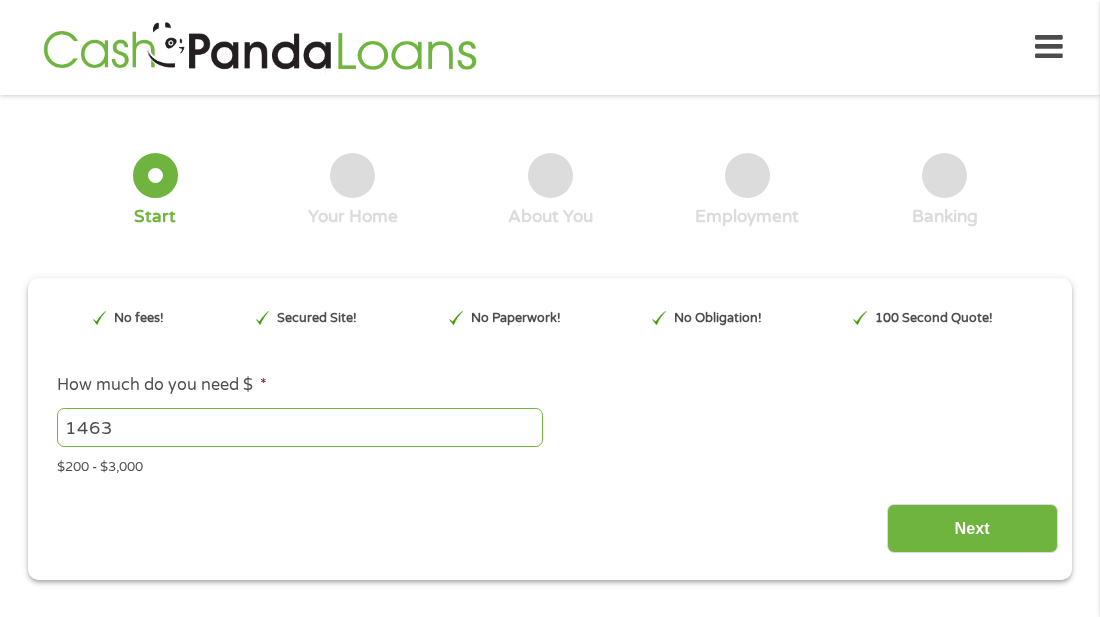click on "1463" at bounding box center (300, 427) 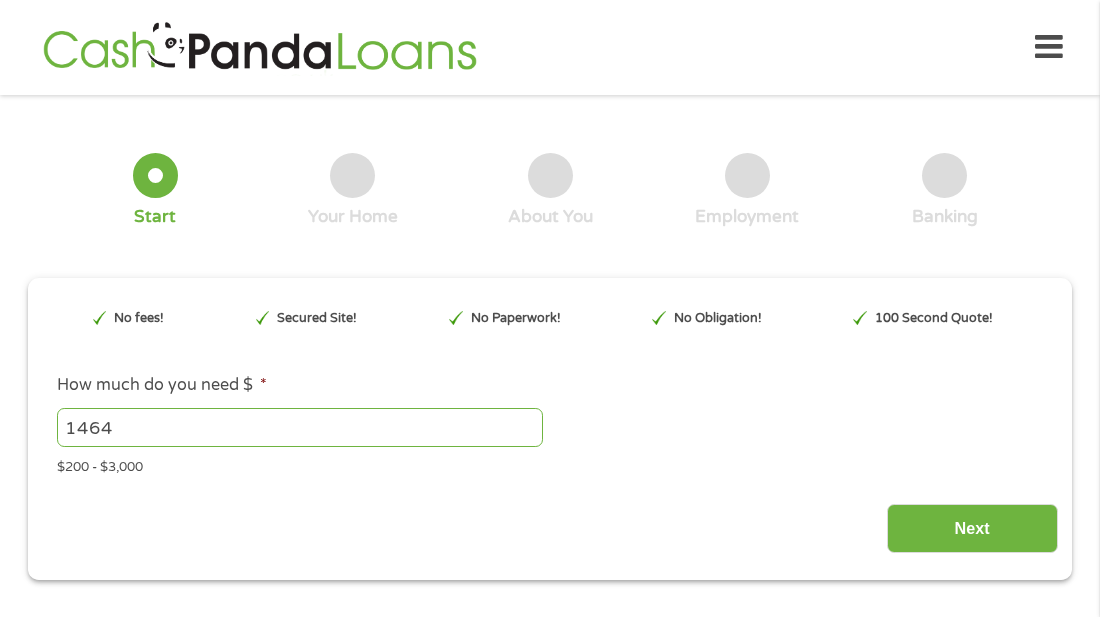 click on "1464" at bounding box center [300, 427] 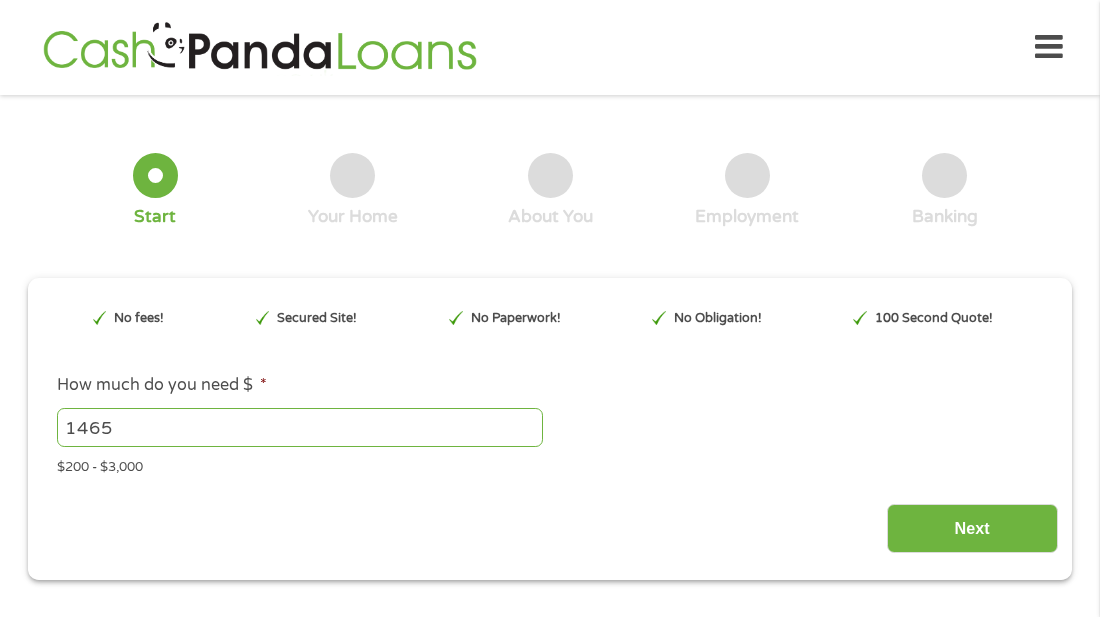 click on "1465" at bounding box center [300, 427] 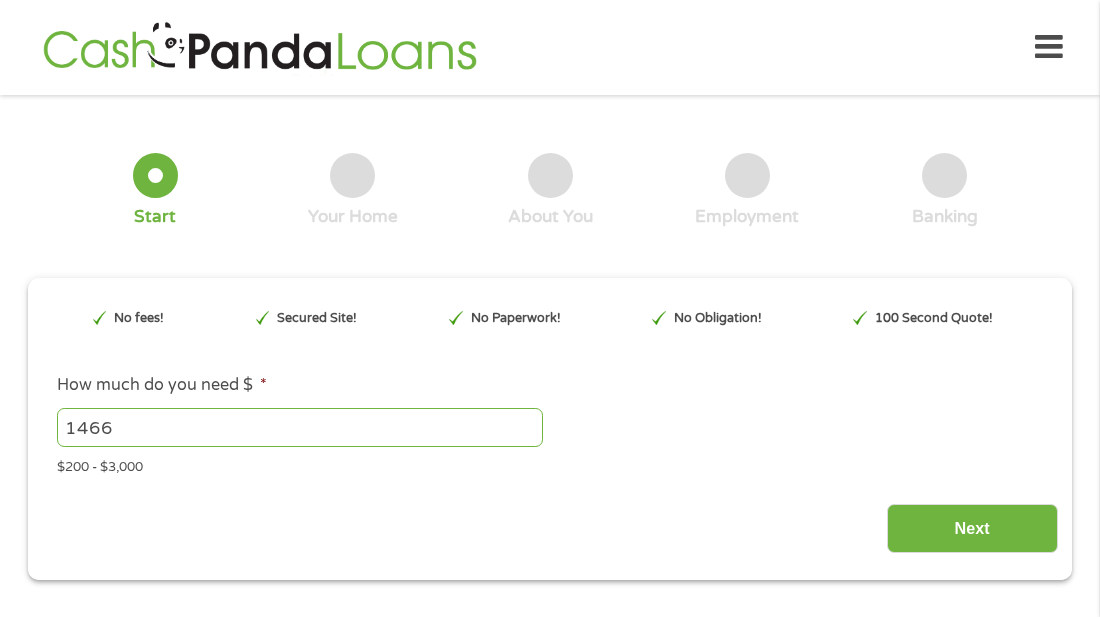 click on "1466" at bounding box center (300, 427) 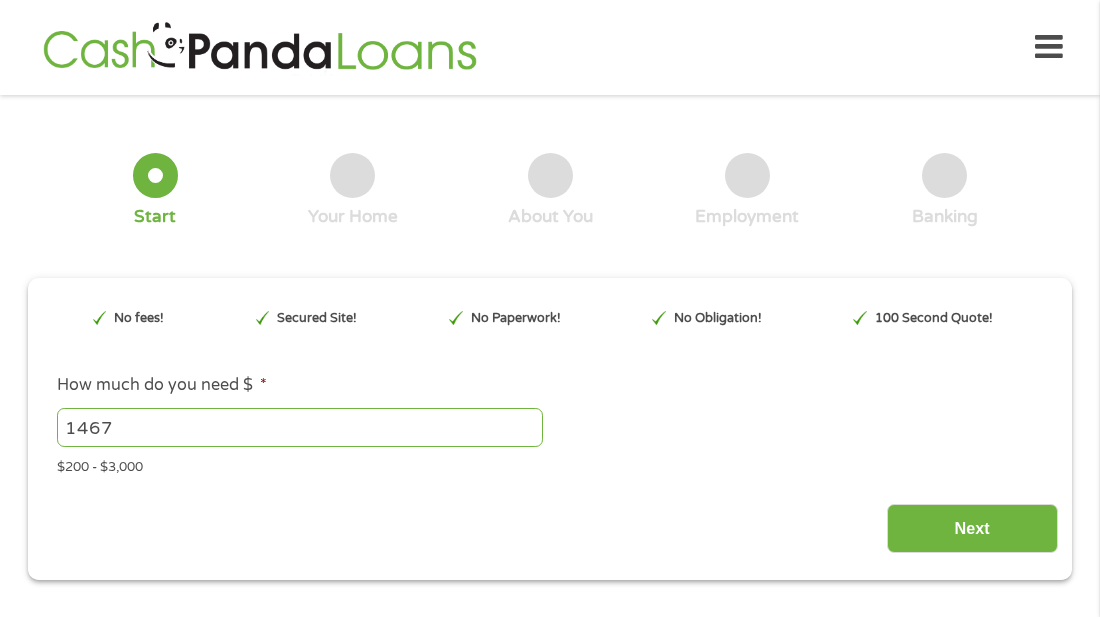 click on "1467" at bounding box center [300, 427] 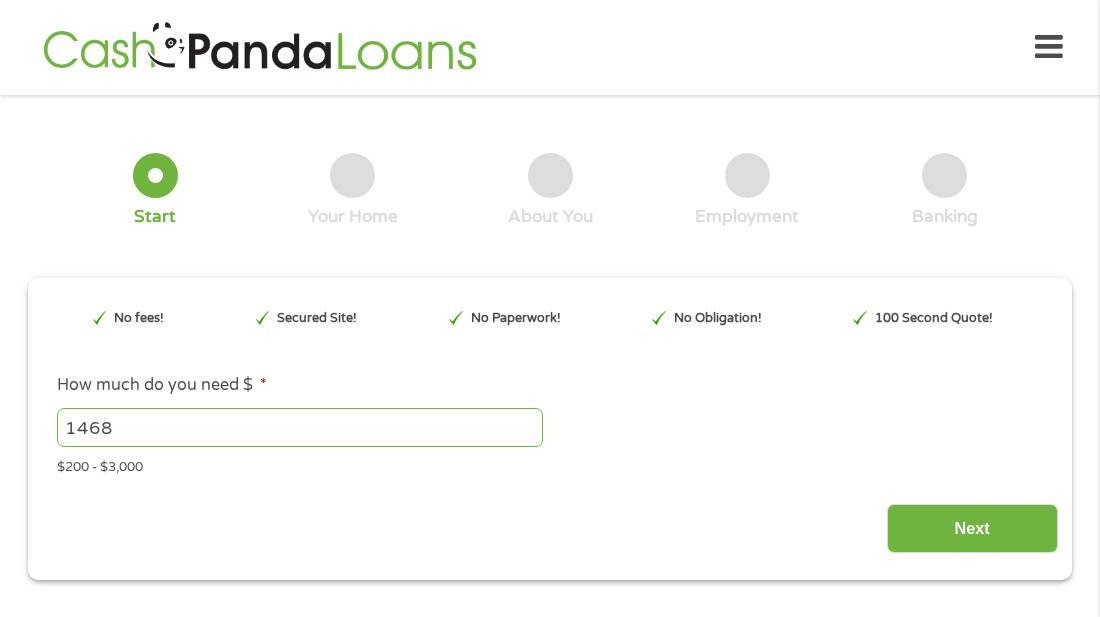 click on "1468" at bounding box center [300, 427] 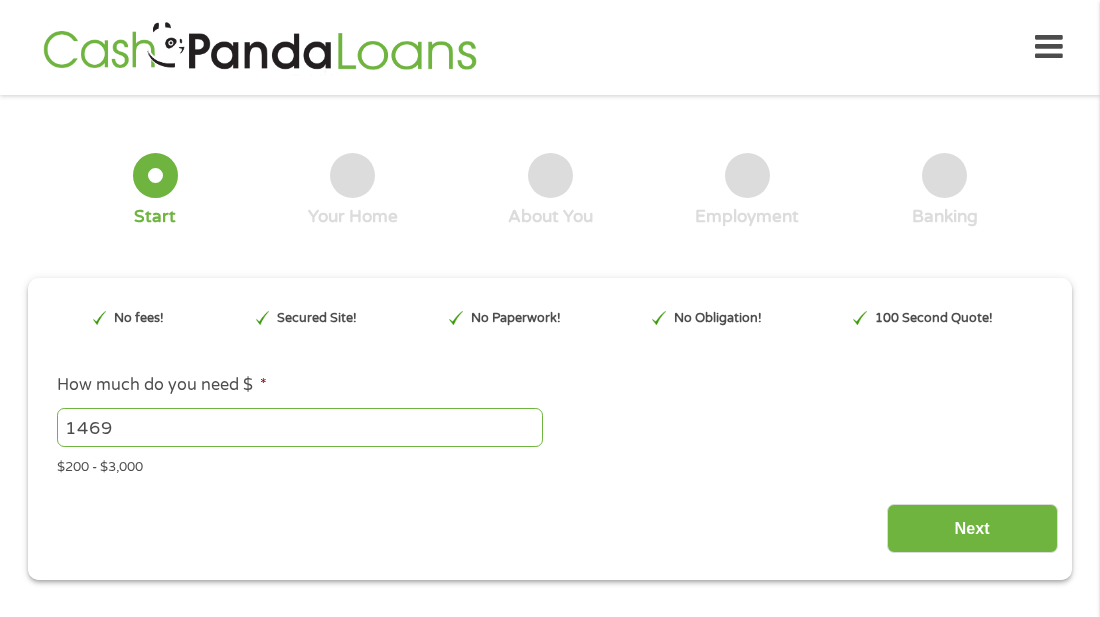 click on "1469" at bounding box center (300, 427) 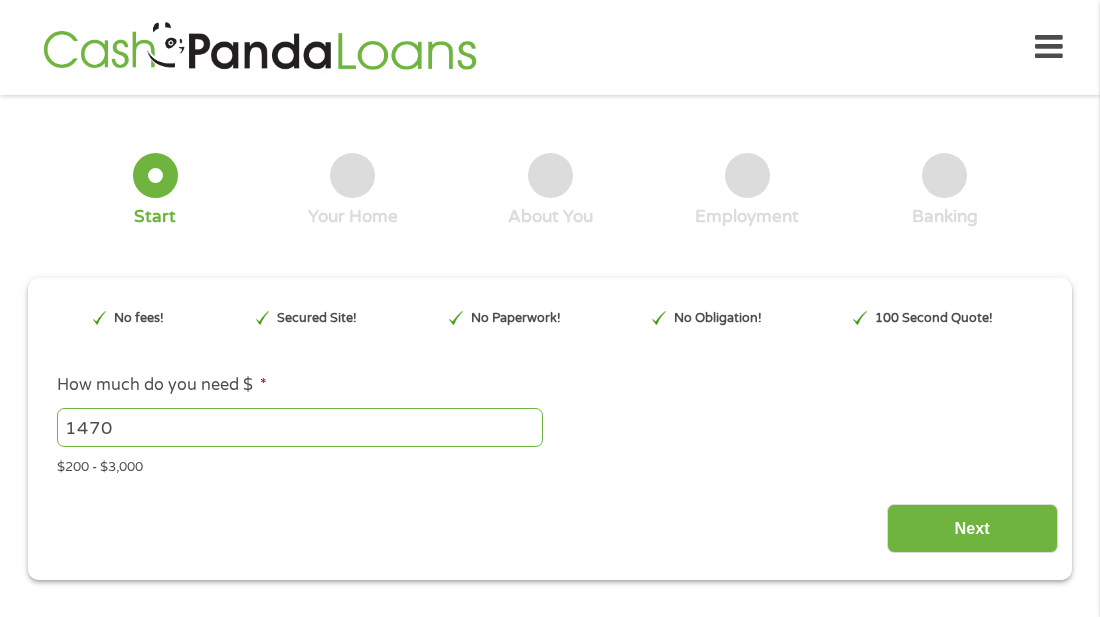 click on "1470" at bounding box center (300, 427) 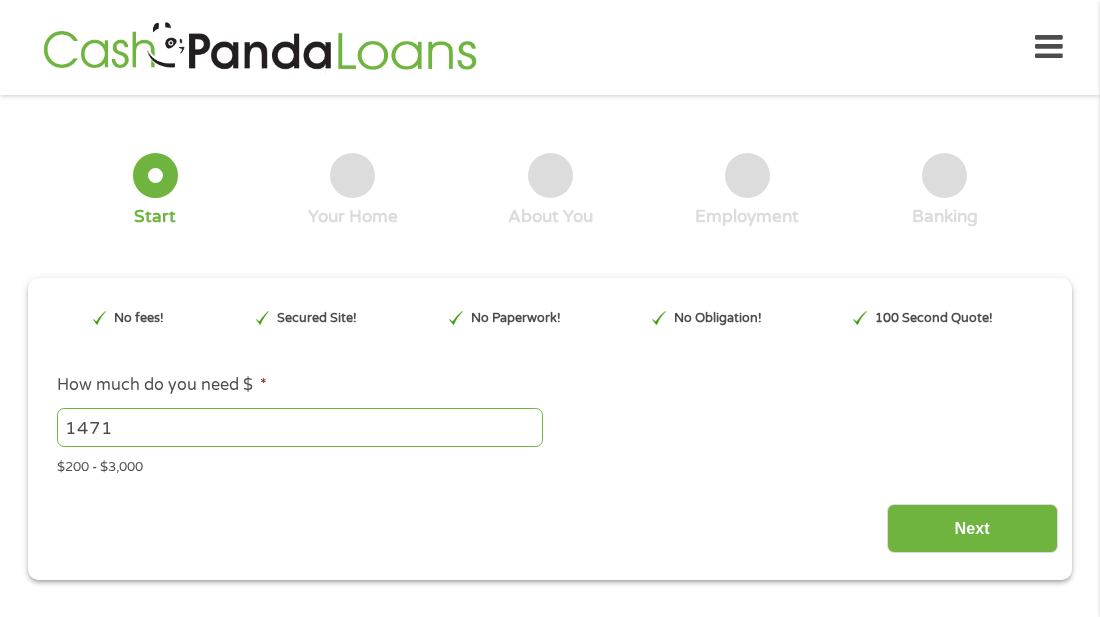 click on "1471" at bounding box center (300, 427) 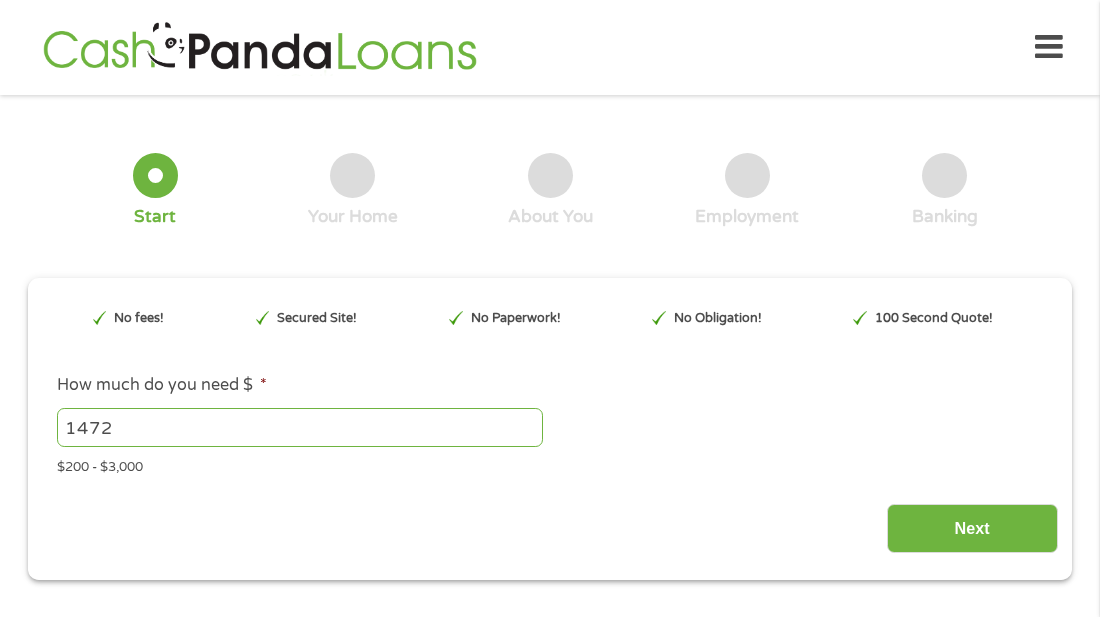 click on "1472" at bounding box center [300, 427] 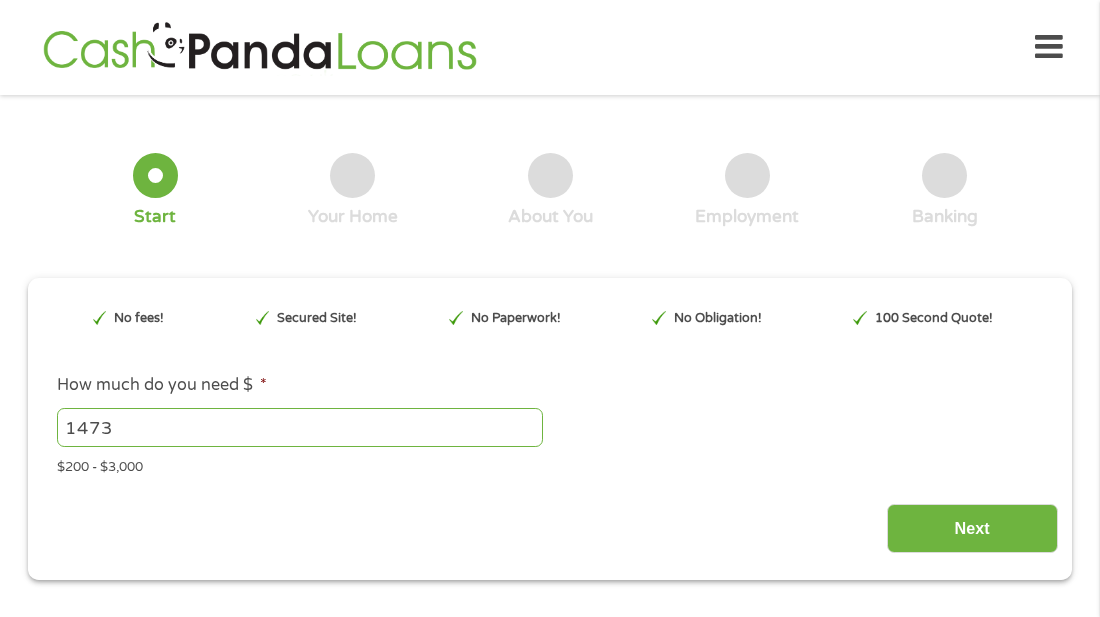 click on "1473" at bounding box center [300, 427] 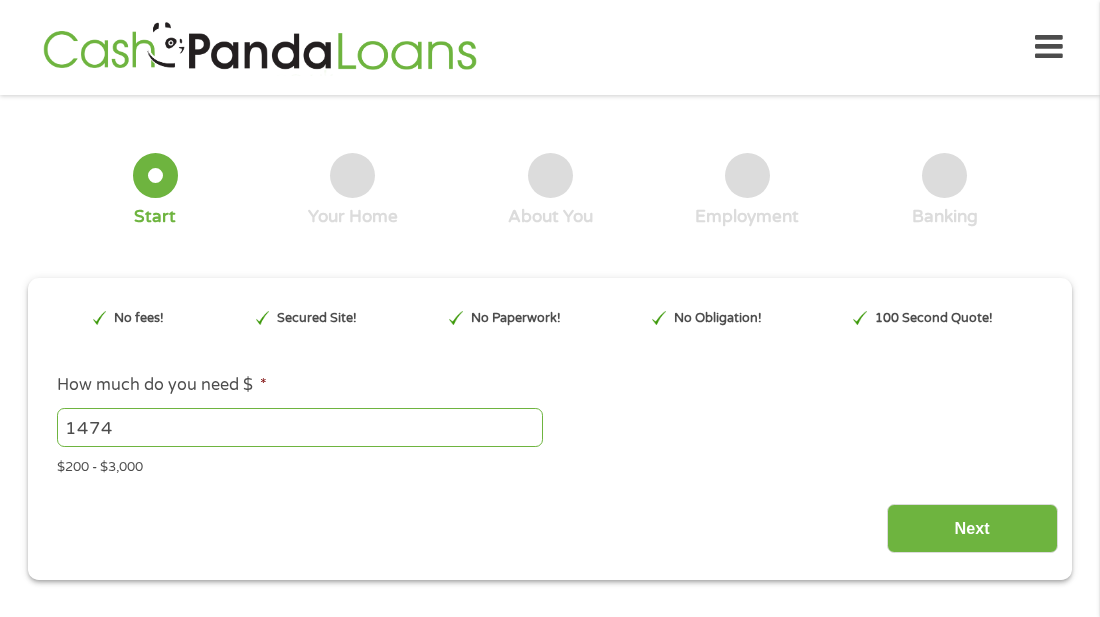 click on "1474" at bounding box center [300, 427] 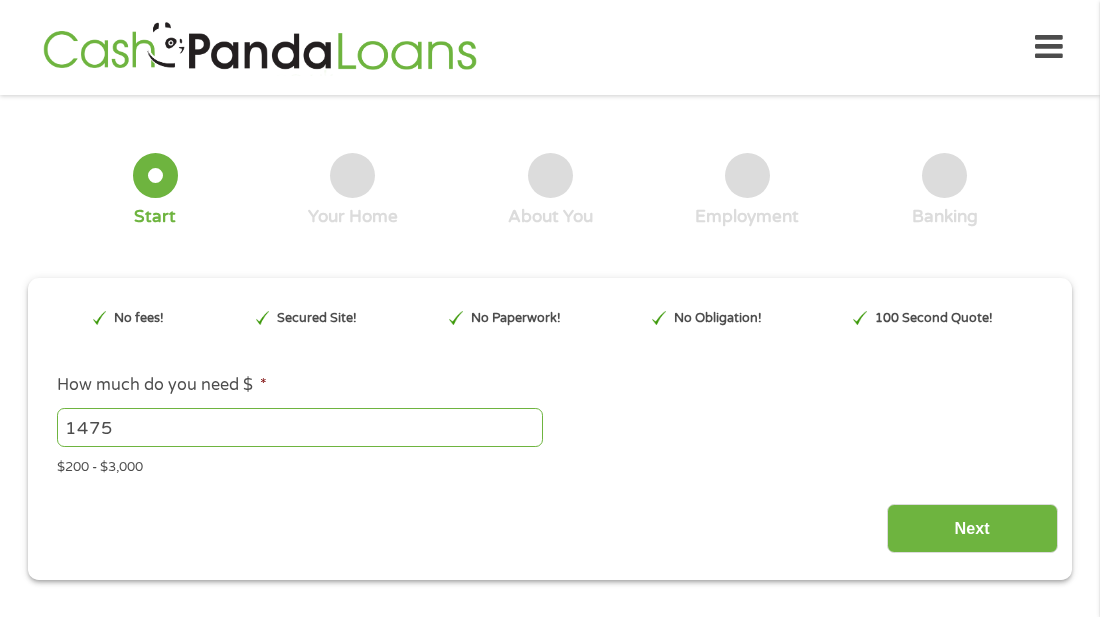 click on "1475" at bounding box center [300, 427] 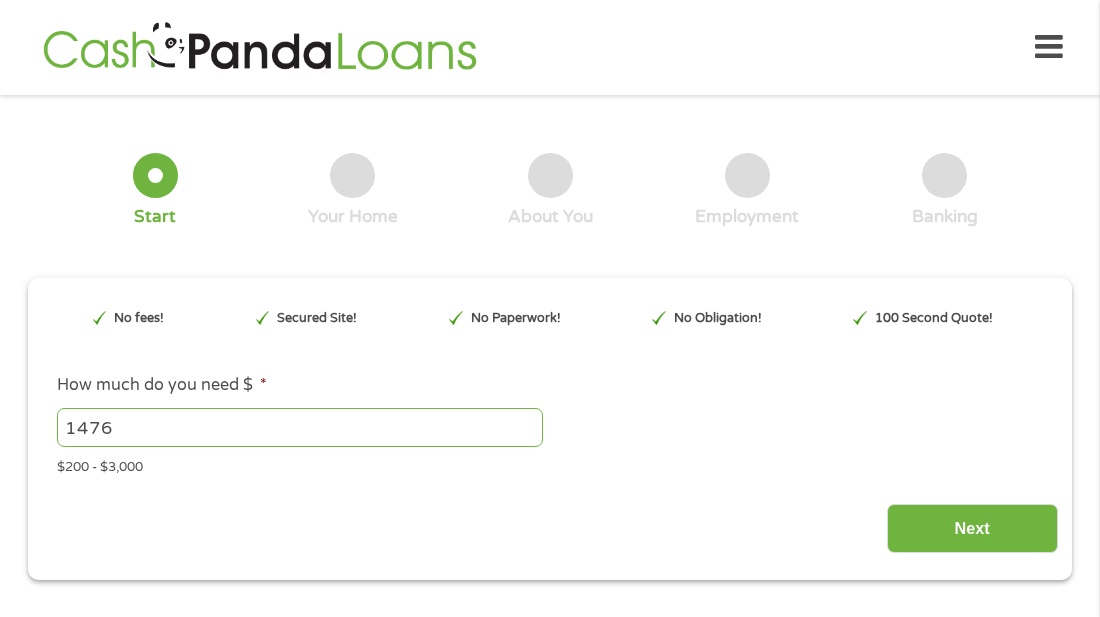 click on "1476" at bounding box center (300, 427) 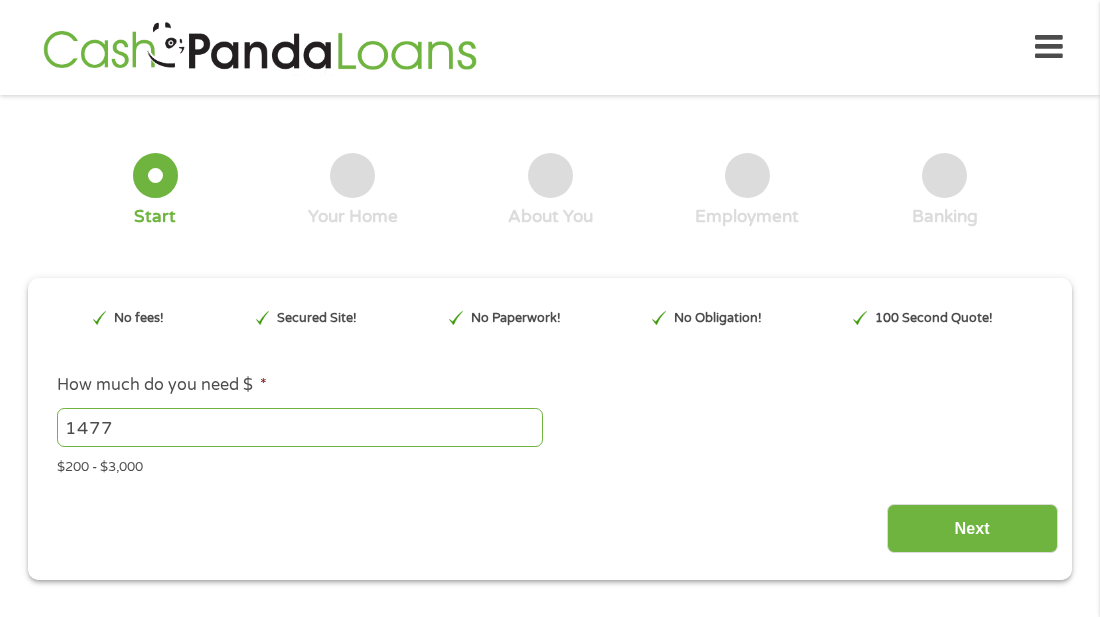 click on "1477" at bounding box center (300, 427) 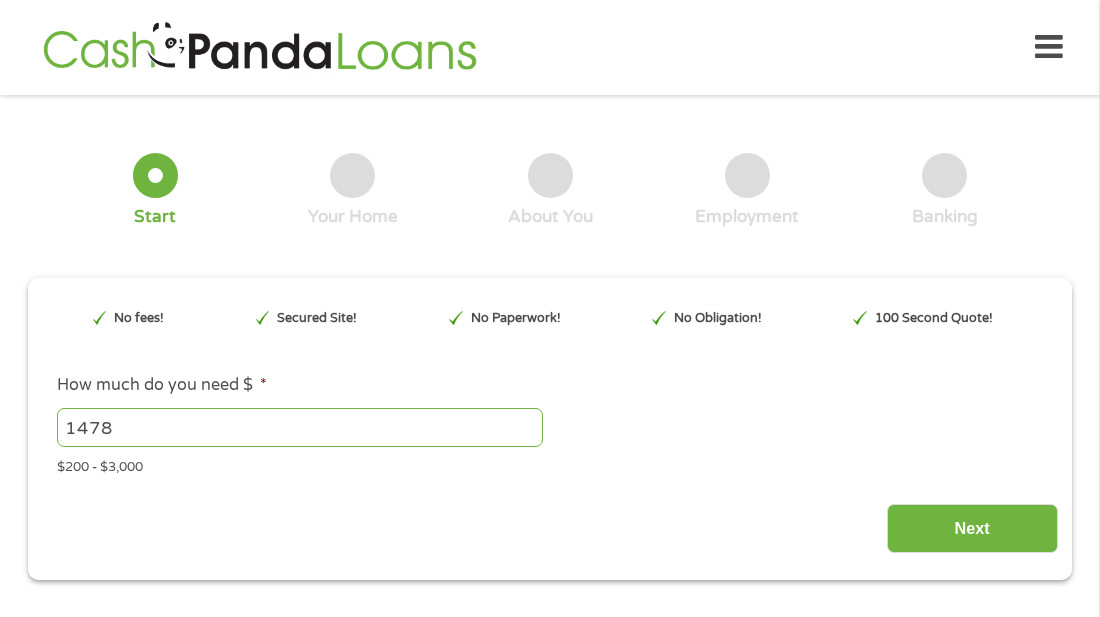 click on "1478" at bounding box center [300, 427] 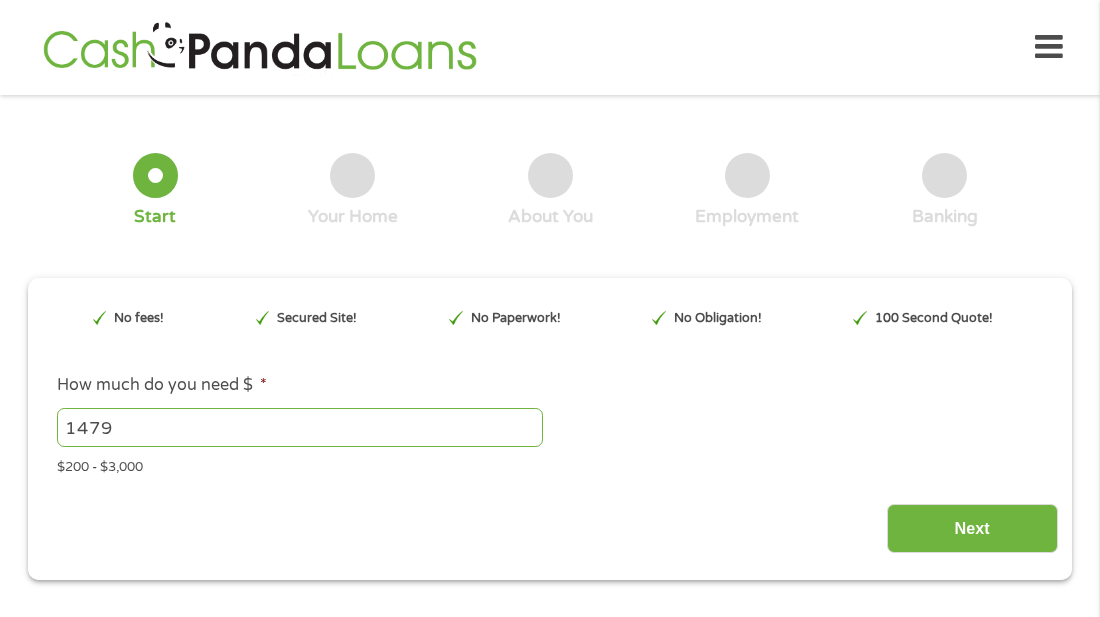 click on "1479" at bounding box center [300, 427] 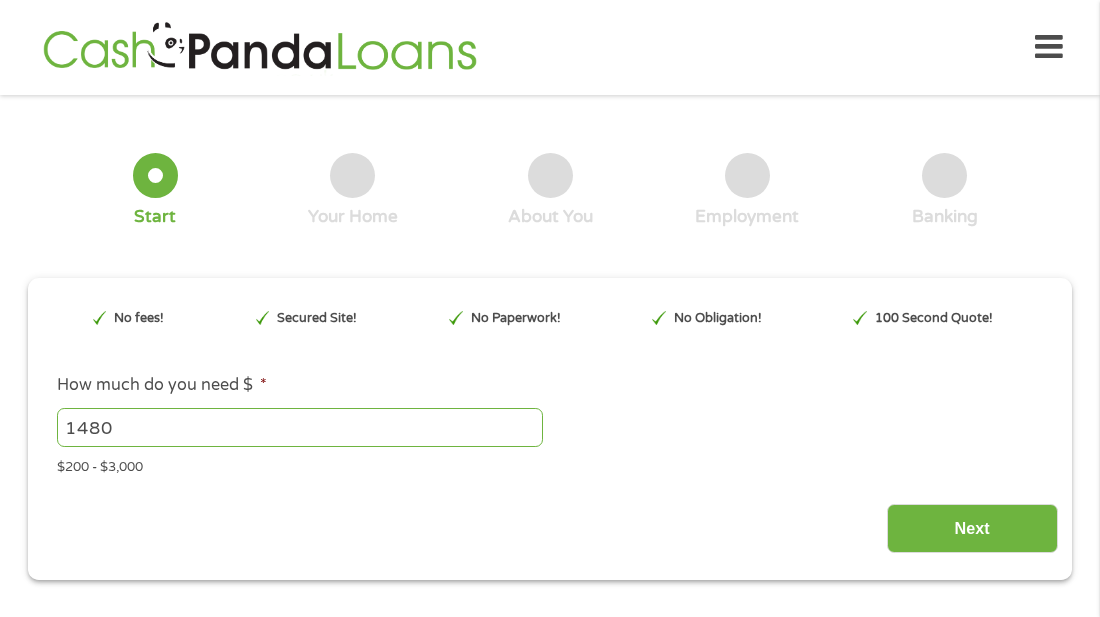 click on "1480" at bounding box center (300, 427) 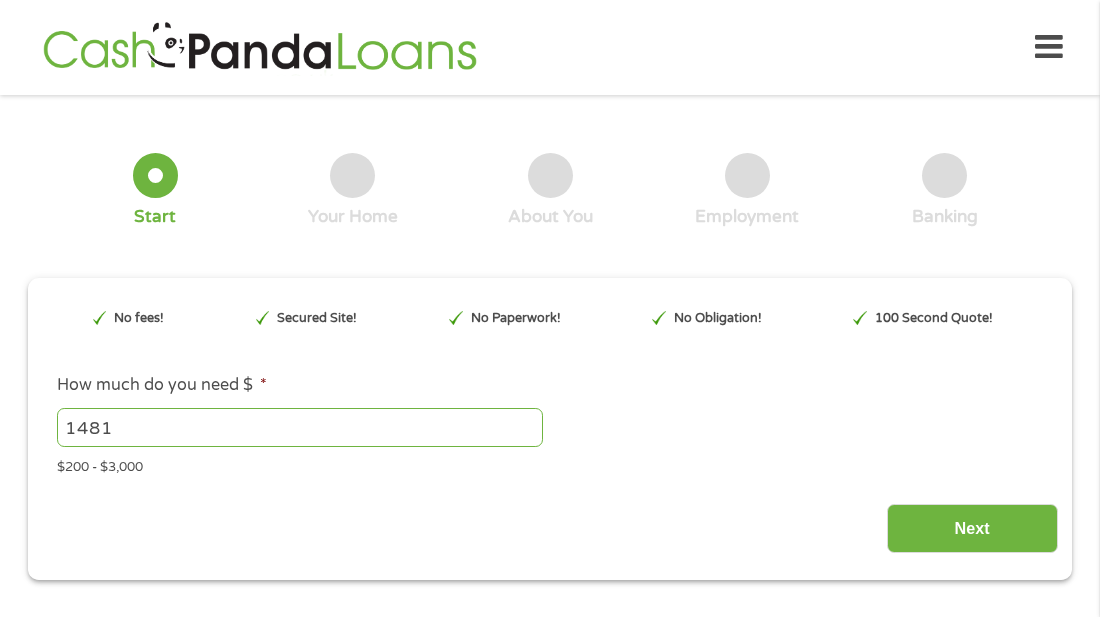 click on "1481" at bounding box center [300, 427] 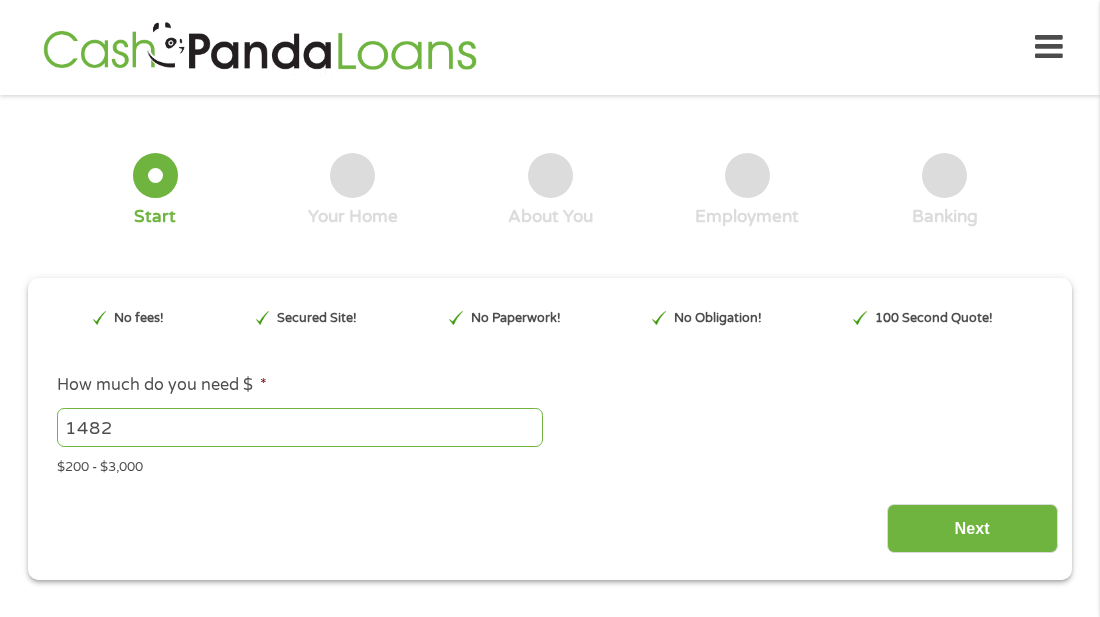 click on "1482" at bounding box center [300, 427] 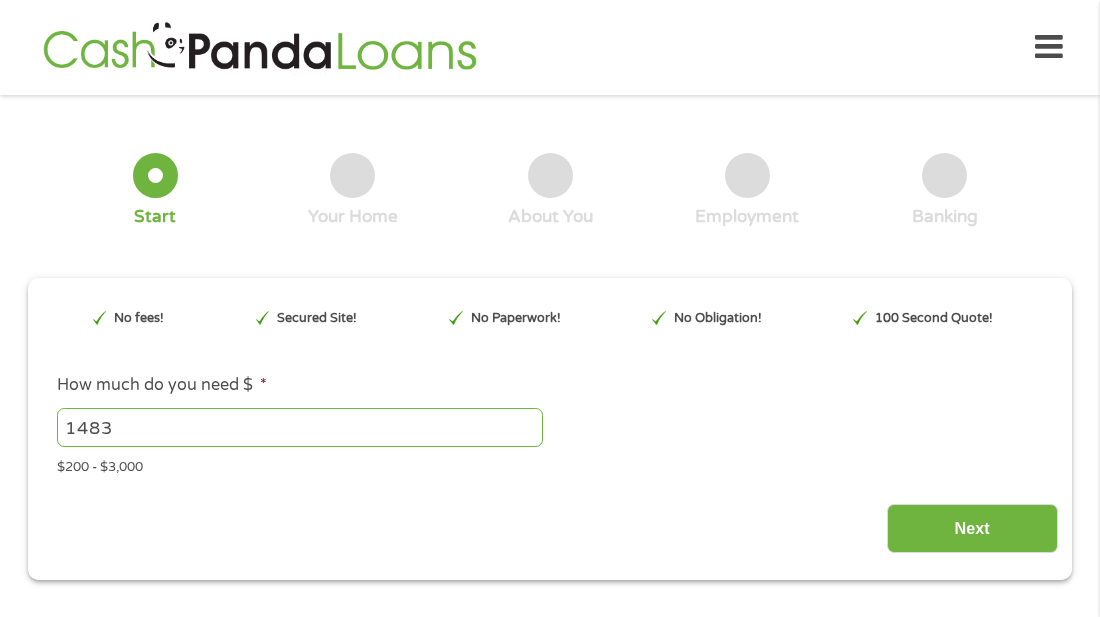 click on "1483" at bounding box center (300, 427) 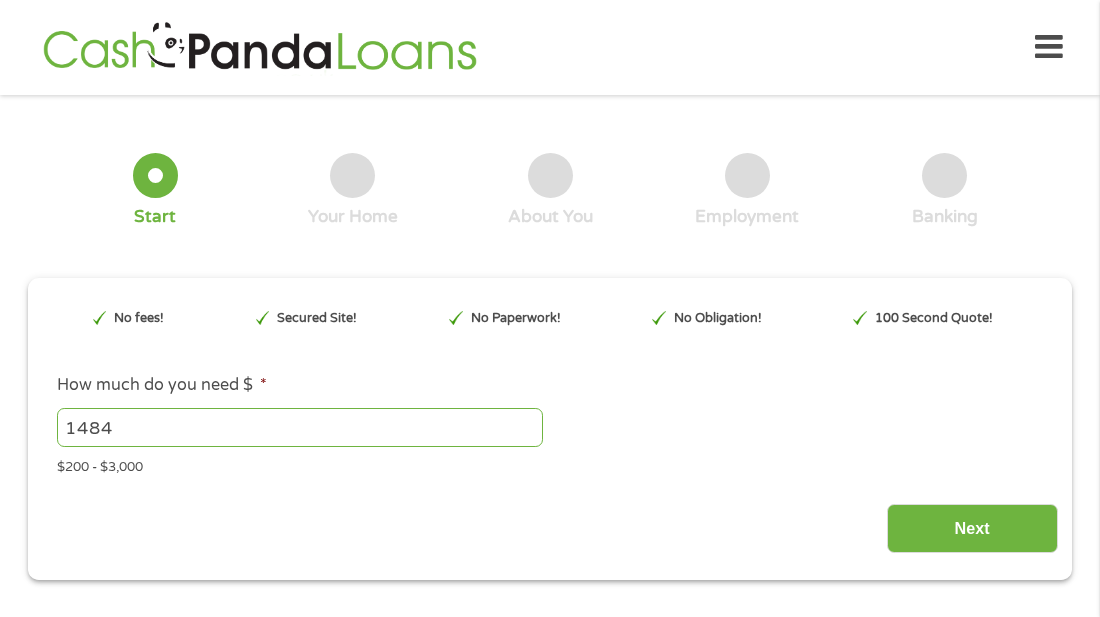 click on "1484" at bounding box center (300, 427) 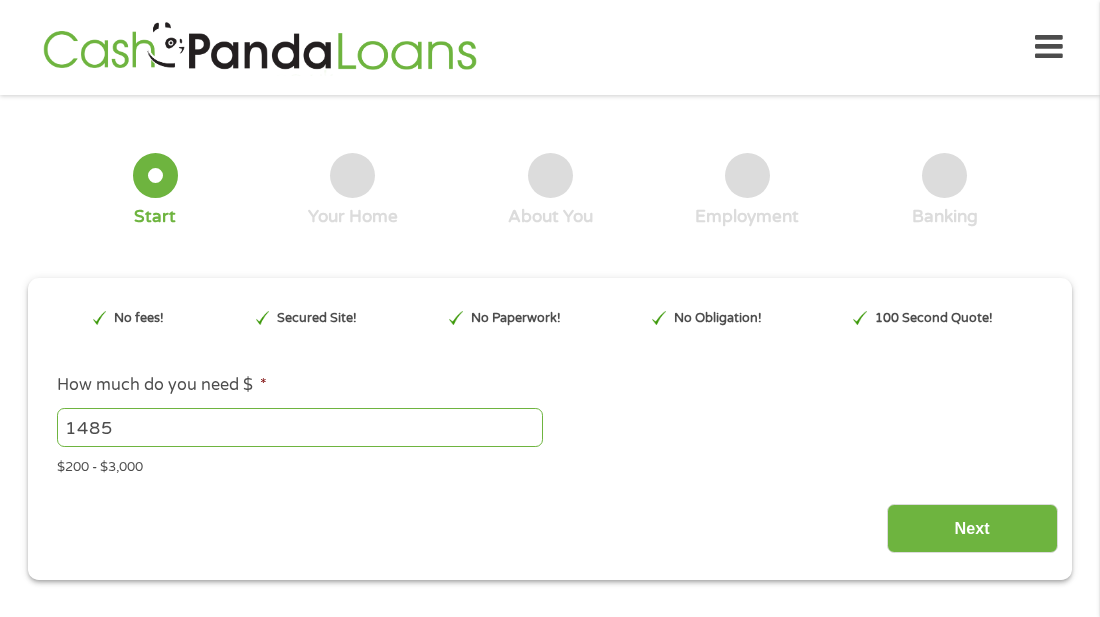 click on "1485" at bounding box center (300, 427) 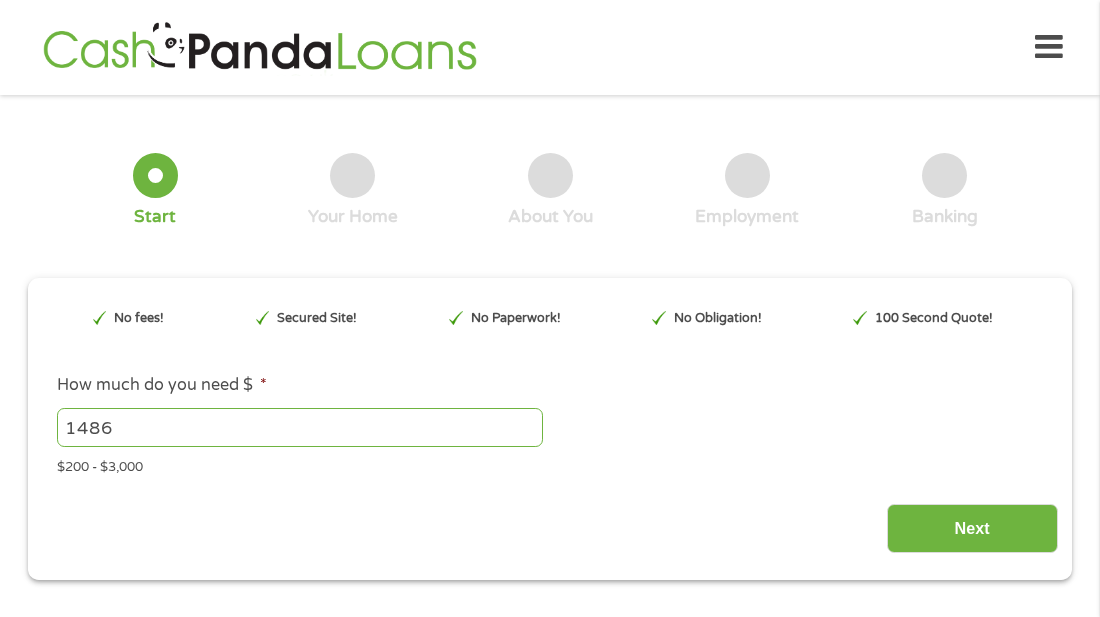 click on "1486" at bounding box center [300, 427] 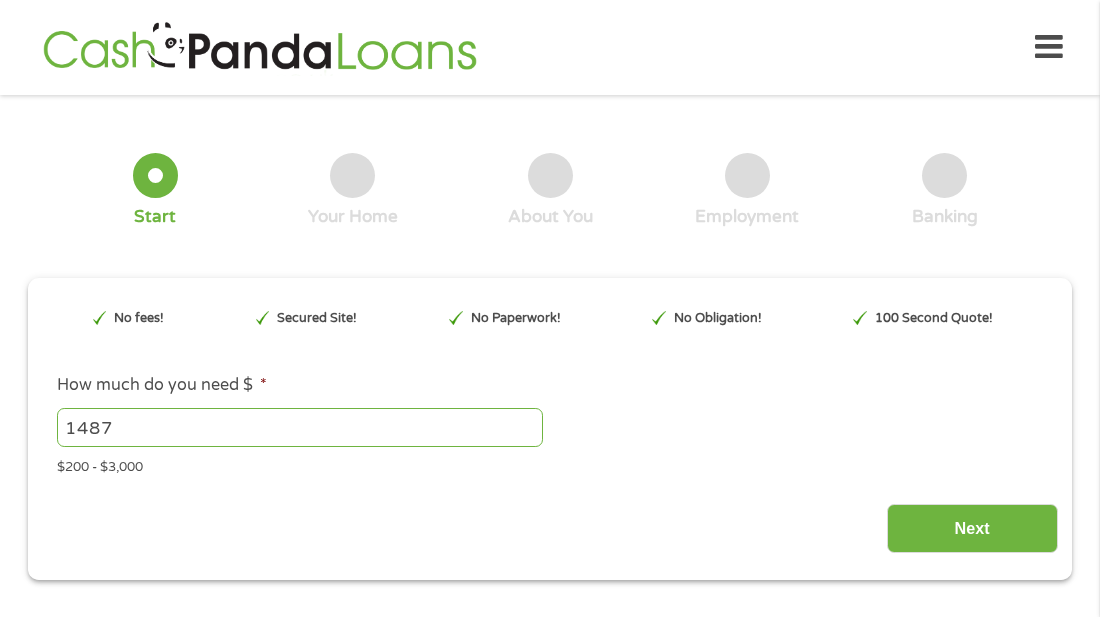 click on "1487" at bounding box center (300, 427) 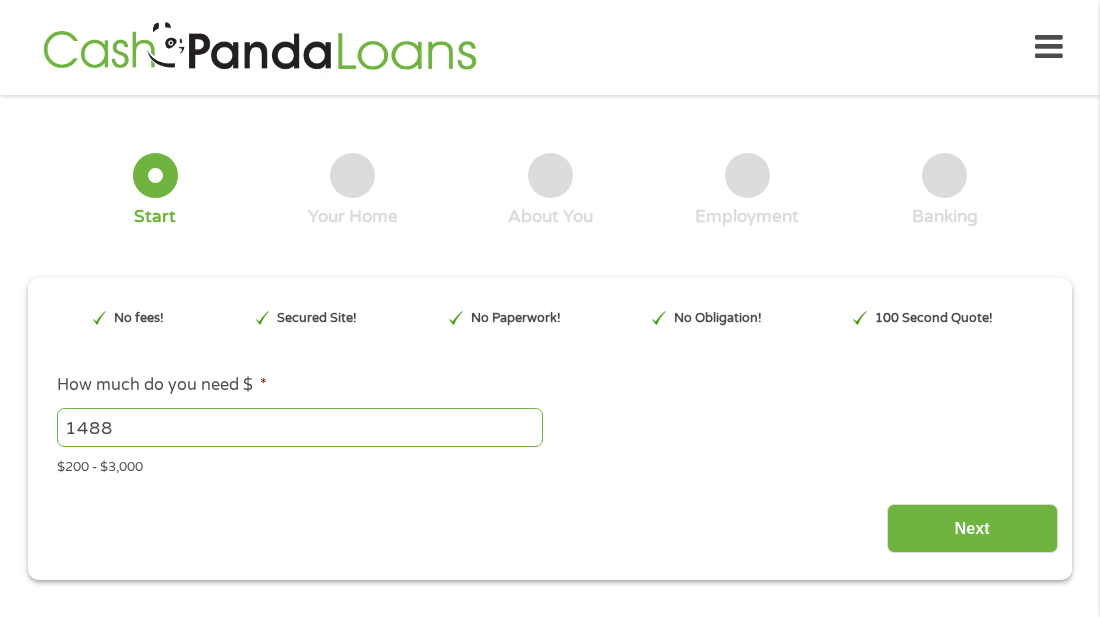 click on "1488" at bounding box center [300, 427] 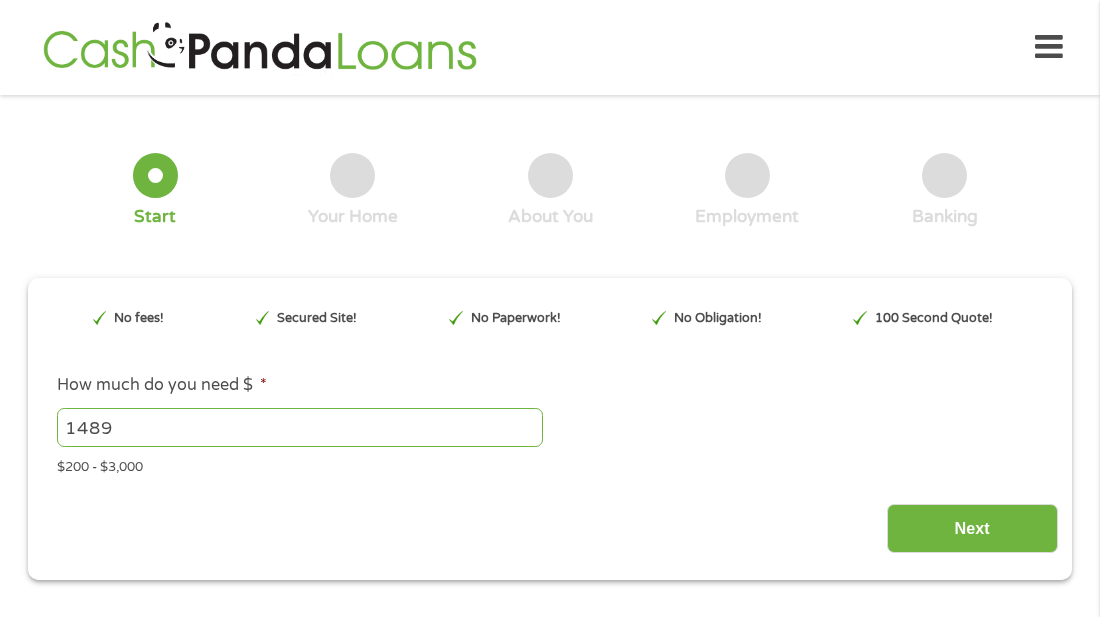 click on "1489" at bounding box center (300, 427) 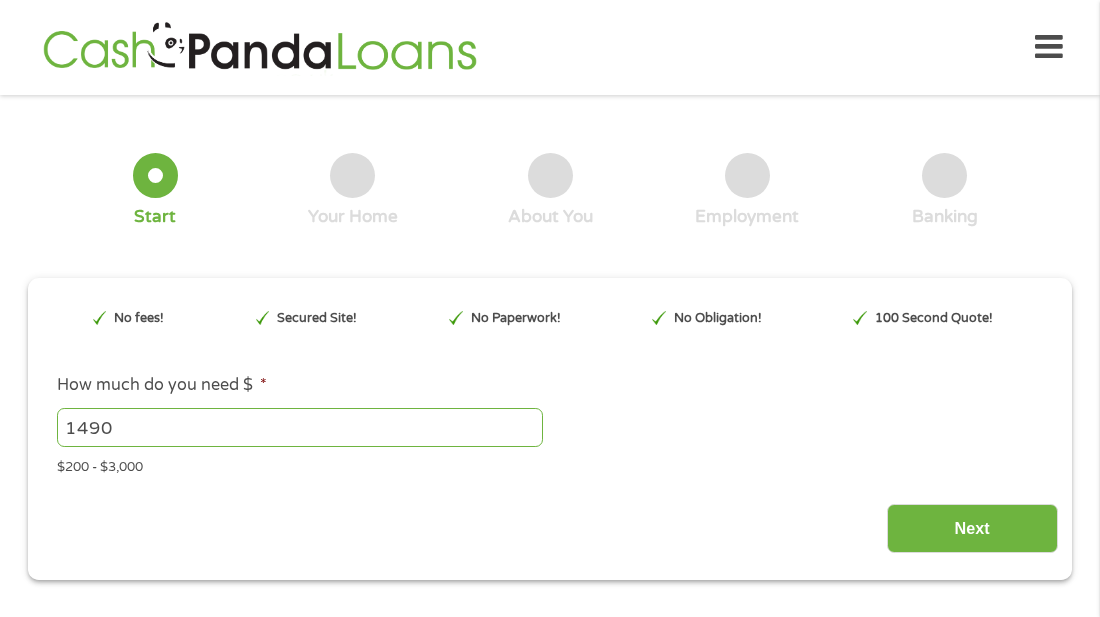 click on "1490" at bounding box center [300, 427] 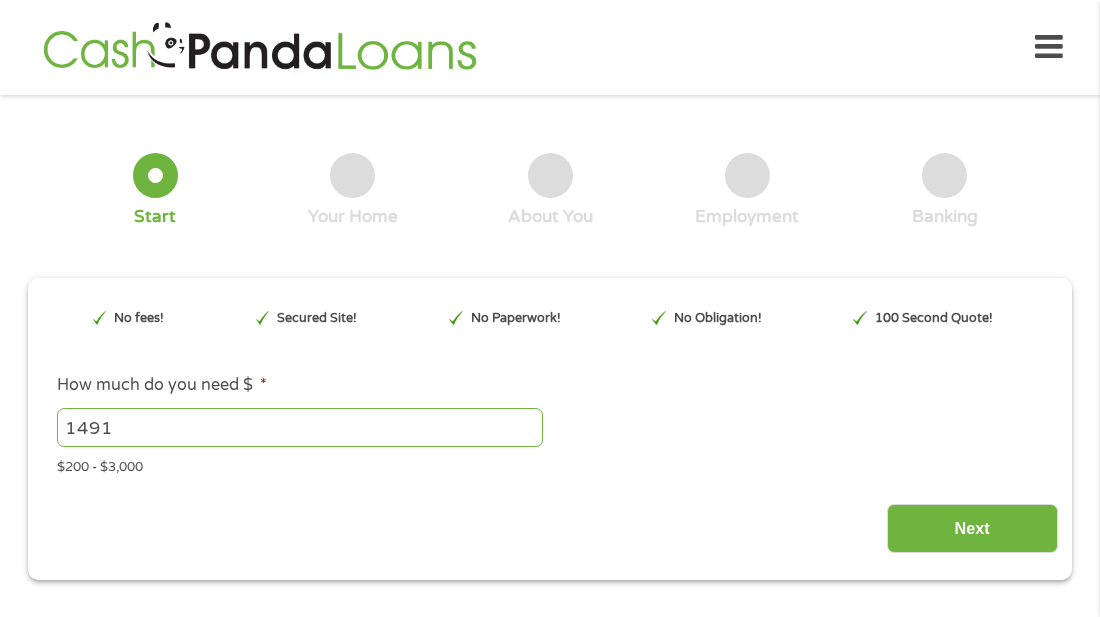 click on "1491" at bounding box center [300, 427] 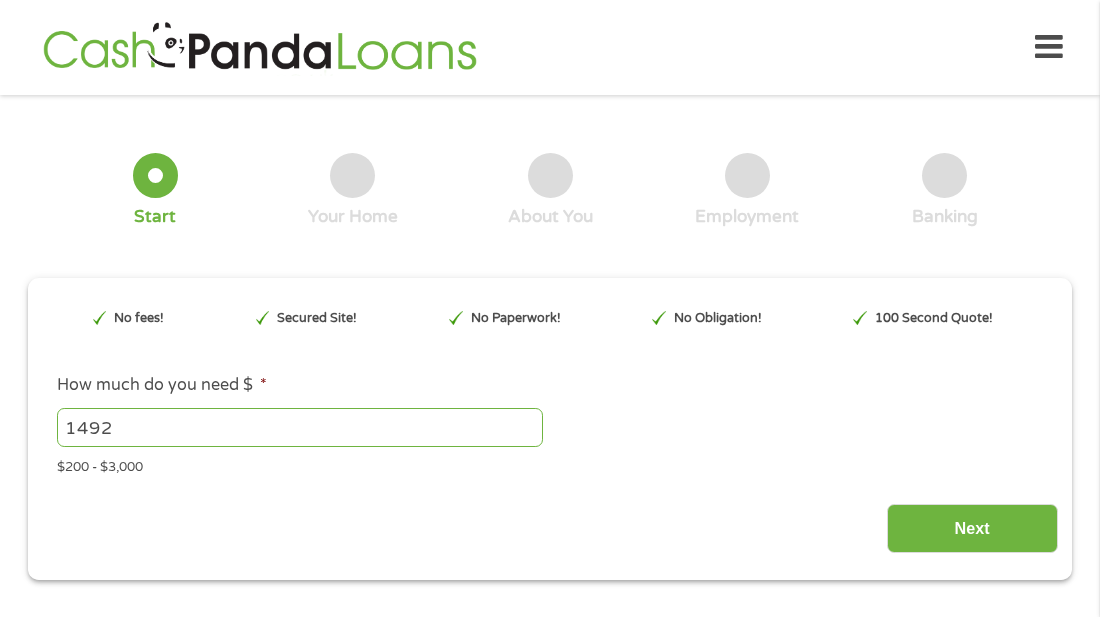 click on "1492" at bounding box center [300, 427] 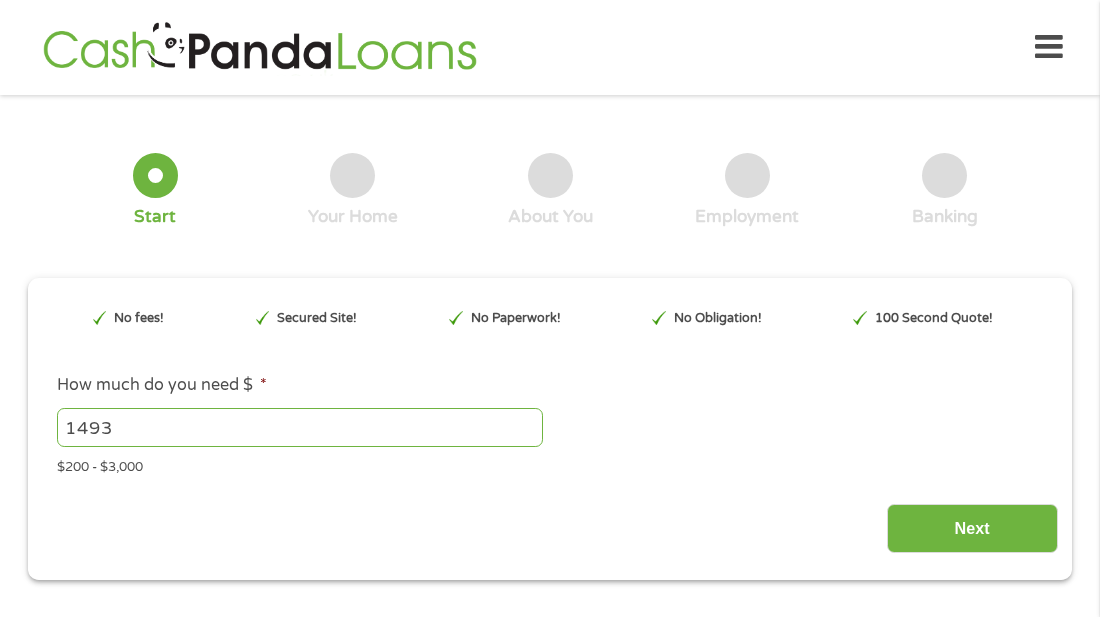 click on "1493" at bounding box center (300, 427) 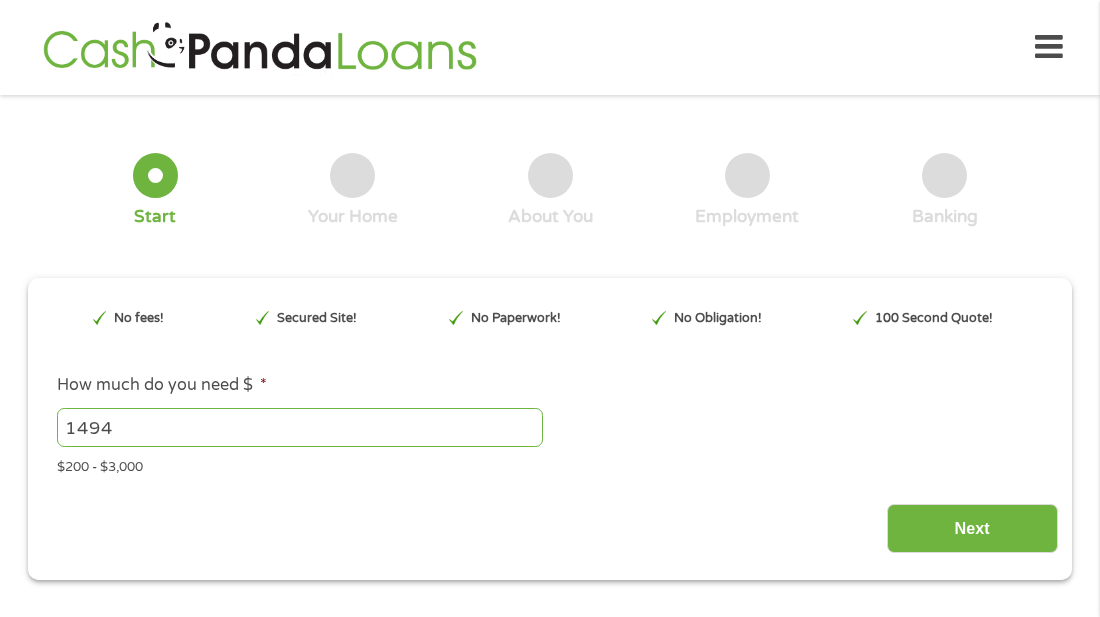 click on "1494" at bounding box center (300, 427) 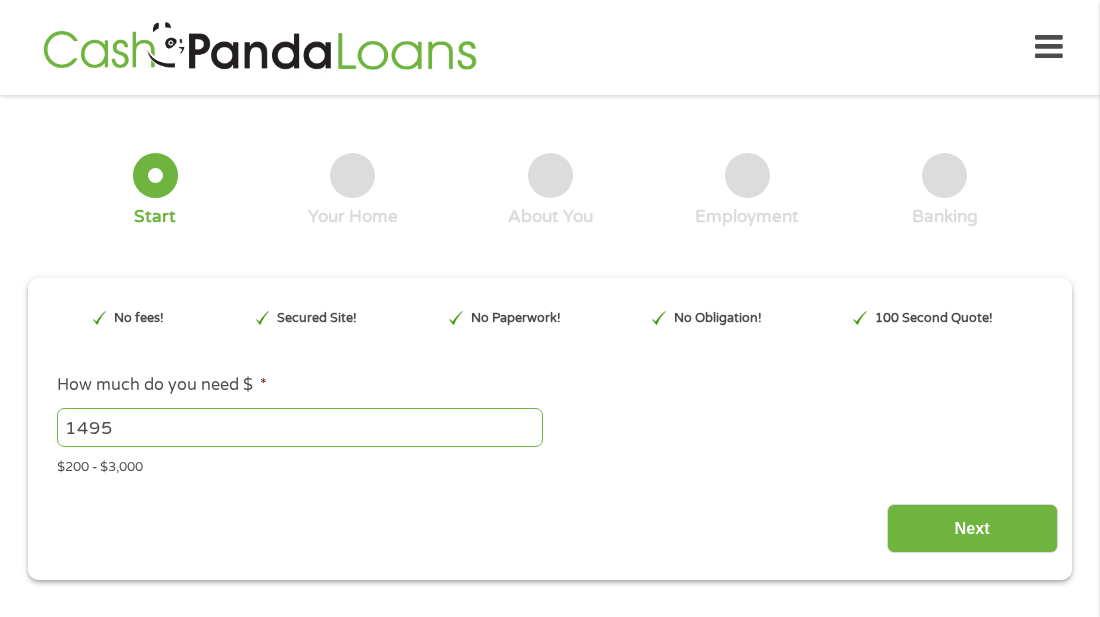 click on "1495" at bounding box center (300, 427) 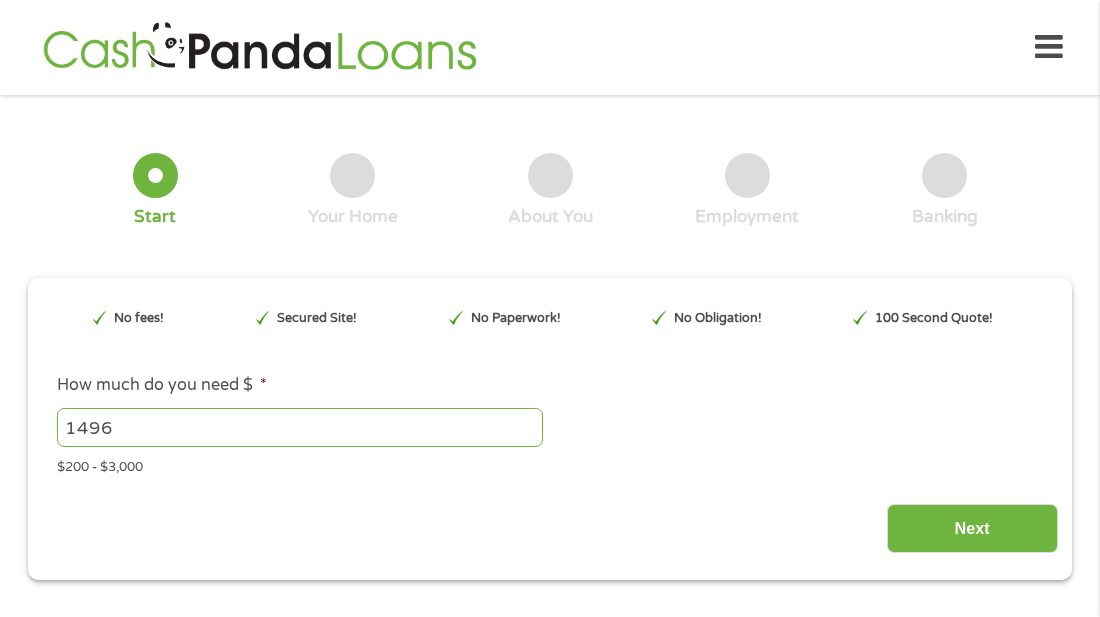 click on "1496" at bounding box center [300, 427] 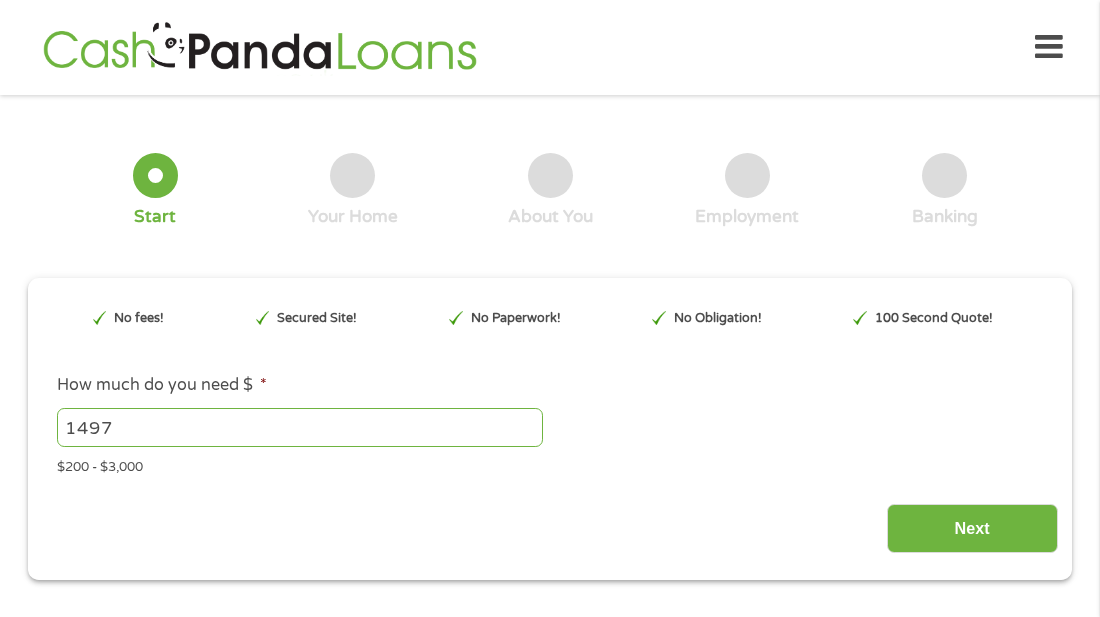 click on "1497" at bounding box center (300, 427) 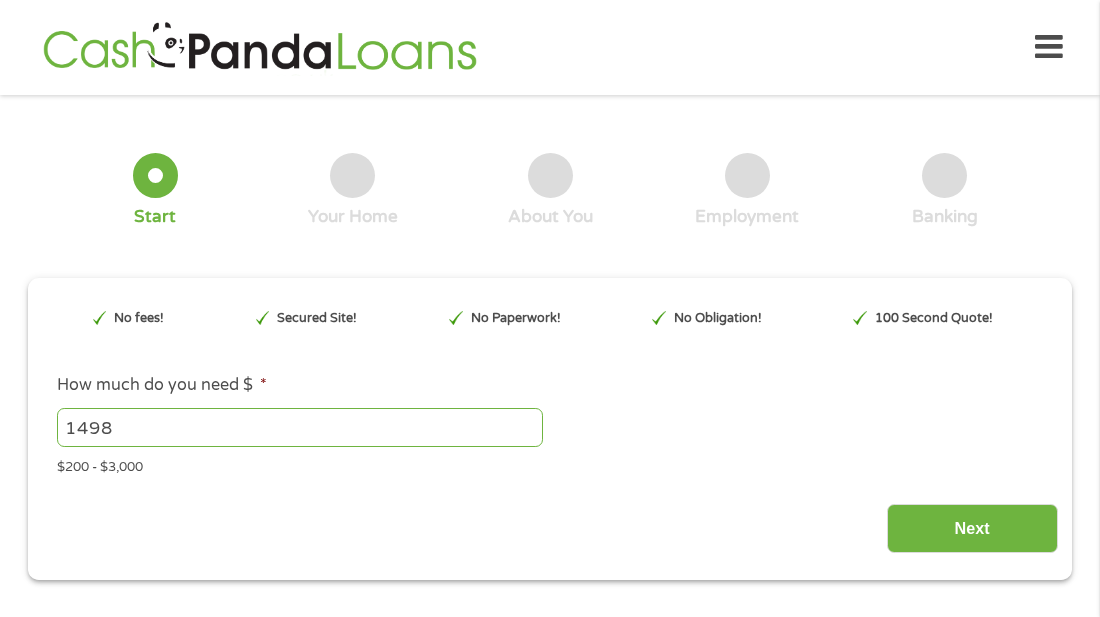 click on "1498" at bounding box center (300, 427) 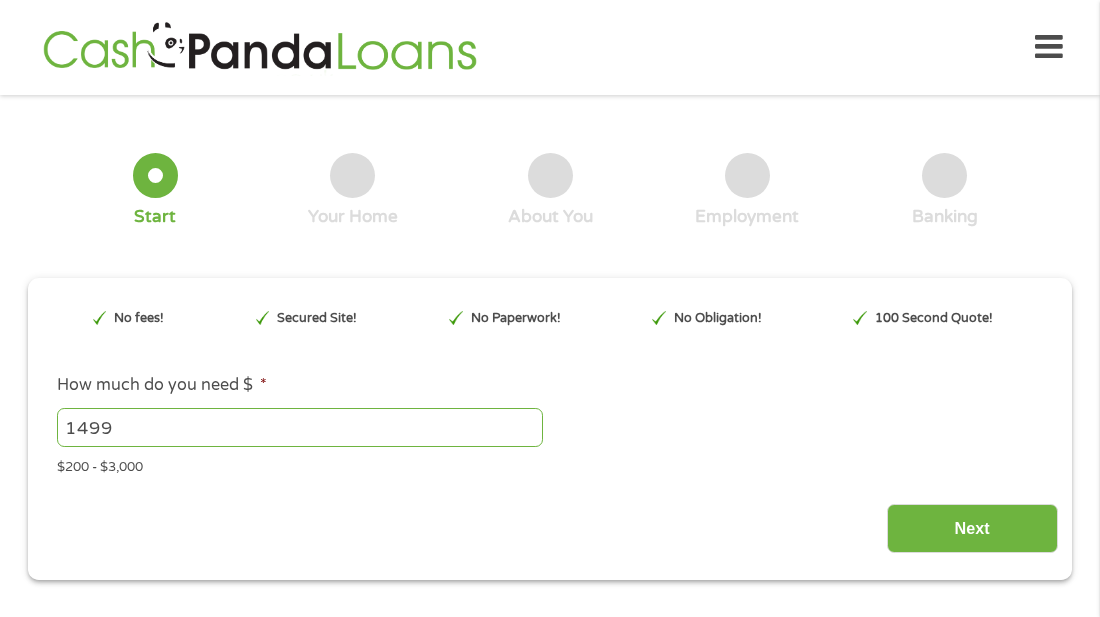 click on "1499" at bounding box center [300, 427] 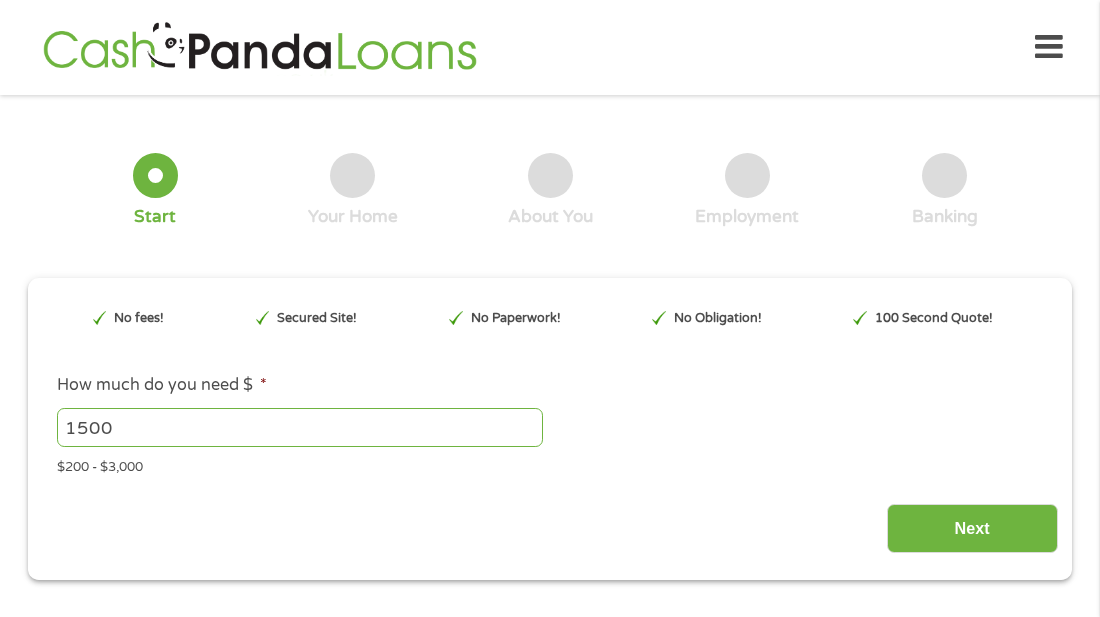 click on "1500" at bounding box center (300, 427) 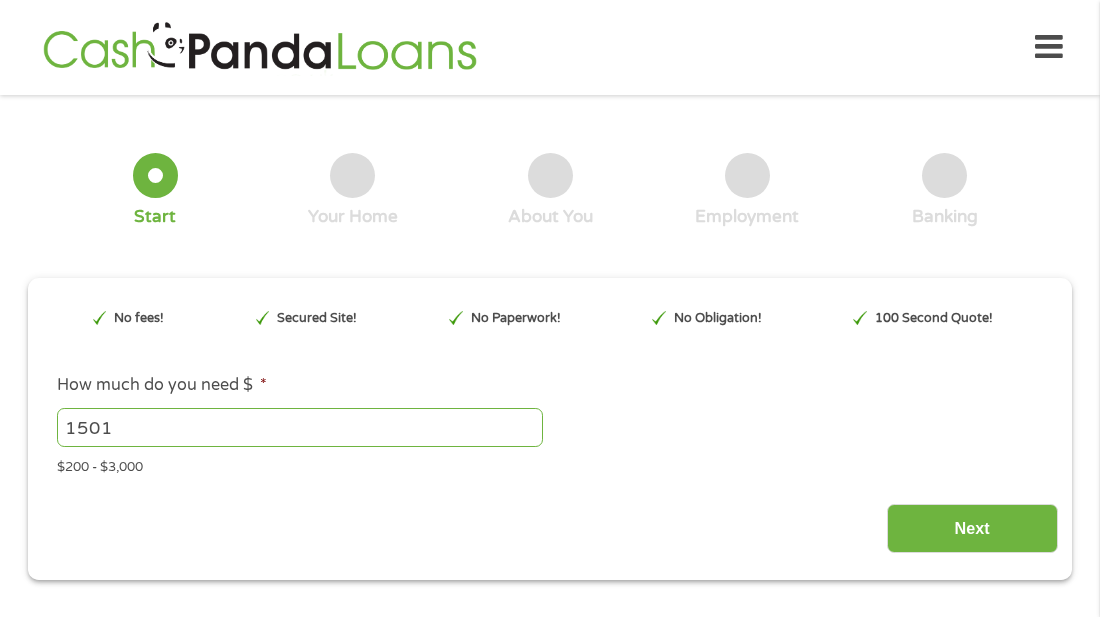 click on "1501" at bounding box center (300, 427) 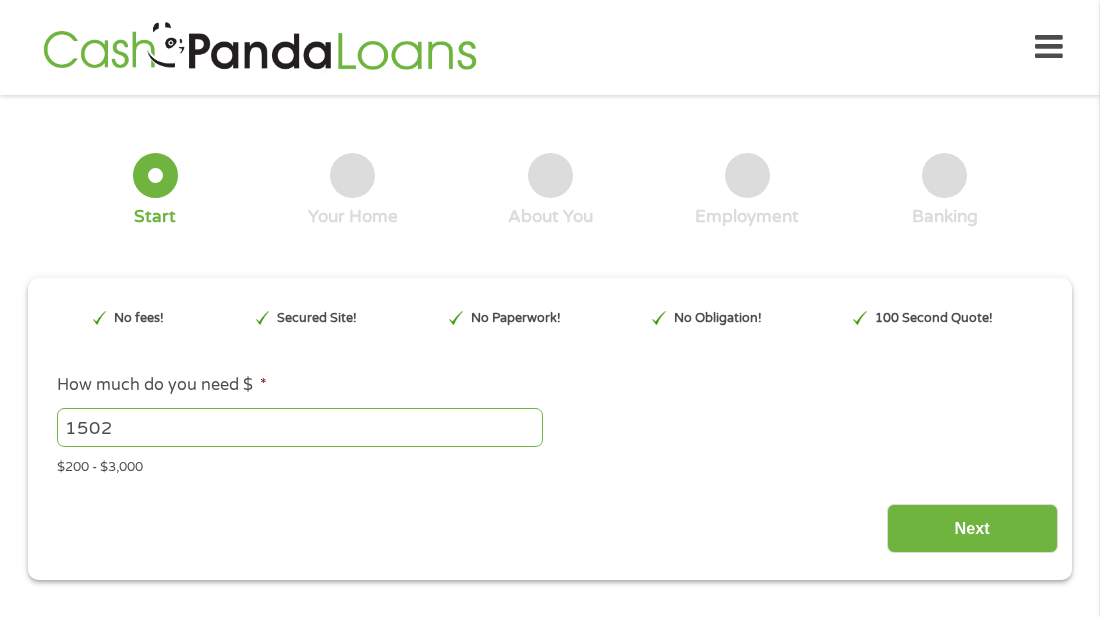 click on "1502" at bounding box center [300, 427] 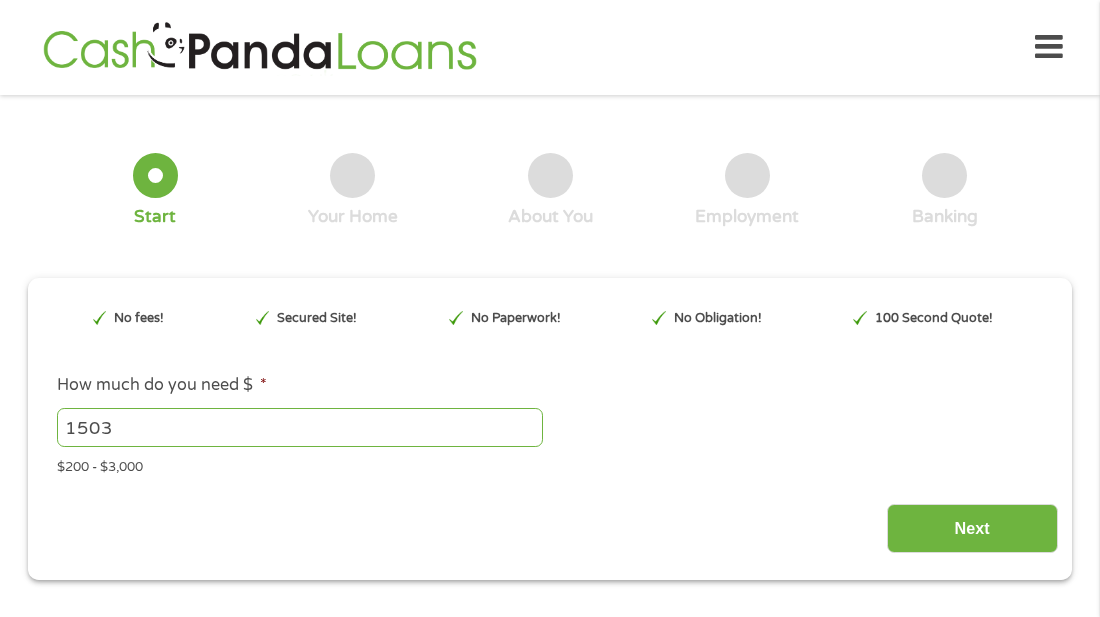 click on "1503" at bounding box center [300, 427] 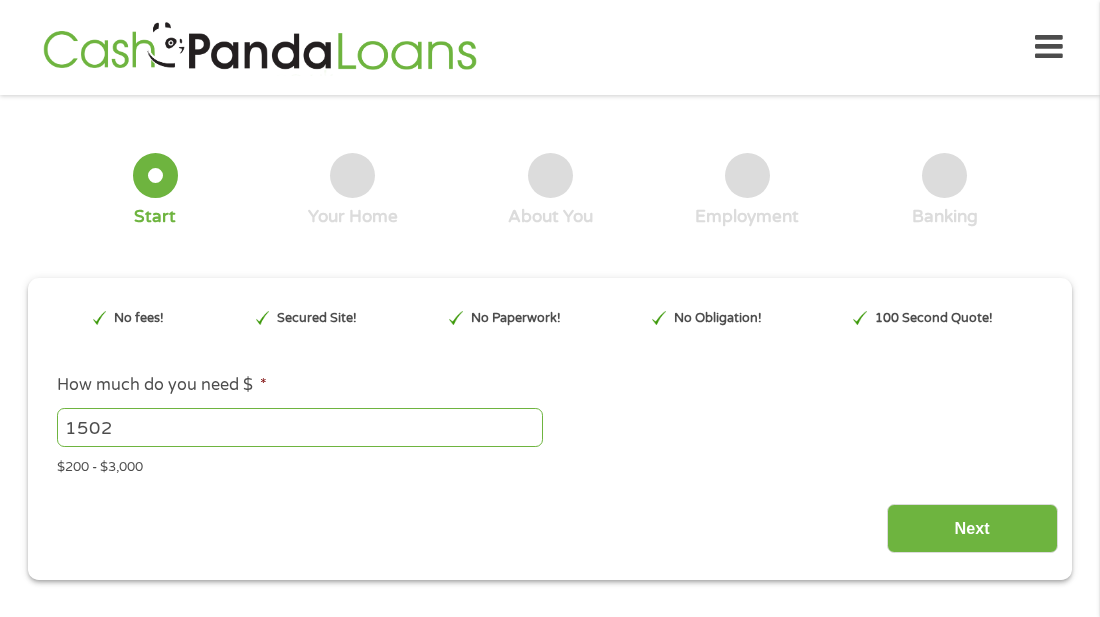 click on "1502" at bounding box center [300, 427] 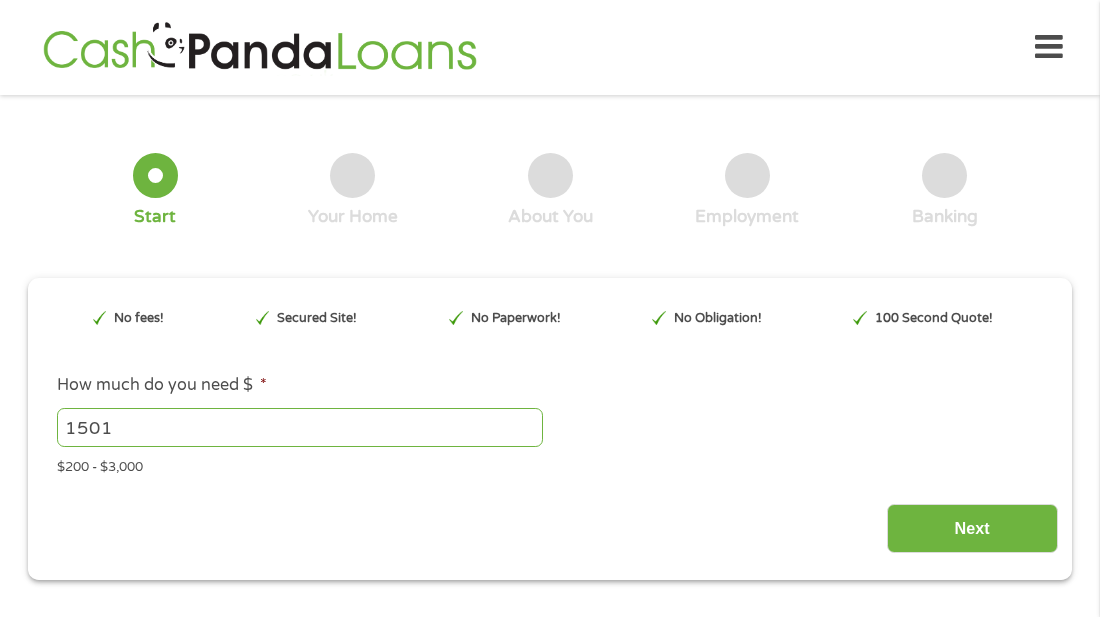 click on "1501" at bounding box center (300, 427) 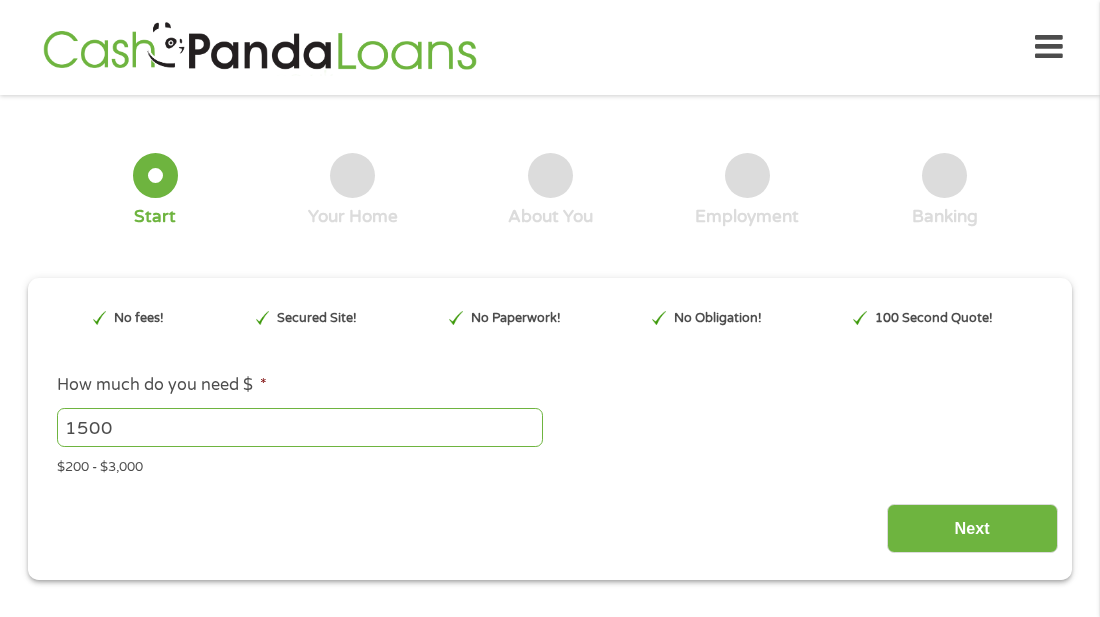 click on "1500" at bounding box center (300, 427) 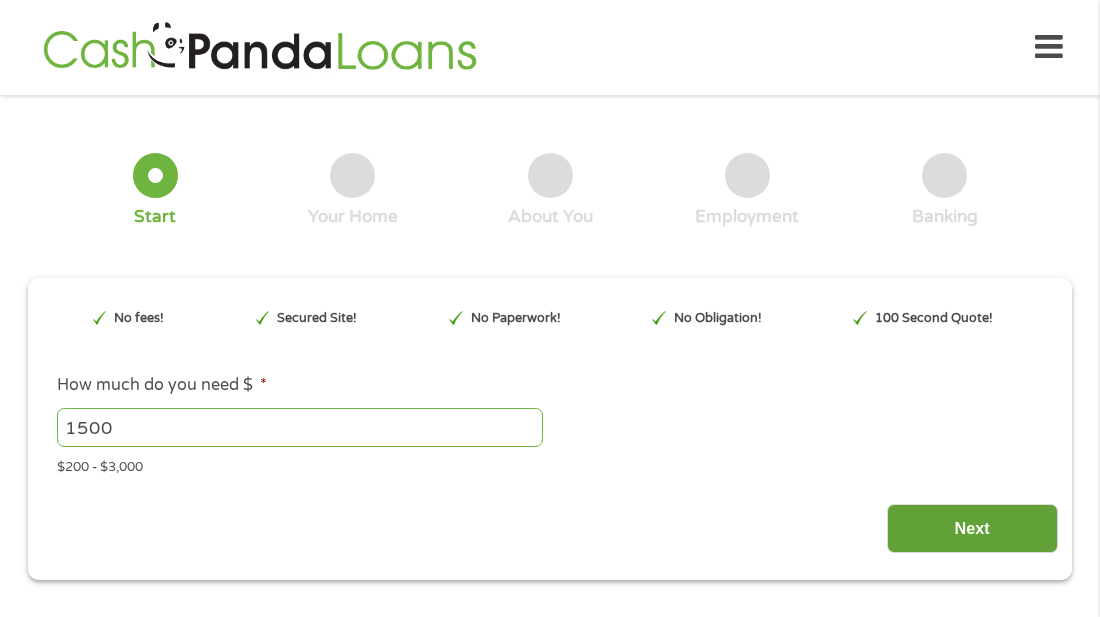 click on "Next" at bounding box center [972, 528] 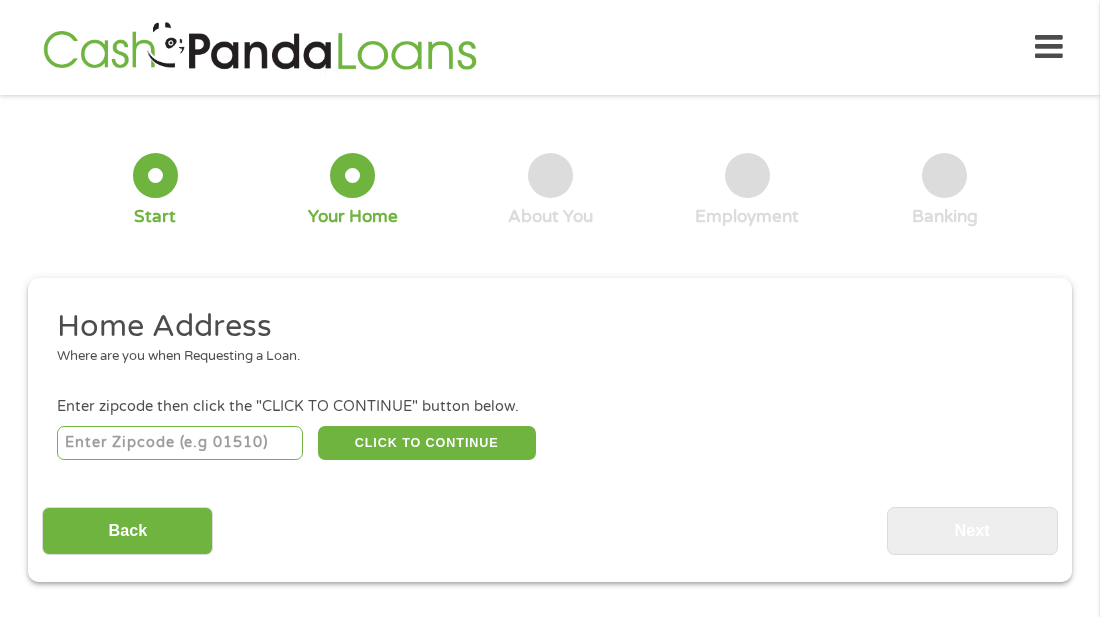 scroll, scrollTop: 10, scrollLeft: 0, axis: vertical 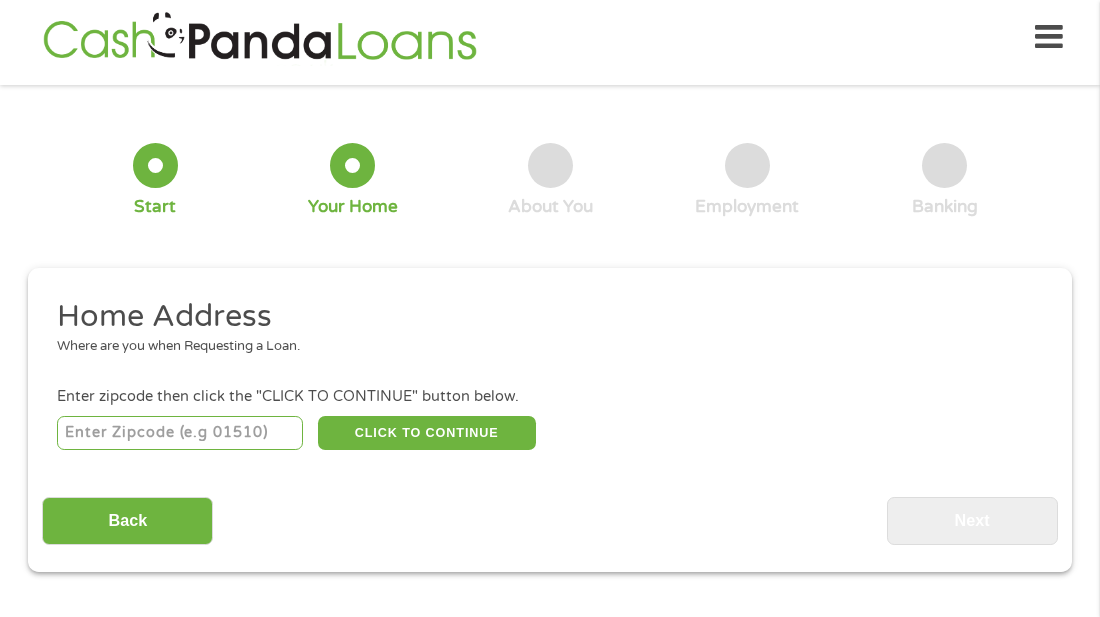 click at bounding box center [180, 433] 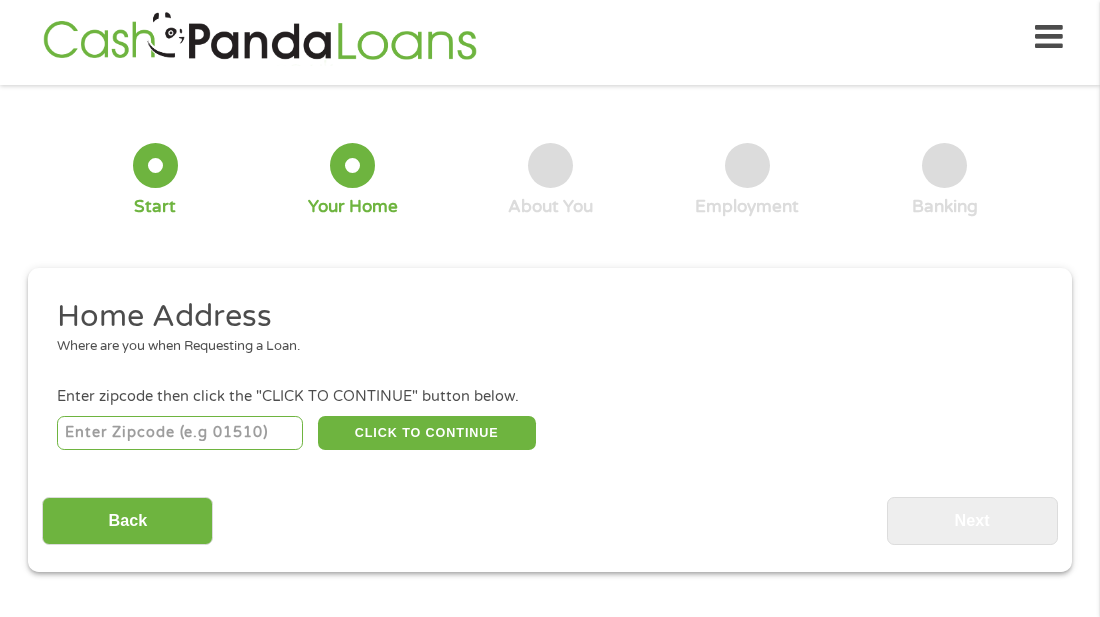 type on "[POSTAL_CODE]" 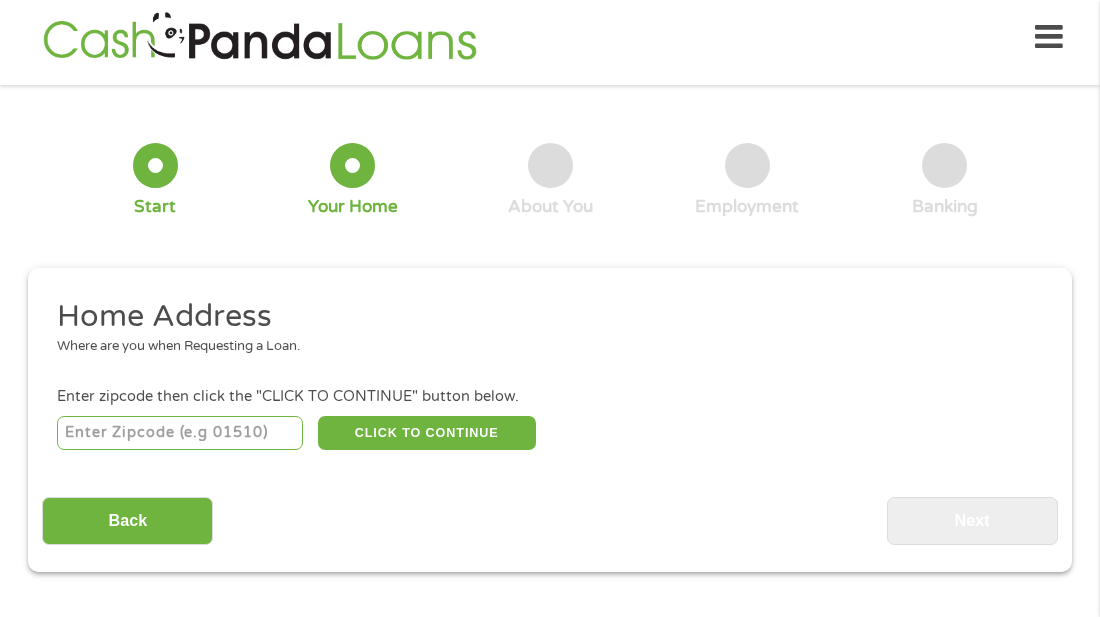select on "Ohio" 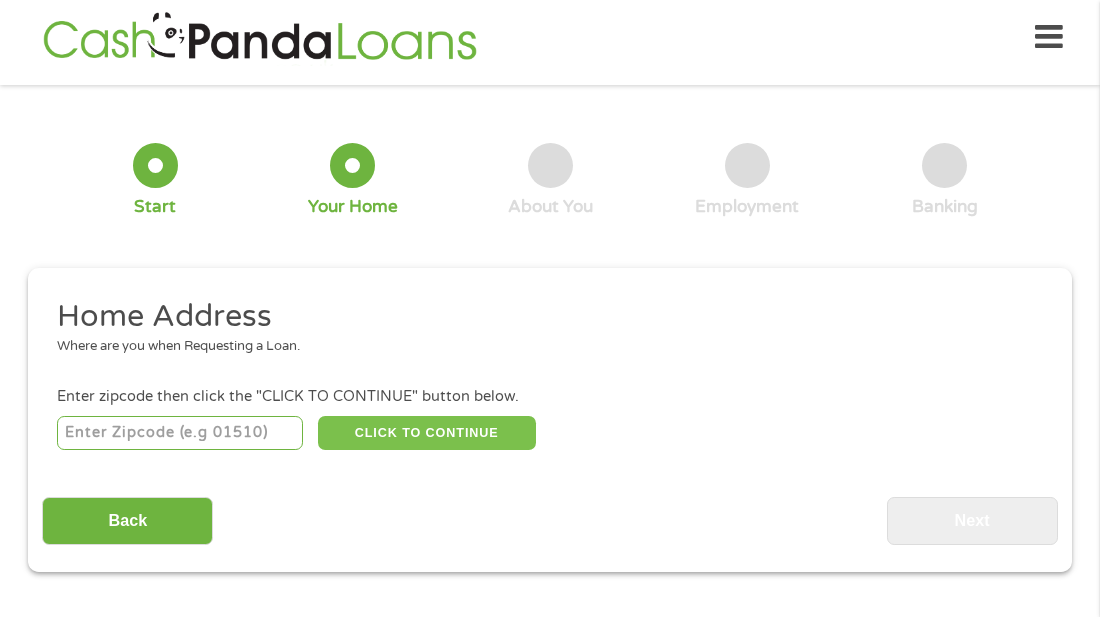 click on "CLICK TO CONTINUE" at bounding box center (427, 433) 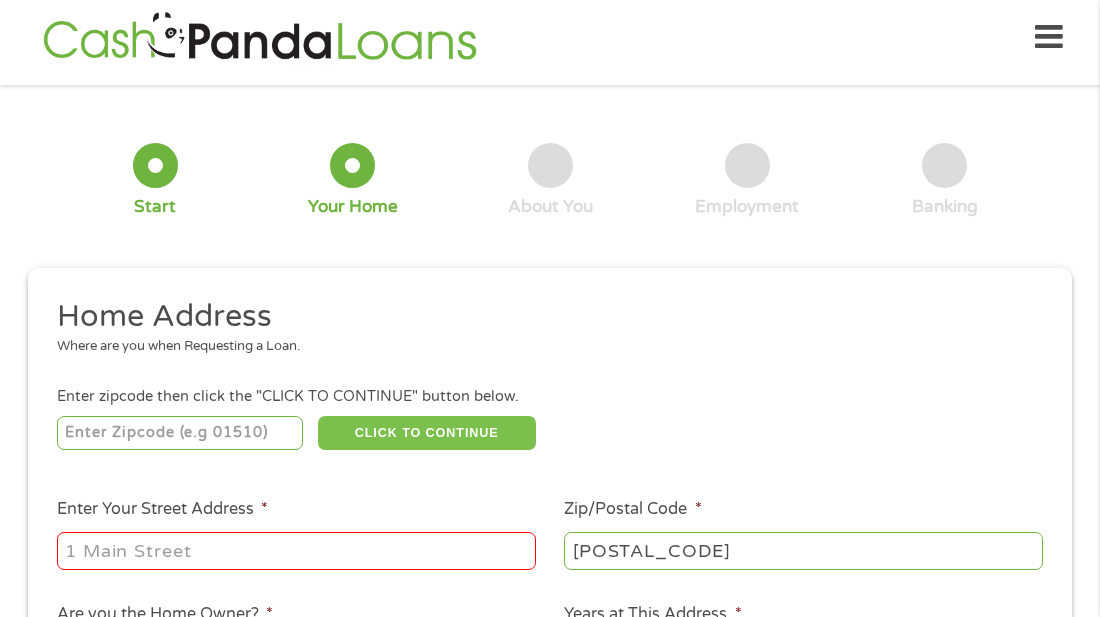 click on "CLICK TO CONTINUE" at bounding box center (427, 433) 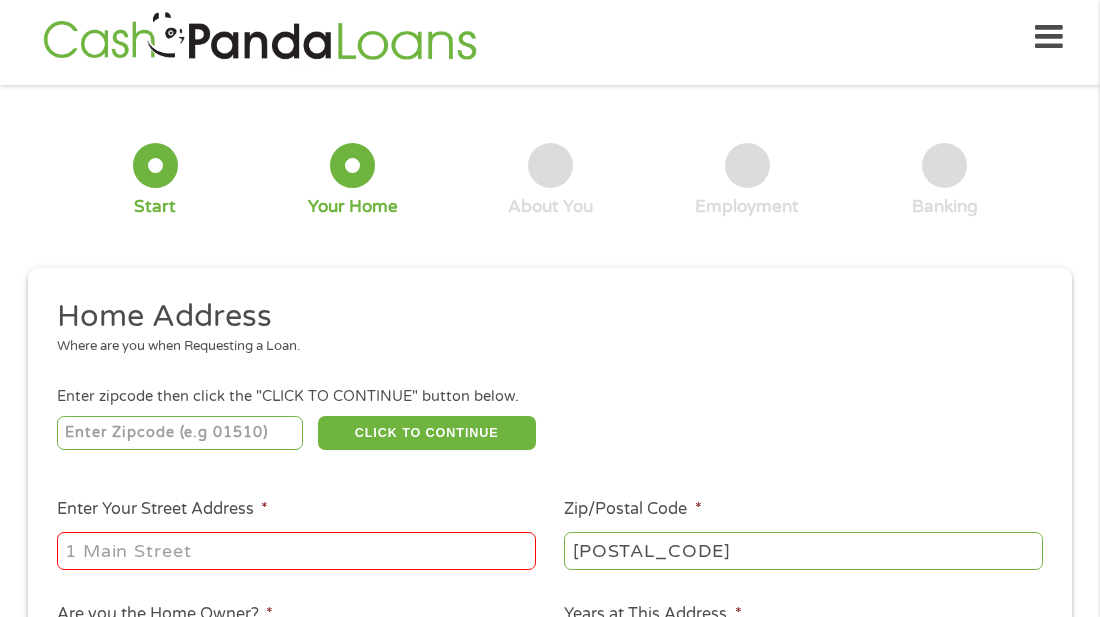 click on "Enter Your Street Address *" at bounding box center [296, 551] 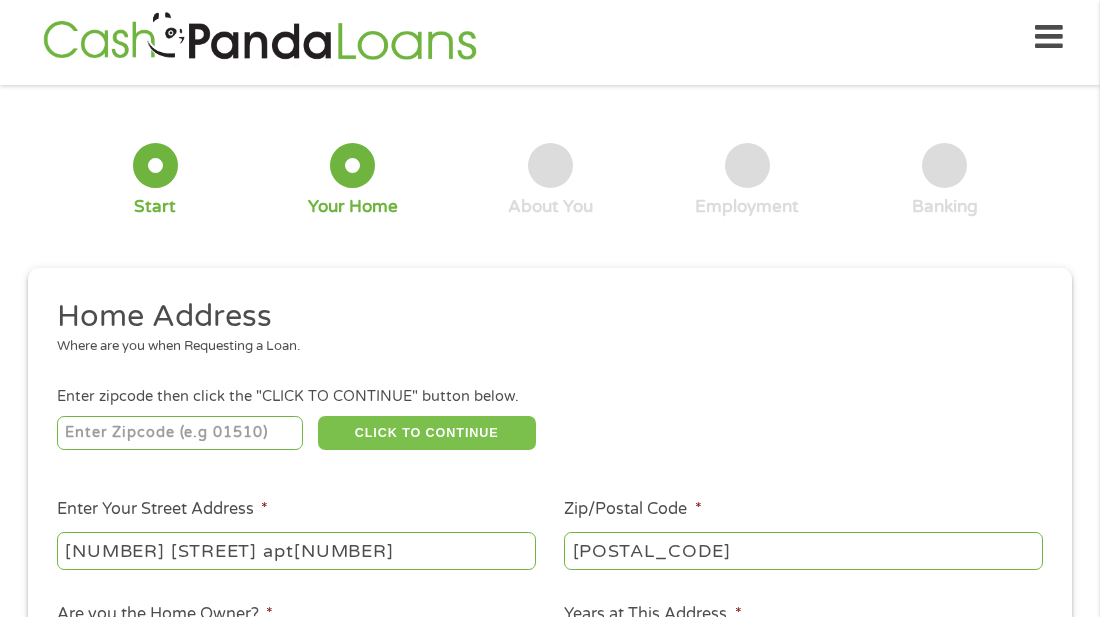 type on "[NUMBER] [STREET] Apt [NUMBER]" 